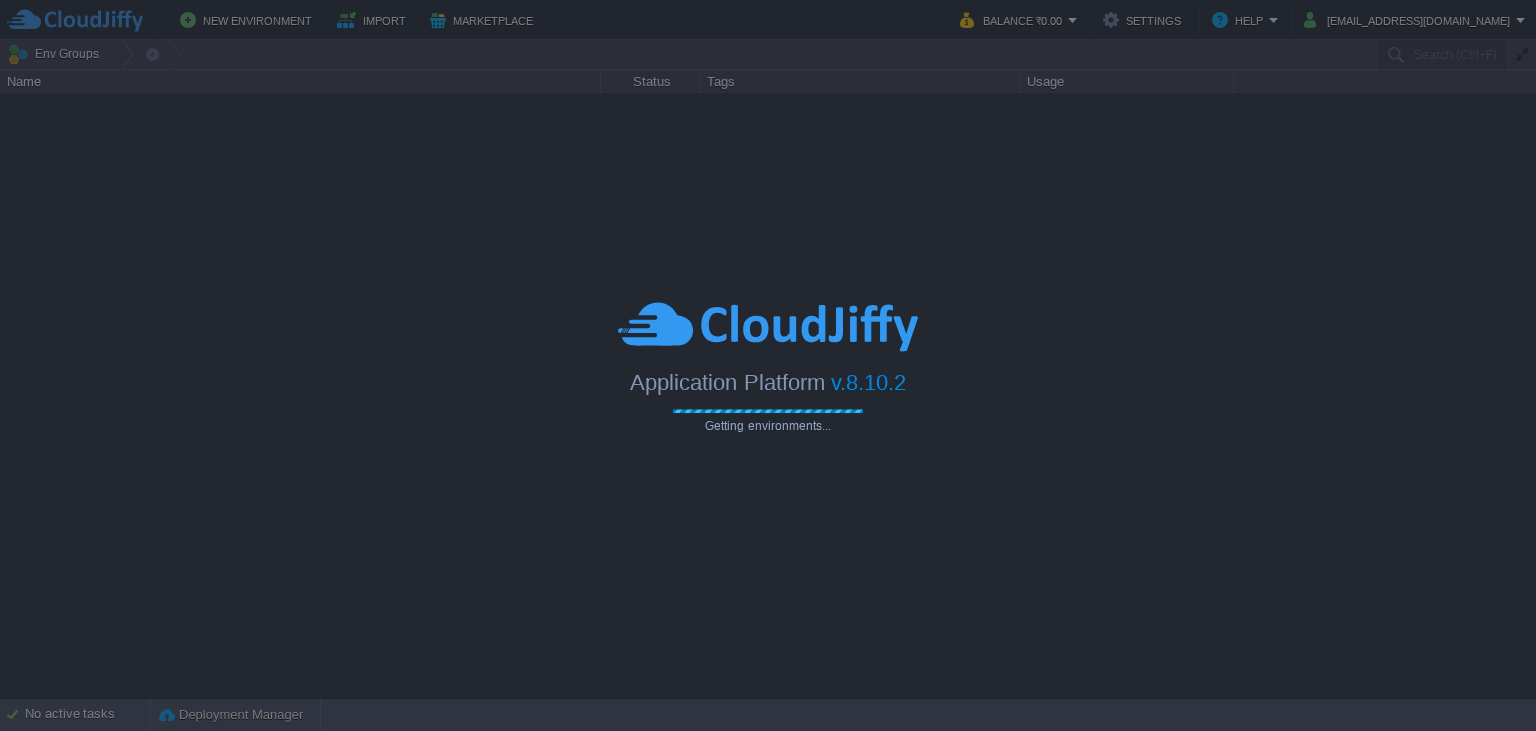 scroll, scrollTop: 0, scrollLeft: 0, axis: both 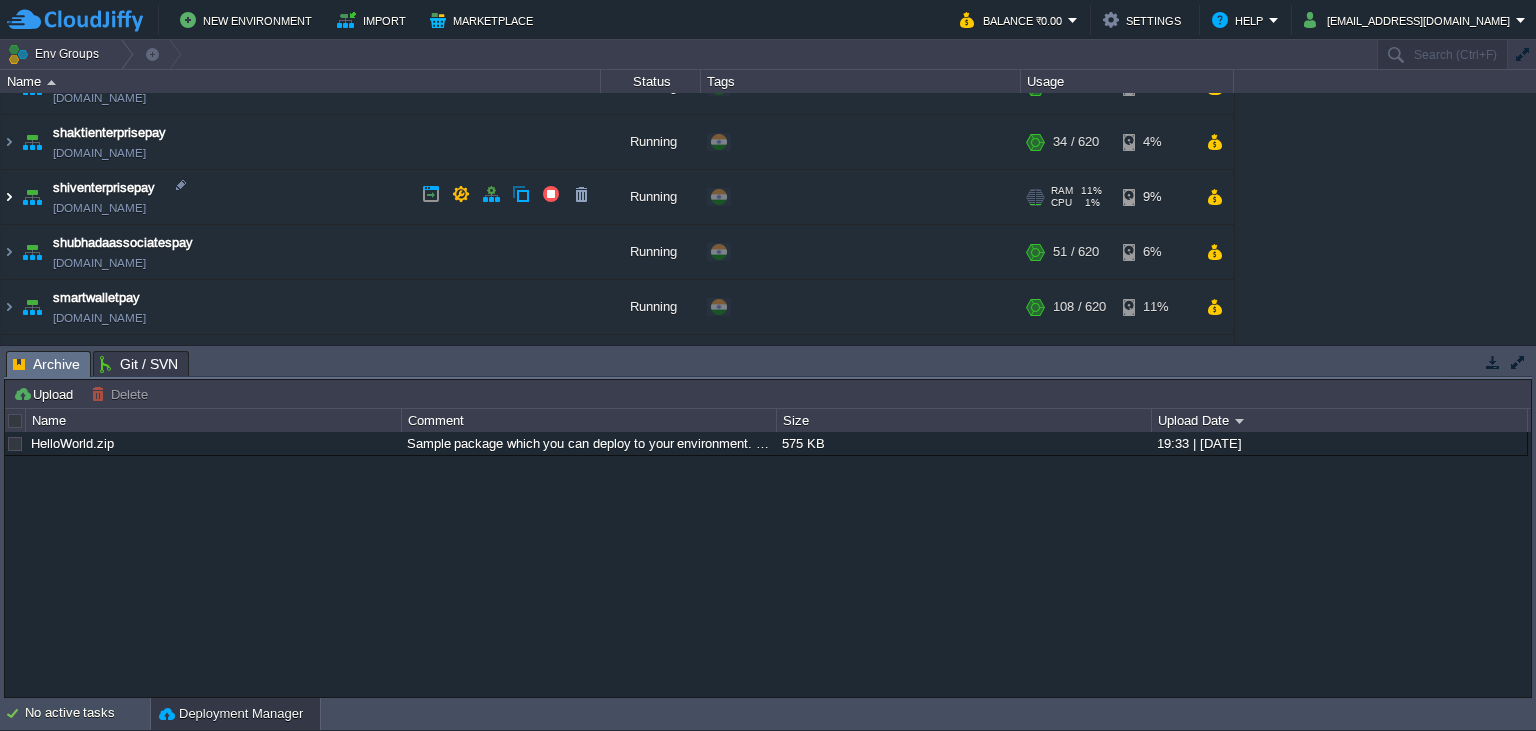 click at bounding box center [9, 197] 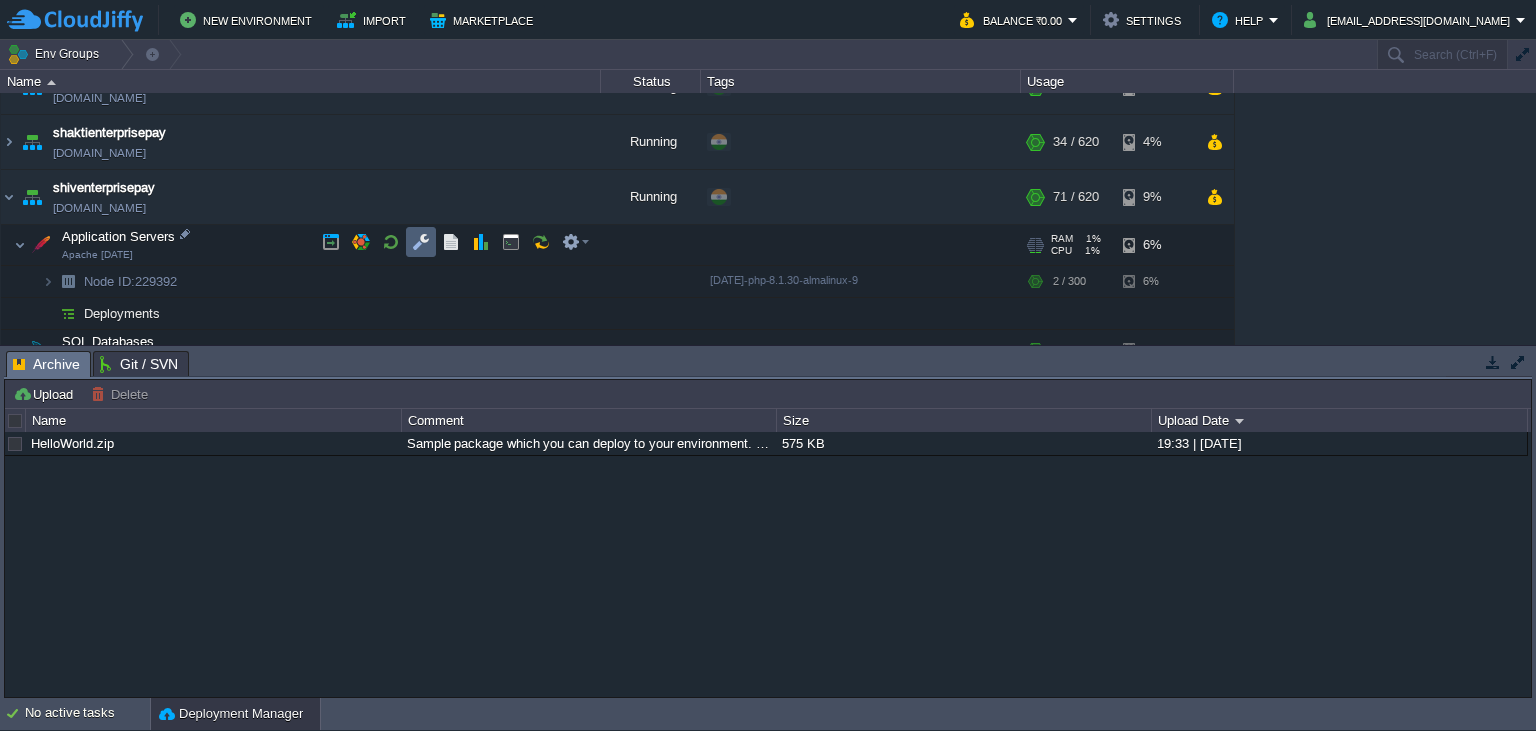 click at bounding box center (421, 242) 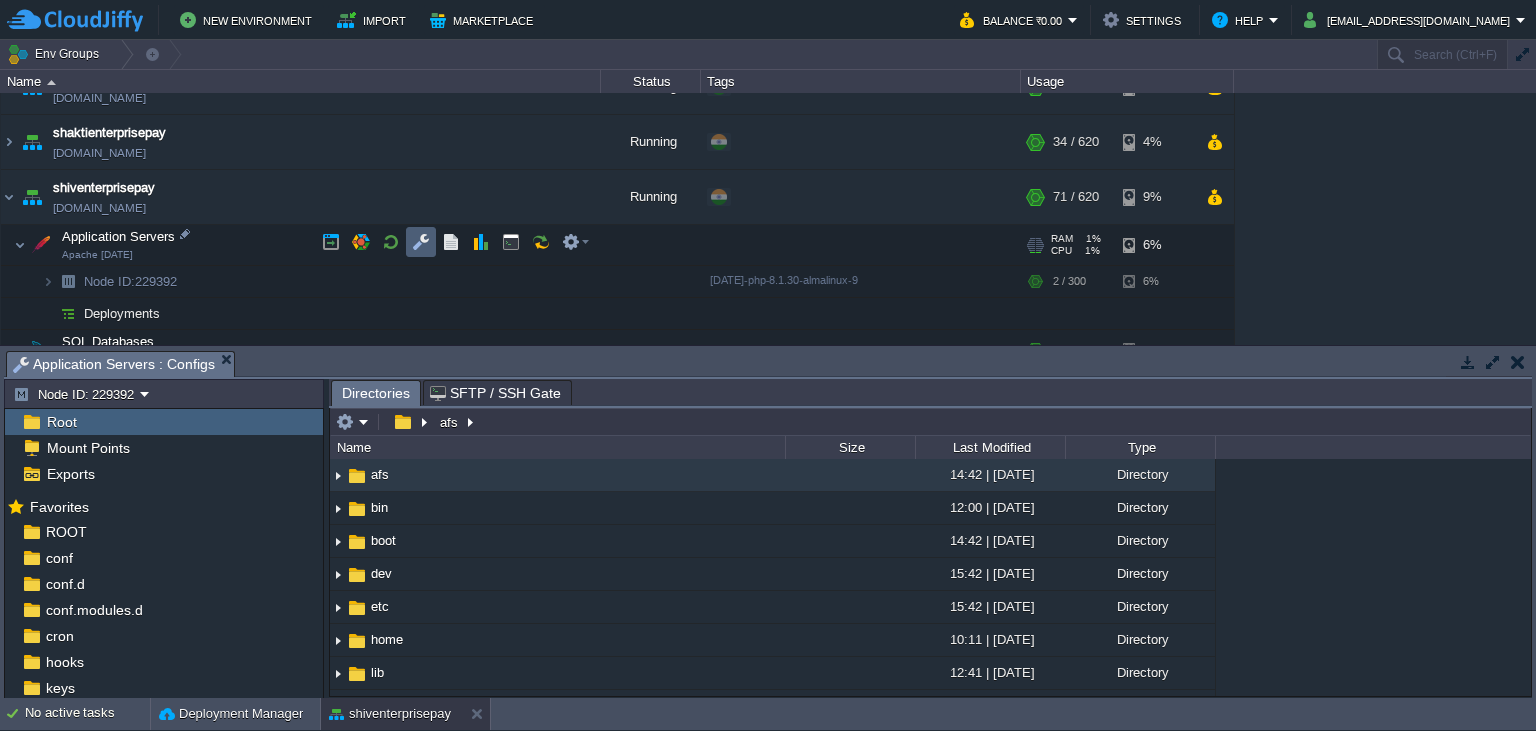 click at bounding box center [421, 242] 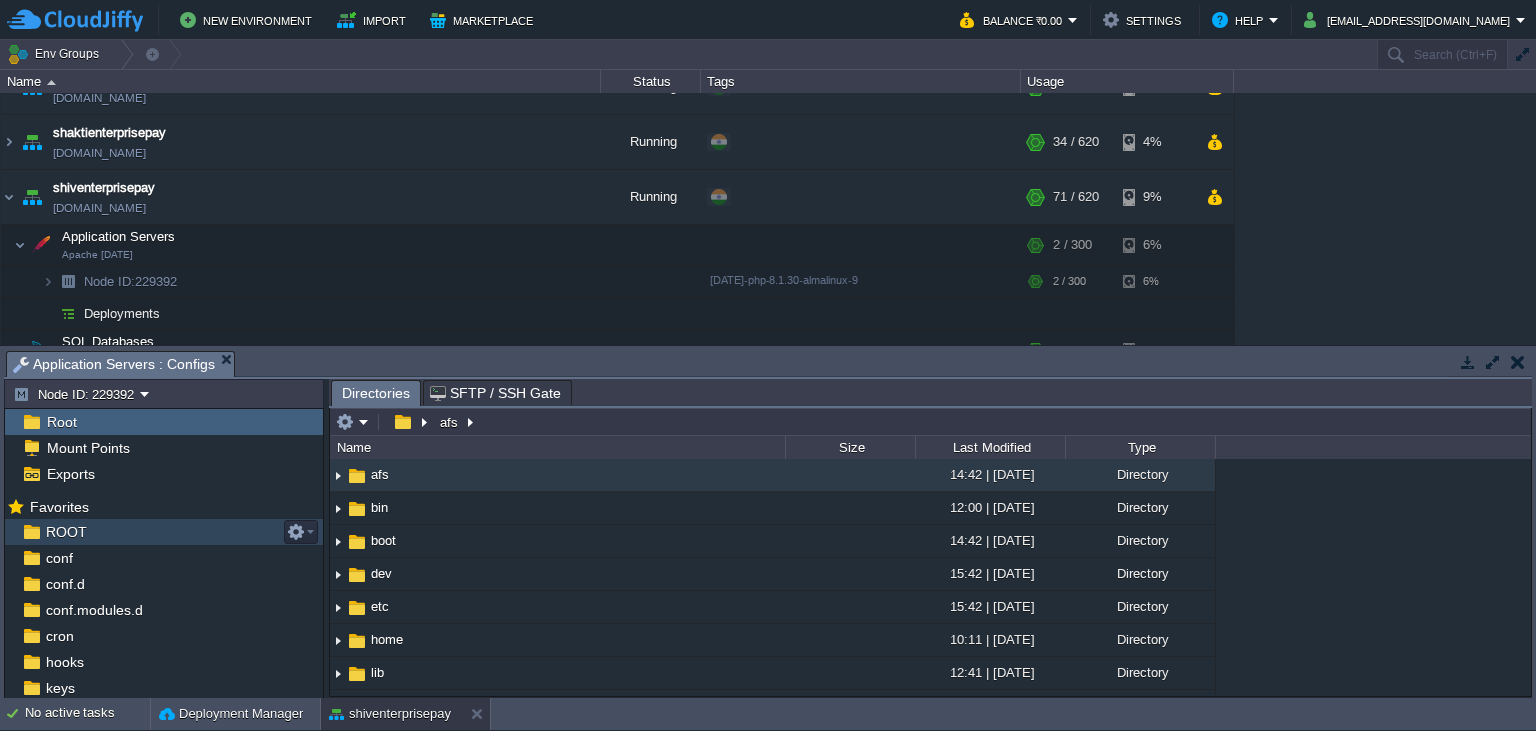 click on "ROOT" at bounding box center (164, 532) 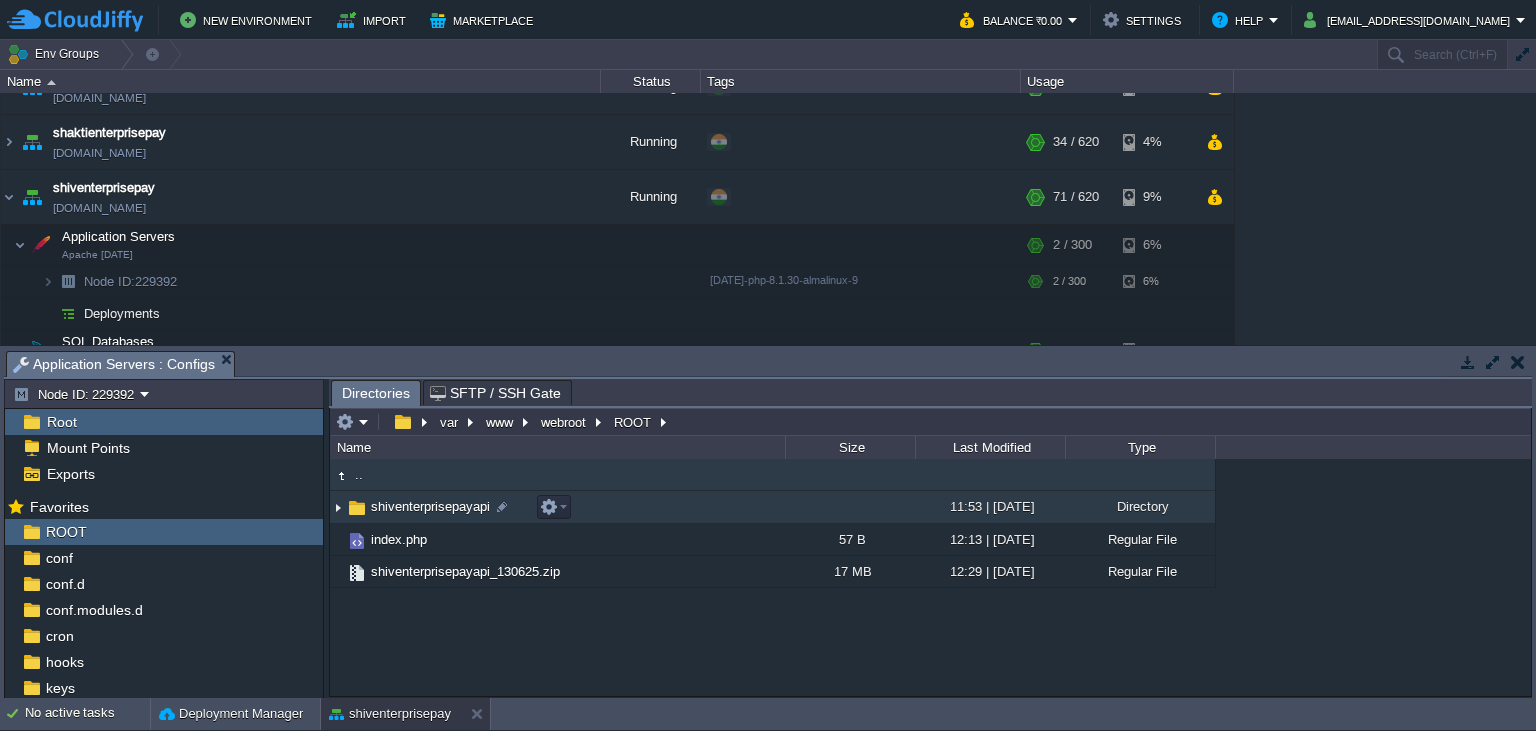 click on "shiventerprisepayapi" at bounding box center (430, 506) 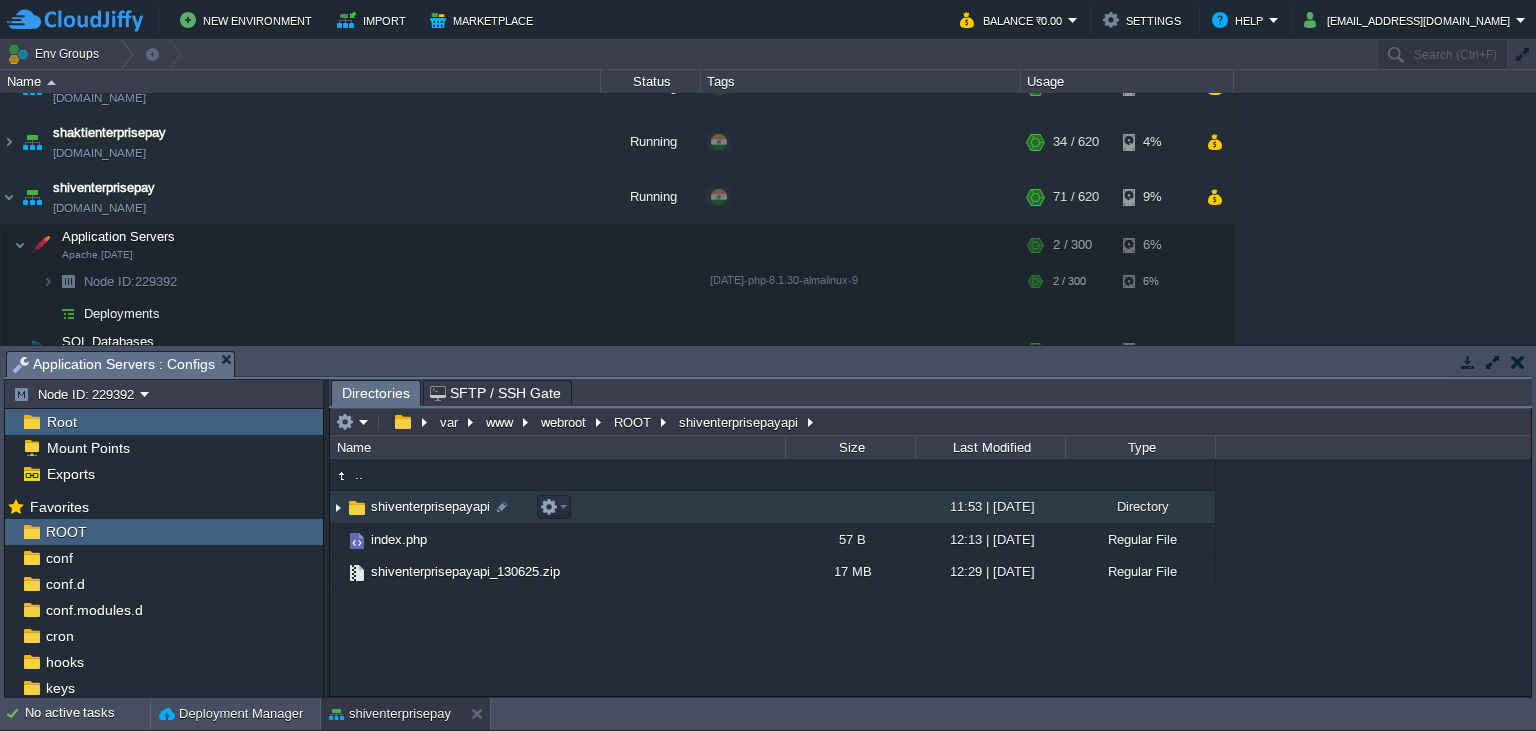 click on "shiventerprisepayapi" at bounding box center (430, 506) 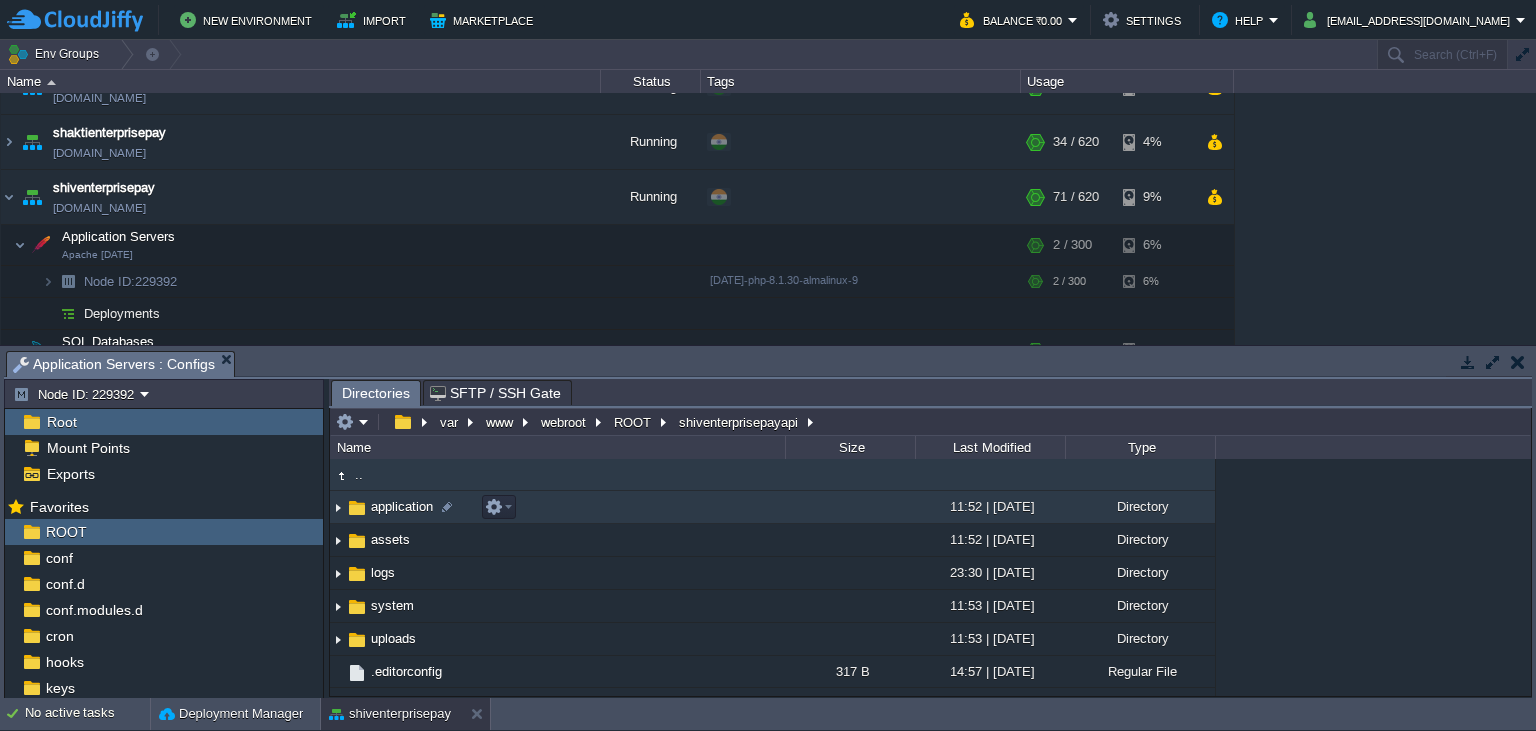 click on "application" at bounding box center (402, 506) 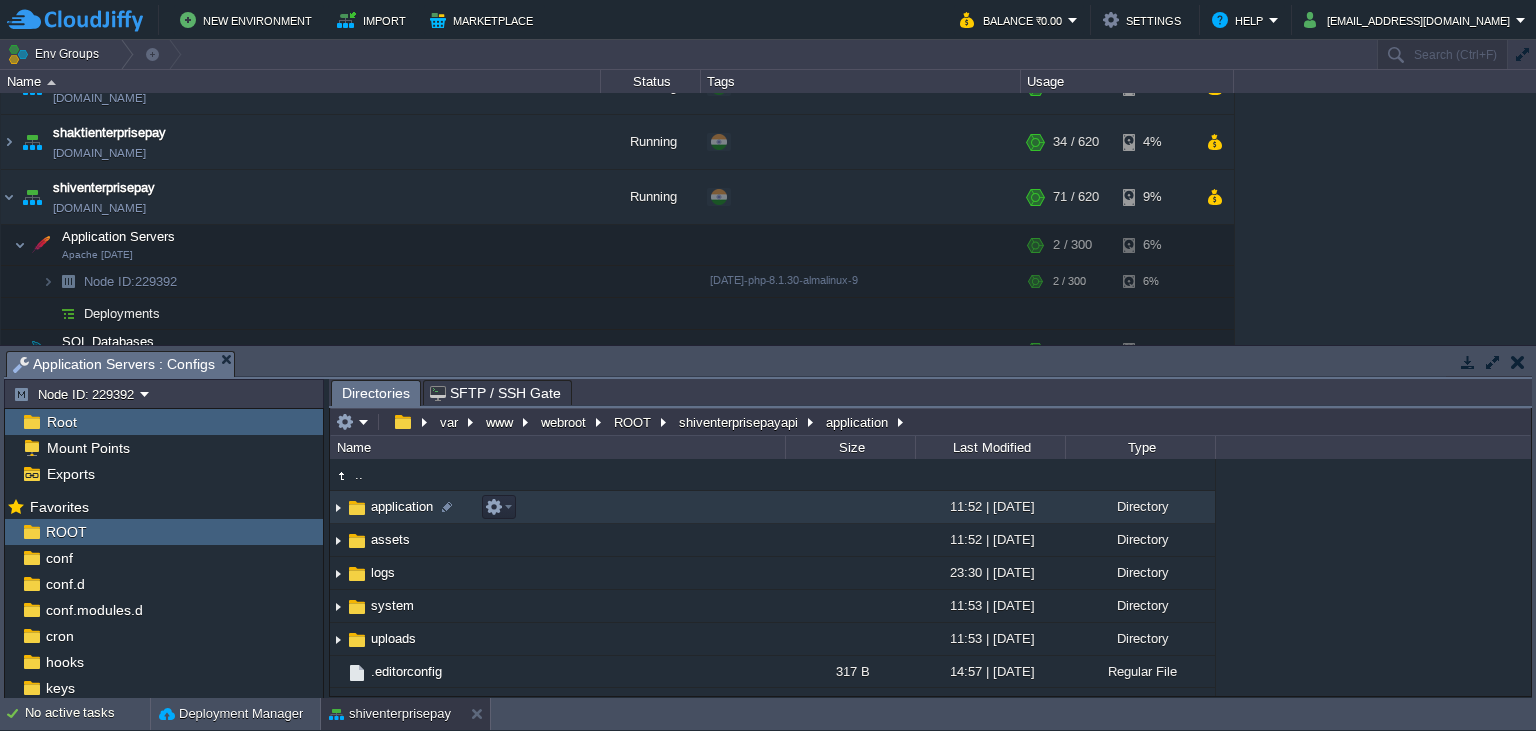 click on "application" at bounding box center (402, 506) 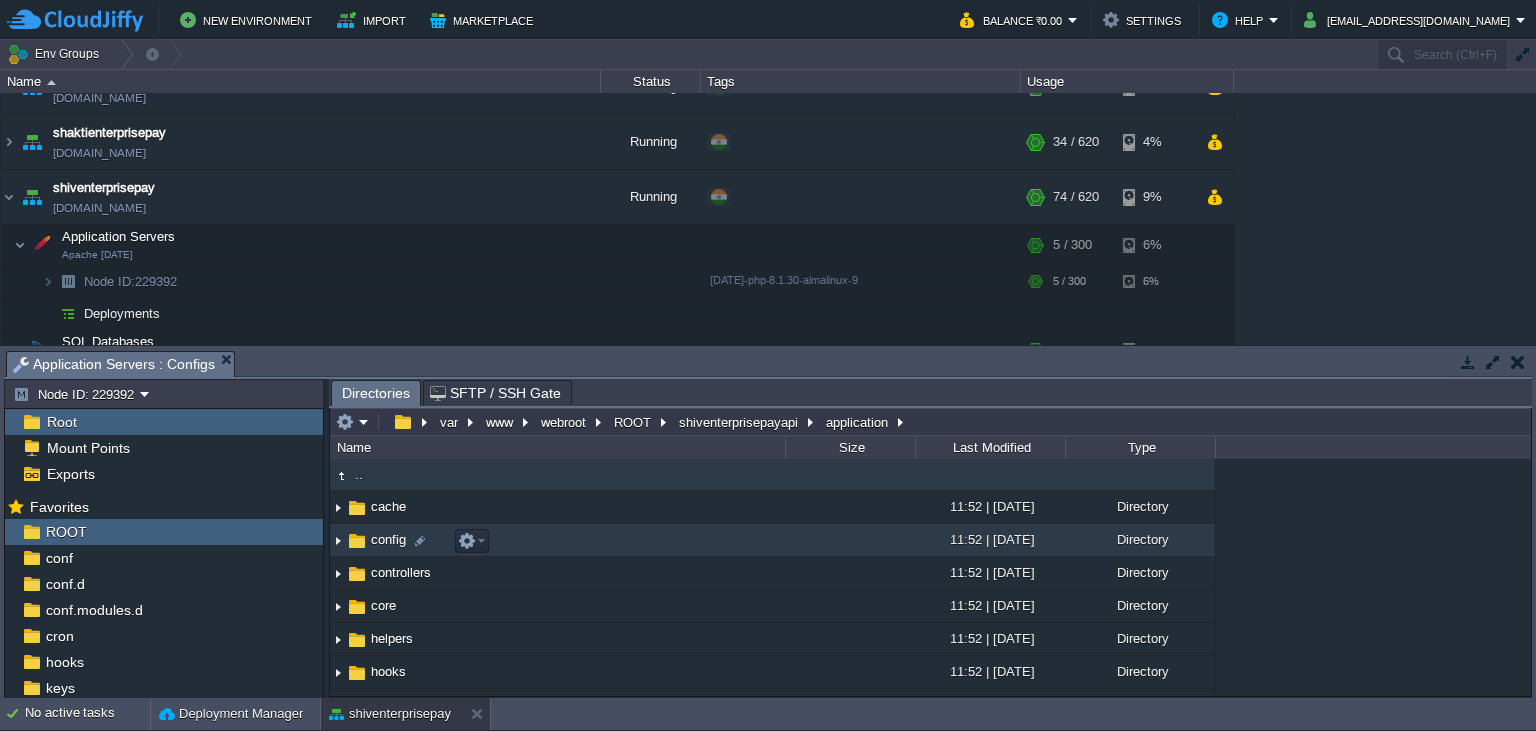 click on "config" at bounding box center [388, 539] 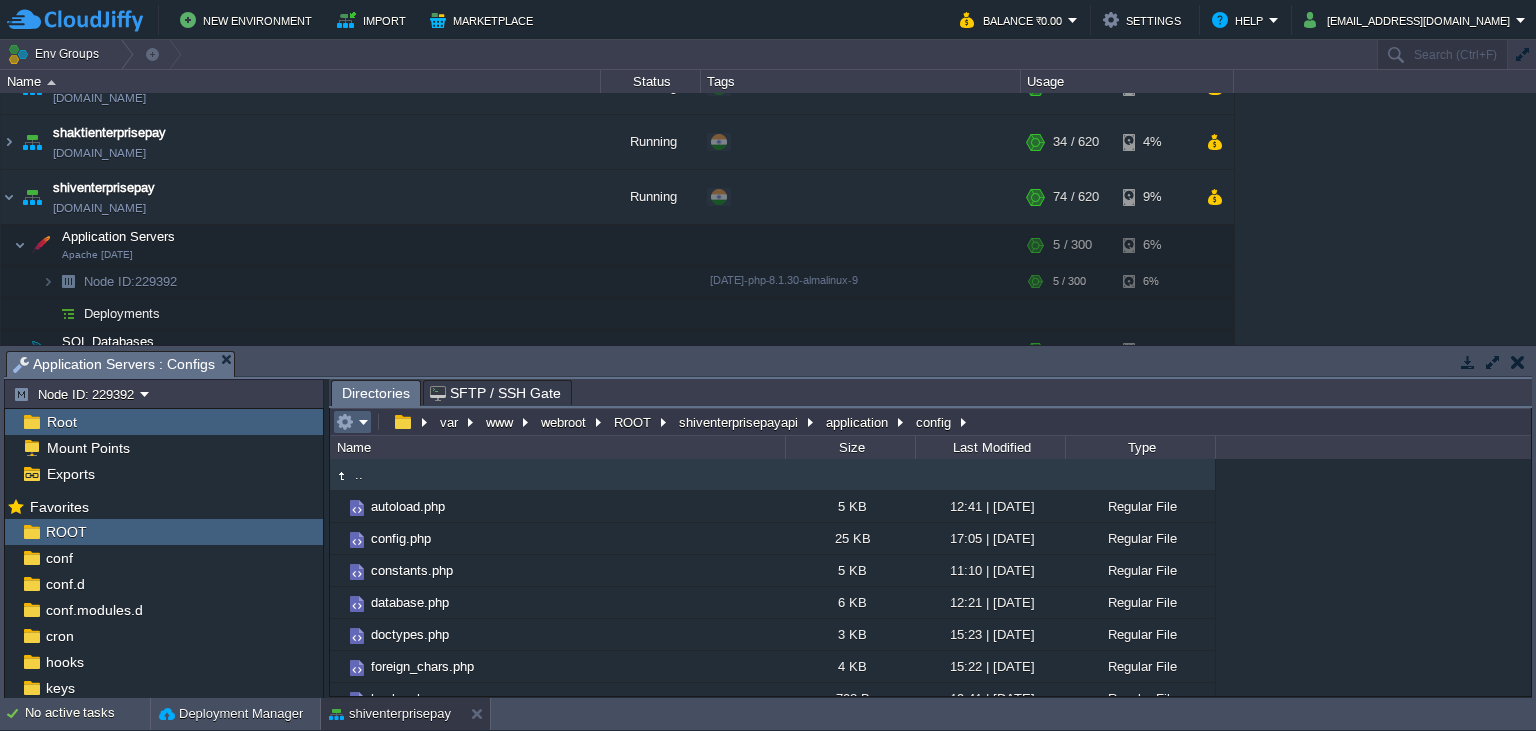 click at bounding box center [352, 422] 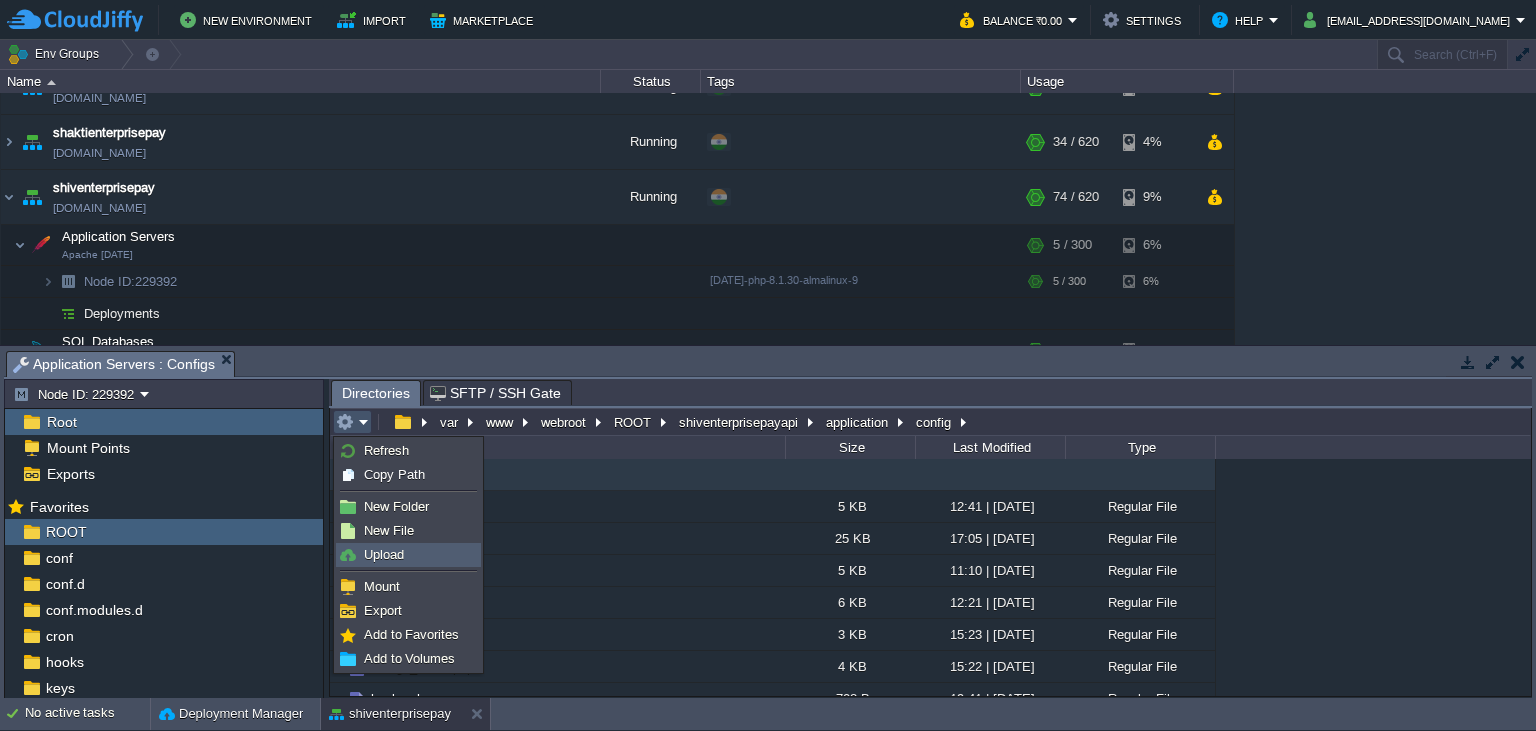 click on "Upload" at bounding box center [408, 555] 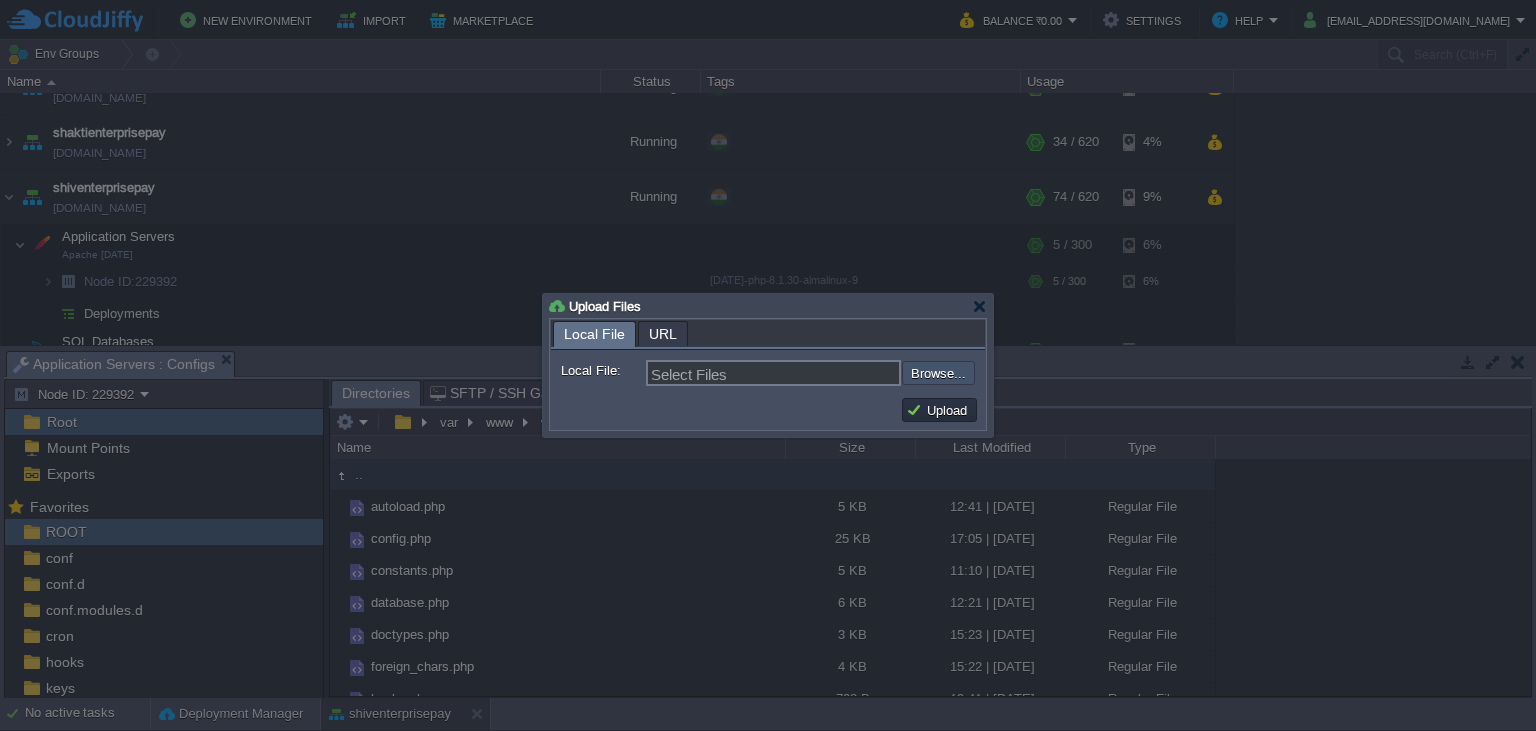 click at bounding box center [848, 373] 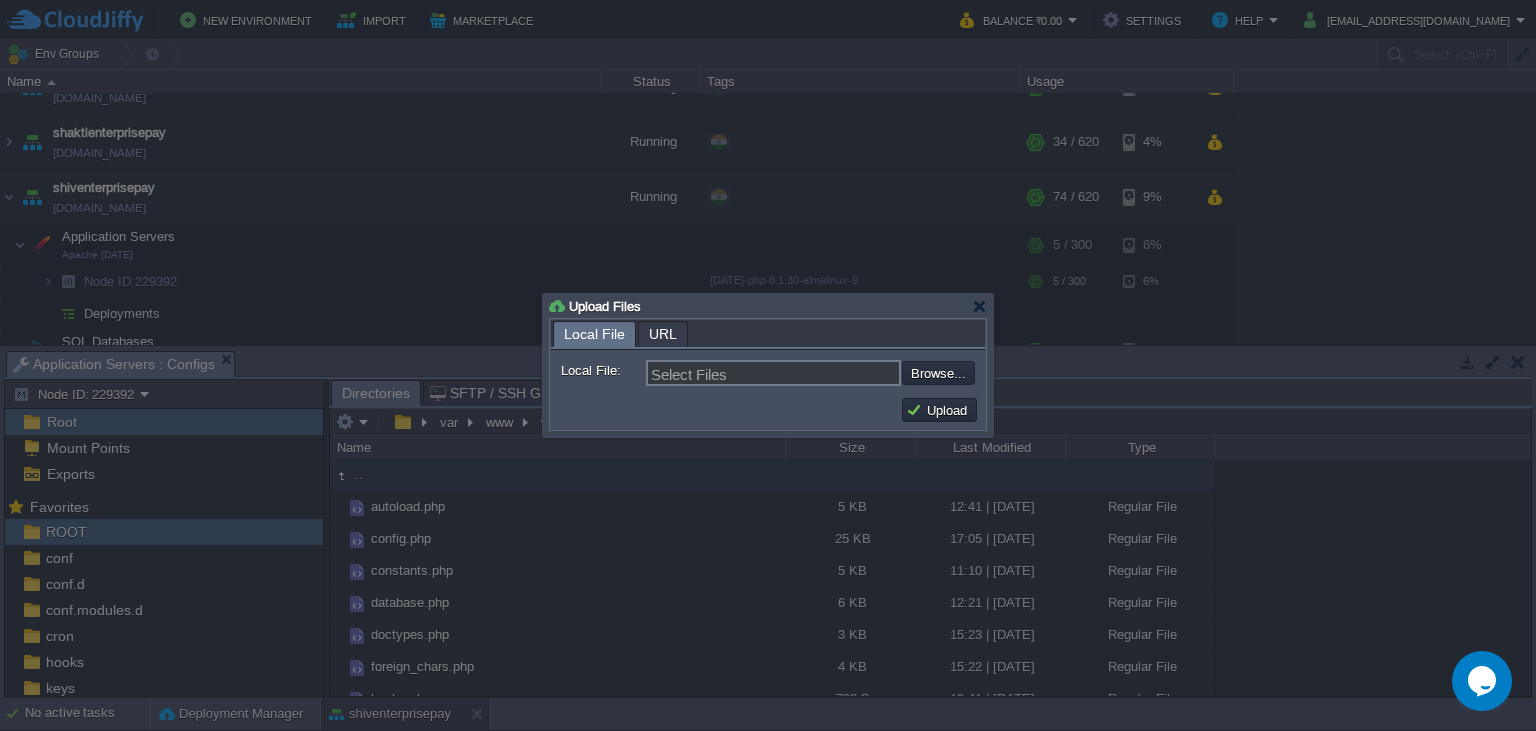 scroll, scrollTop: 0, scrollLeft: 0, axis: both 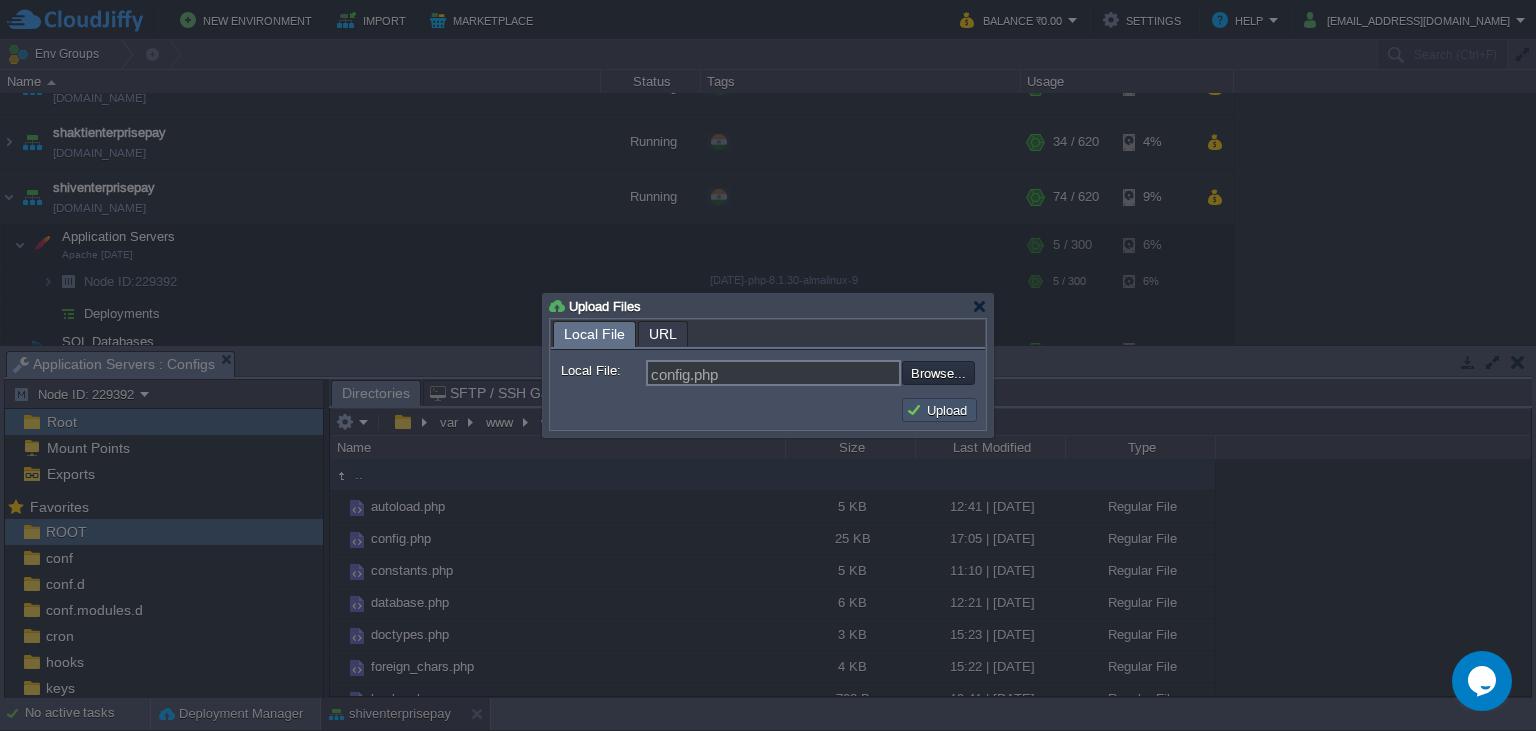 click on "Upload" at bounding box center (939, 410) 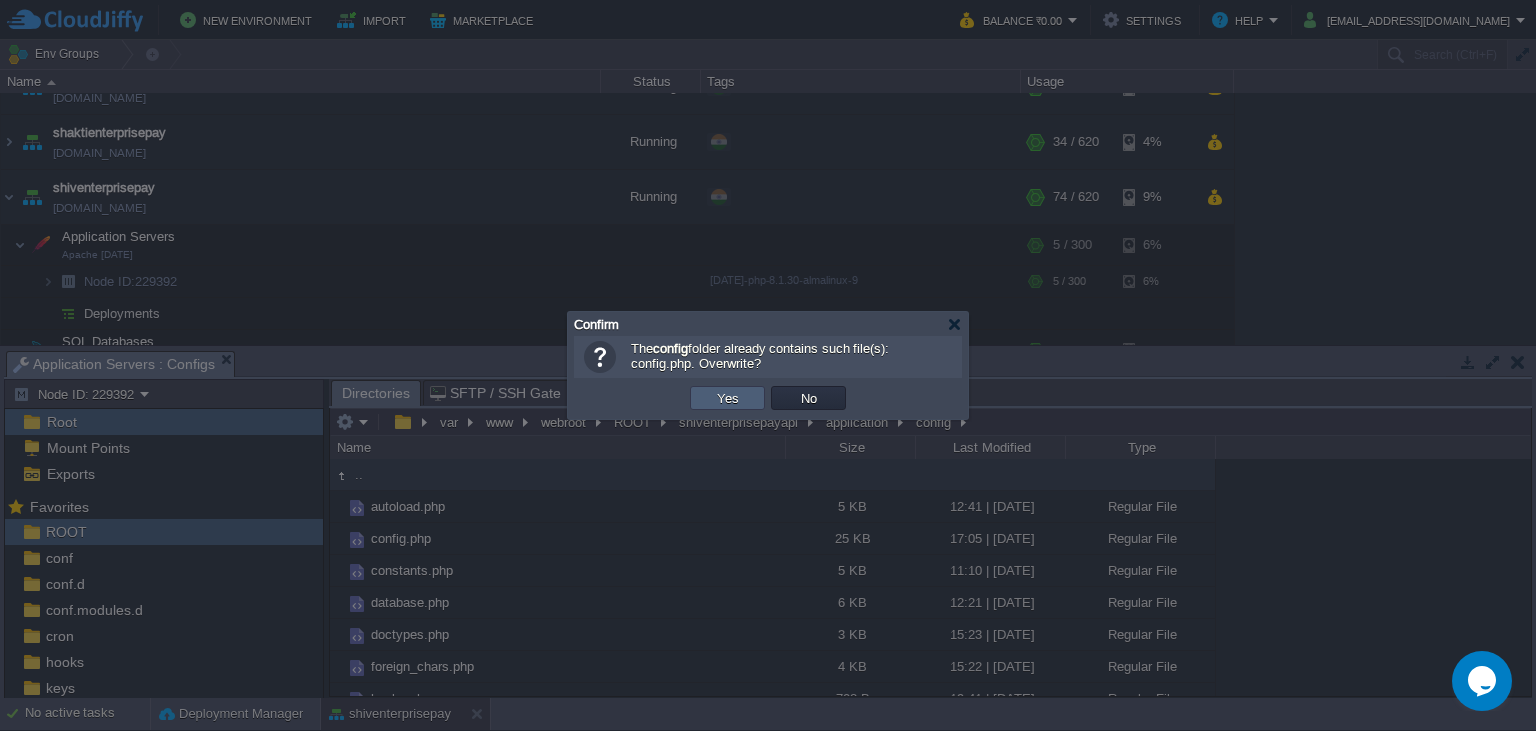 click on "Yes" at bounding box center (727, 398) 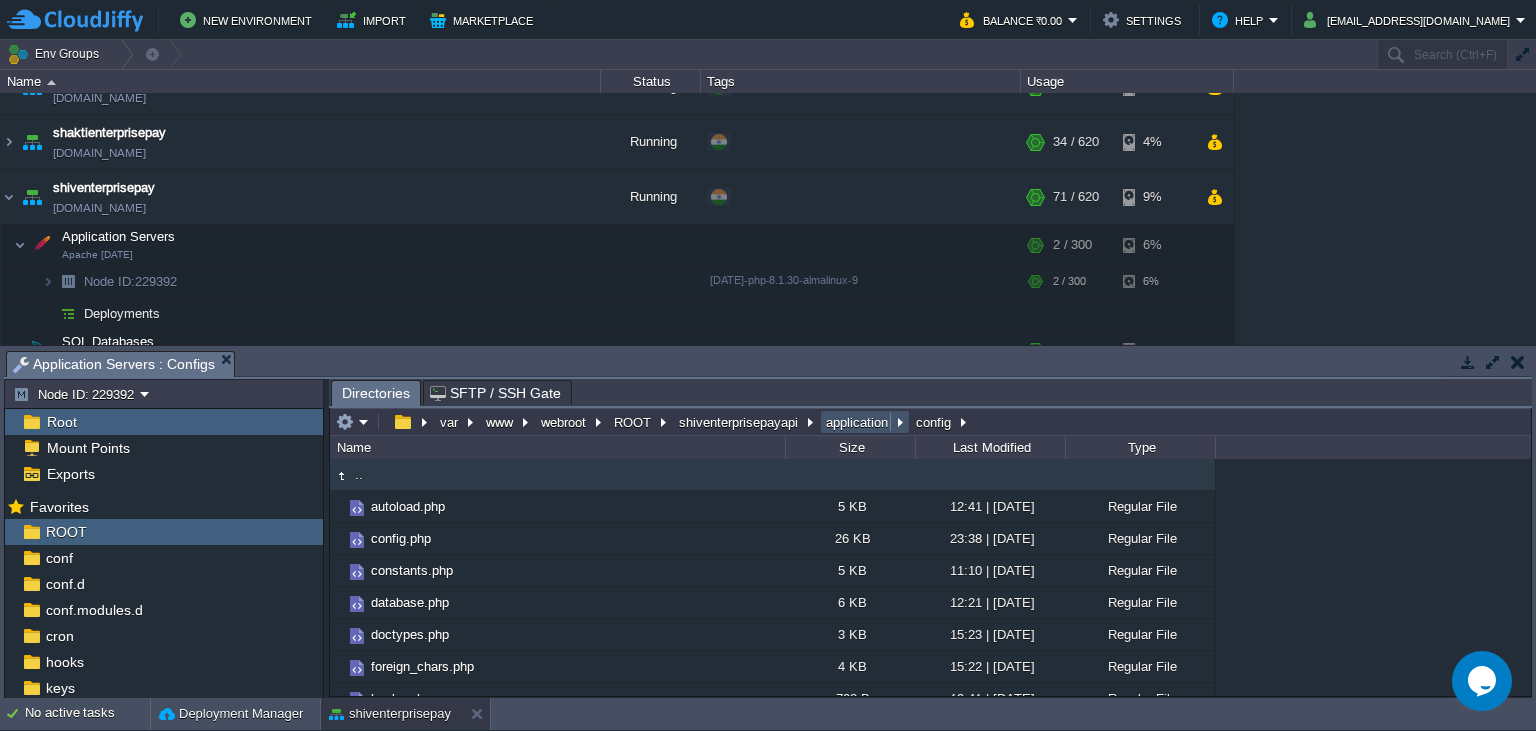 click on "application" at bounding box center (858, 422) 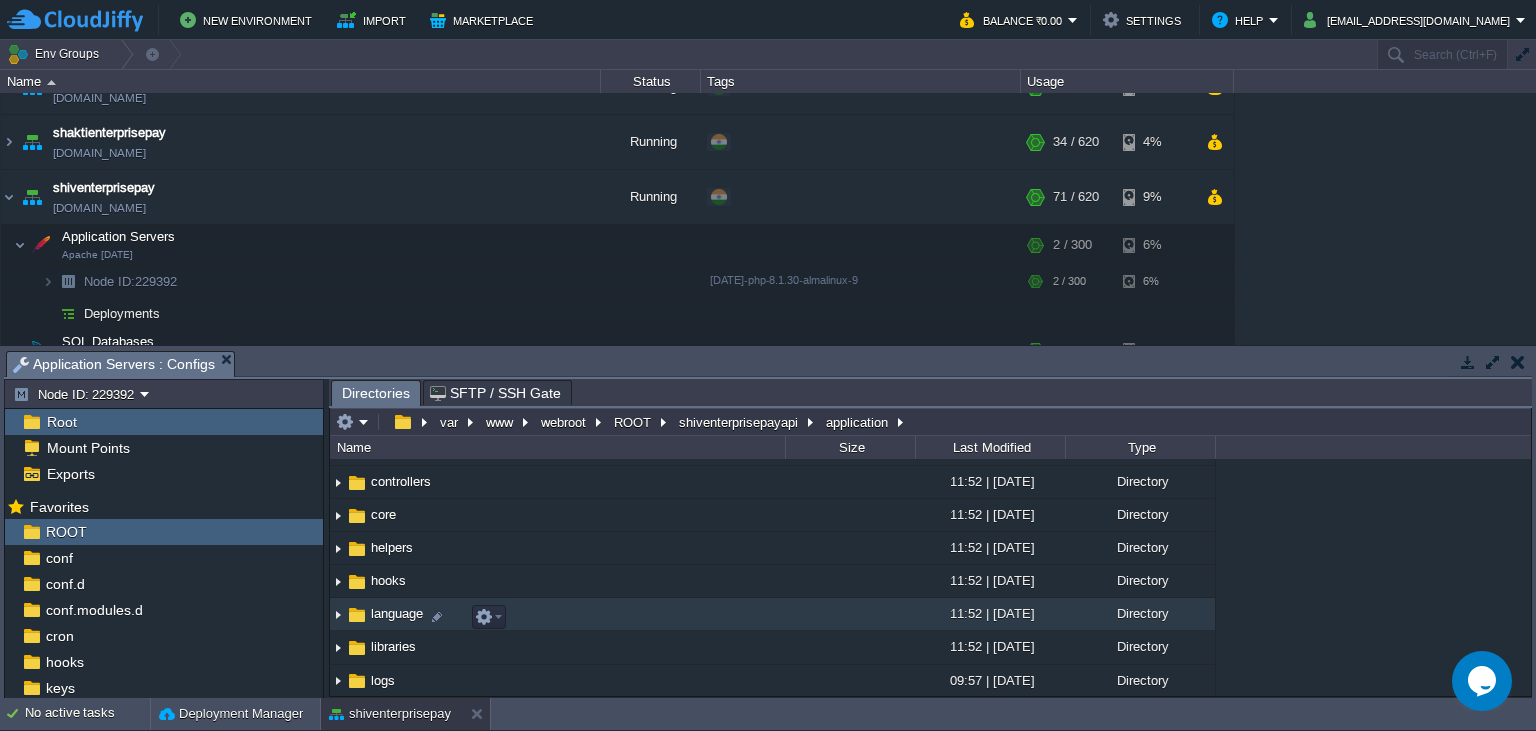 scroll, scrollTop: 182, scrollLeft: 0, axis: vertical 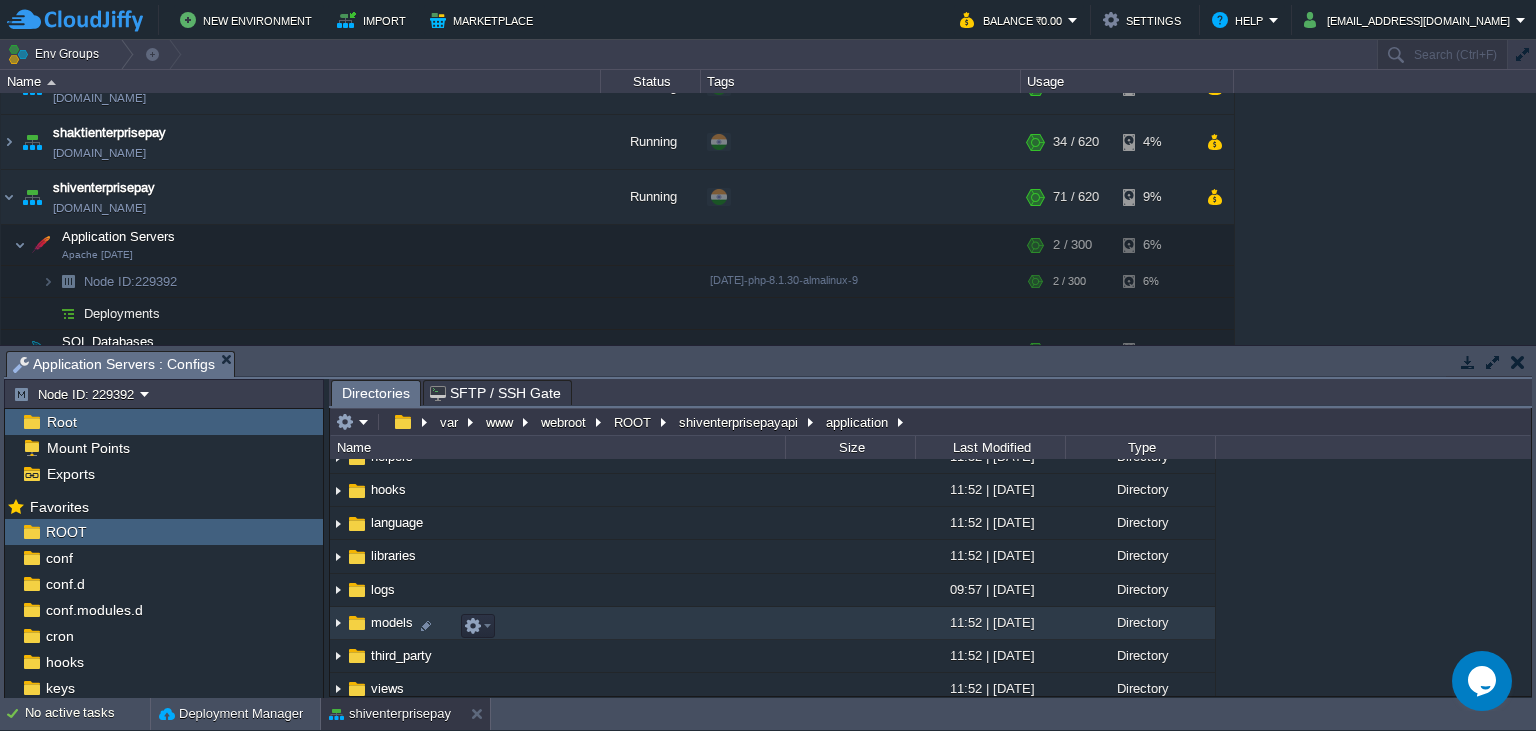 click on "models" at bounding box center [392, 622] 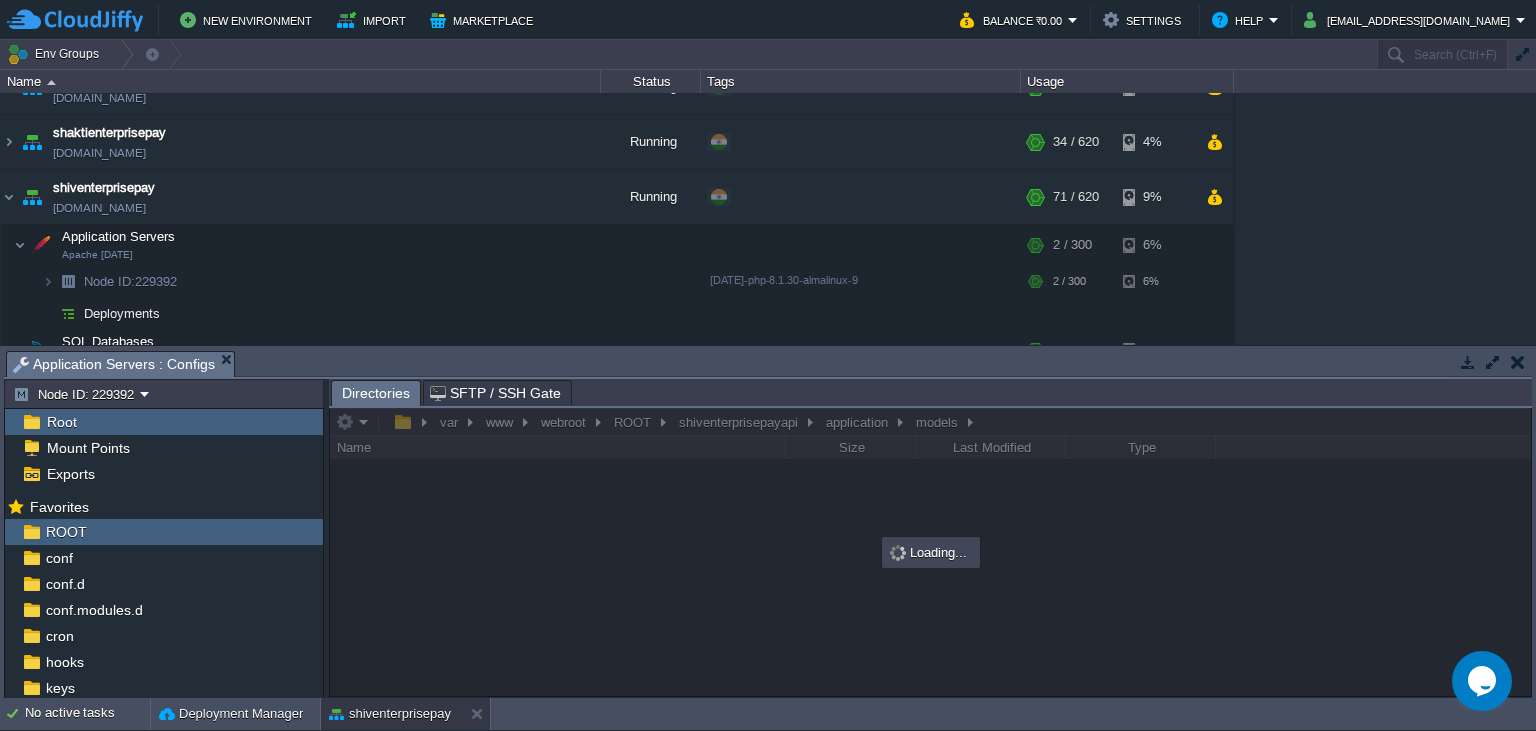 scroll, scrollTop: 0, scrollLeft: 0, axis: both 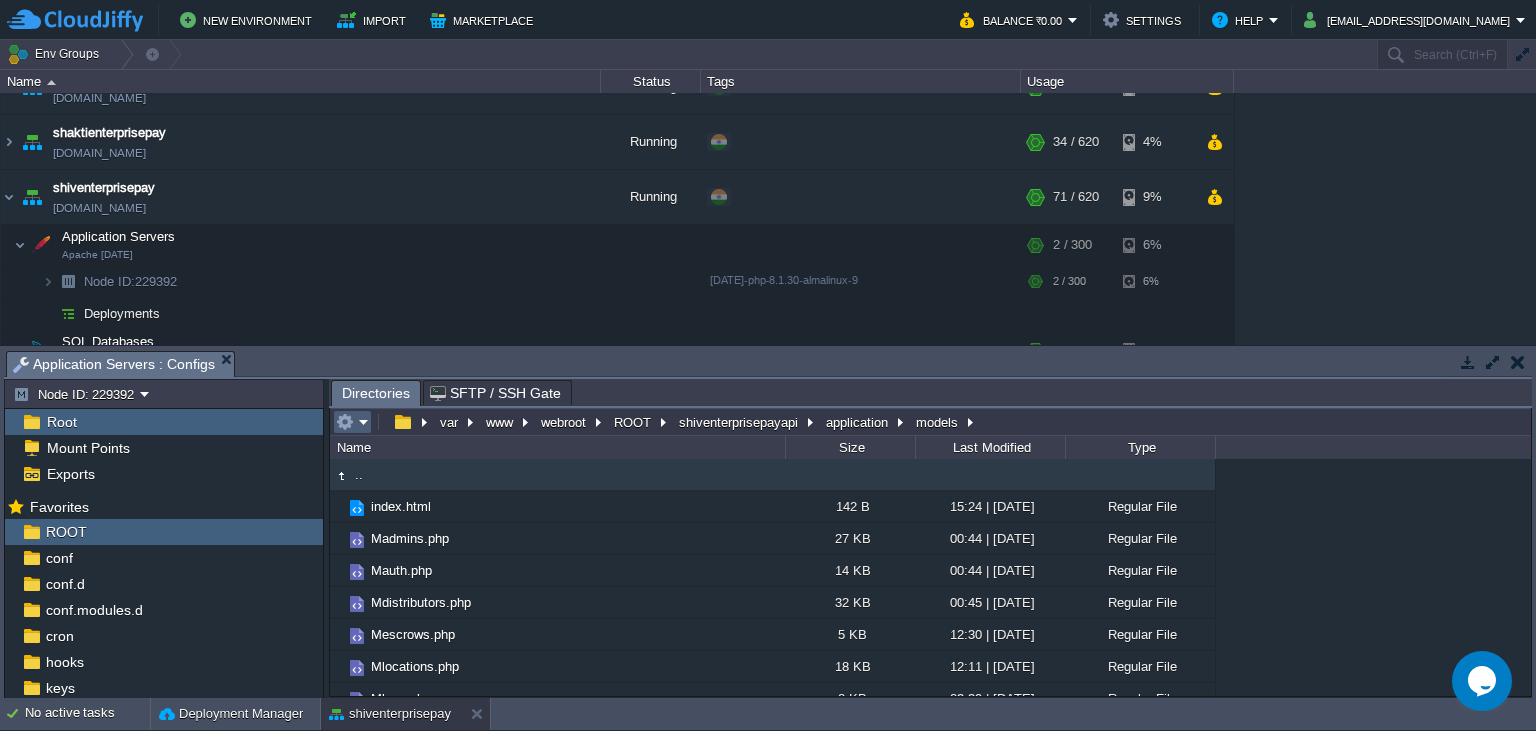 click at bounding box center [352, 422] 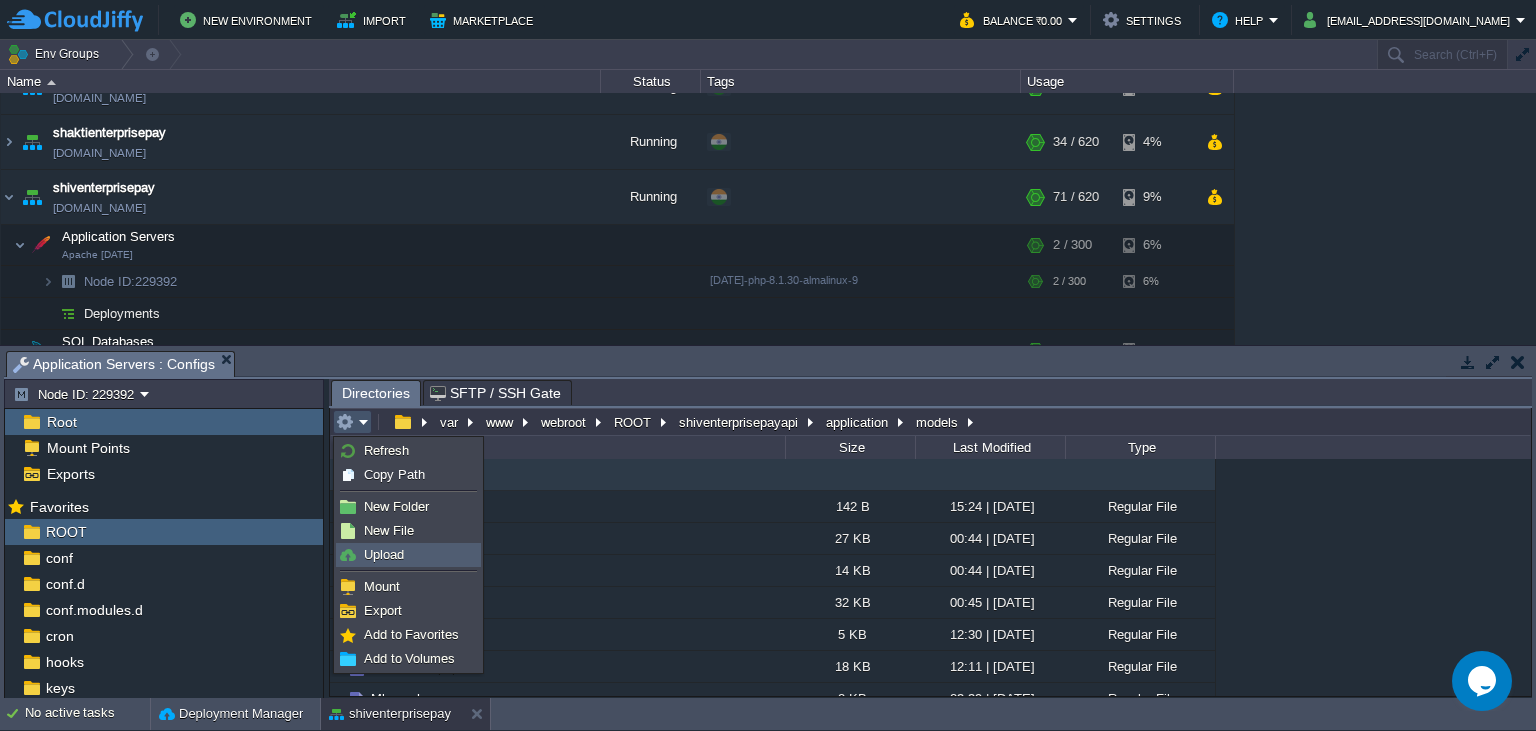 click on "Upload" at bounding box center (408, 555) 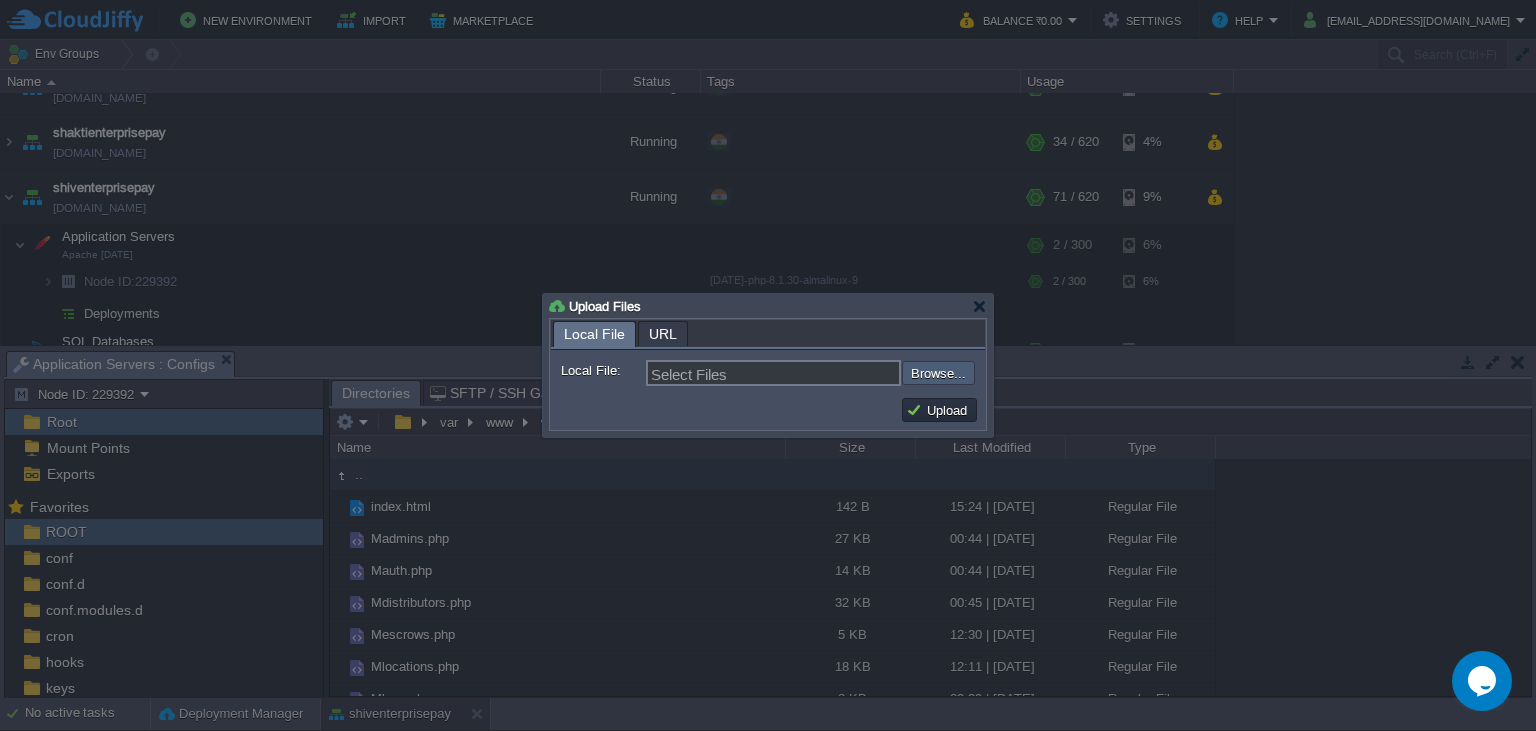 click at bounding box center (848, 373) 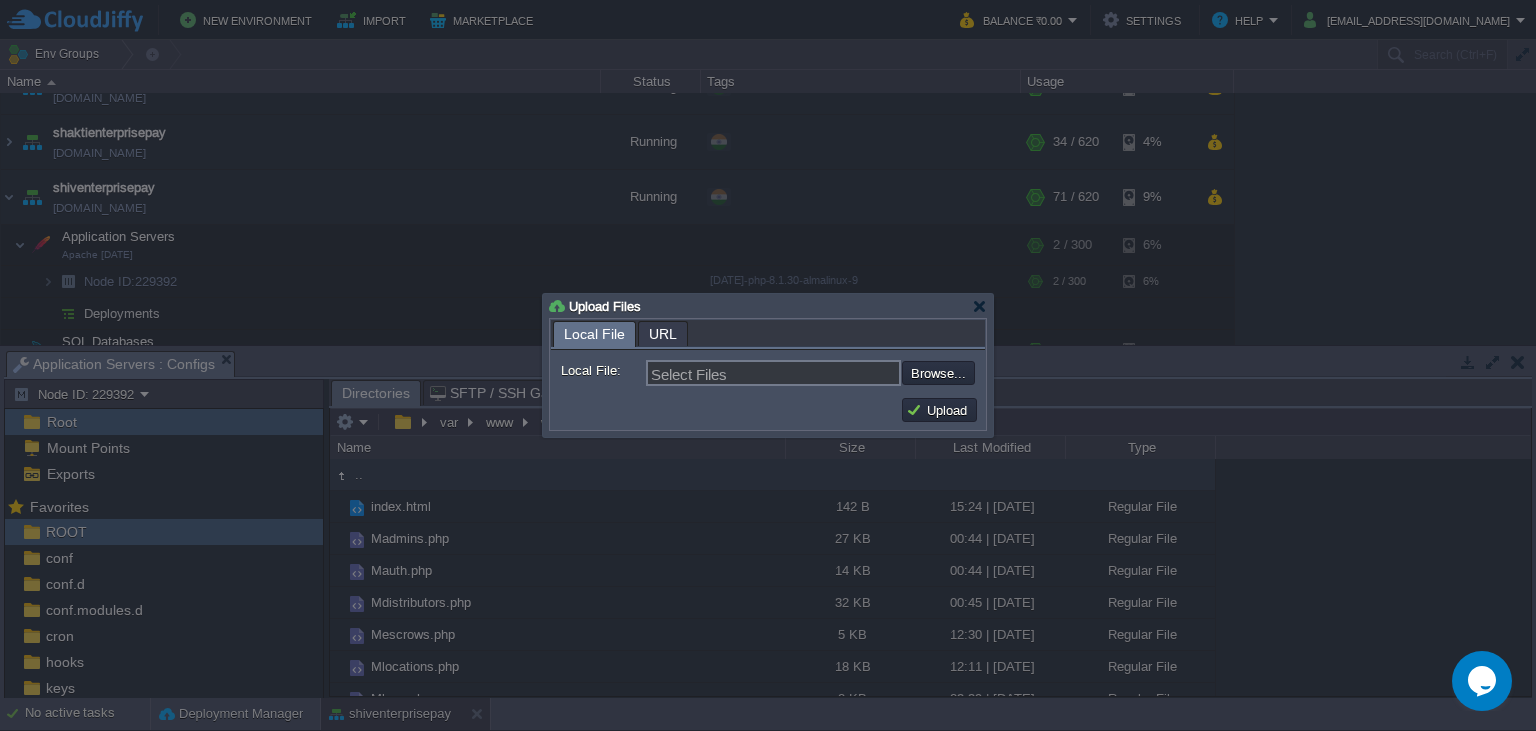 type on "C:\fakepath\Mpayins.php" 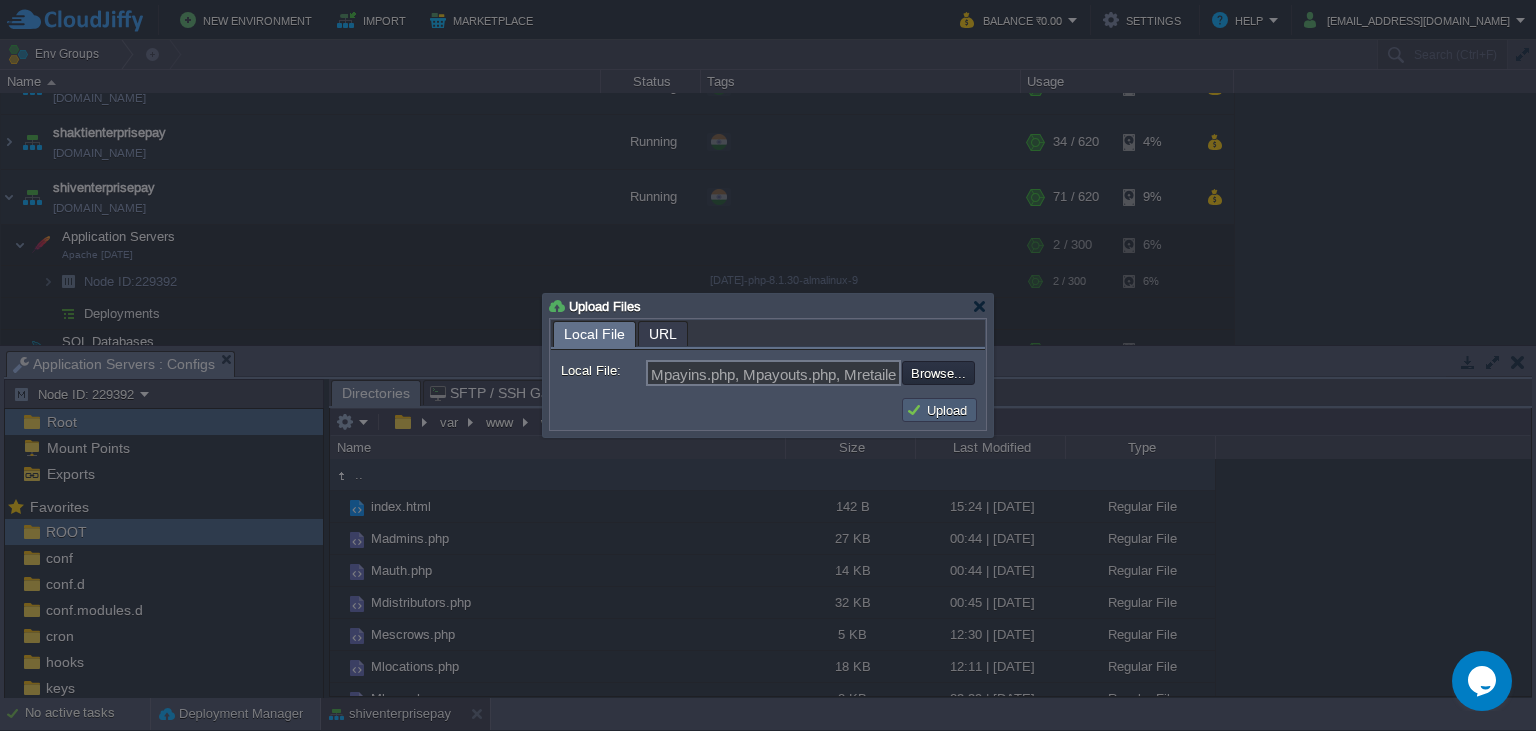 click on "Upload" at bounding box center [939, 410] 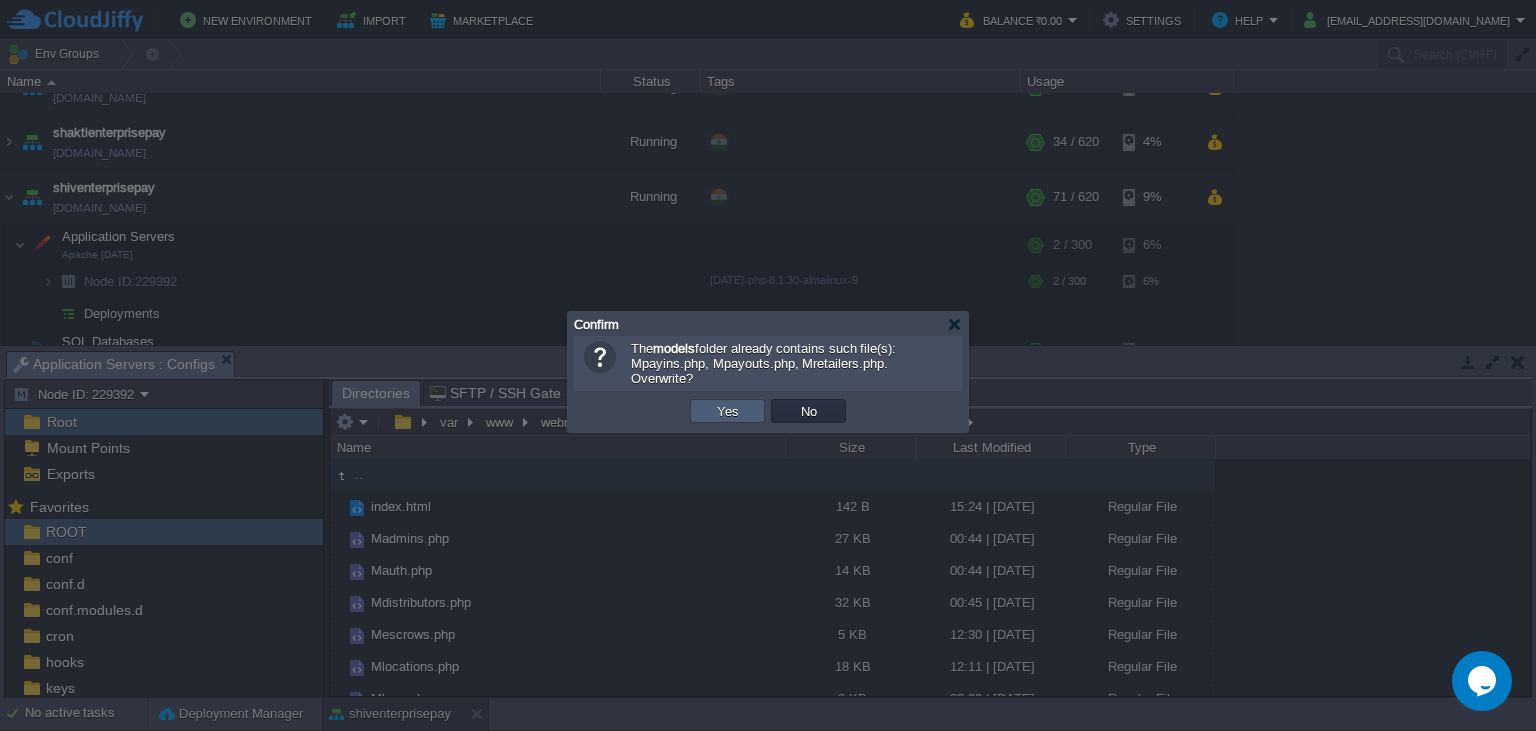 click on "Yes" at bounding box center [728, 411] 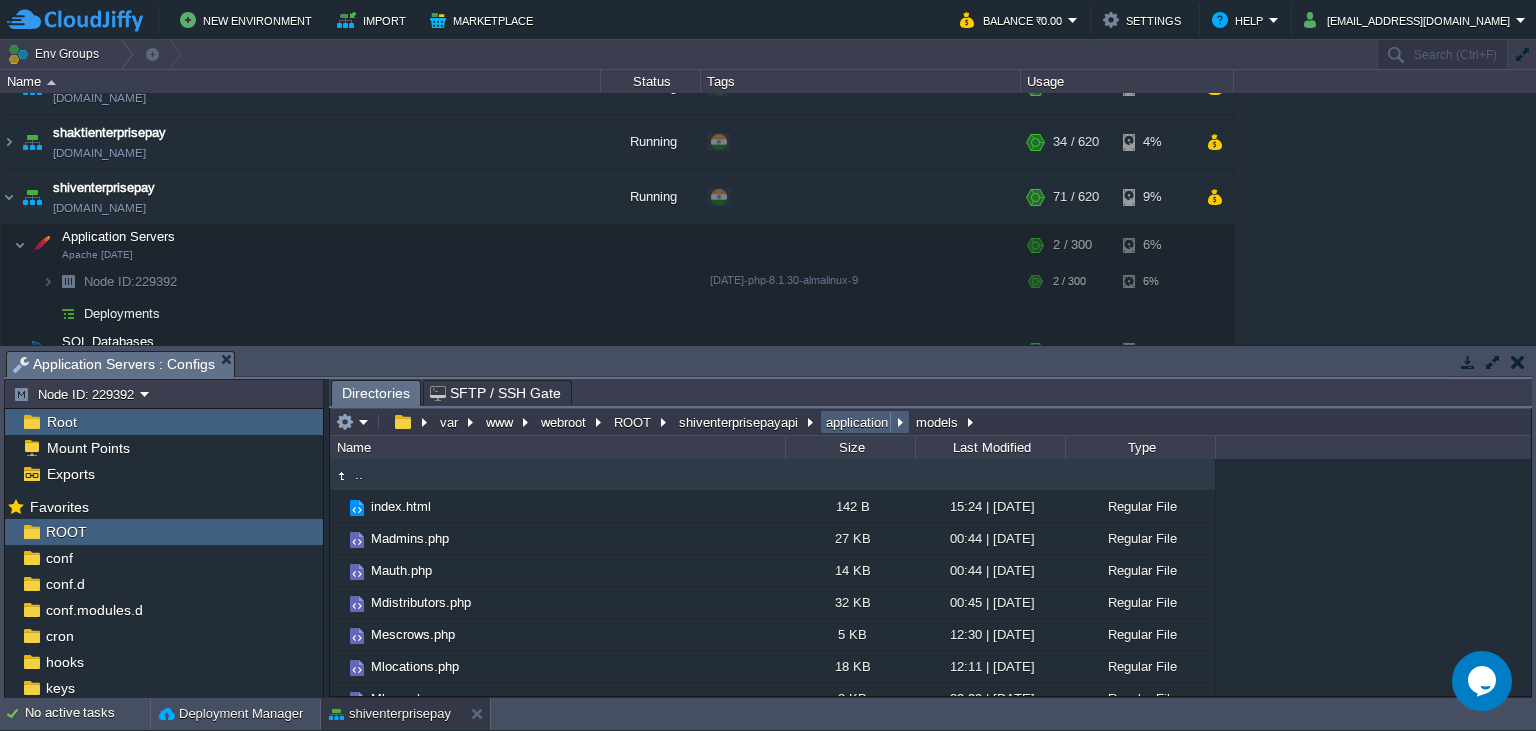 click on "application" at bounding box center [858, 422] 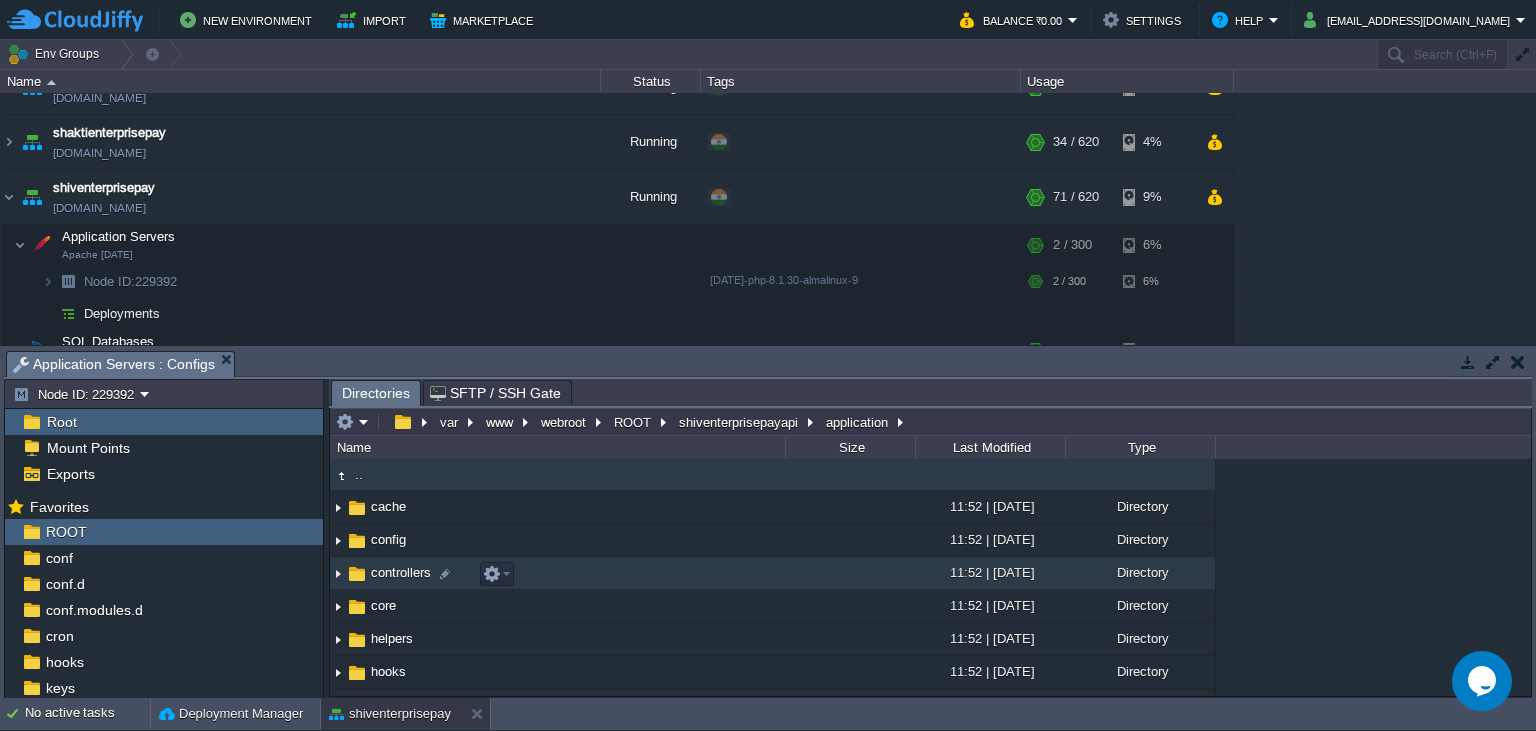 click on "controllers" at bounding box center [401, 572] 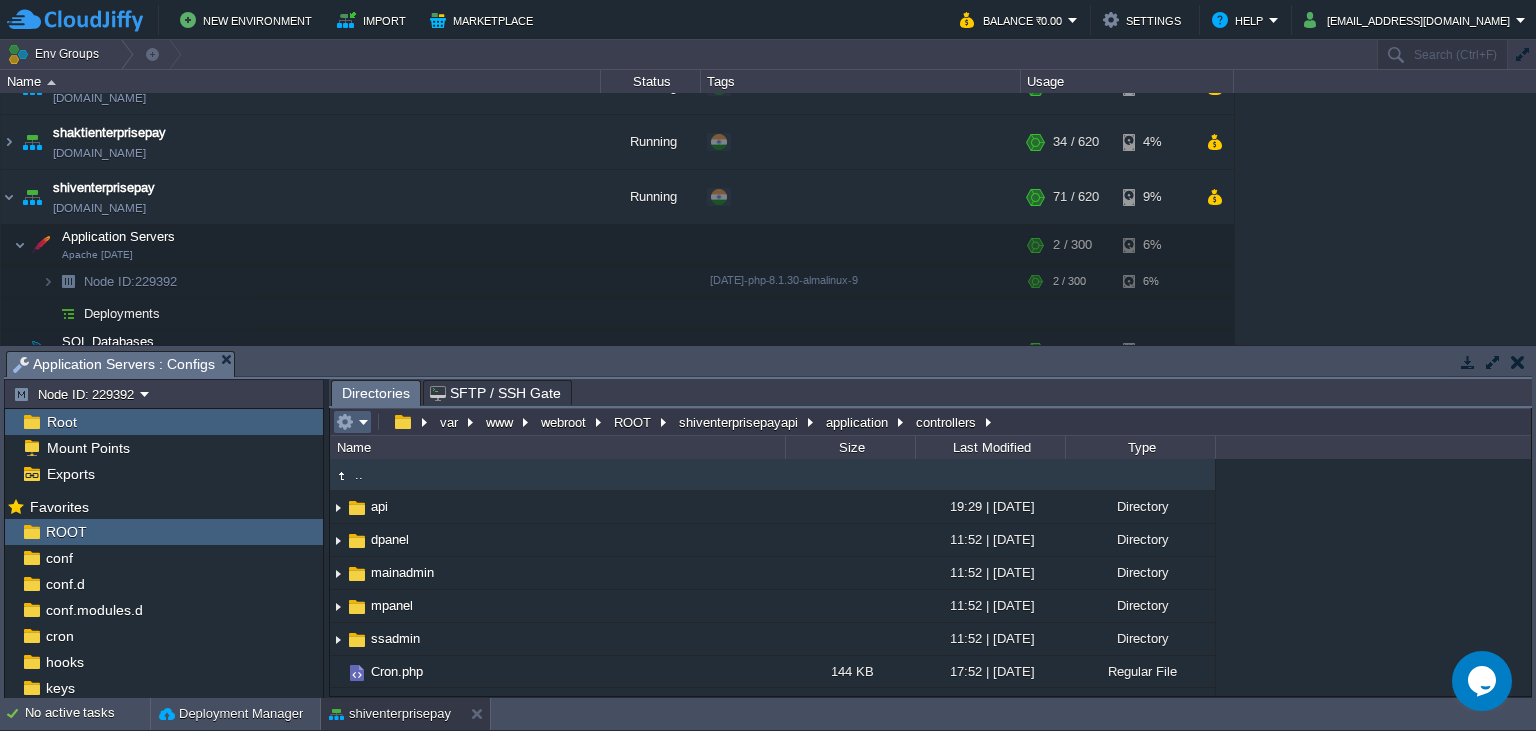 click at bounding box center (352, 422) 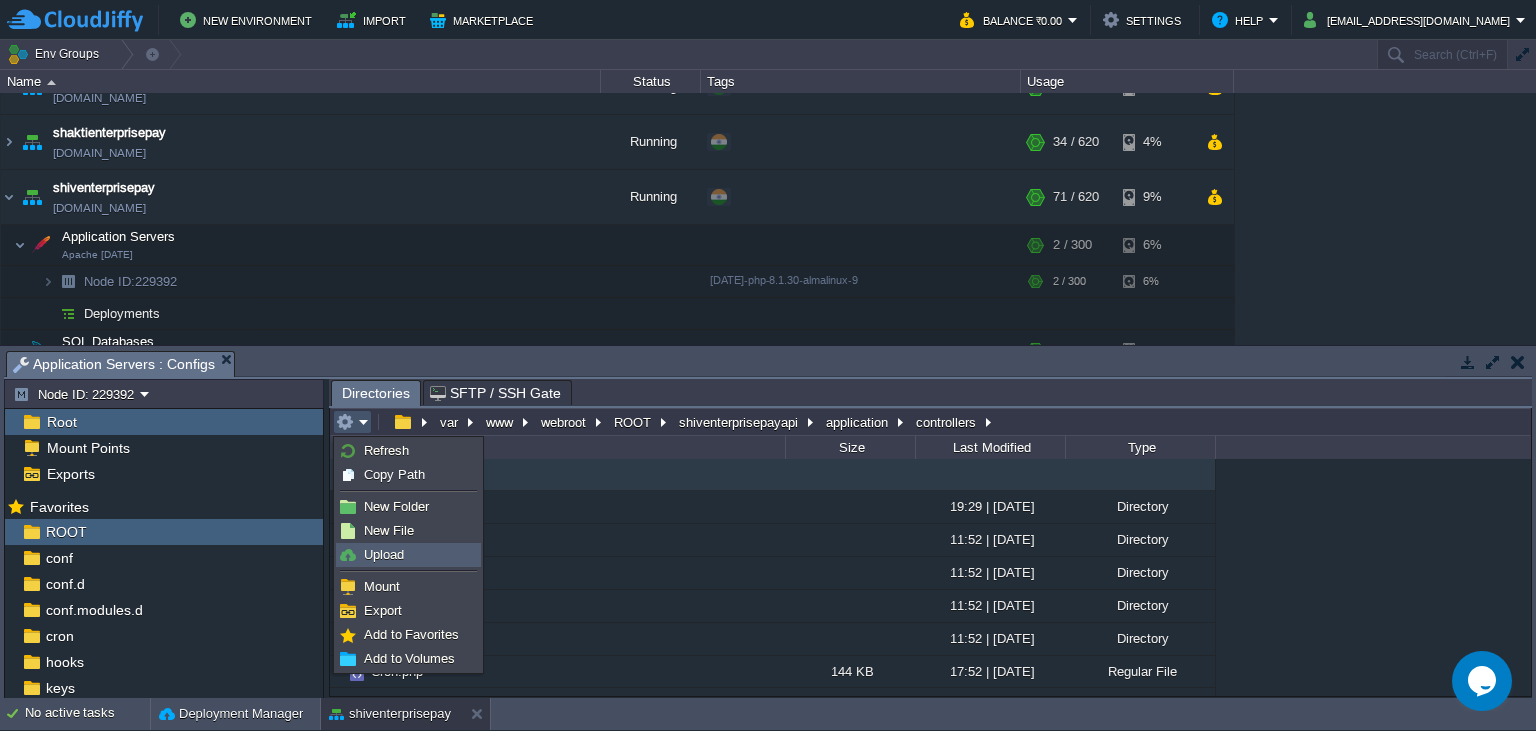 click on "Upload" at bounding box center (408, 555) 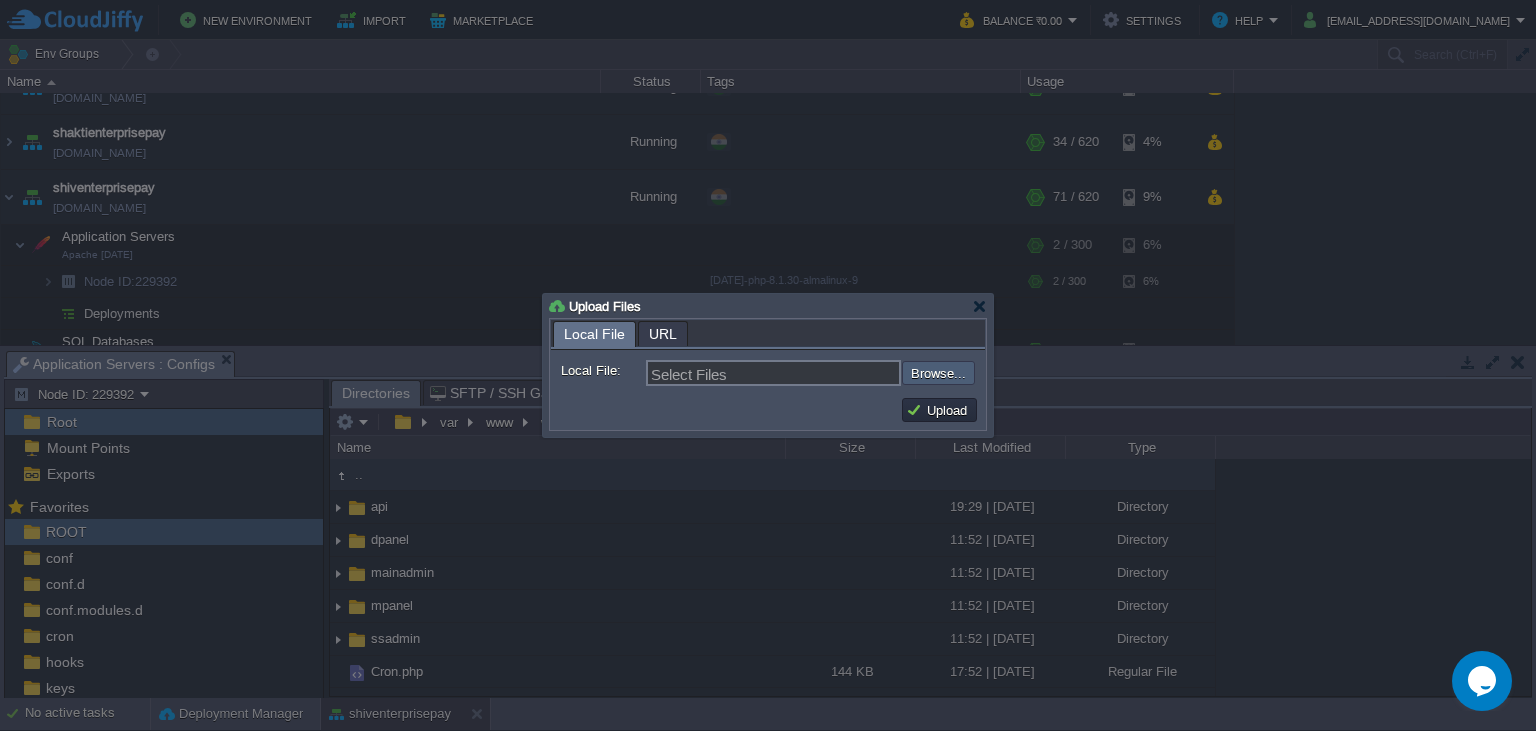 click at bounding box center (848, 373) 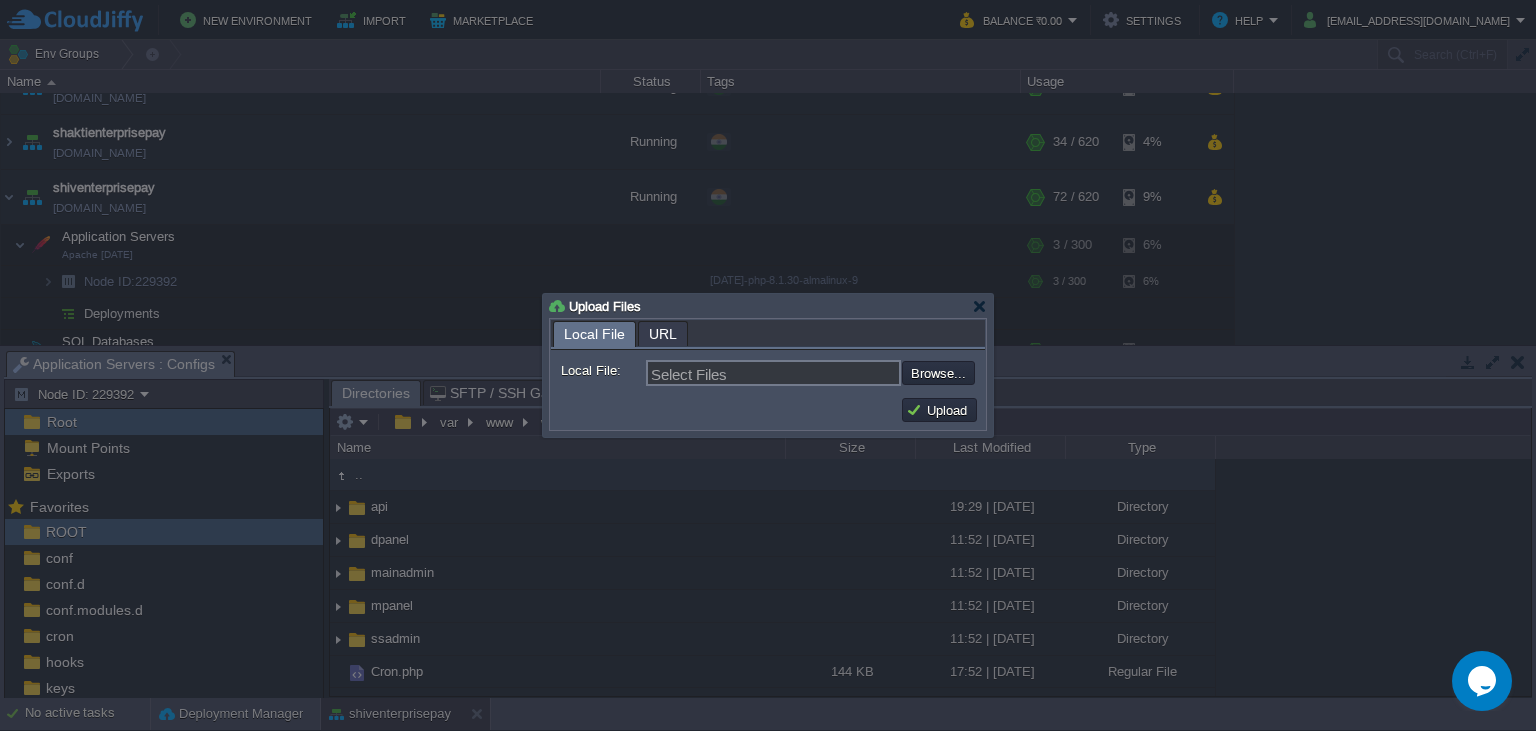 type on "C:\fakepath\Cron.php" 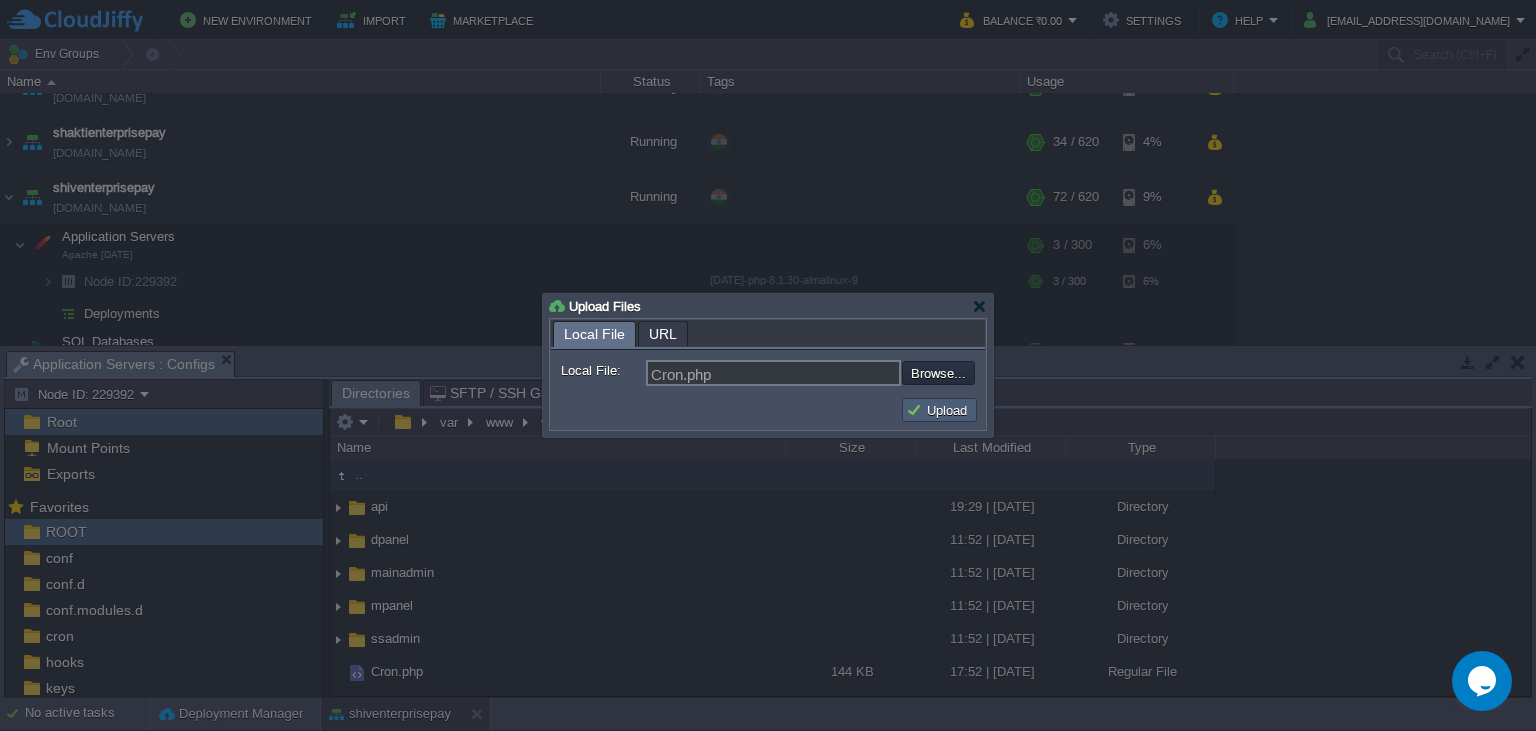 click on "Upload" at bounding box center [939, 410] 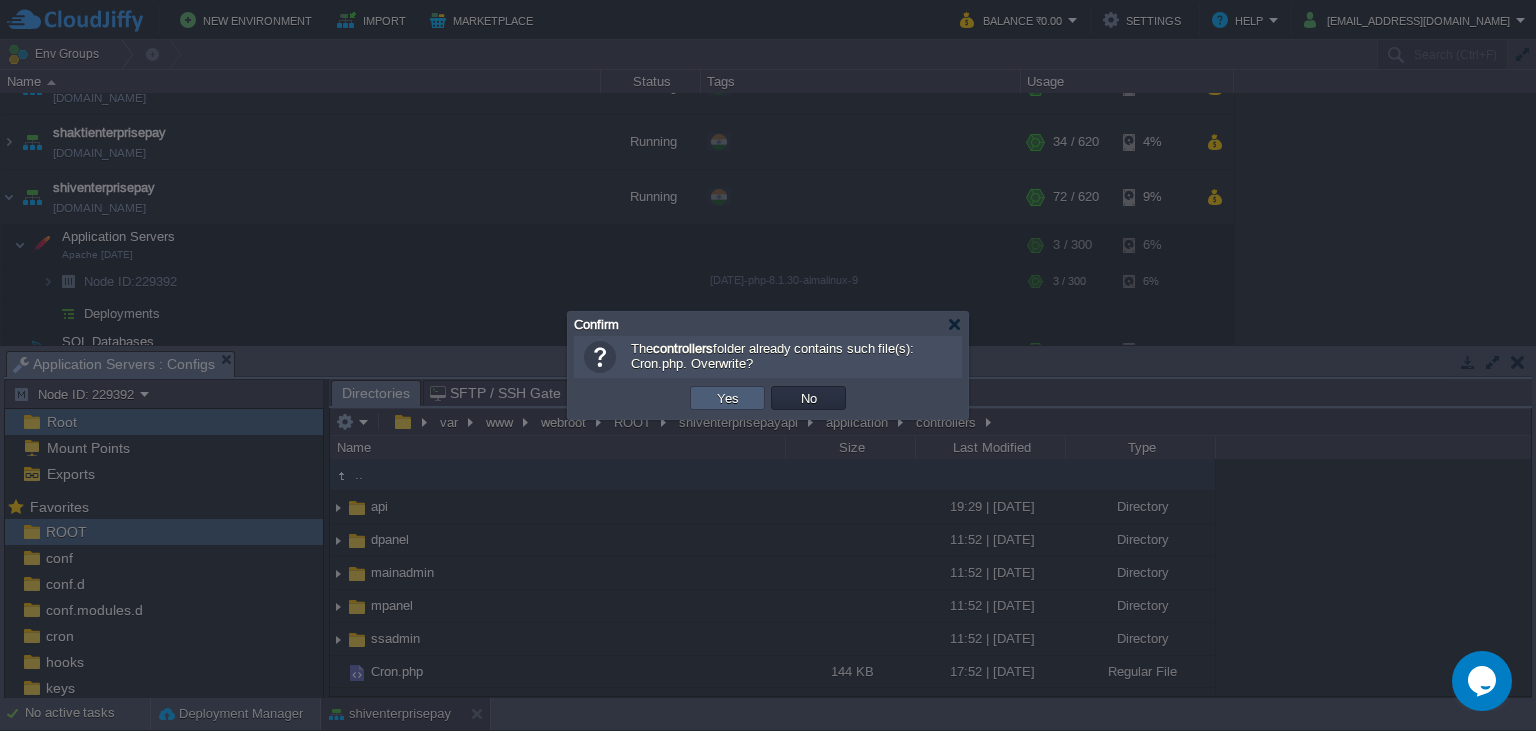 click on "Yes" at bounding box center [727, 398] 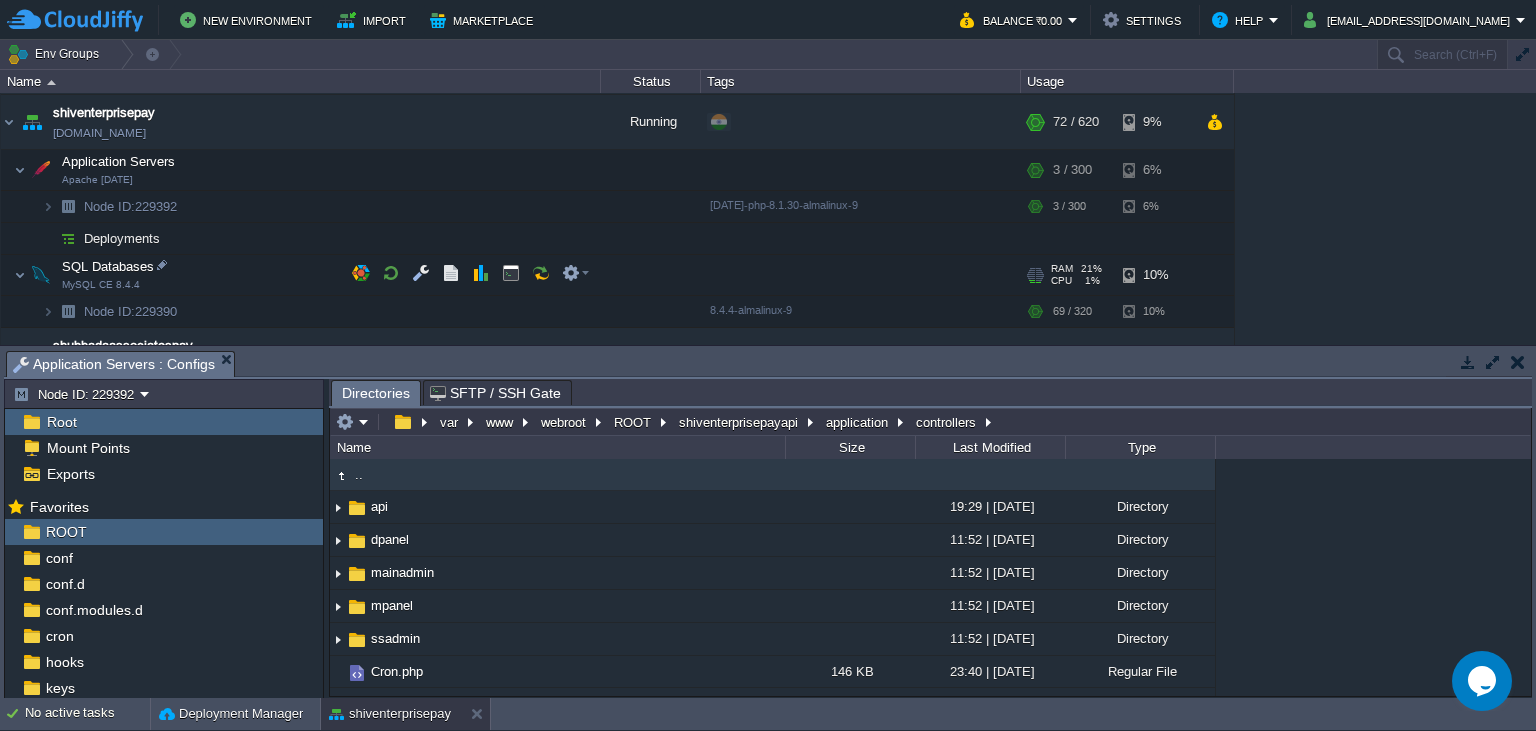 scroll, scrollTop: 730, scrollLeft: 0, axis: vertical 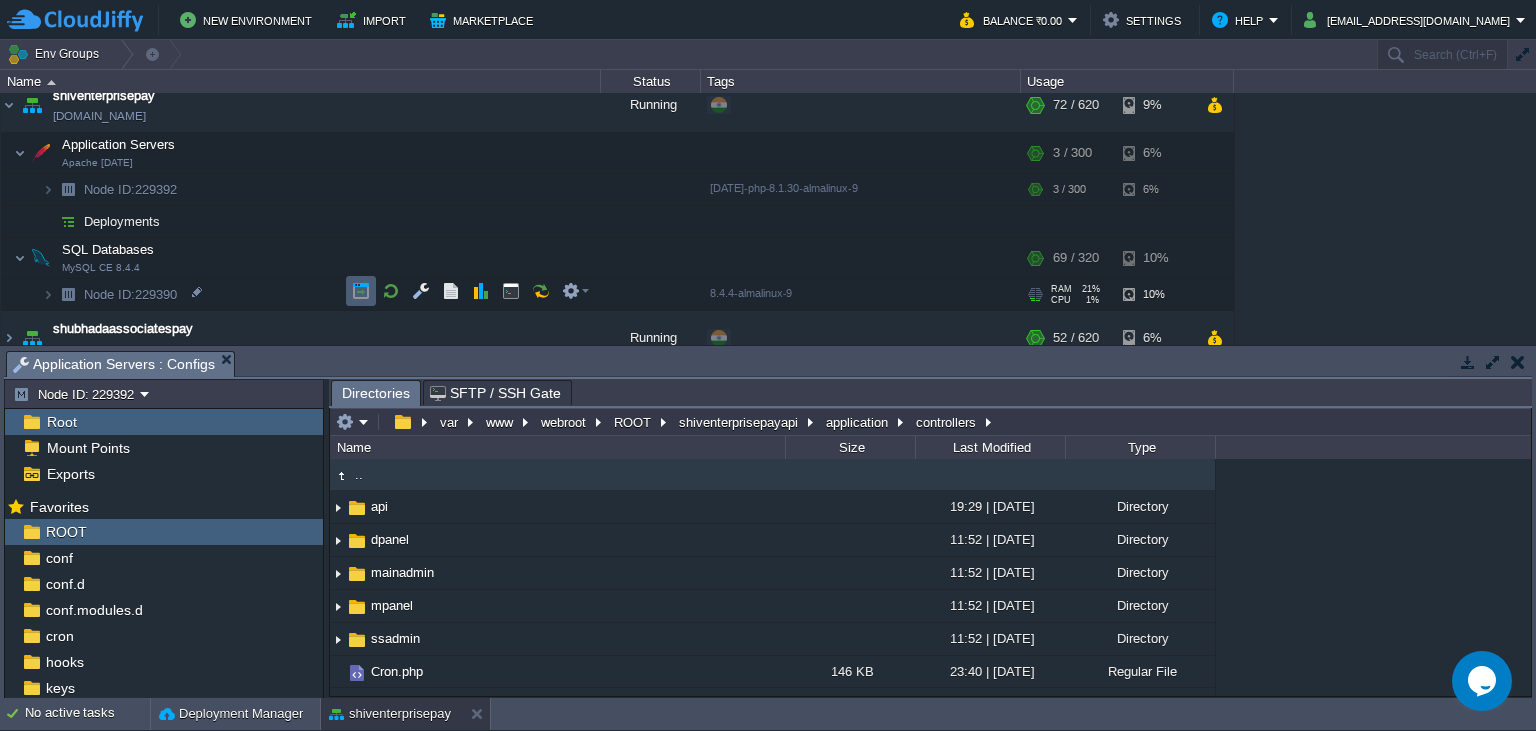 click at bounding box center [361, 291] 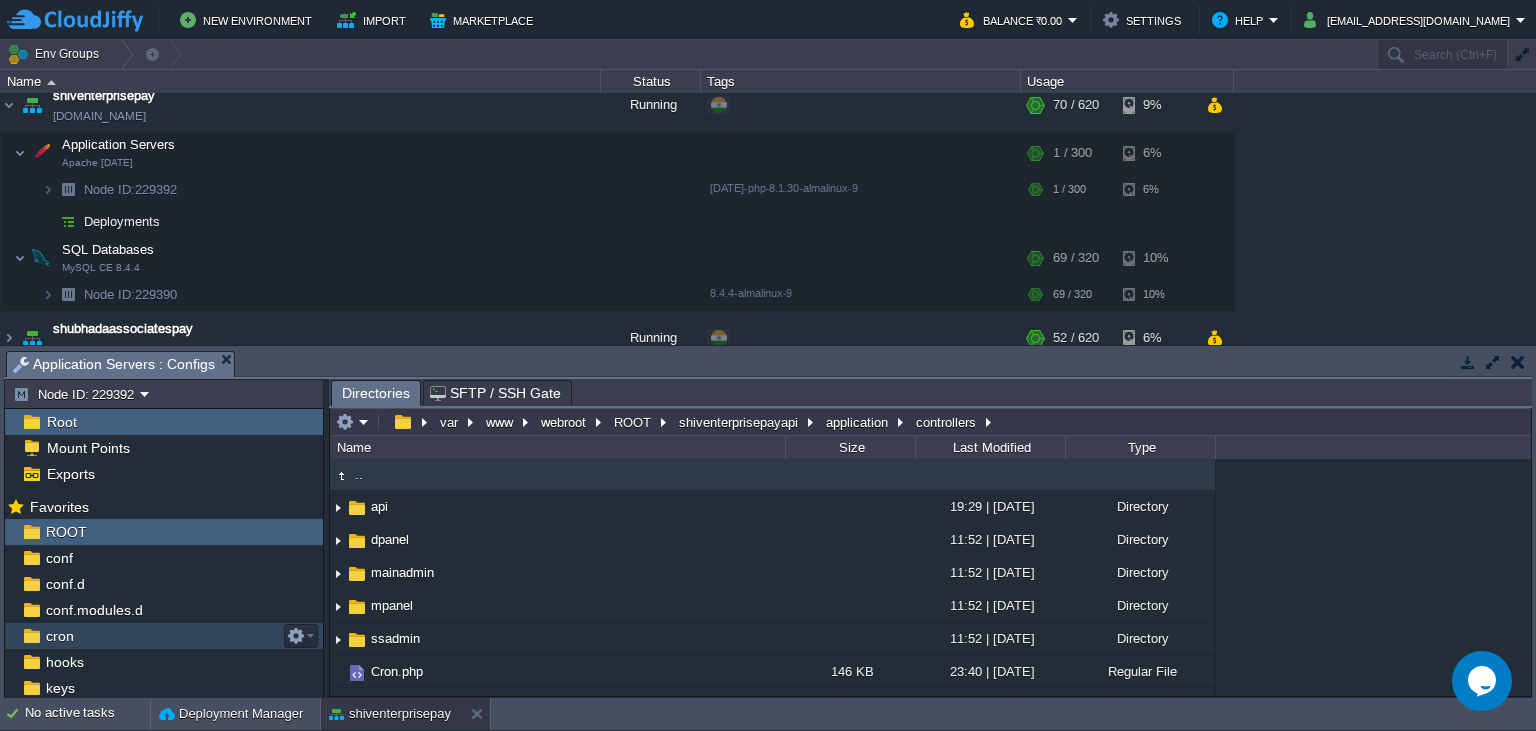 click on "cron" at bounding box center [164, 636] 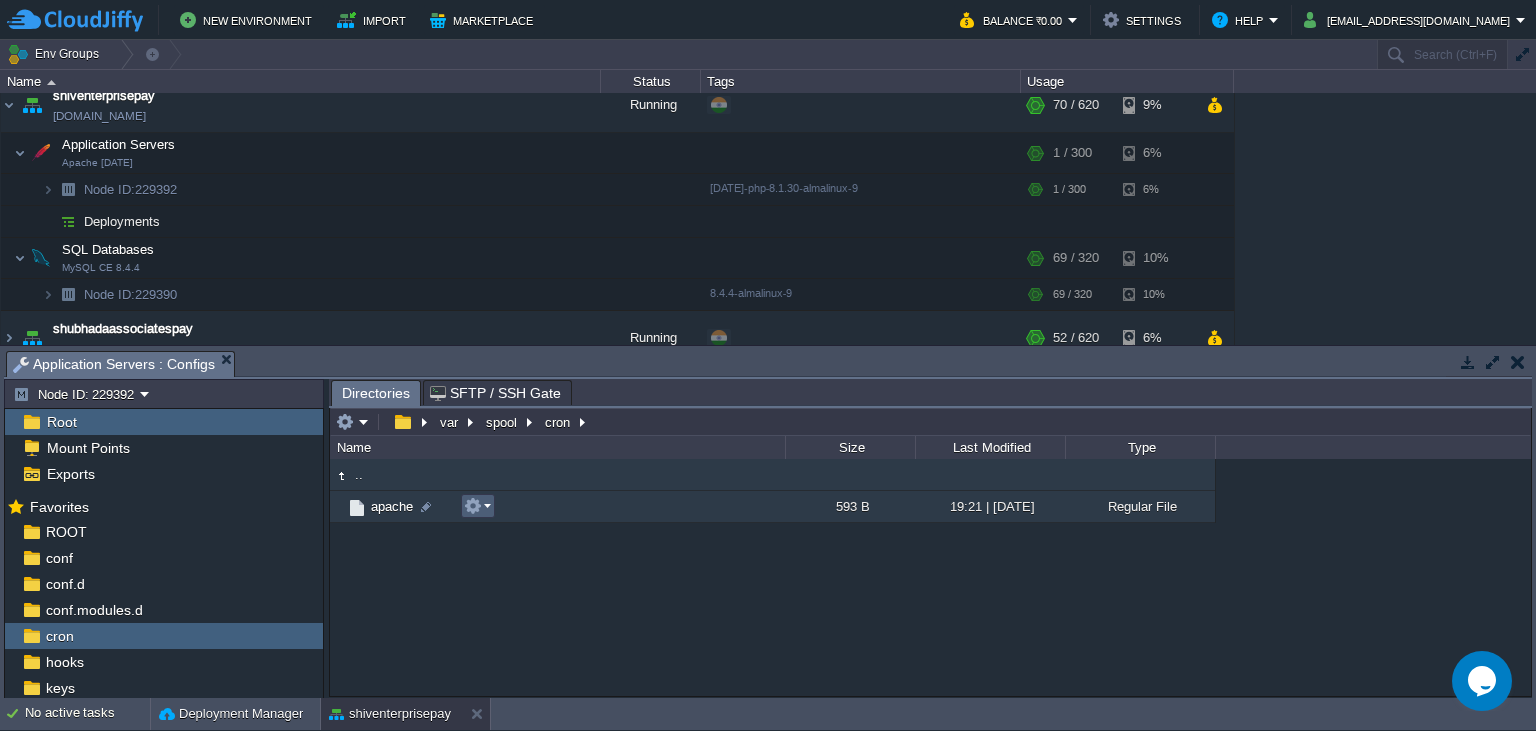 click at bounding box center [477, 506] 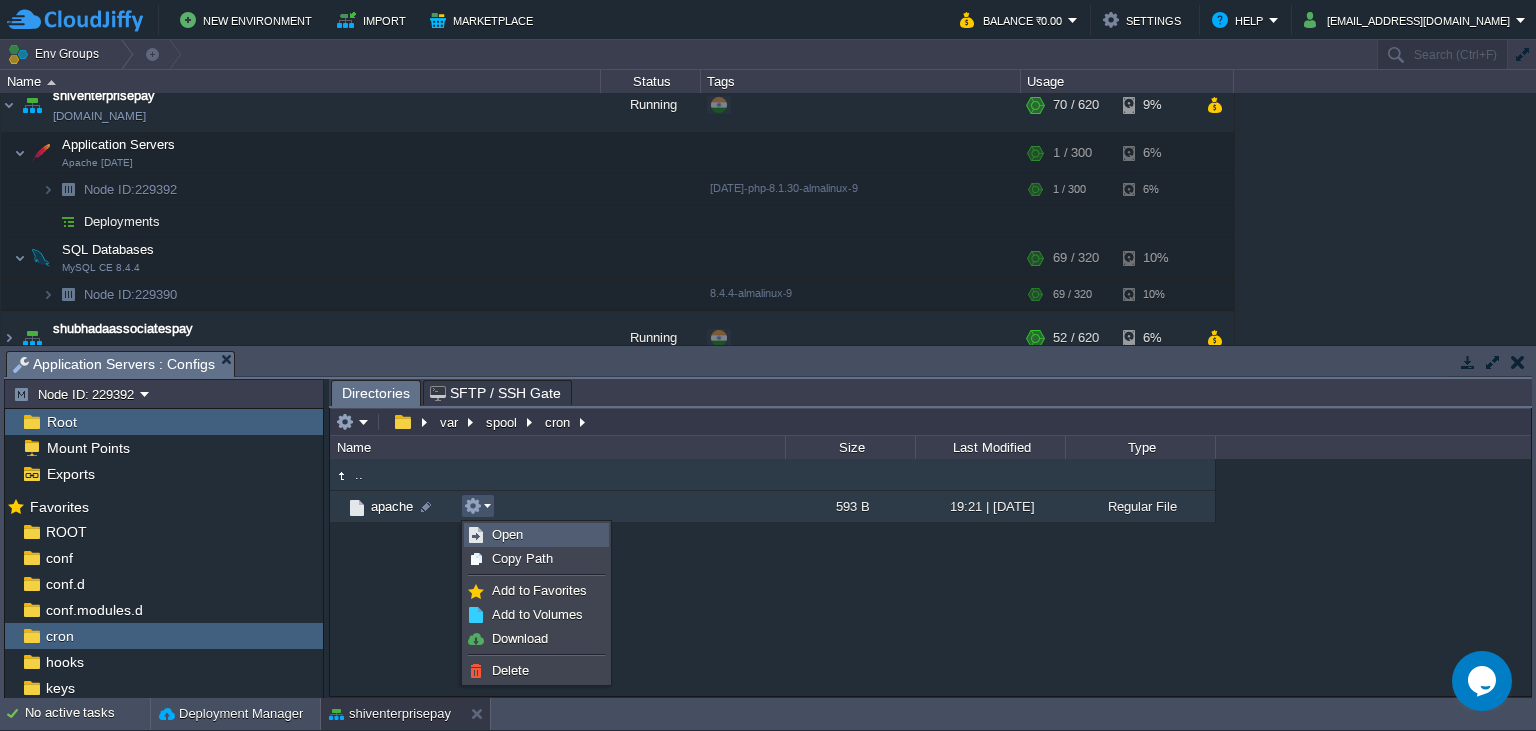 click on "Open" at bounding box center [507, 534] 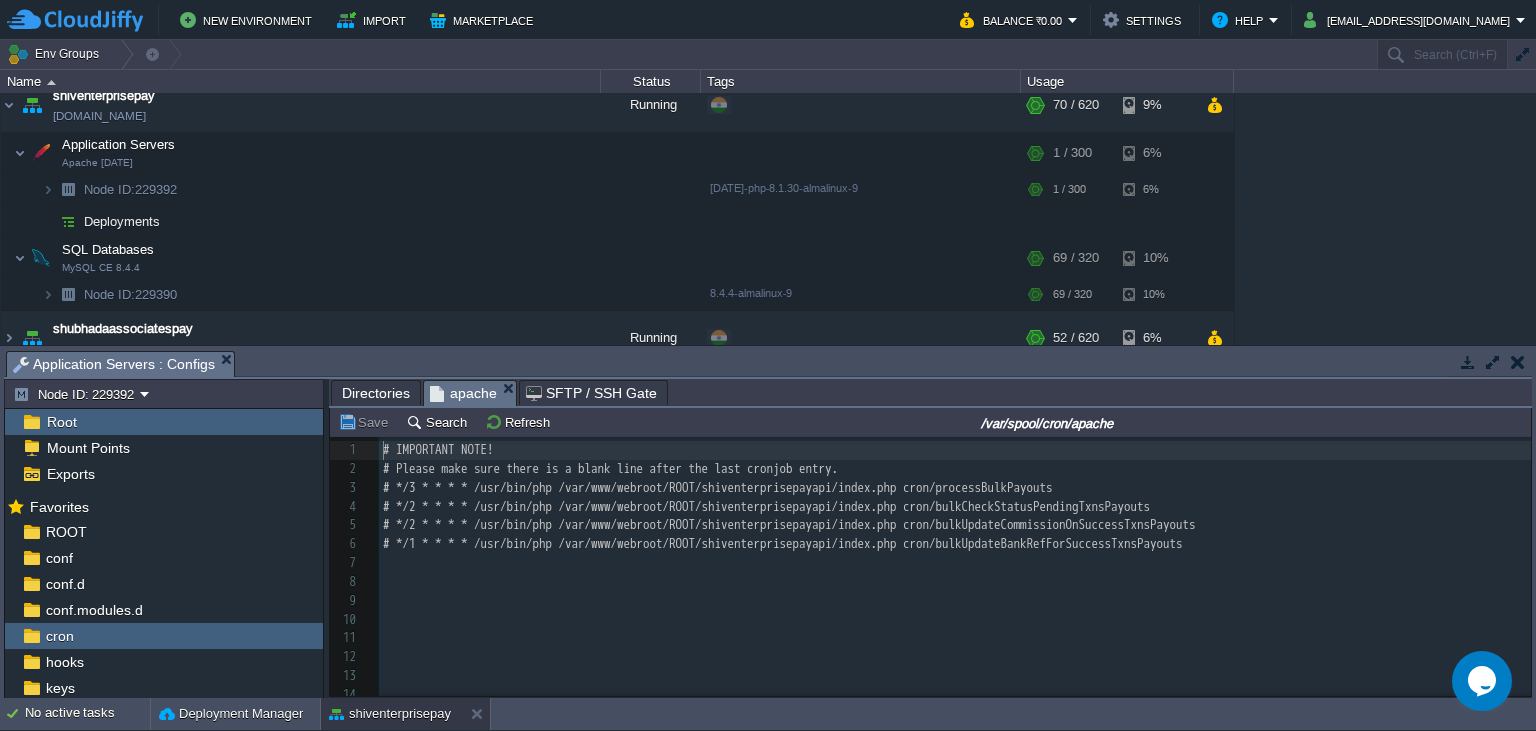 scroll, scrollTop: 7, scrollLeft: 0, axis: vertical 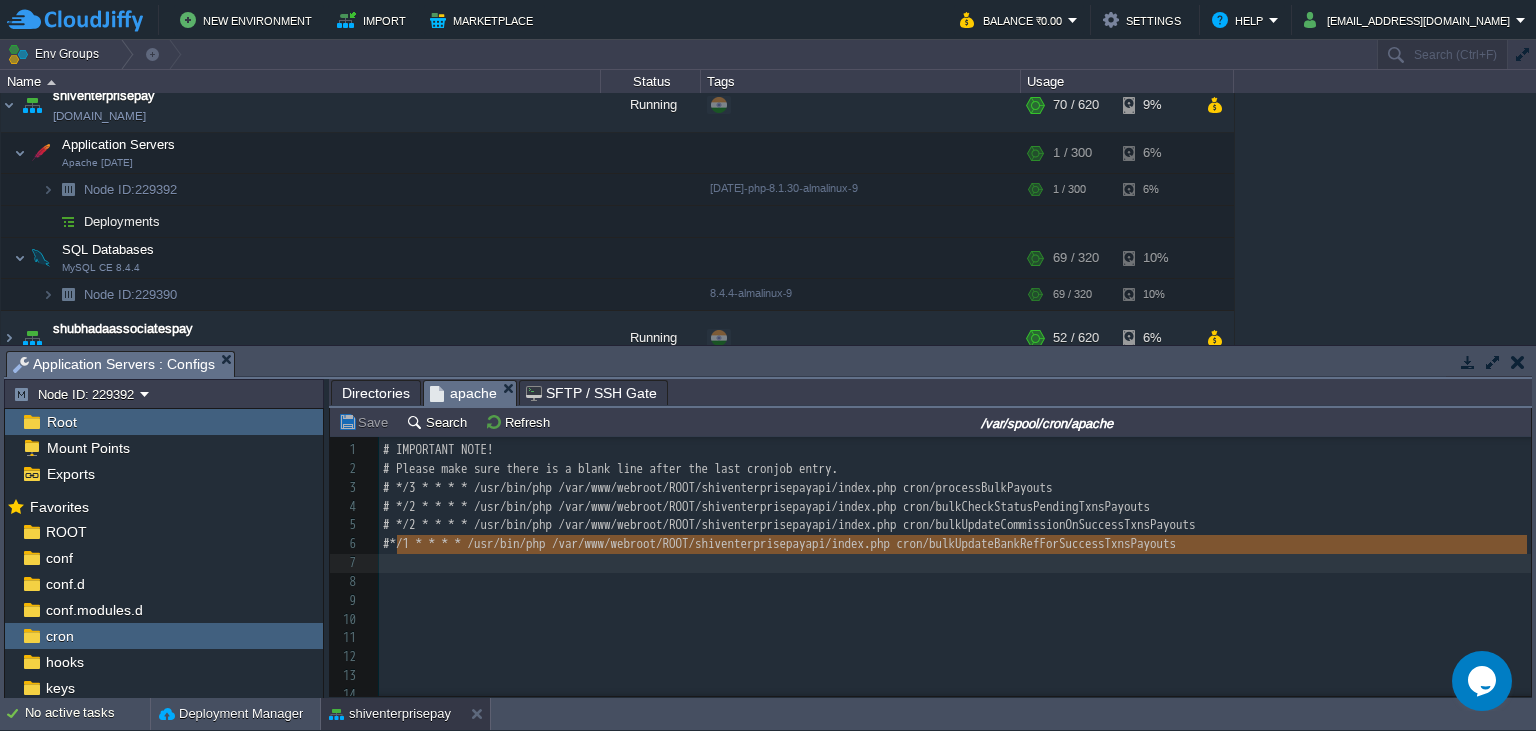 type on "*/1 * * * * /usr/bin/php /var/www/webroot/ROOT/shiventerprisepayapi/index.php cron/bulkUpdateBankRefForSuccessTxnsPayouts" 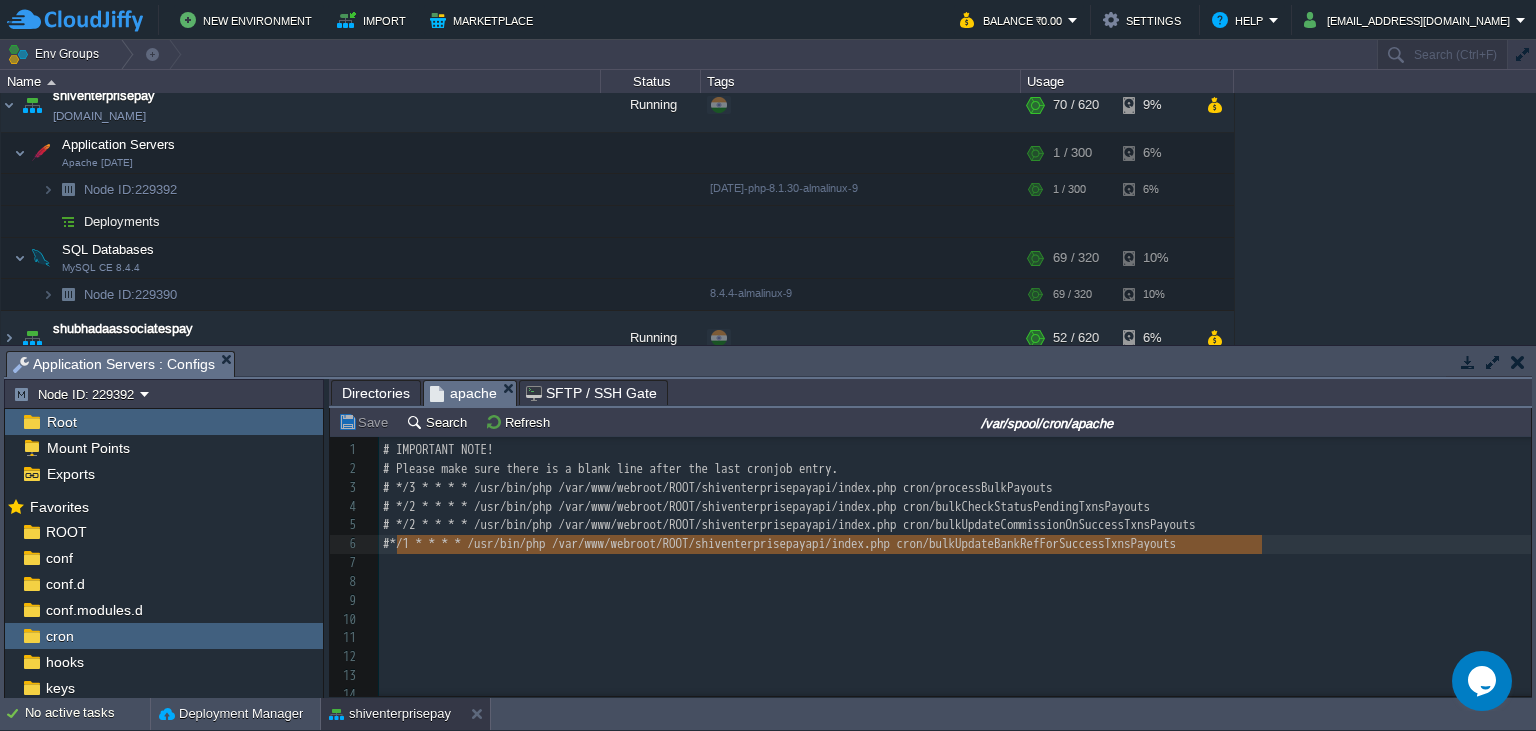 drag, startPoint x: 398, startPoint y: 546, endPoint x: 1289, endPoint y: 549, distance: 891.00507 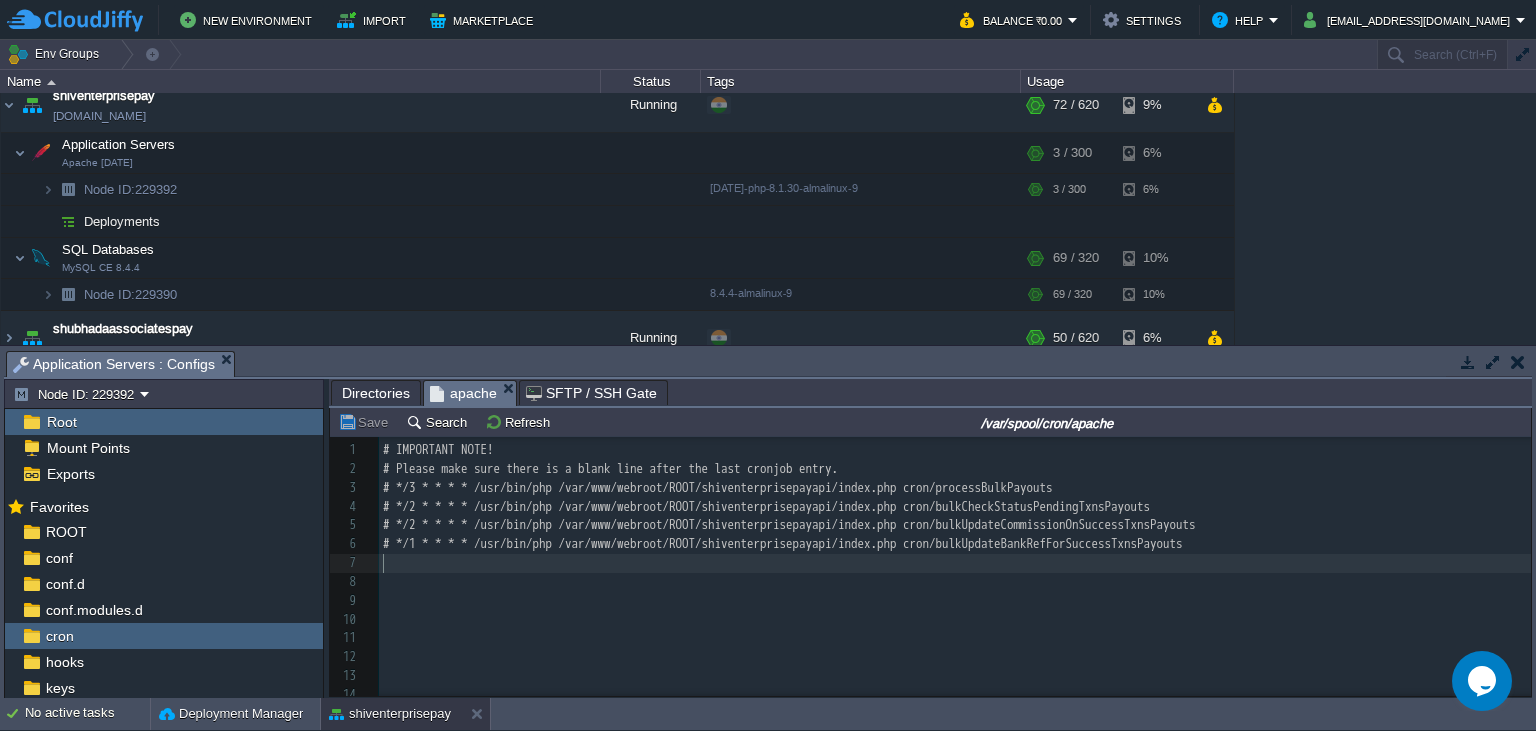 click on "​" at bounding box center (955, 563) 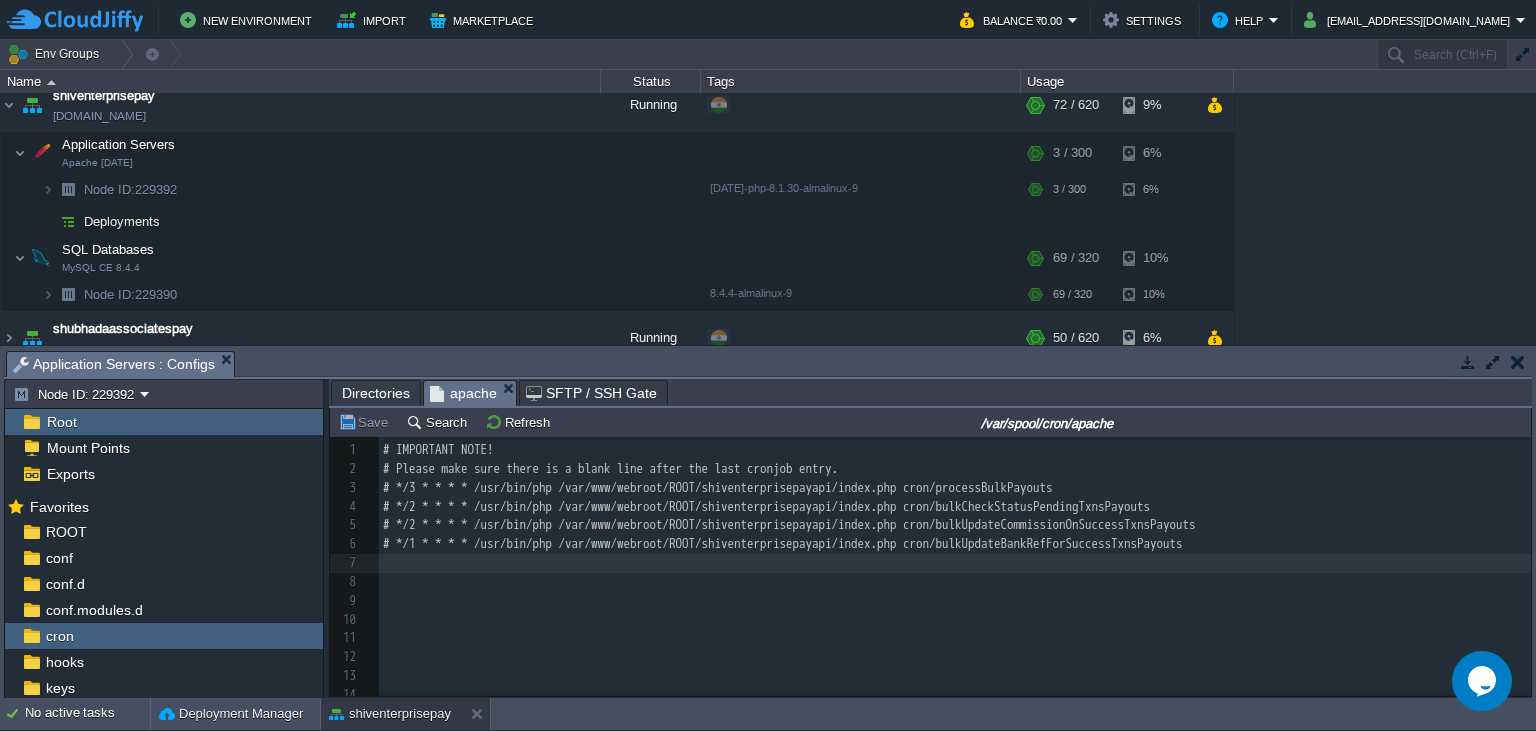 paste on "1" 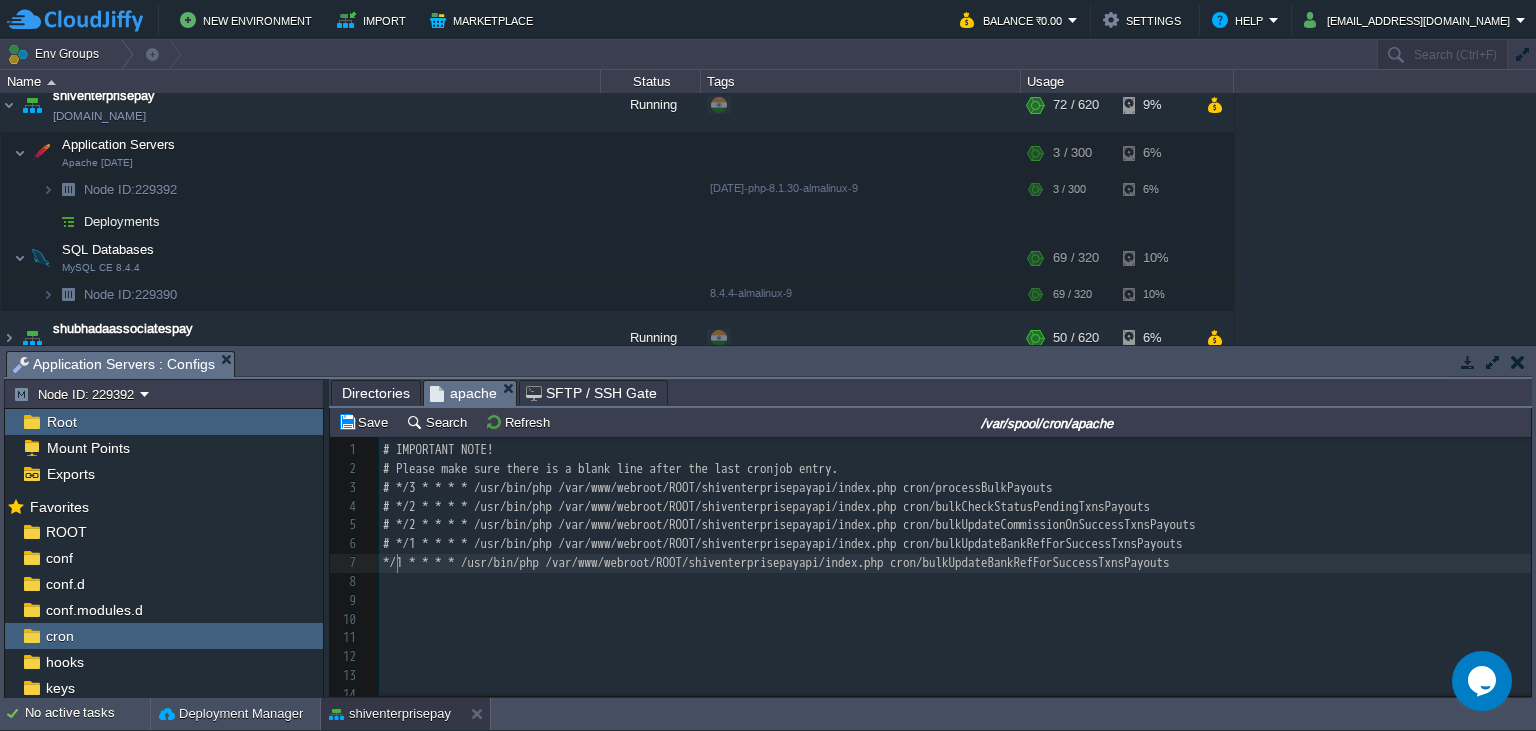 scroll, scrollTop: 0, scrollLeft: 7, axis: horizontal 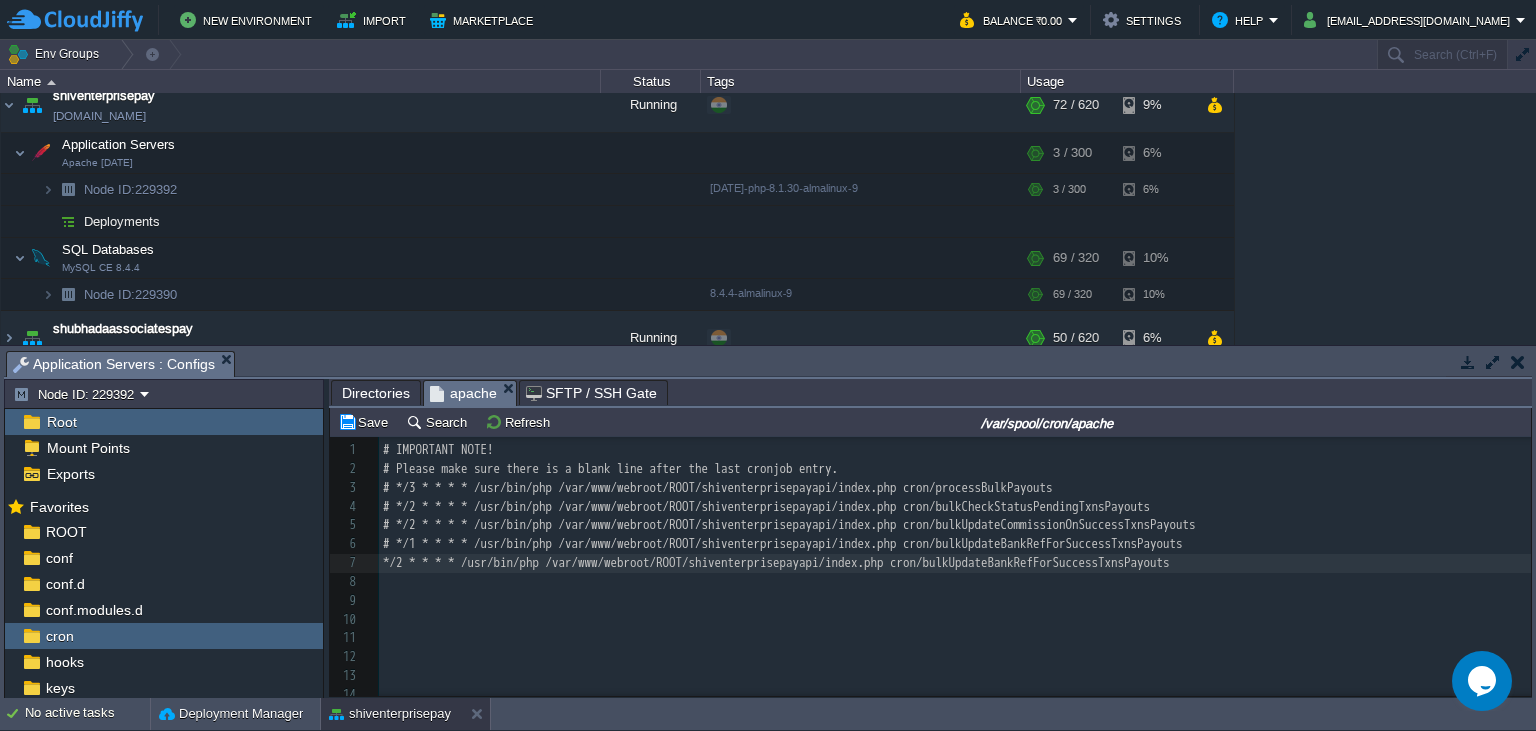 type on "2" 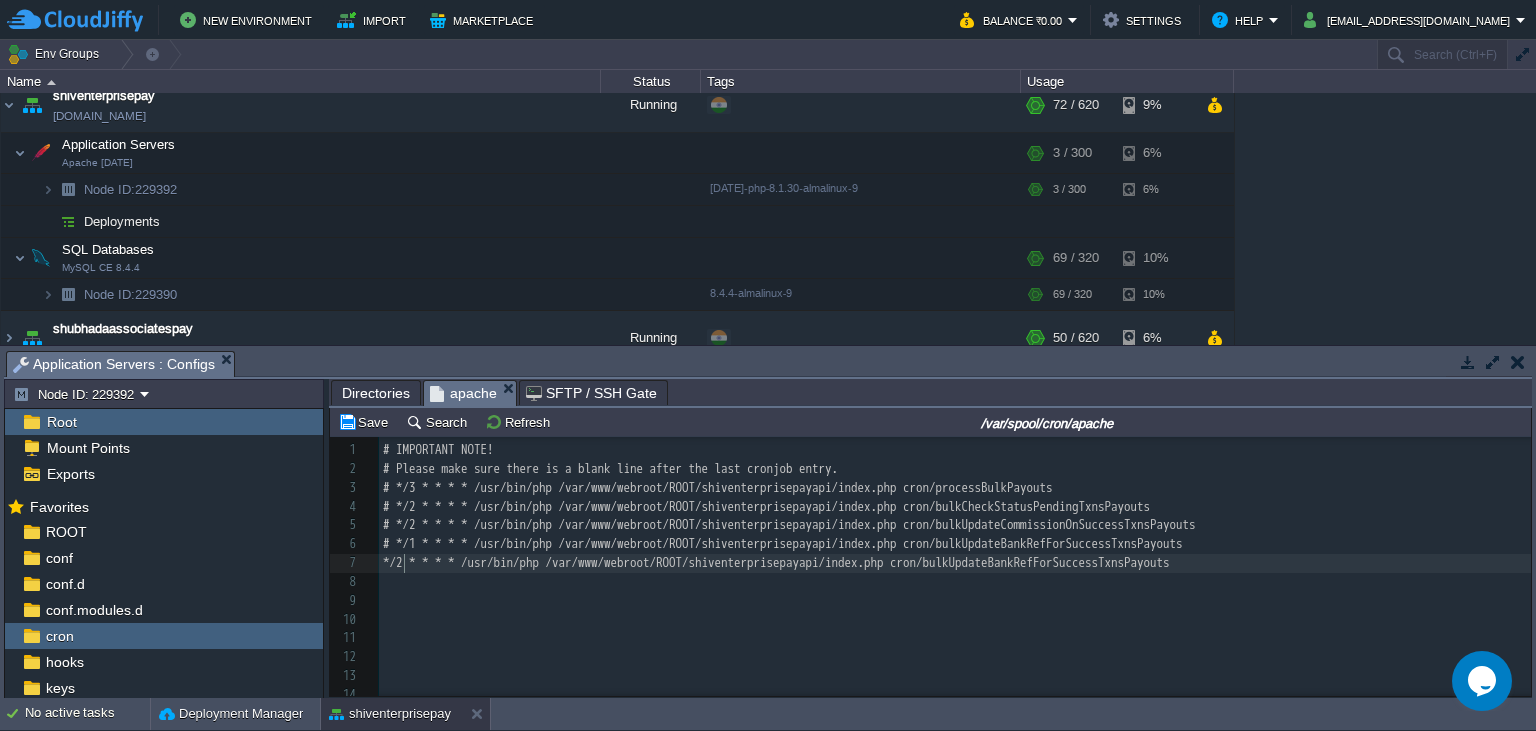 scroll, scrollTop: 0, scrollLeft: 0, axis: both 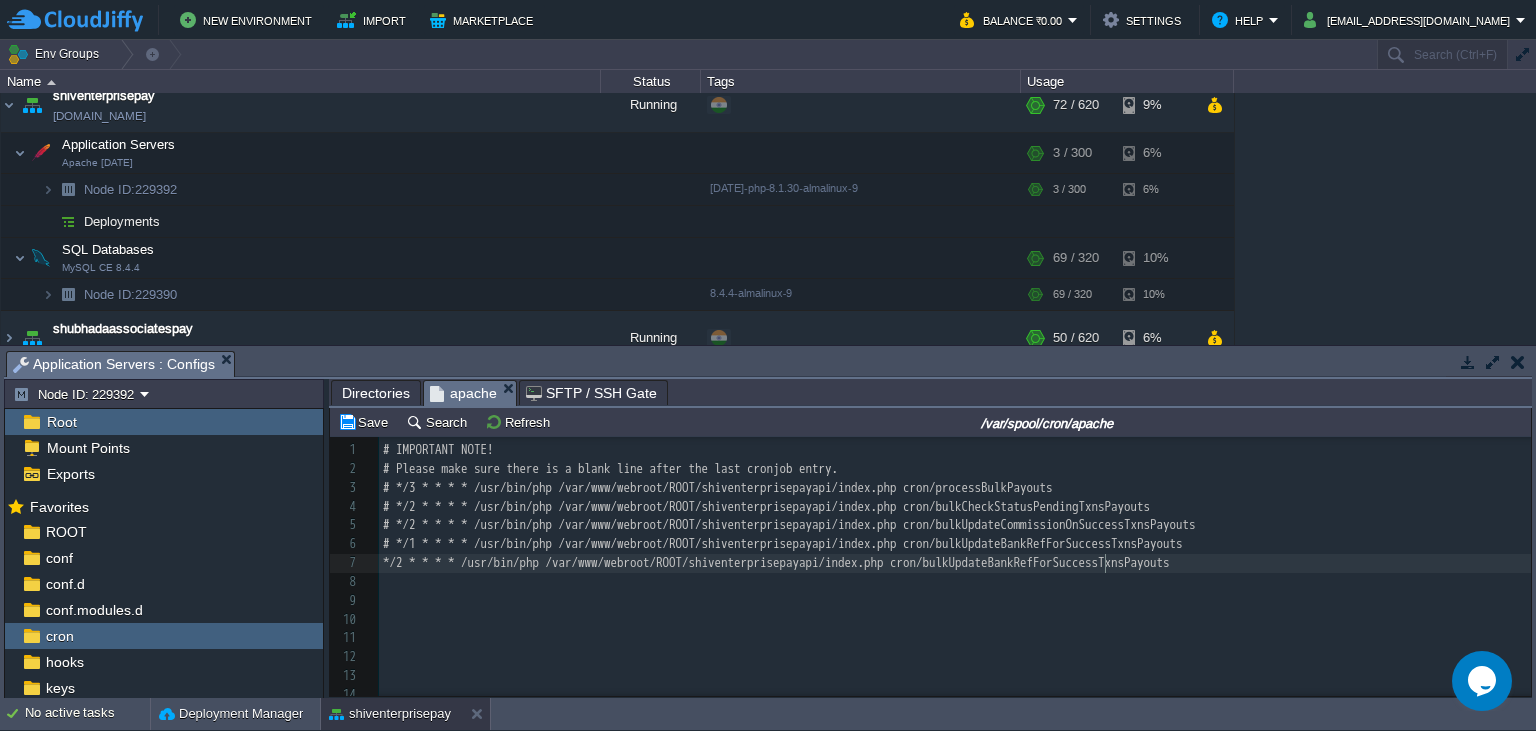 type on "bulkUpdateBankRefForSuccessTxnsPayouts" 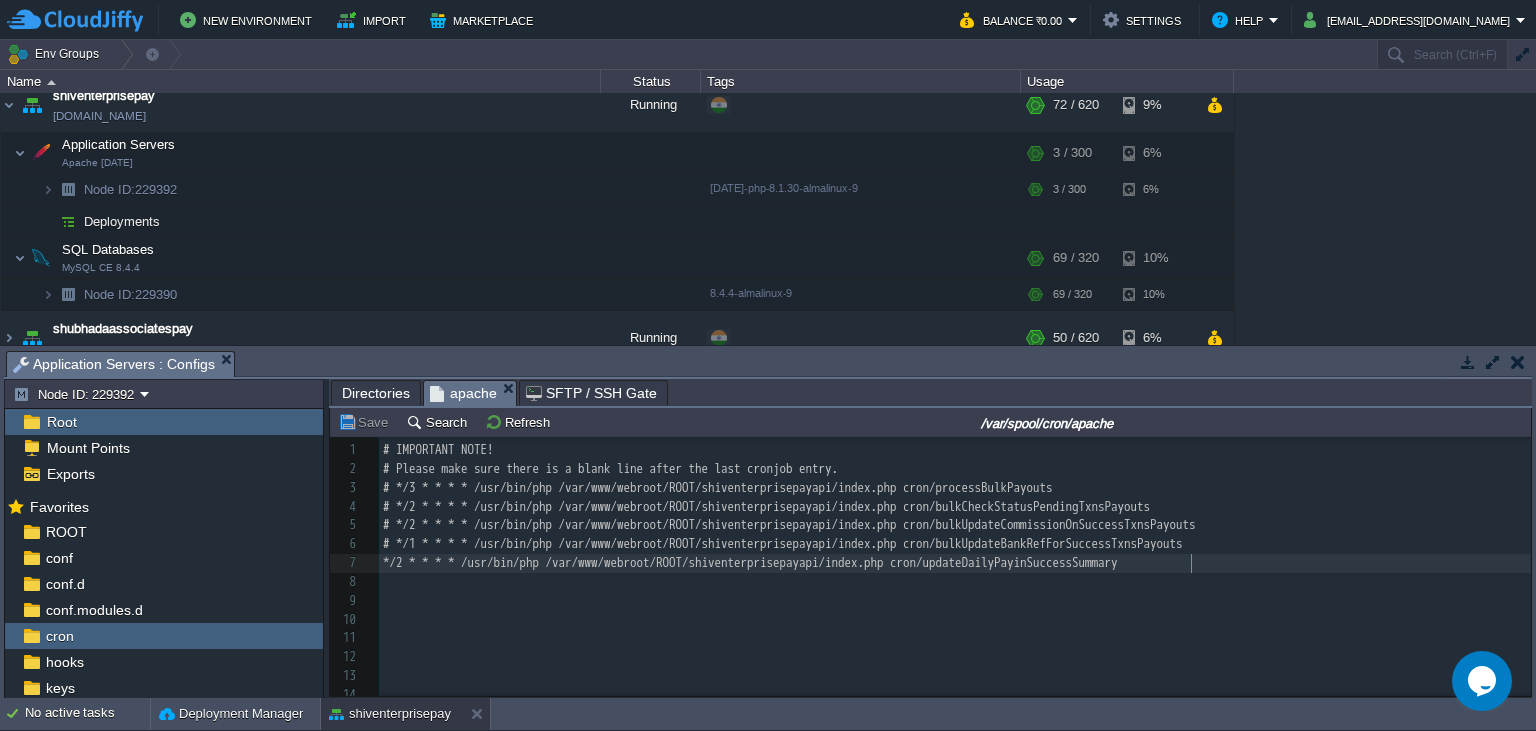 type 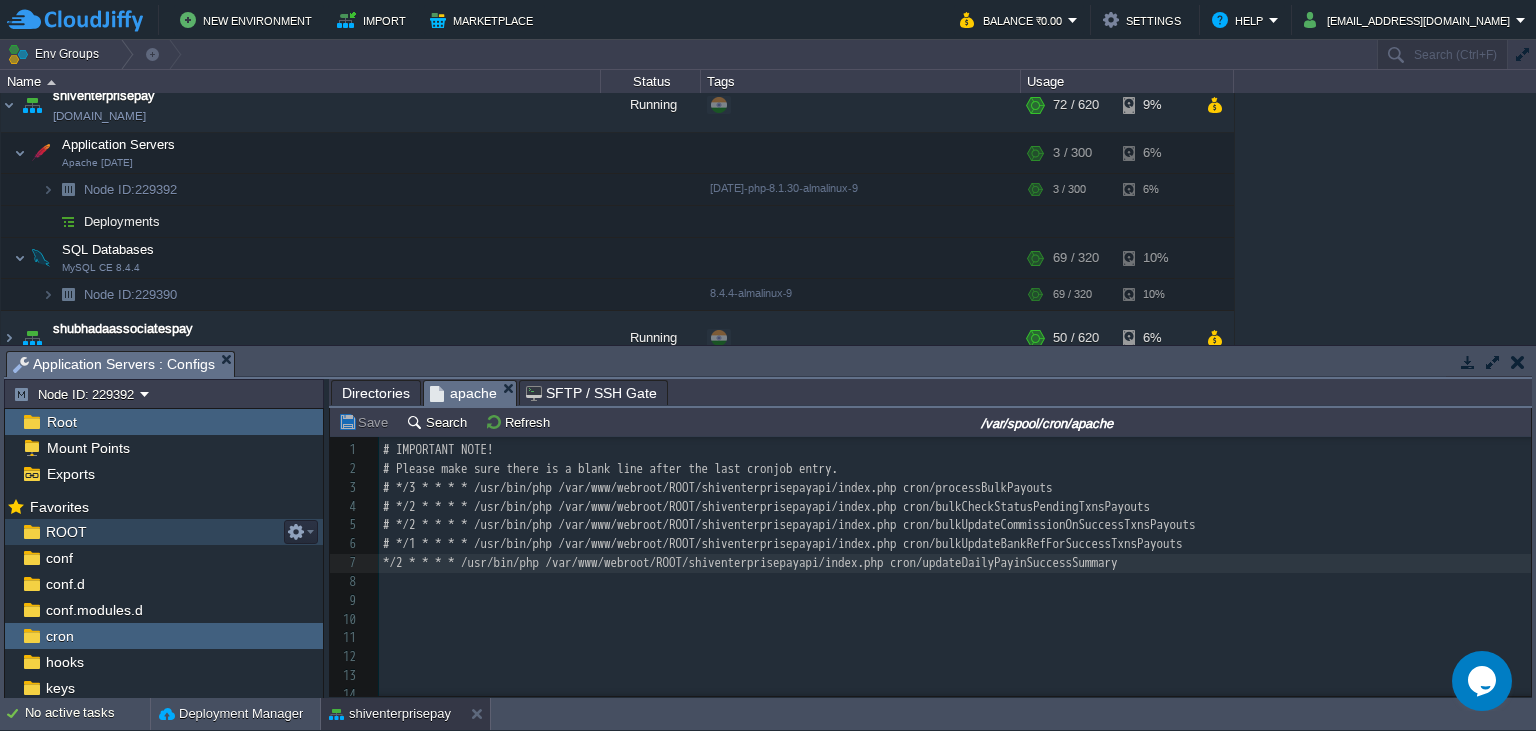 click on "ROOT" at bounding box center [164, 532] 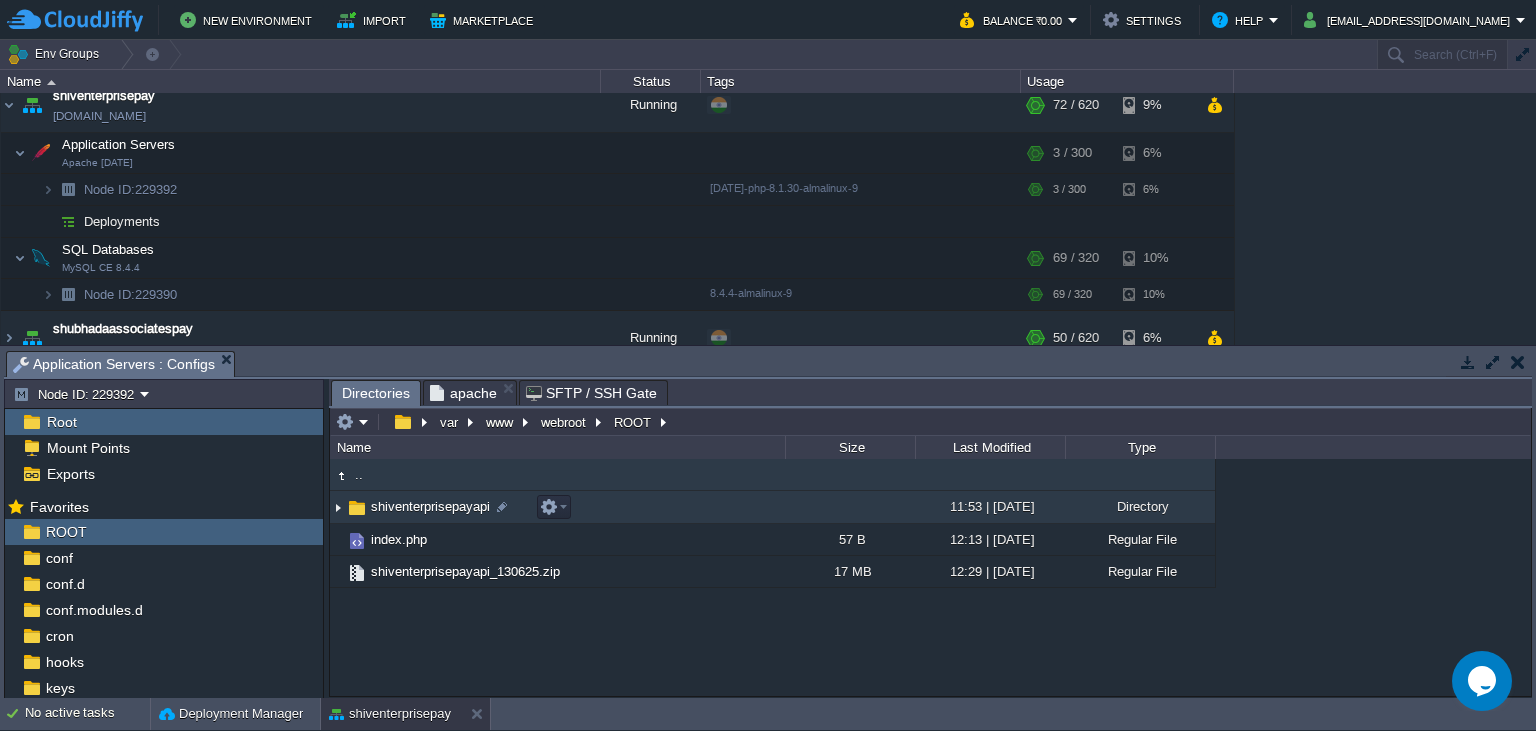 click on "shiventerprisepayapi" at bounding box center [430, 506] 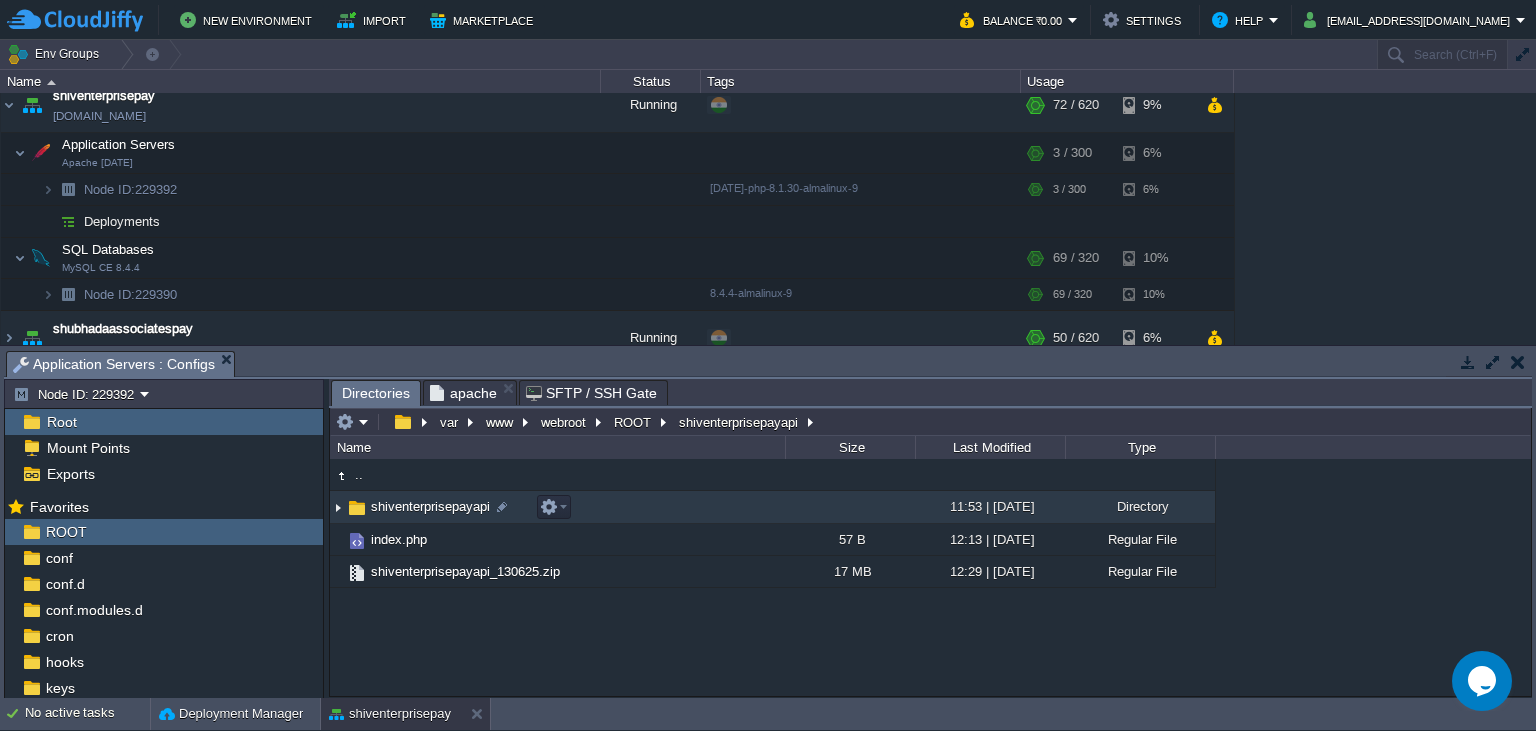 click on "shiventerprisepayapi" at bounding box center [430, 506] 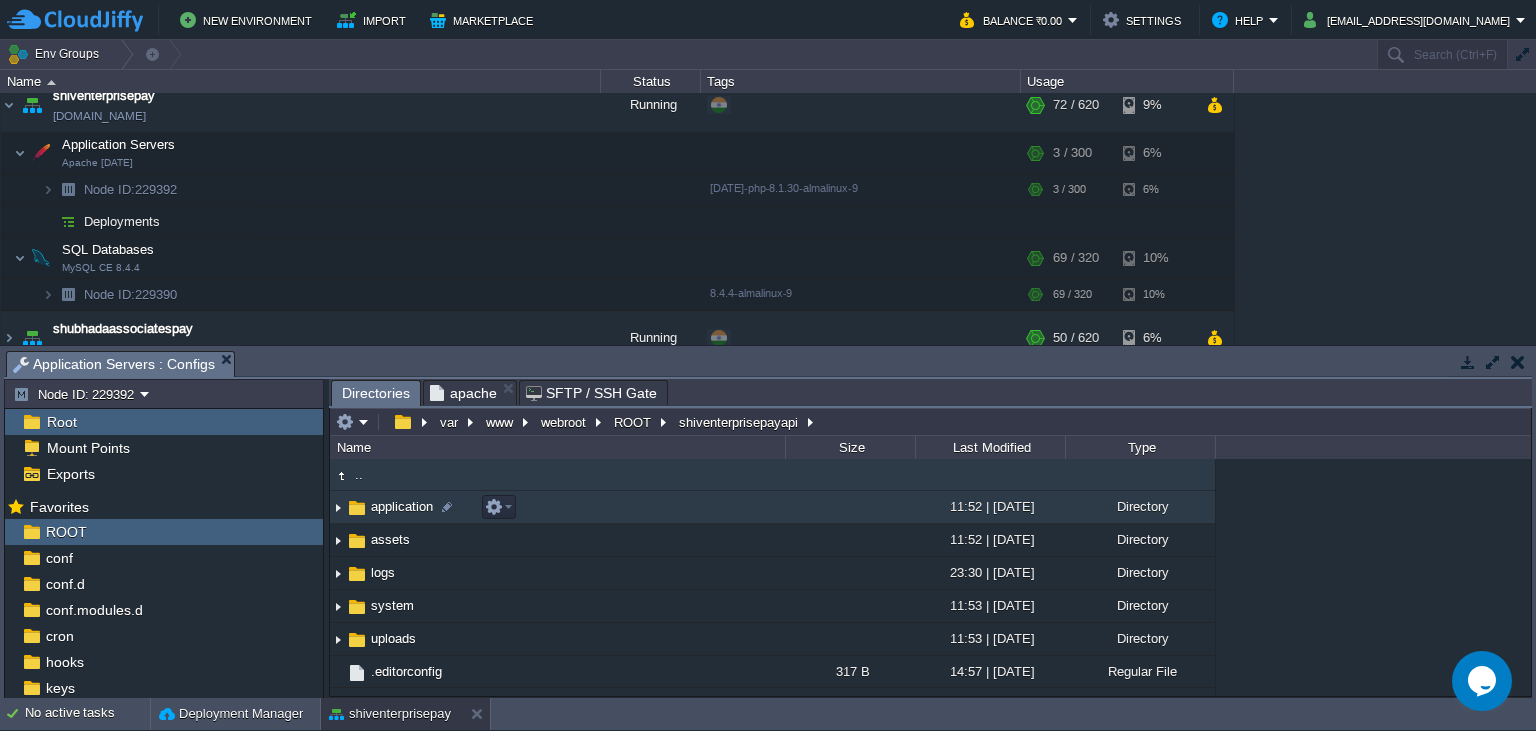 click on "application" at bounding box center [557, 507] 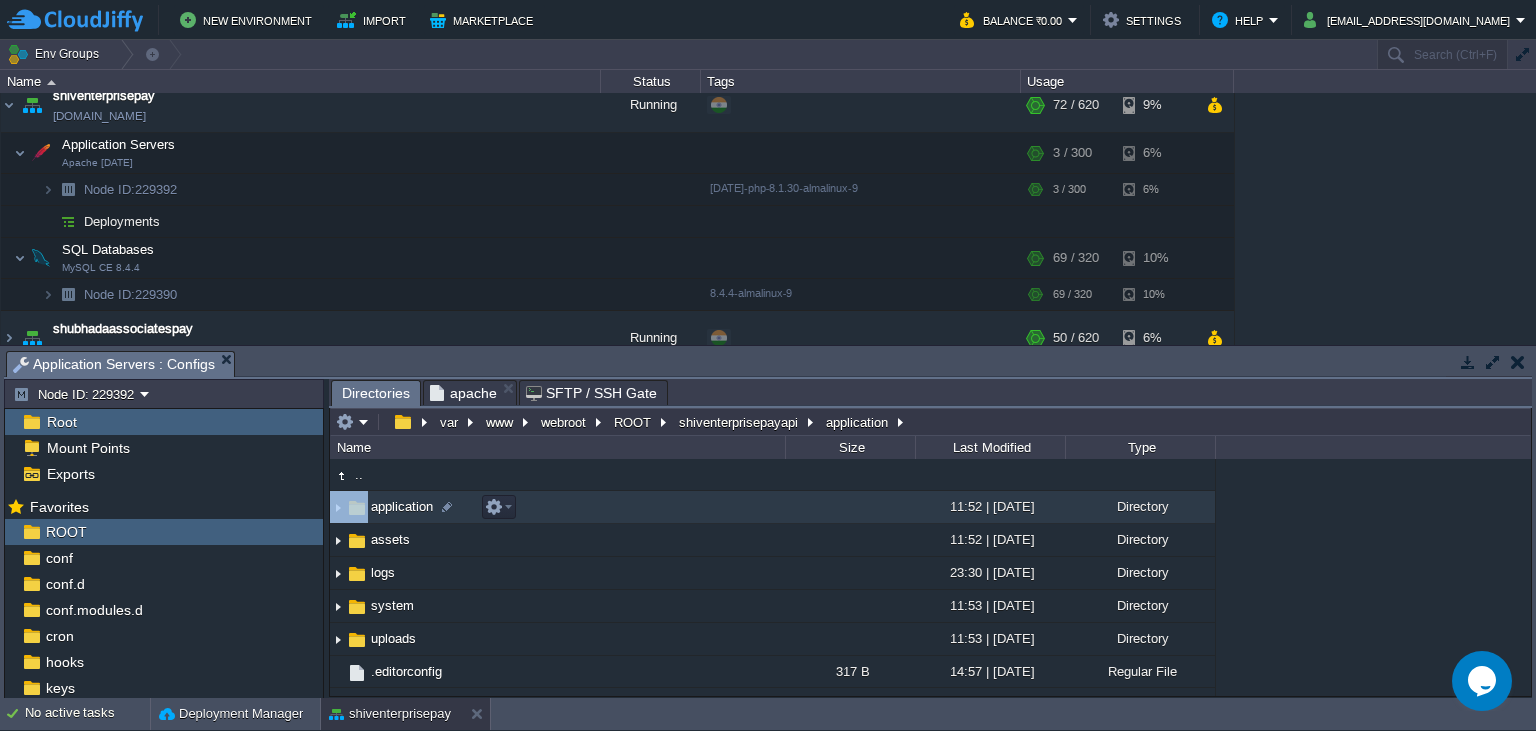click on "application" at bounding box center (557, 507) 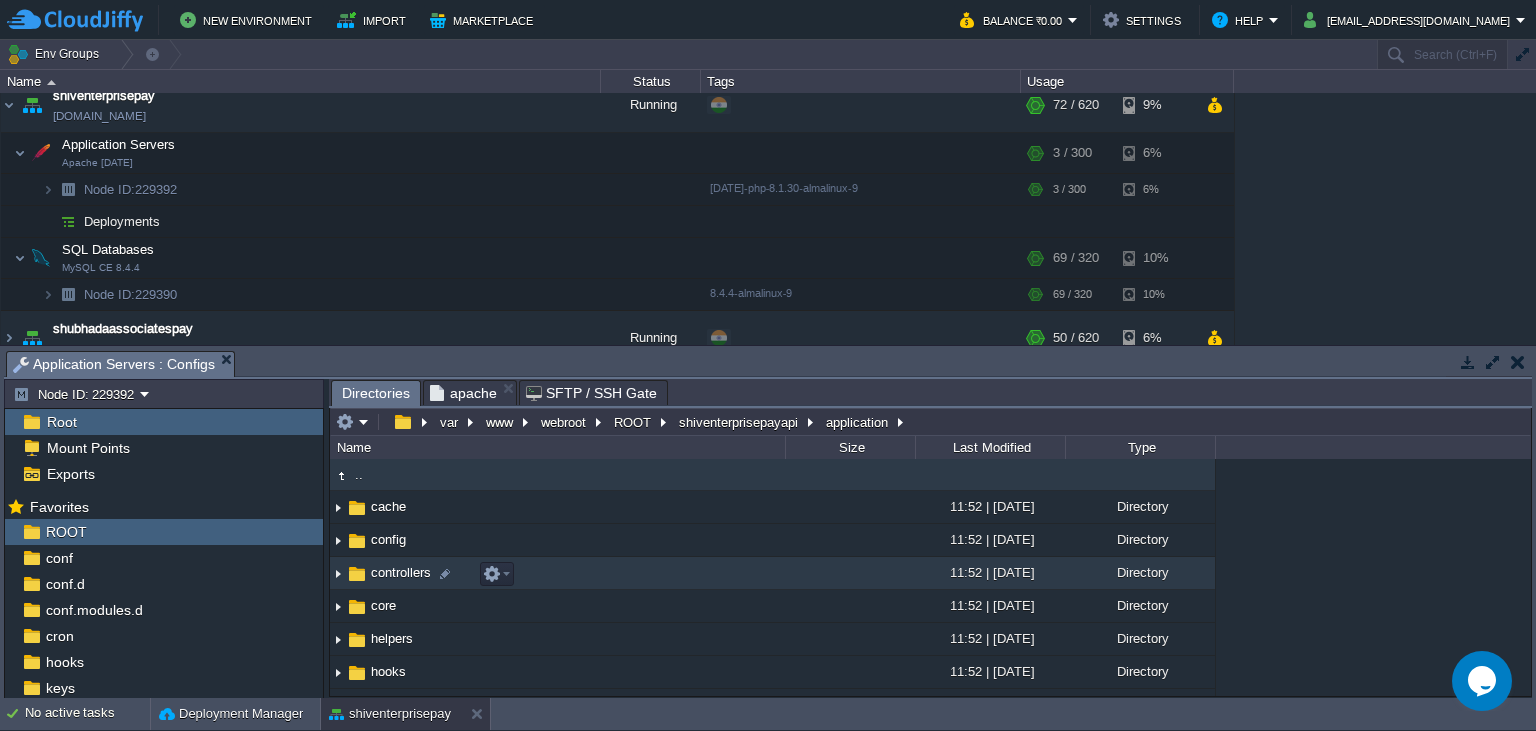 click on "controllers" at bounding box center [401, 572] 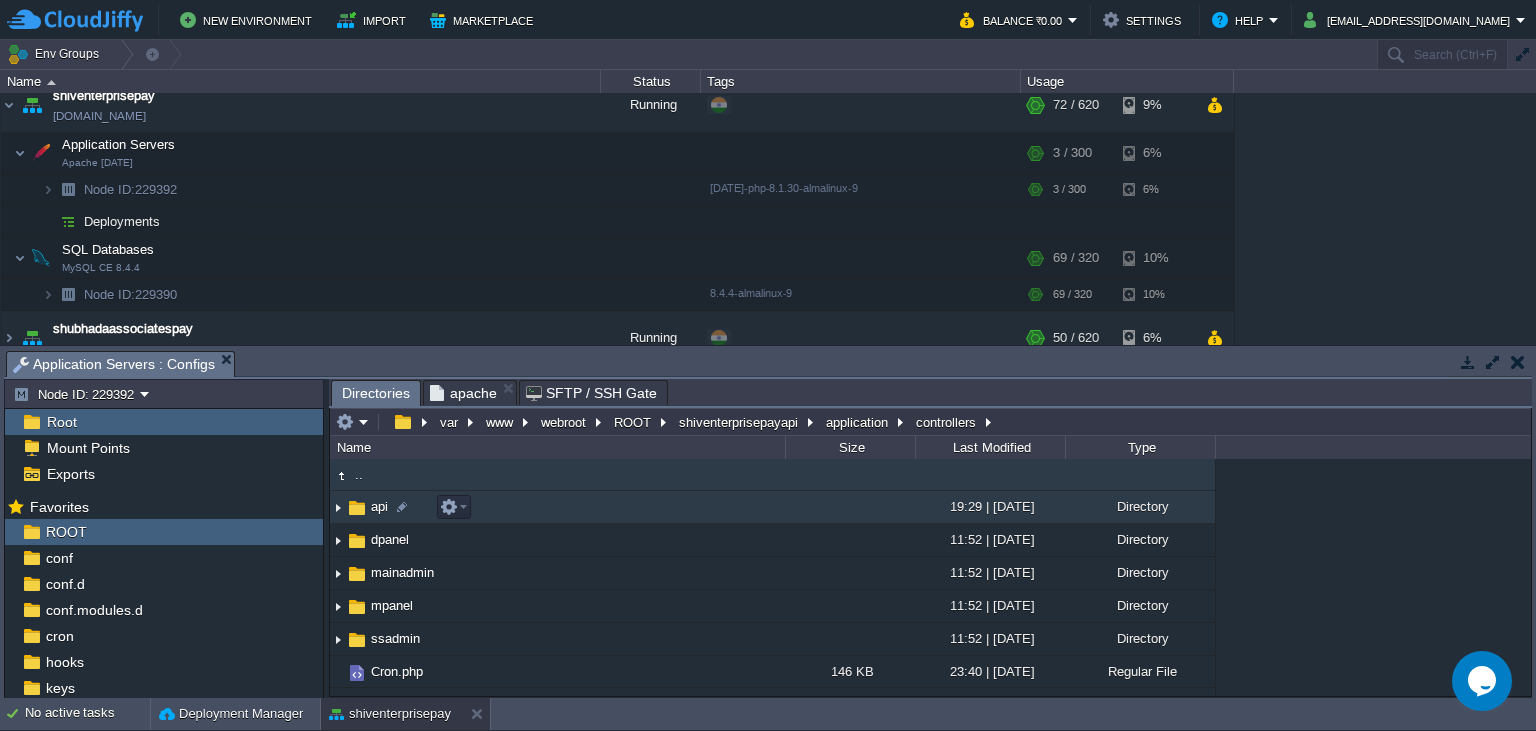 click on "api" at bounding box center [379, 506] 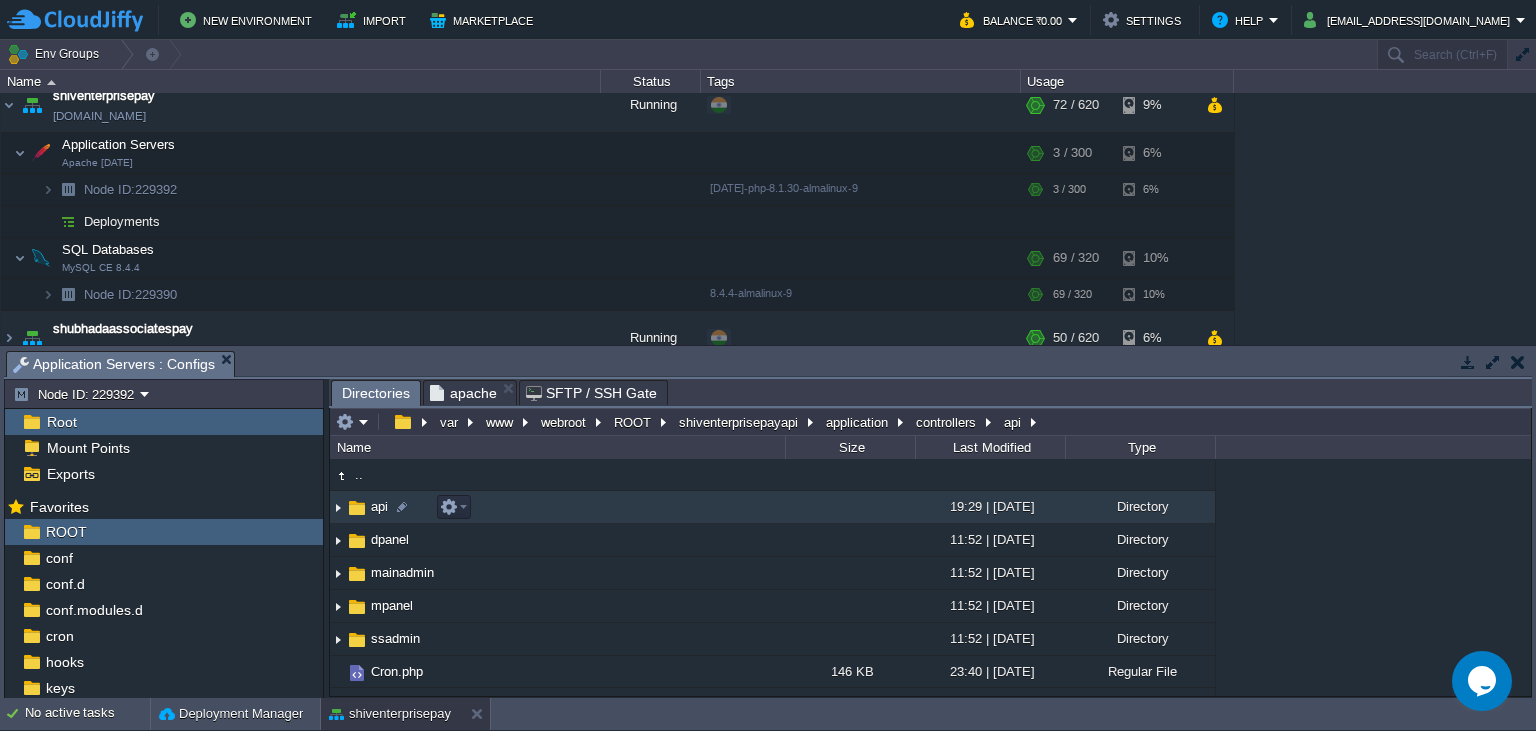 click on "api" at bounding box center [379, 506] 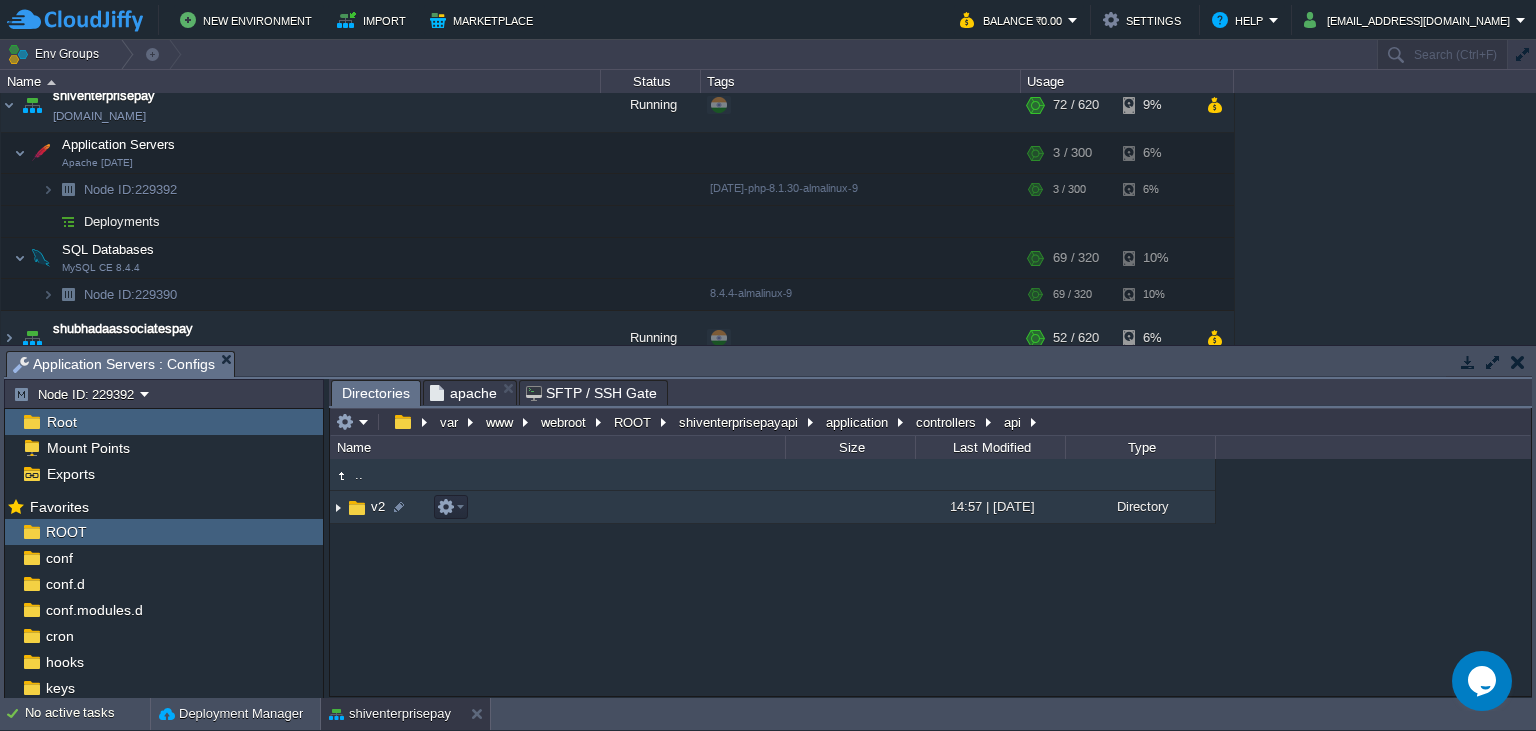click on "v2" at bounding box center [557, 507] 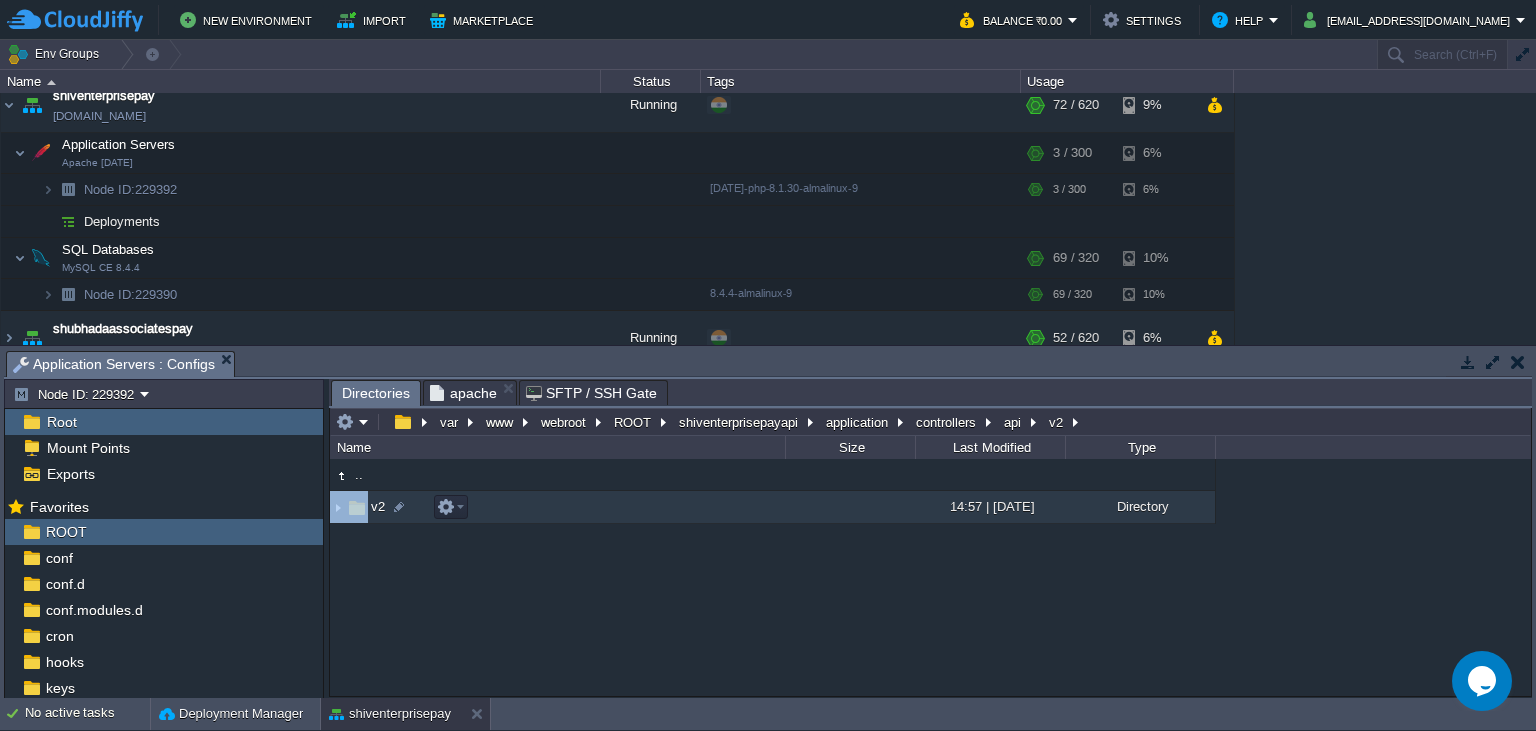click on "v2" at bounding box center [557, 507] 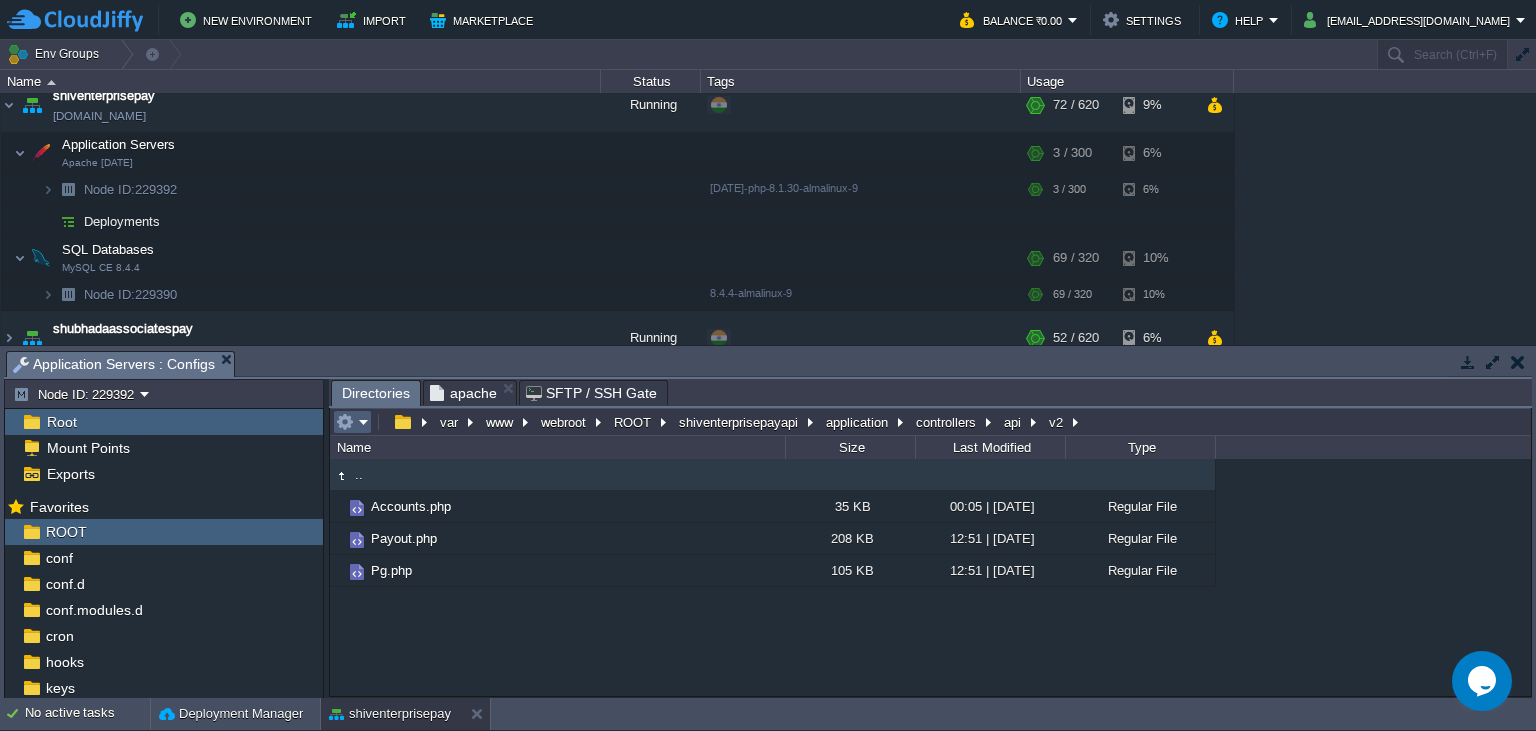 click at bounding box center [352, 422] 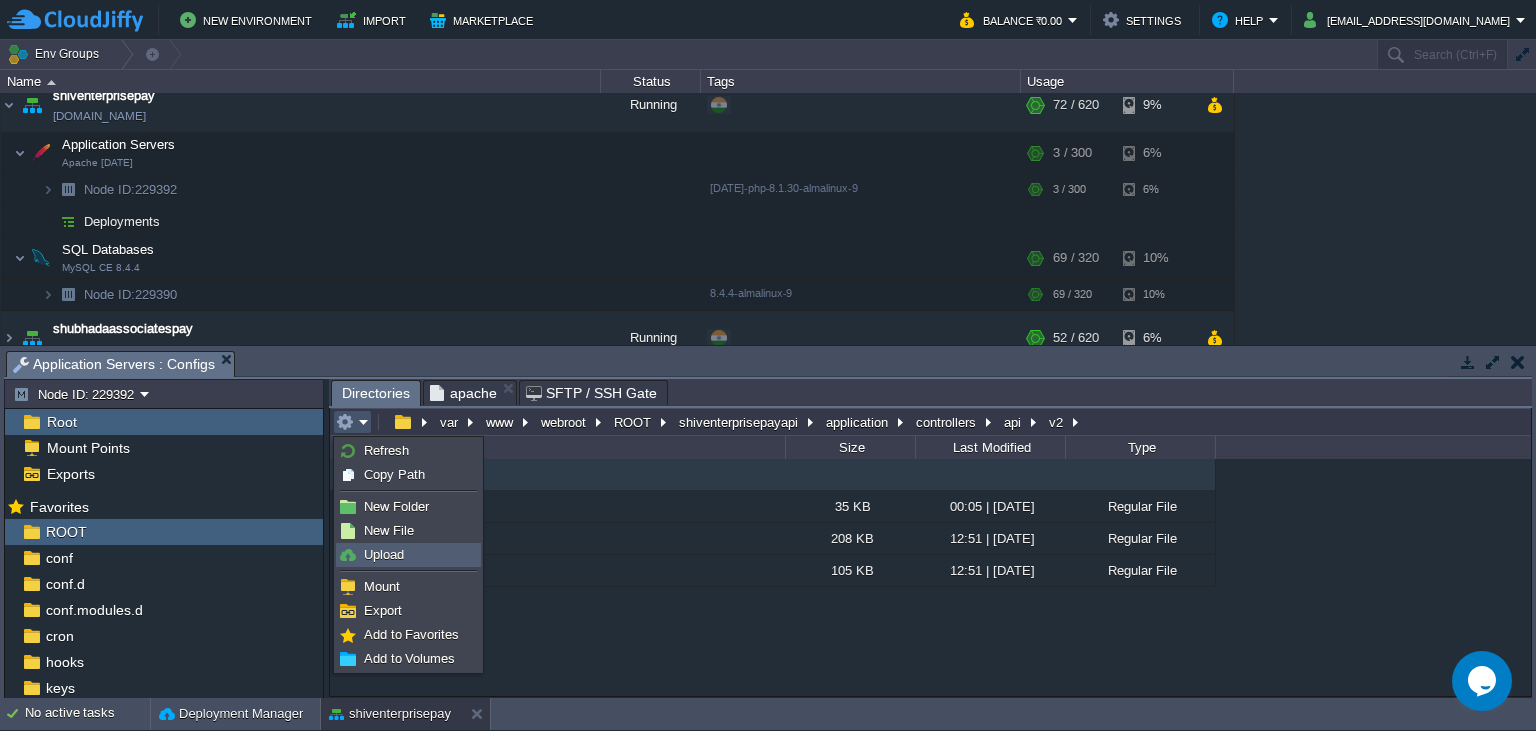 click on "Upload" at bounding box center (384, 554) 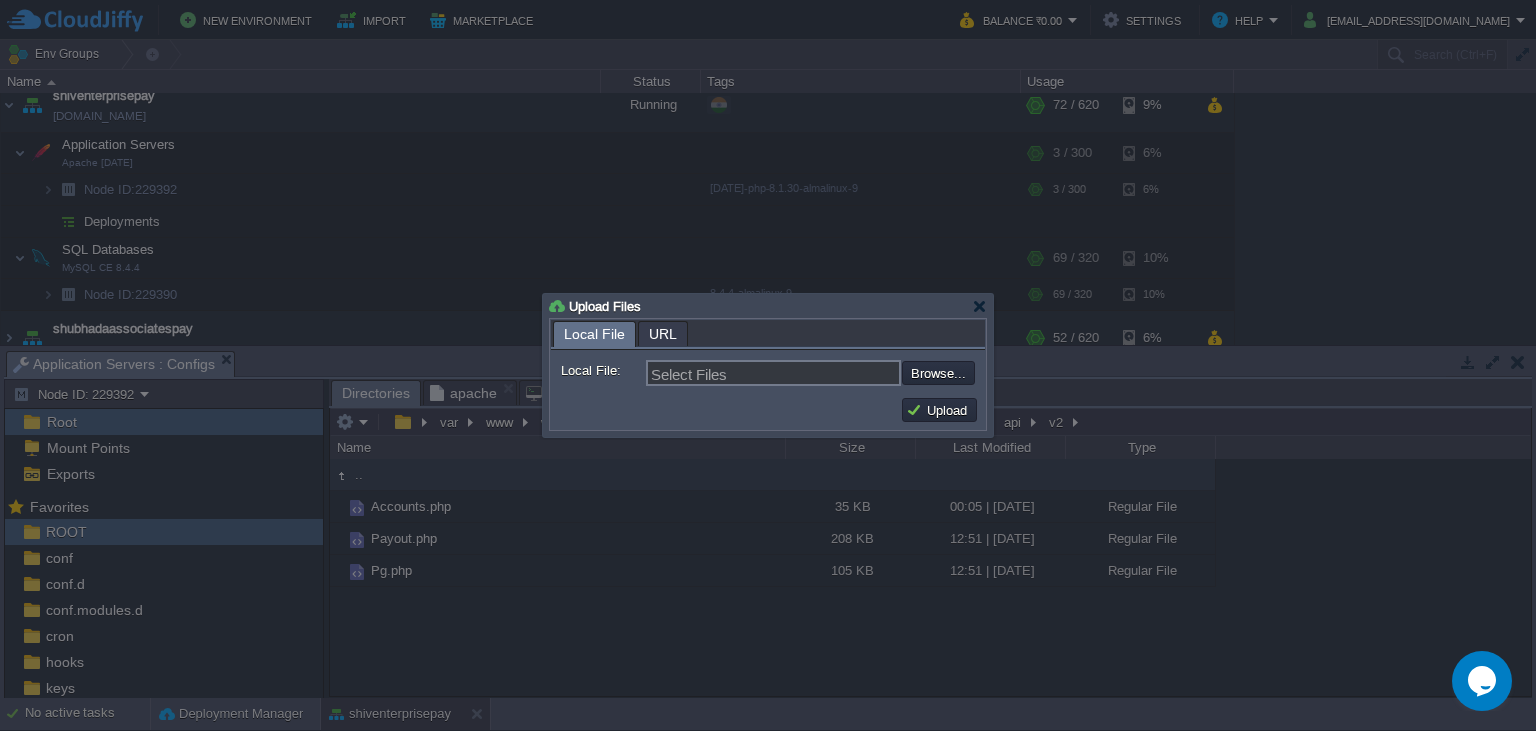 click at bounding box center [848, 373] 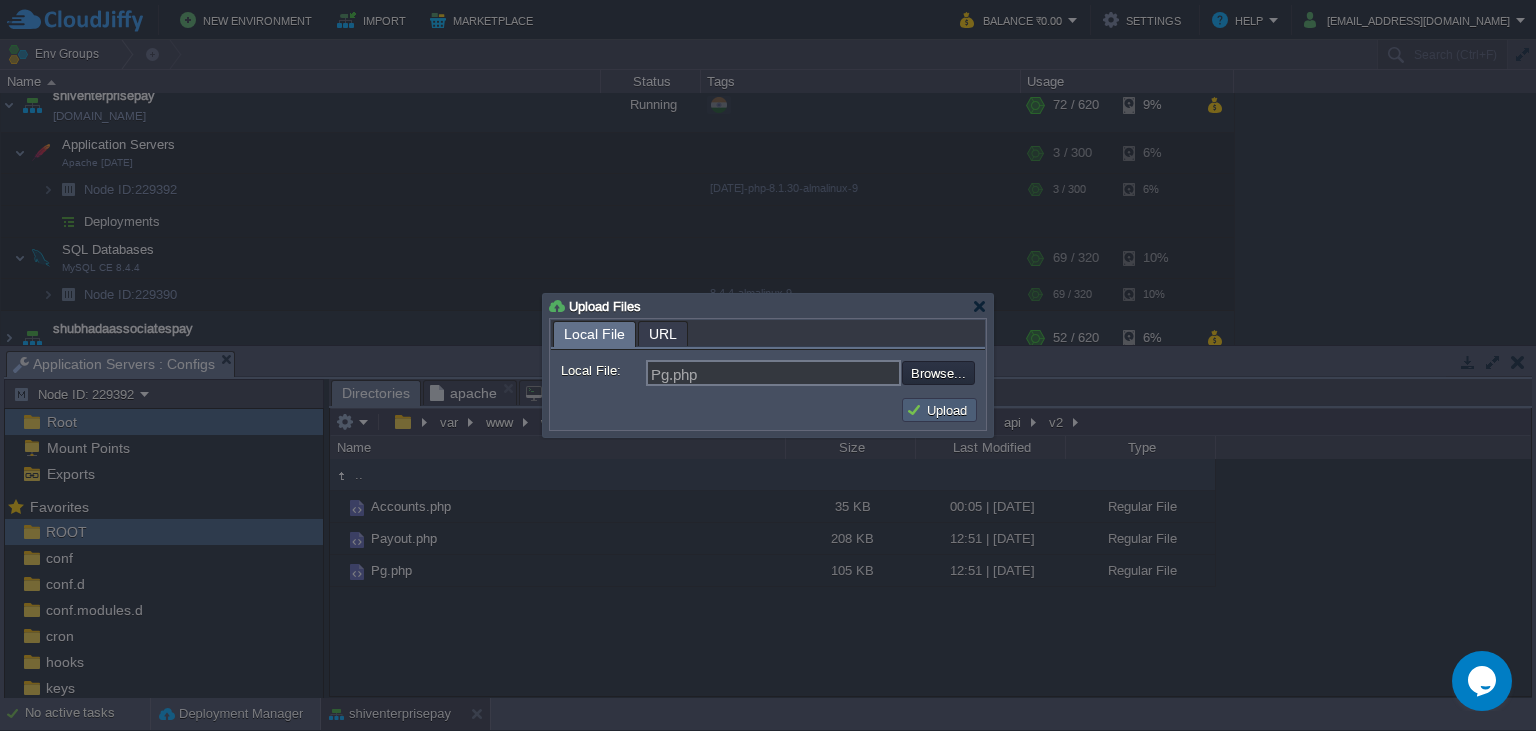 click on "Upload" at bounding box center (939, 410) 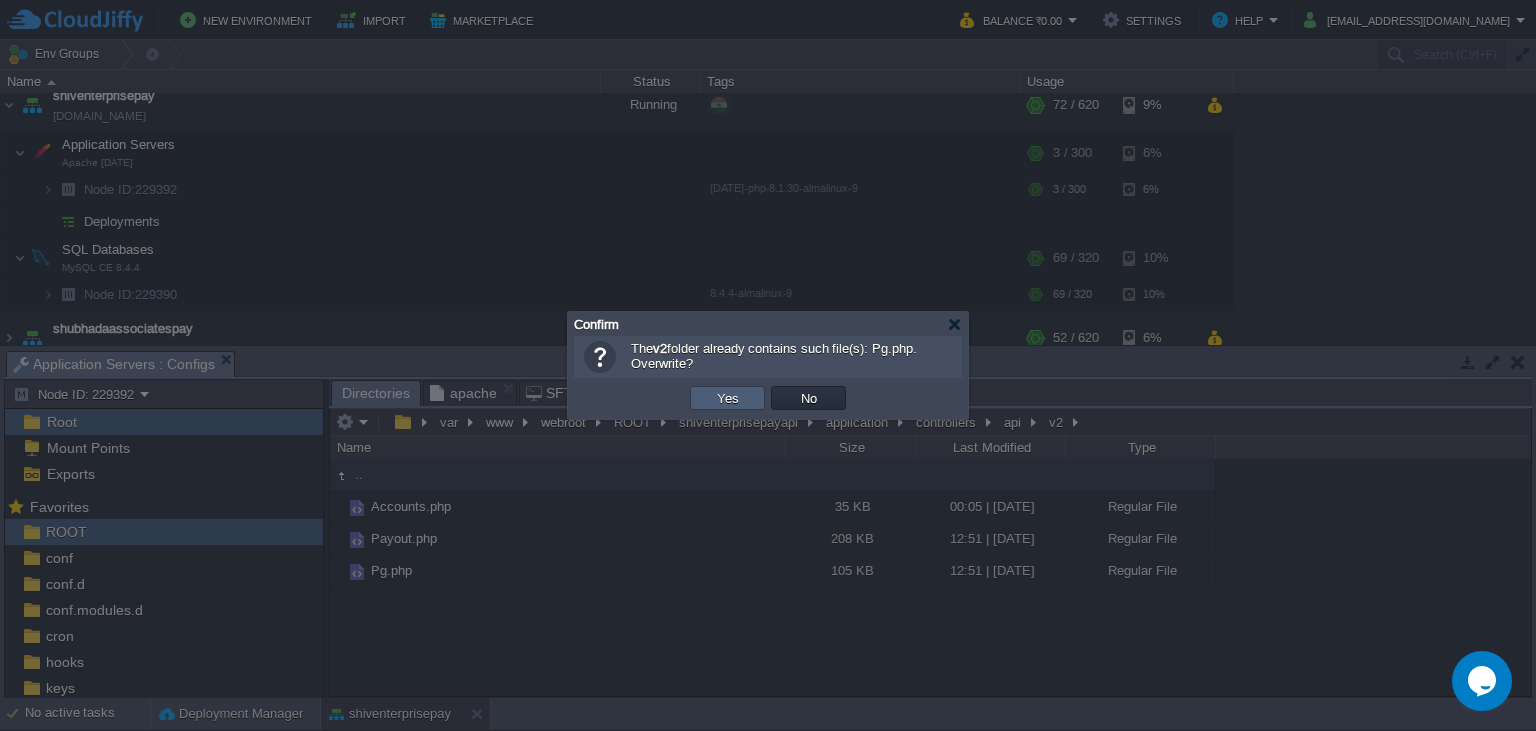 click on "Yes" at bounding box center (728, 398) 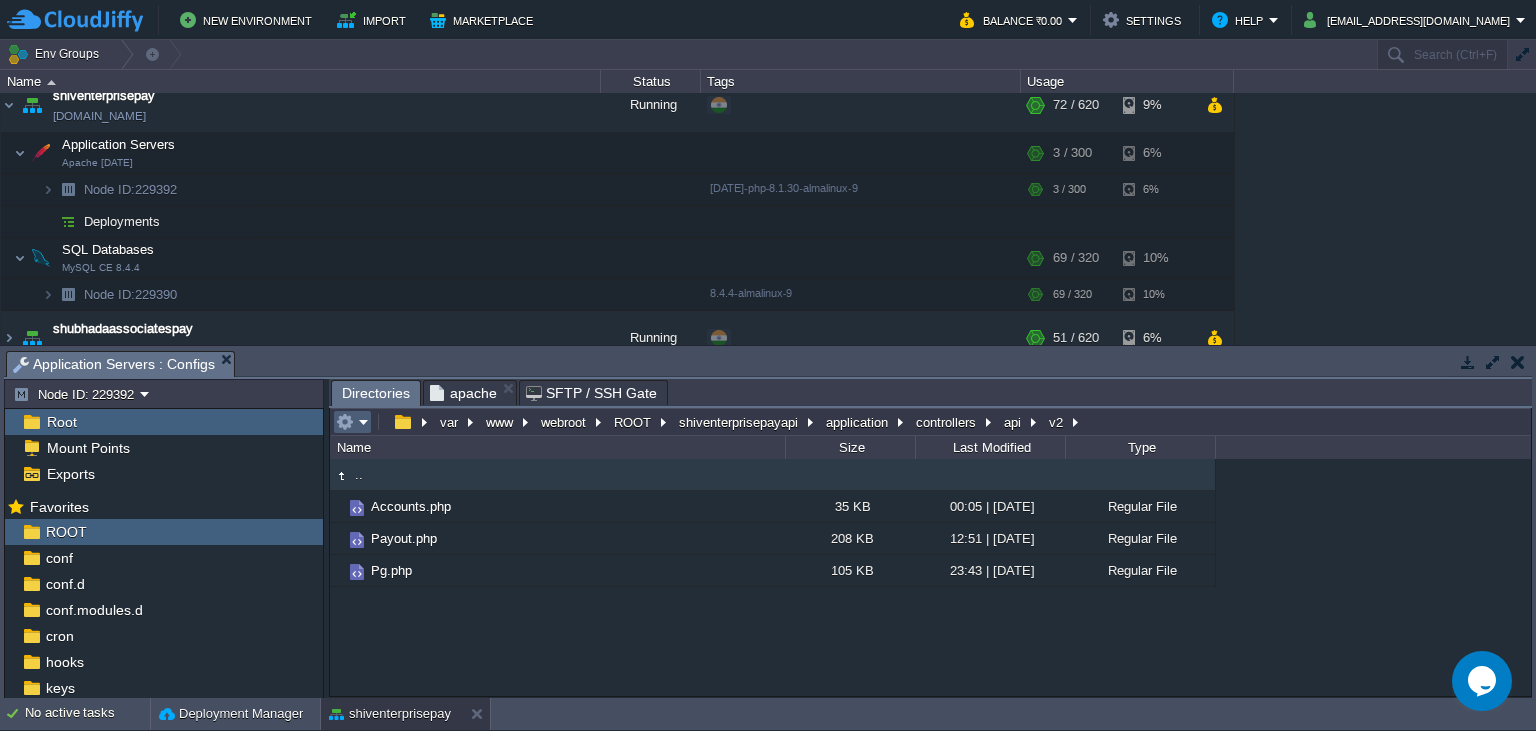click at bounding box center (352, 422) 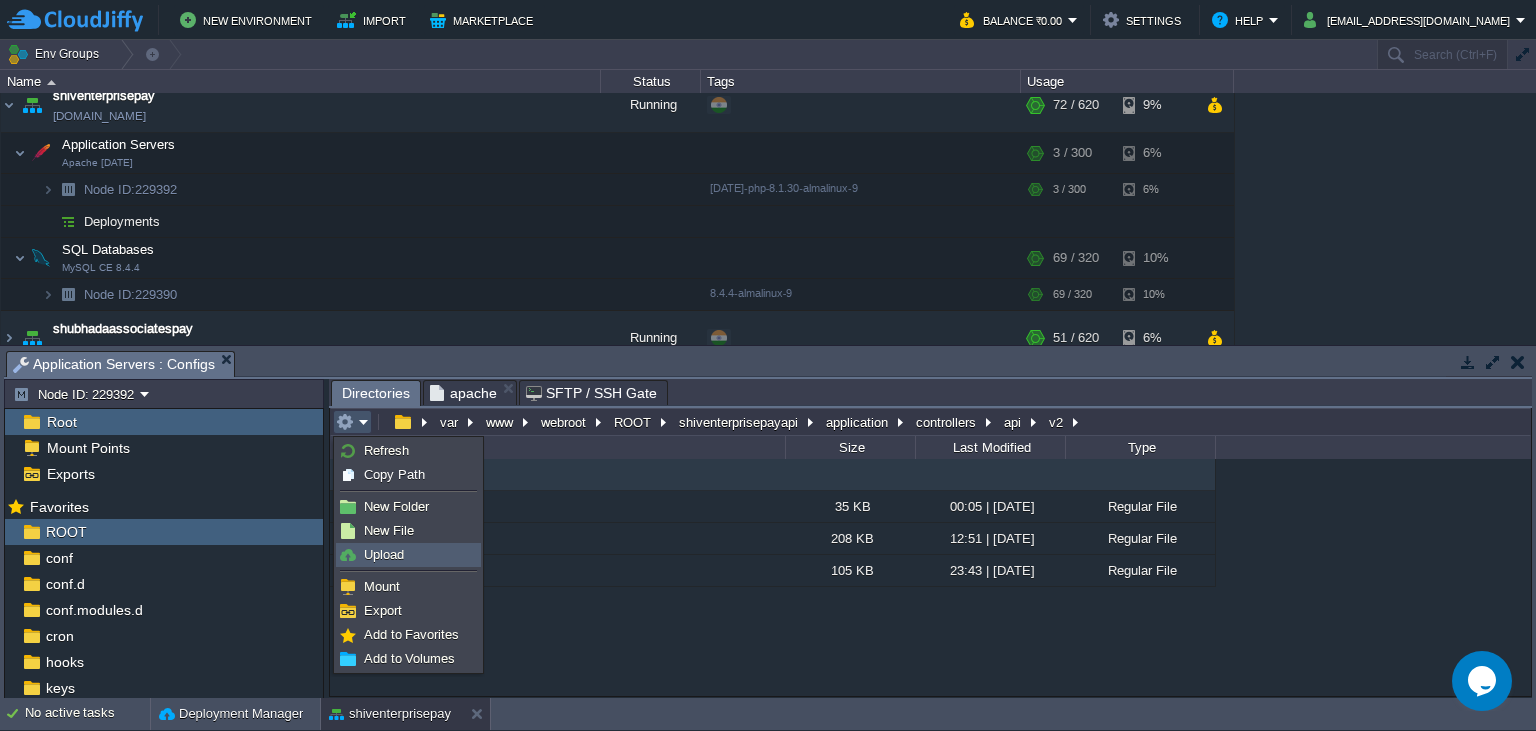 click on "Upload" at bounding box center [408, 555] 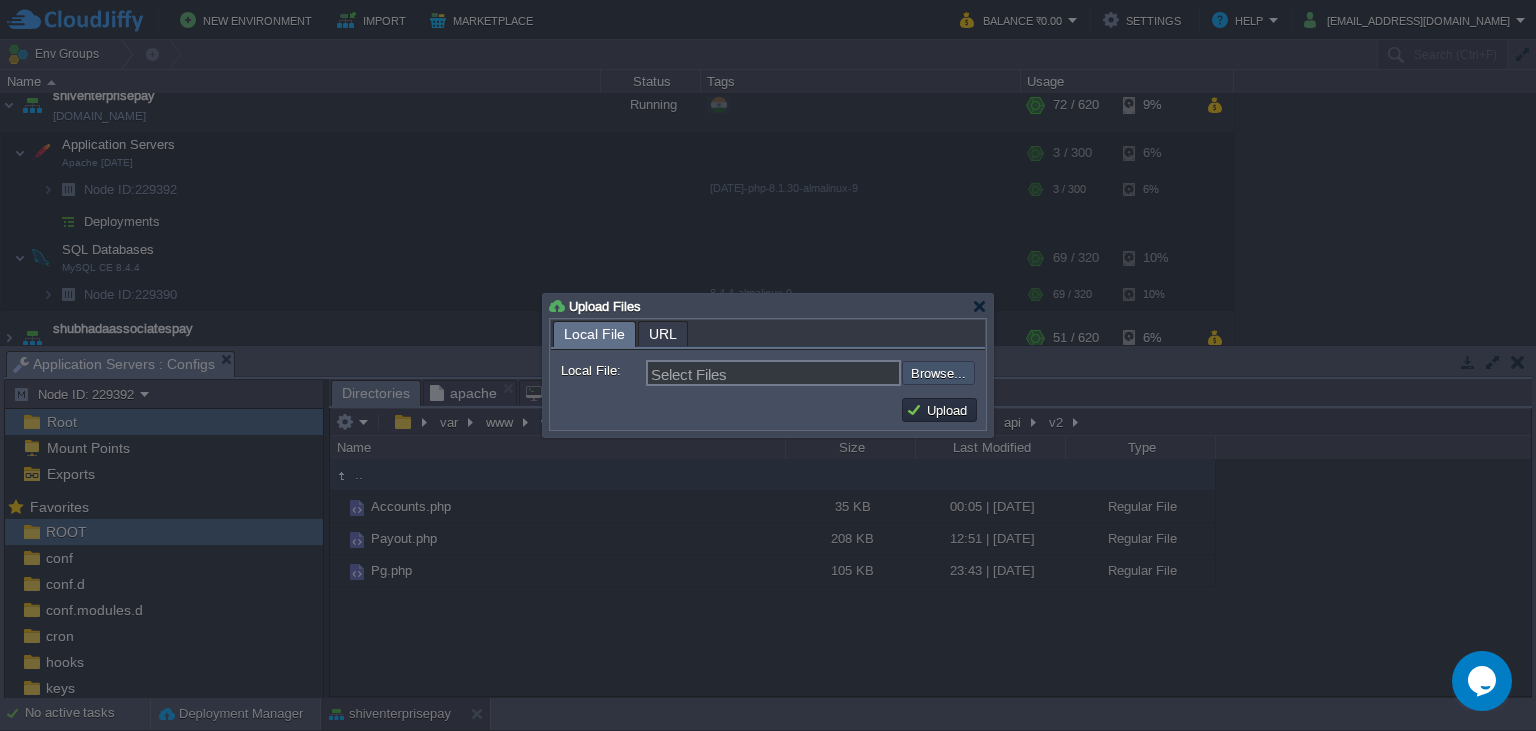 click at bounding box center (848, 373) 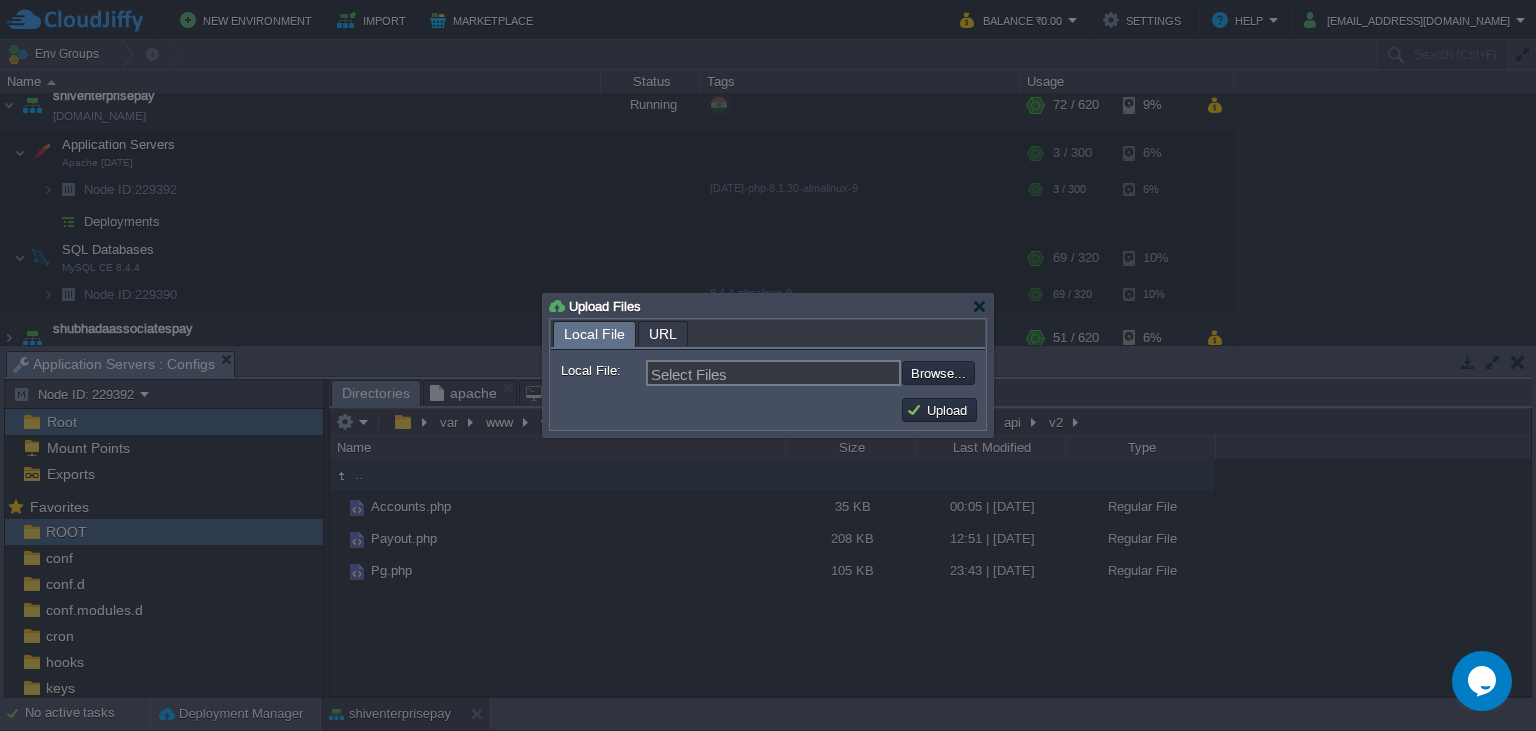 type on "C:\fakepath\Pg.php" 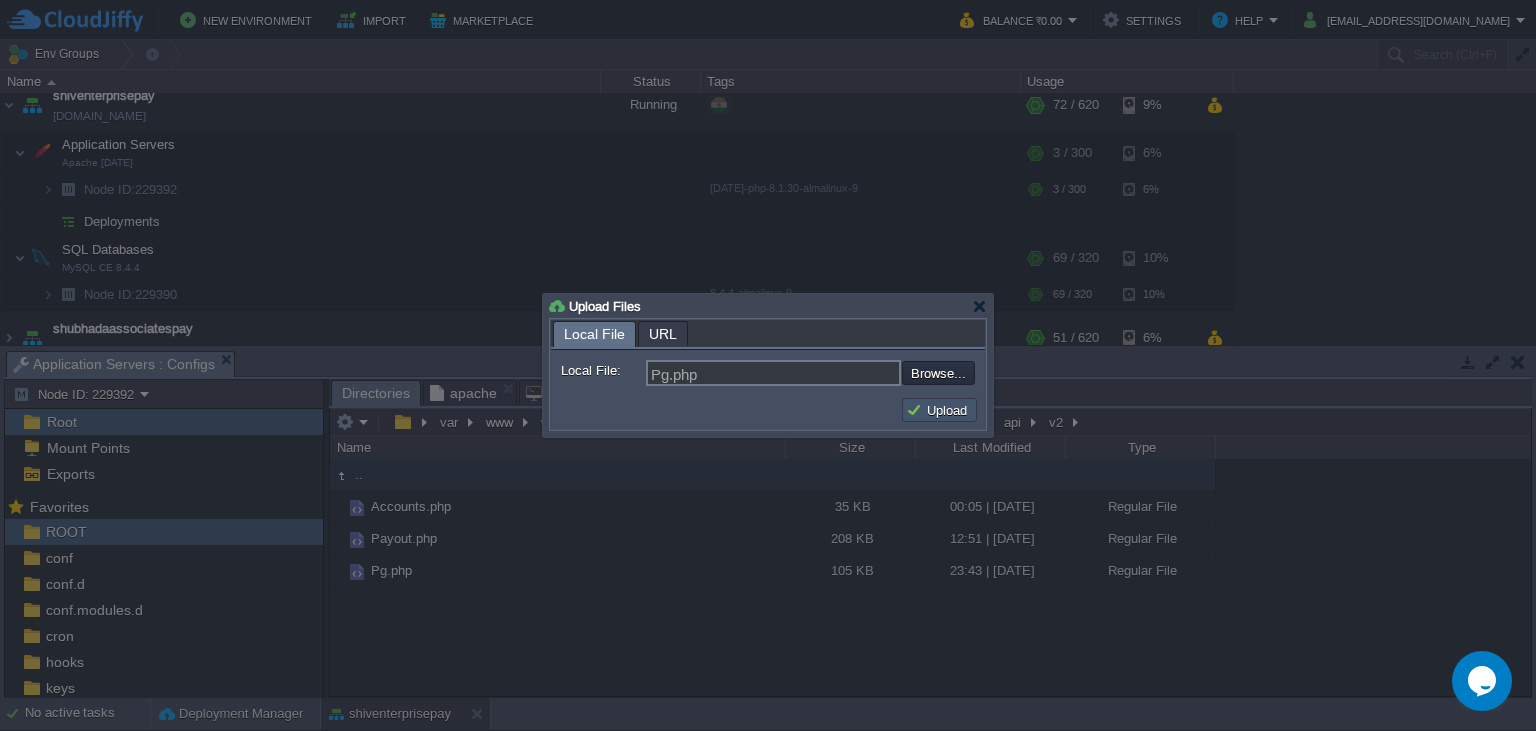 click on "Upload" at bounding box center (939, 410) 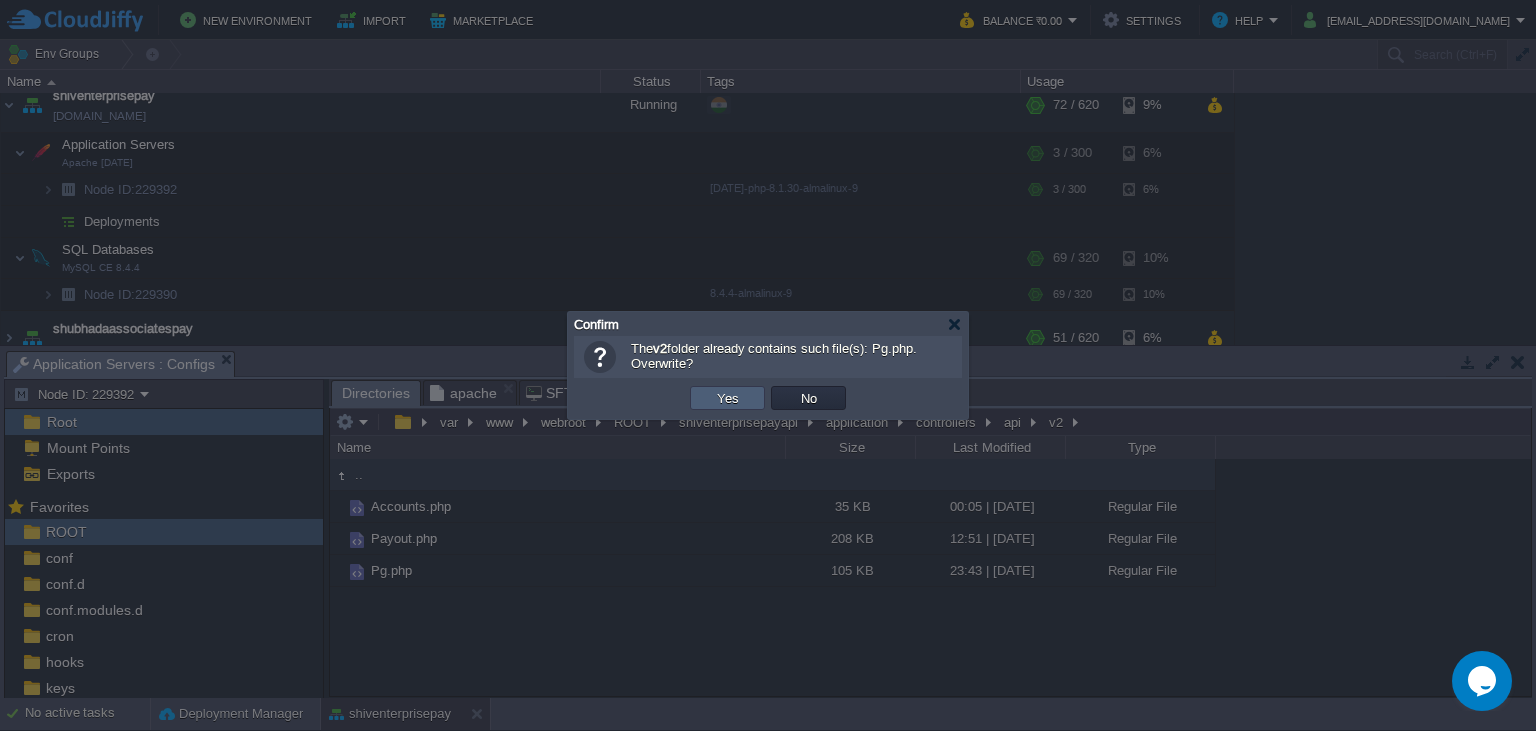 click on "Yes" at bounding box center [728, 398] 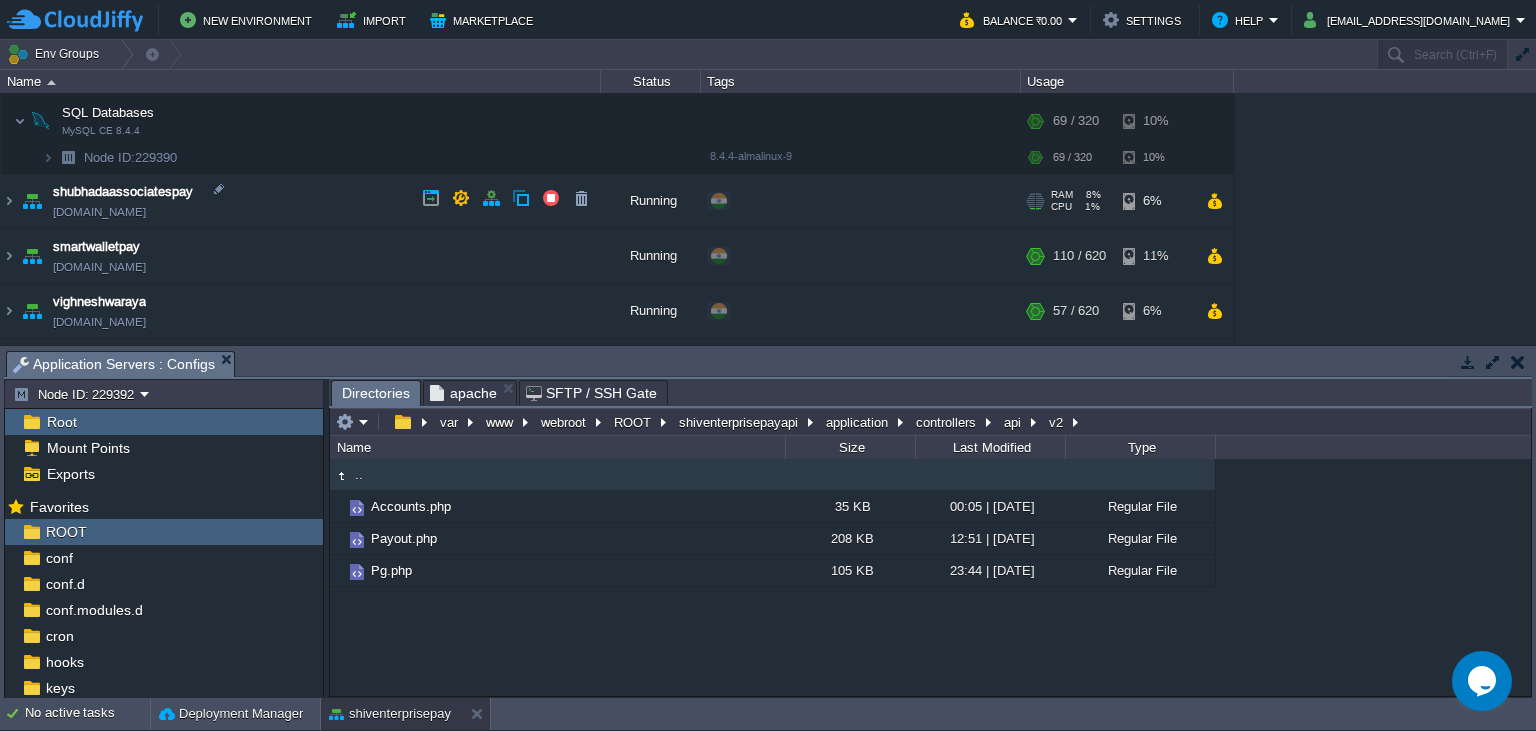 scroll, scrollTop: 912, scrollLeft: 0, axis: vertical 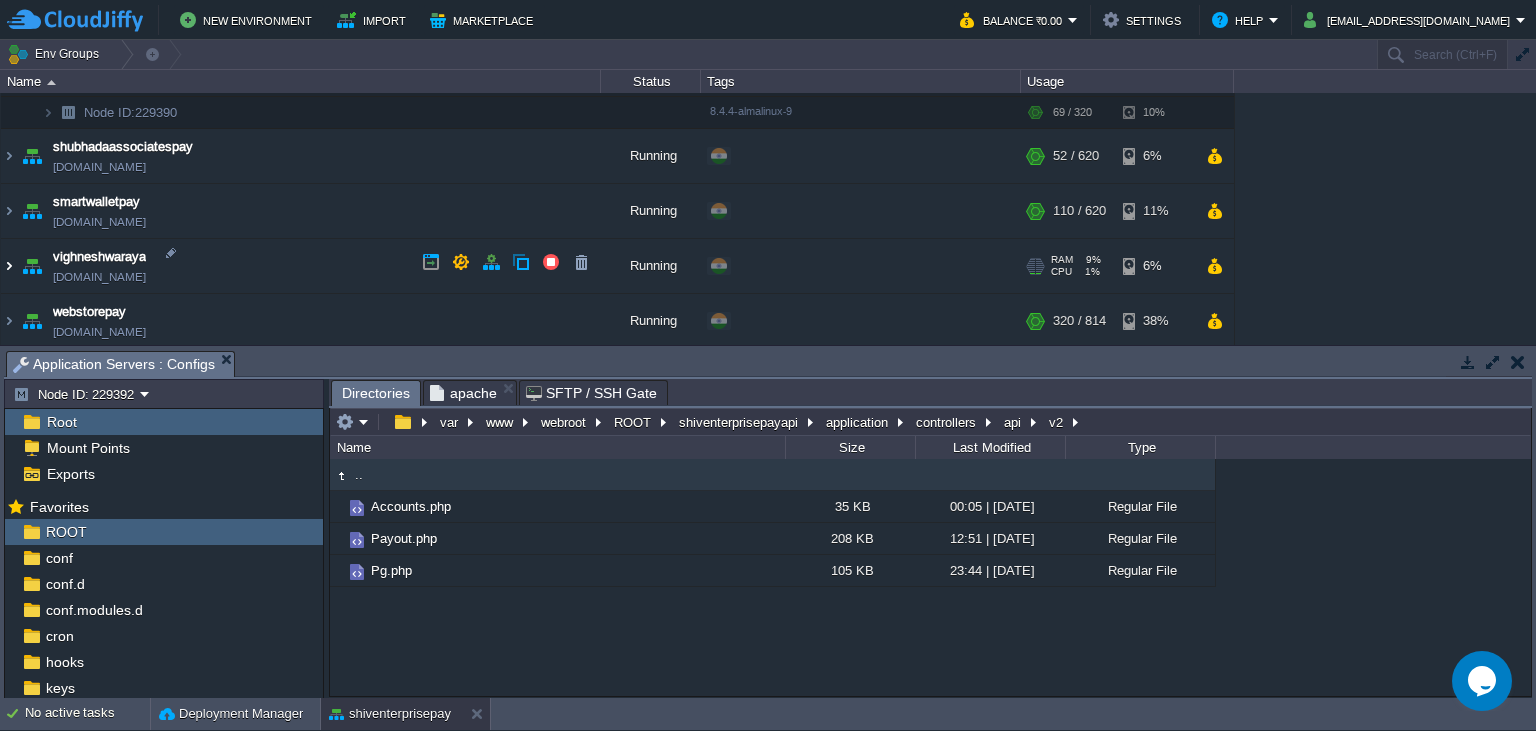 click at bounding box center [9, 266] 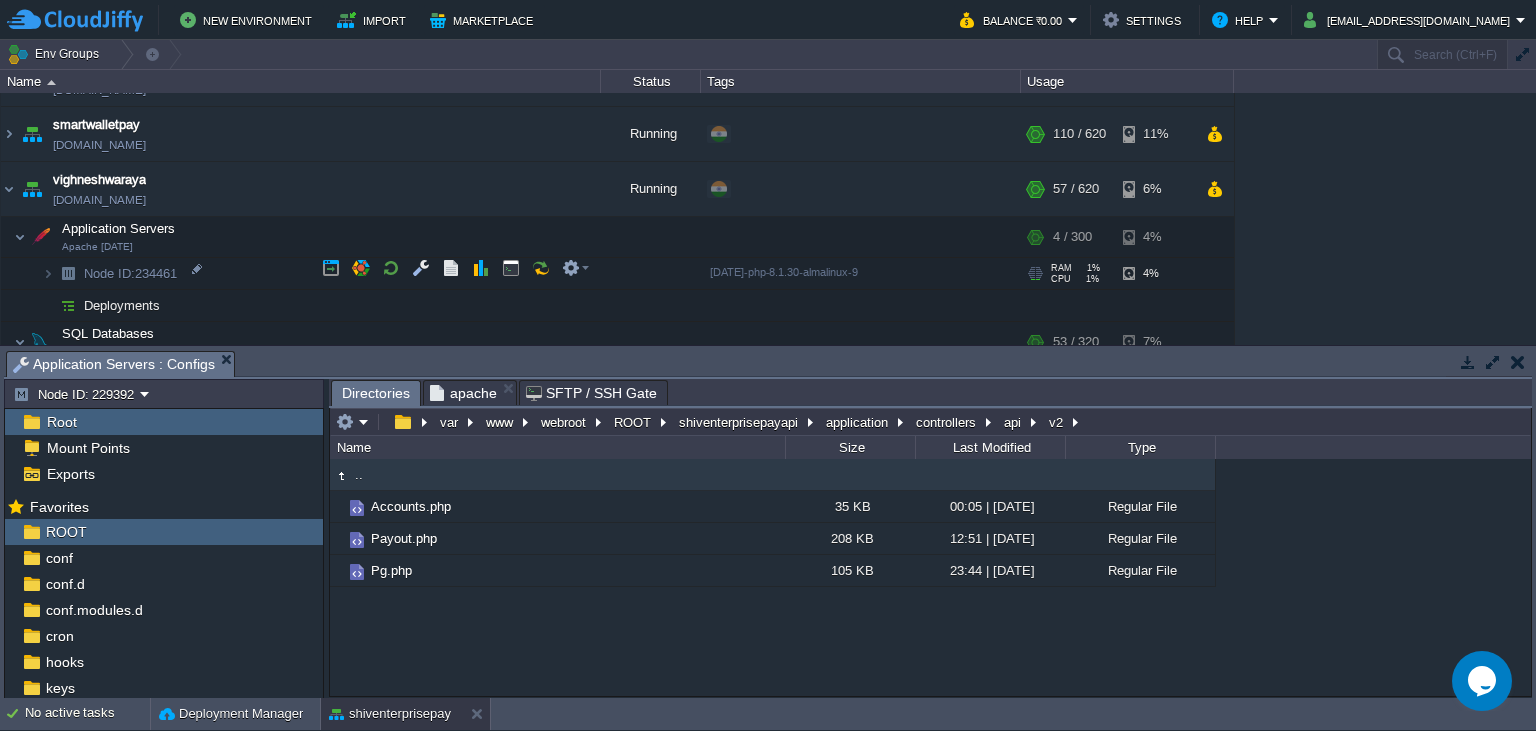 scroll, scrollTop: 1003, scrollLeft: 0, axis: vertical 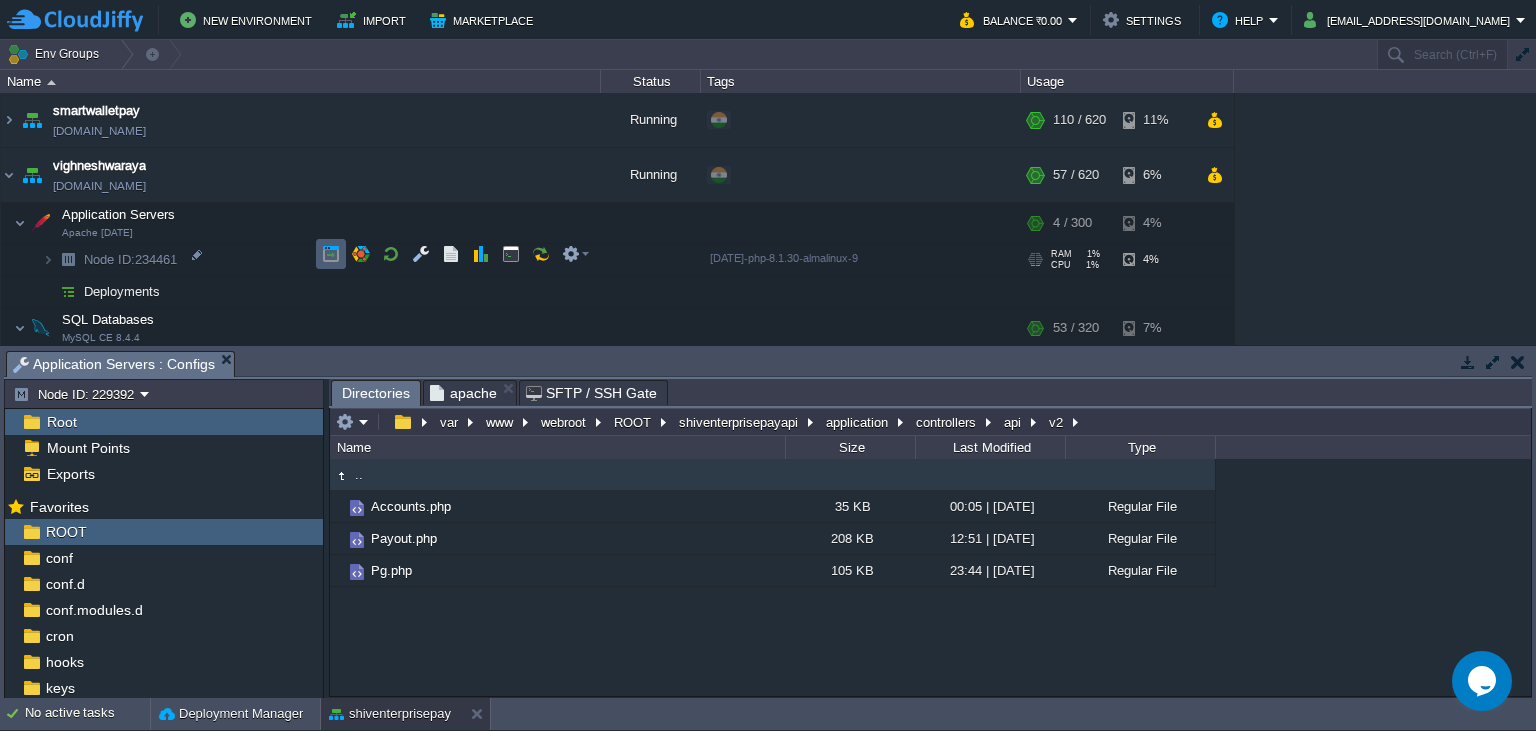 click at bounding box center [331, 254] 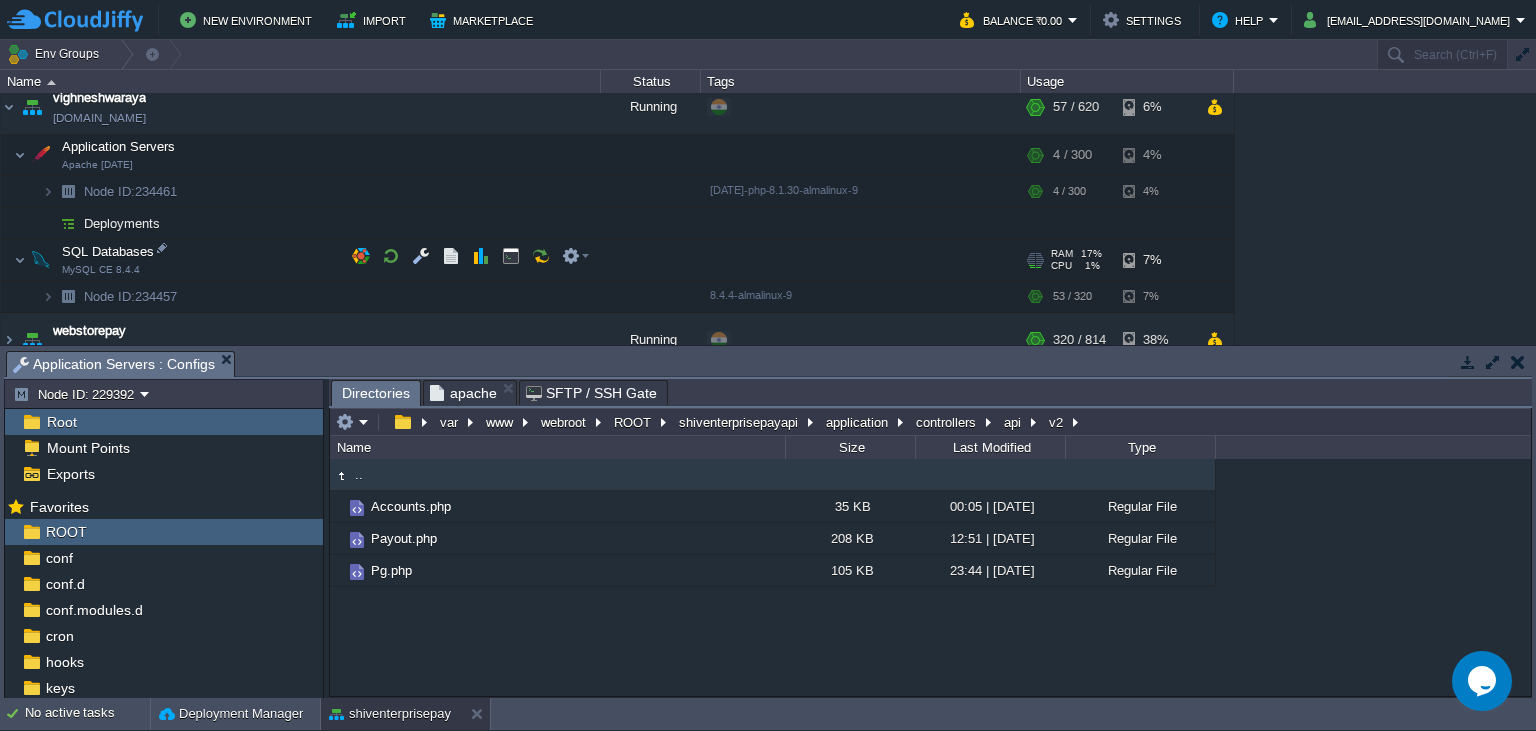 scroll, scrollTop: 1094, scrollLeft: 0, axis: vertical 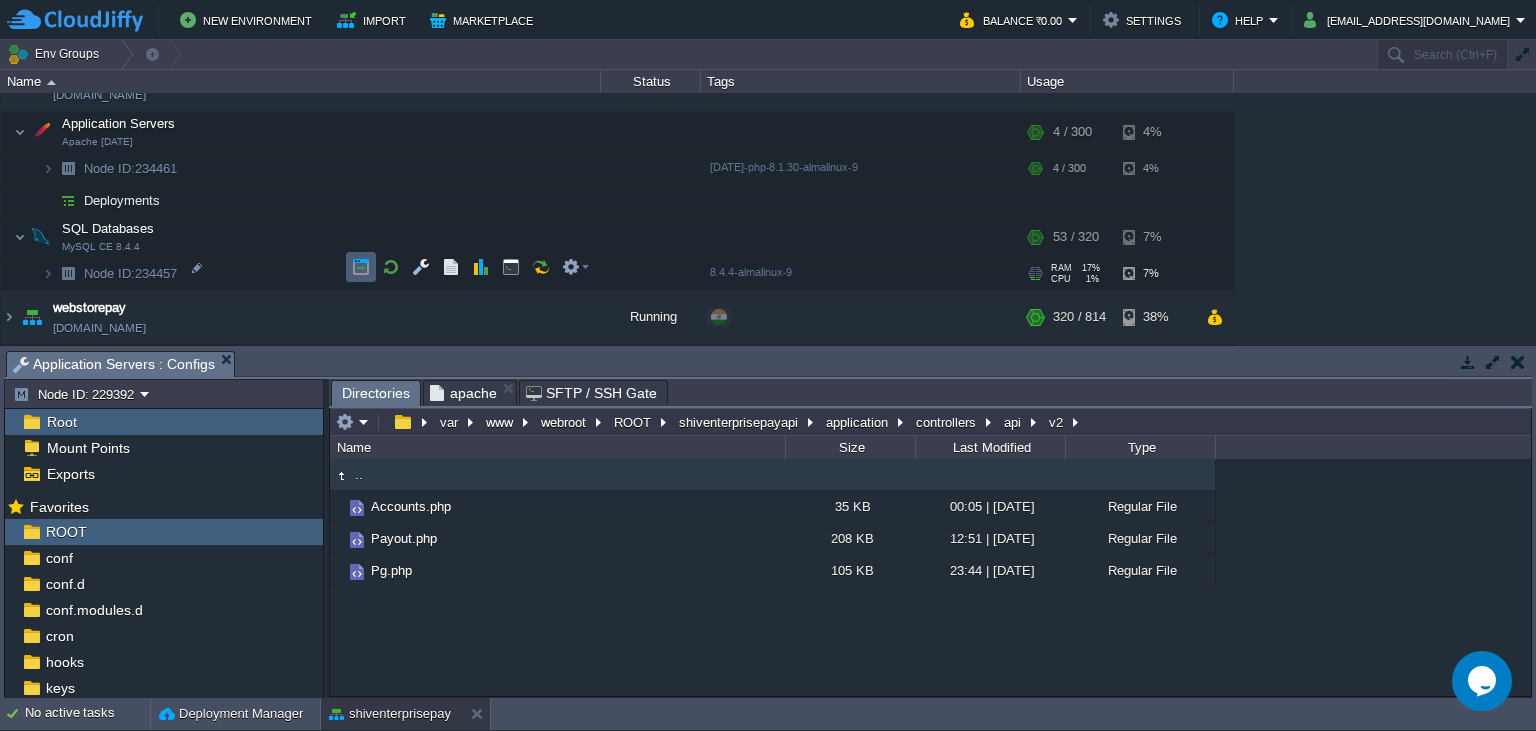 click at bounding box center [361, 267] 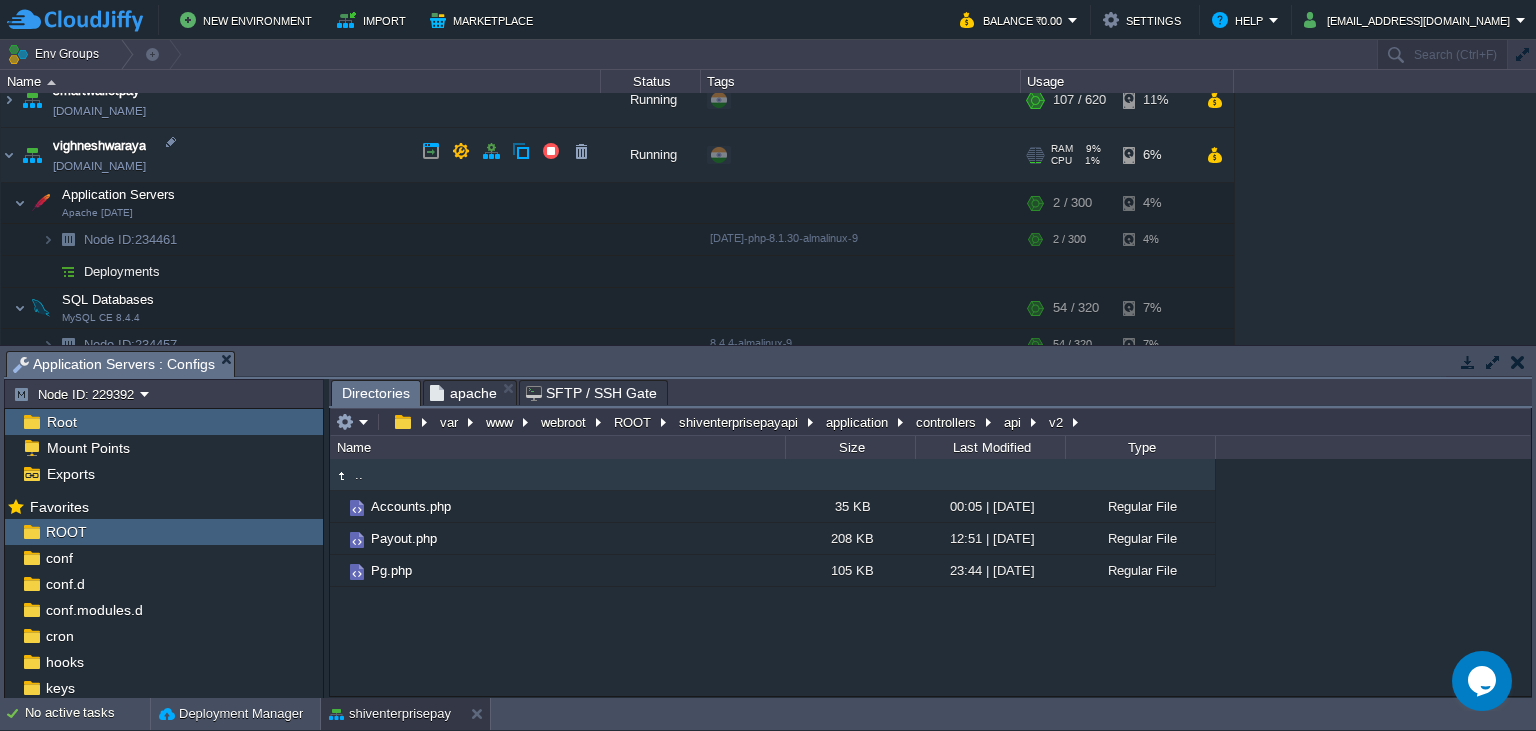 scroll, scrollTop: 961, scrollLeft: 0, axis: vertical 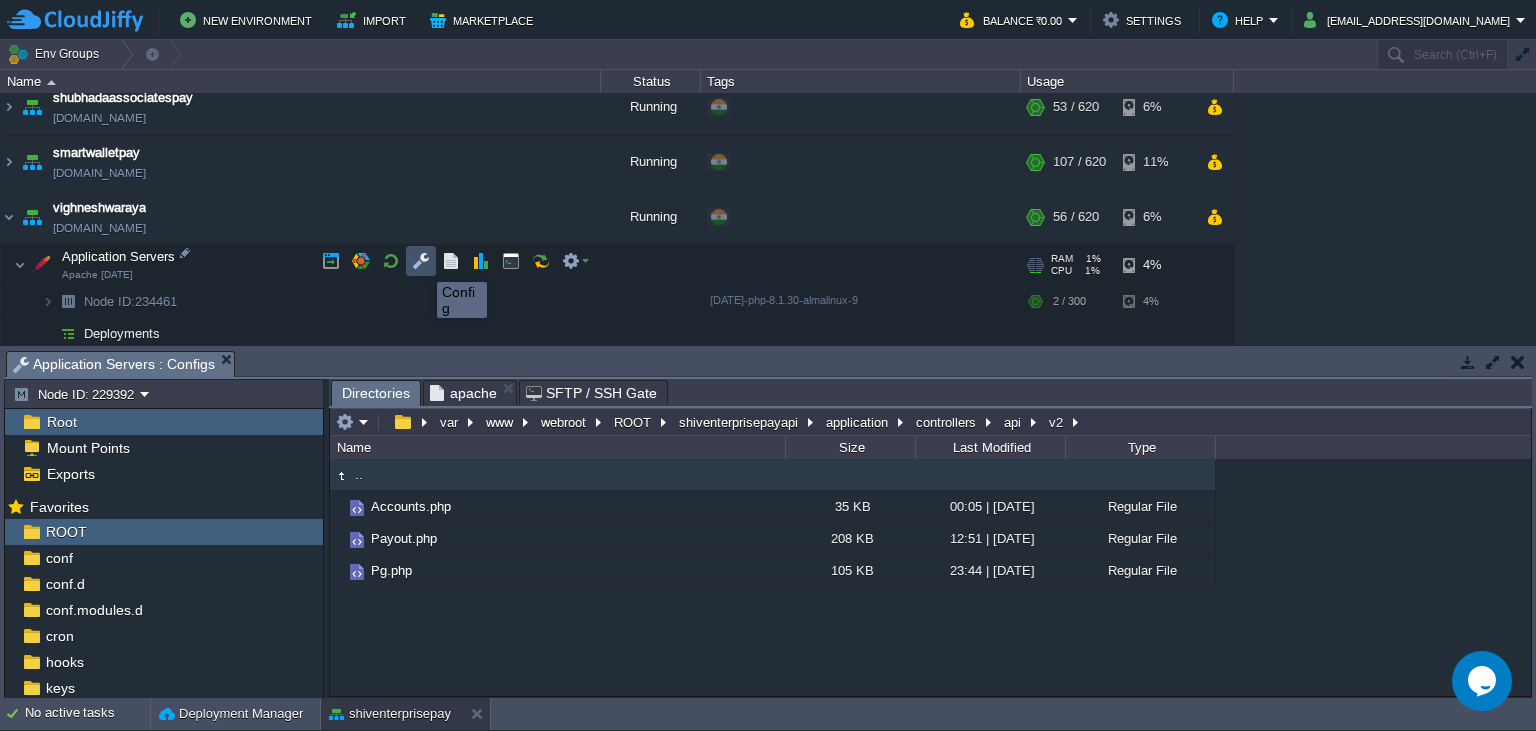 click at bounding box center (421, 261) 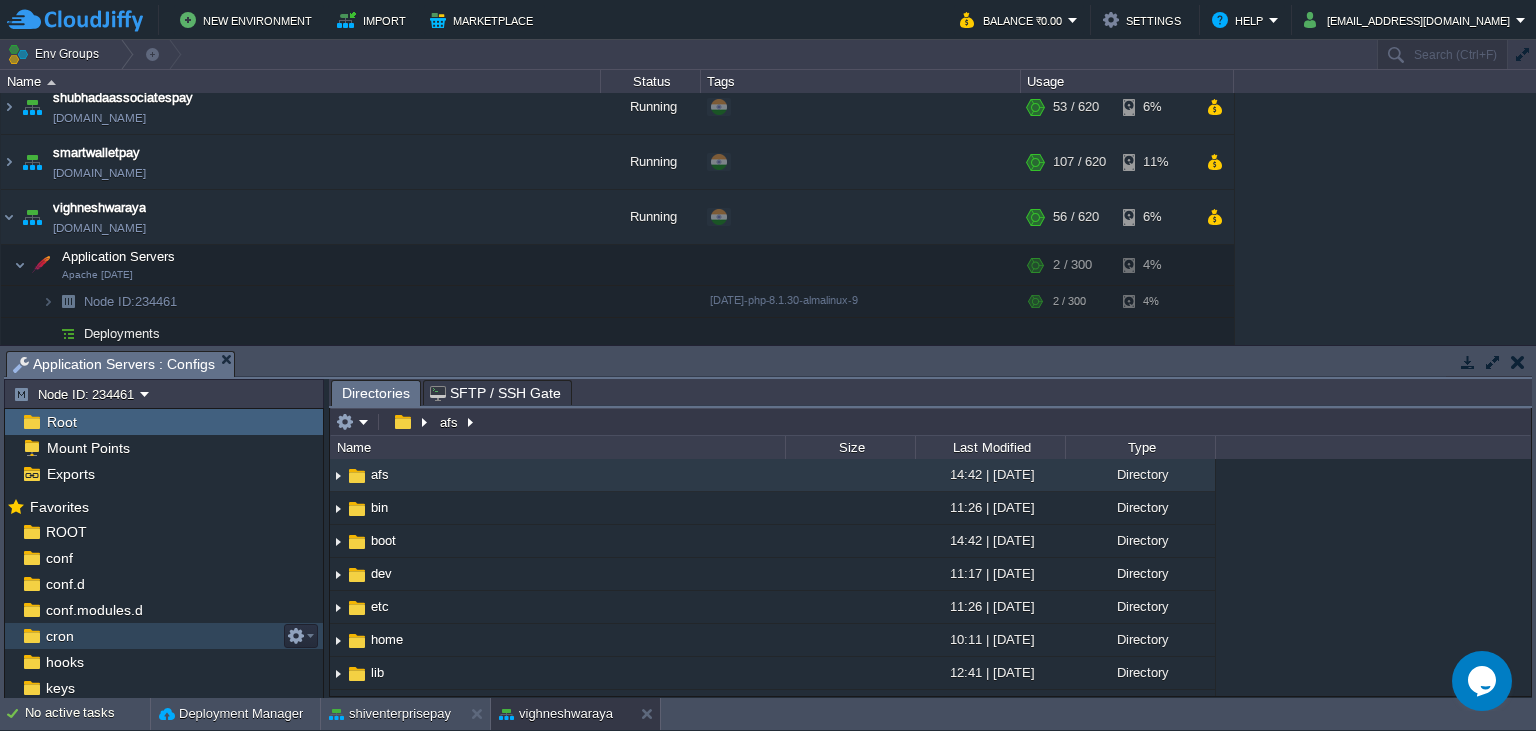 click on "cron" at bounding box center [164, 636] 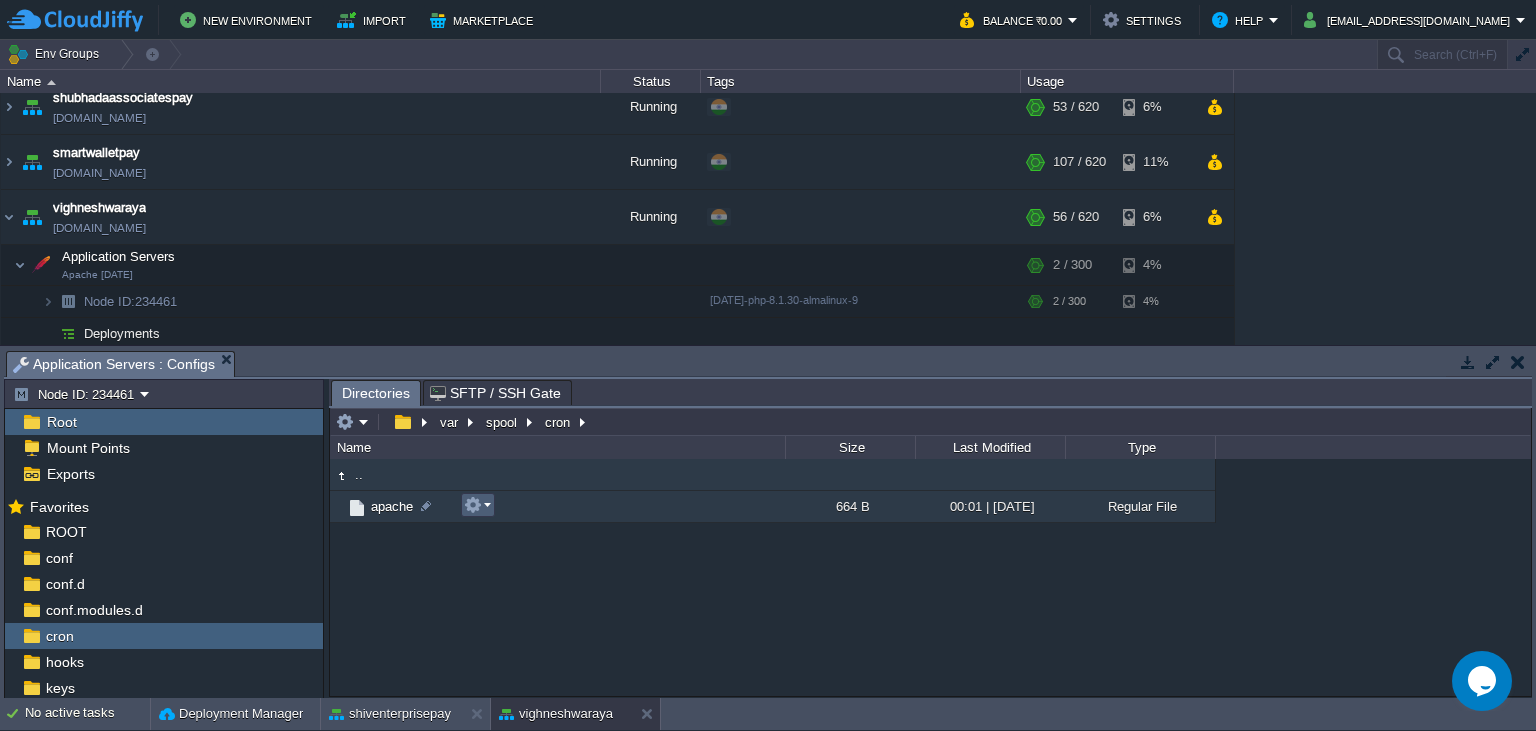 click at bounding box center [473, 505] 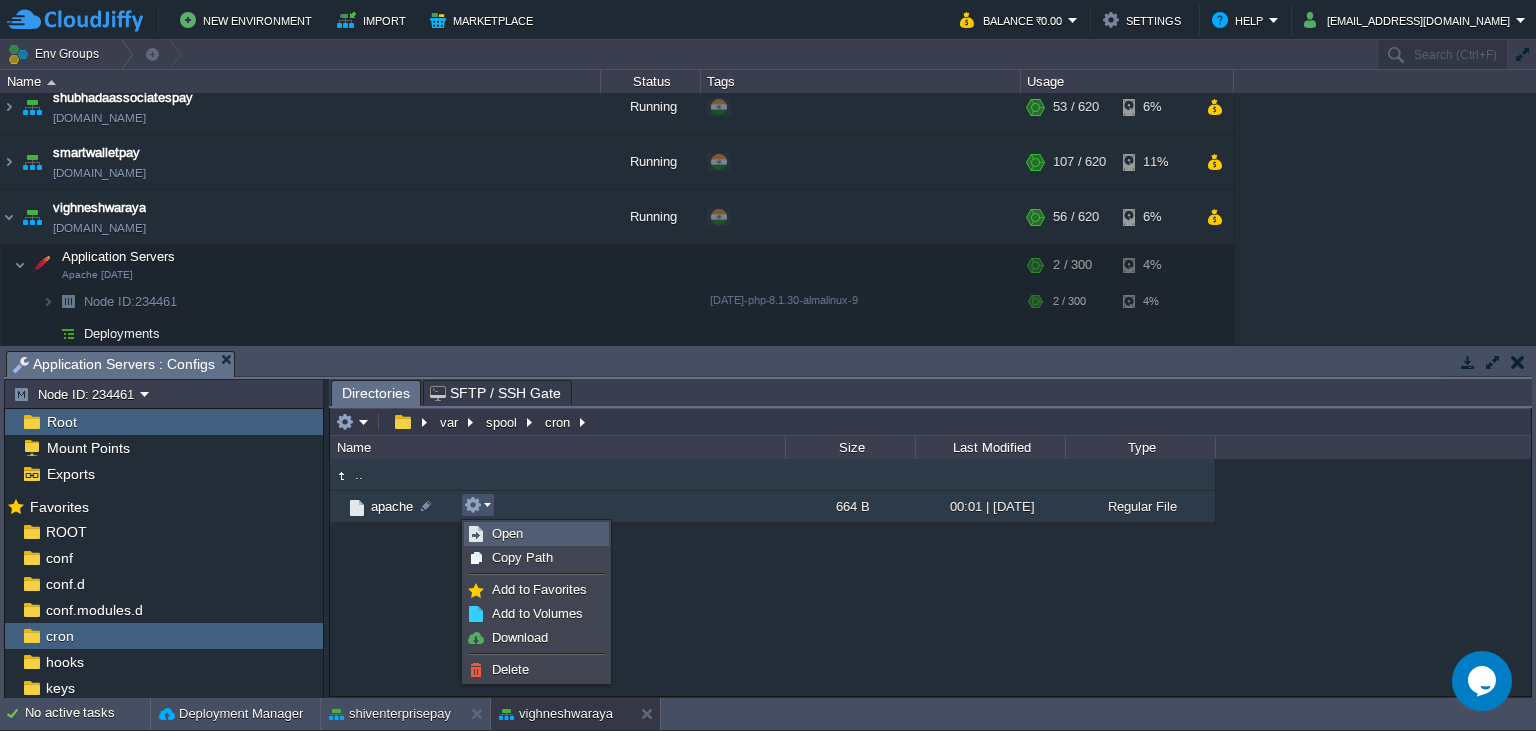 click on "Open" at bounding box center (536, 534) 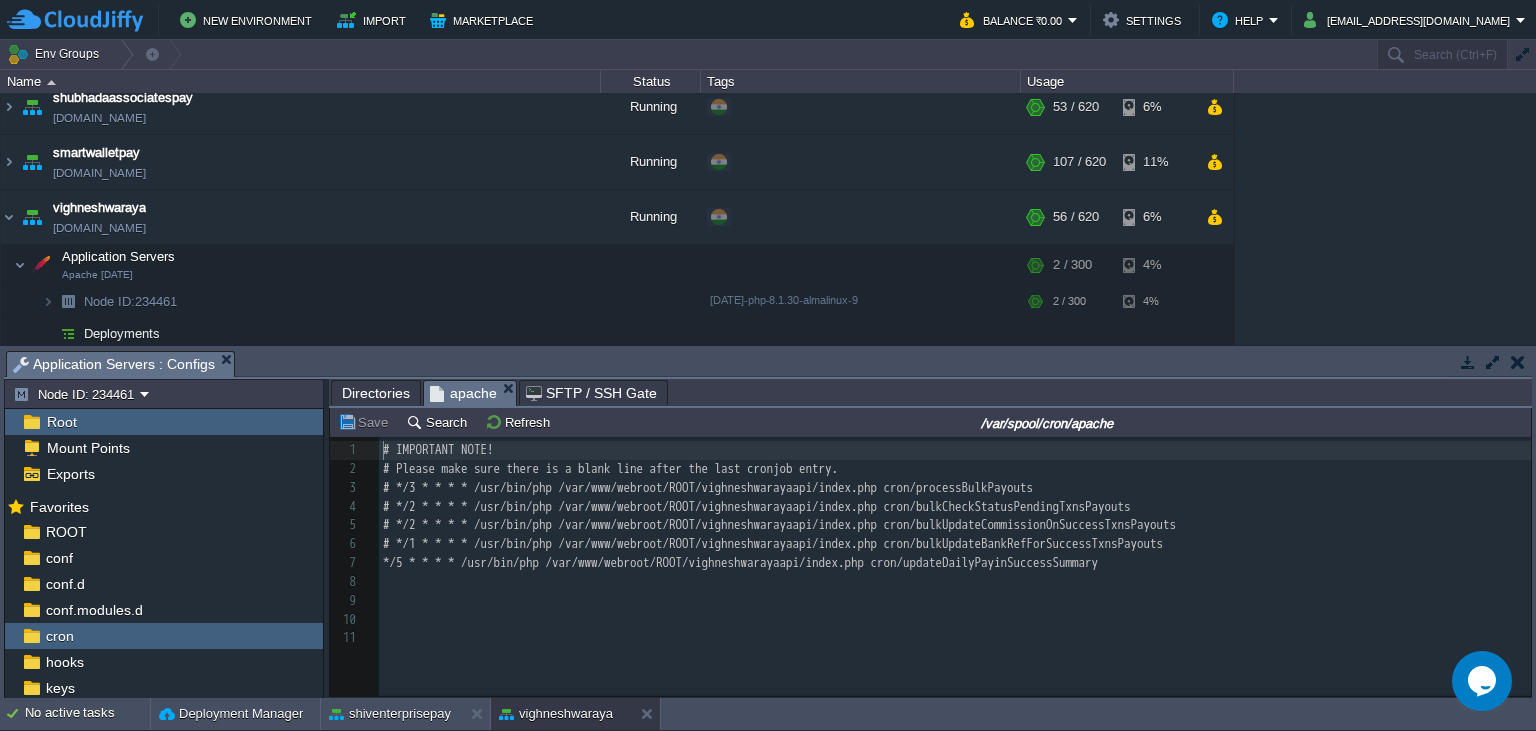 scroll, scrollTop: 7, scrollLeft: 0, axis: vertical 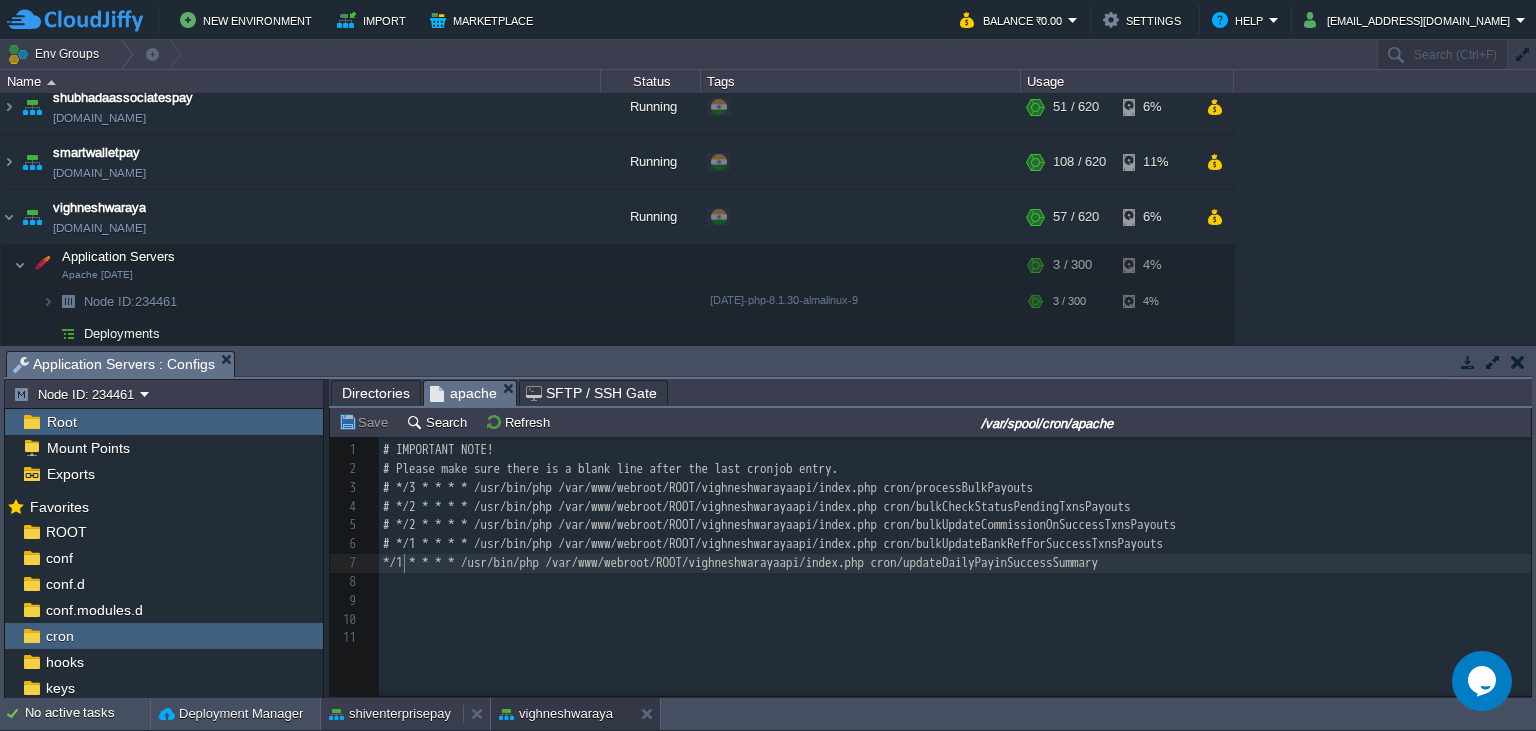 type on "1" 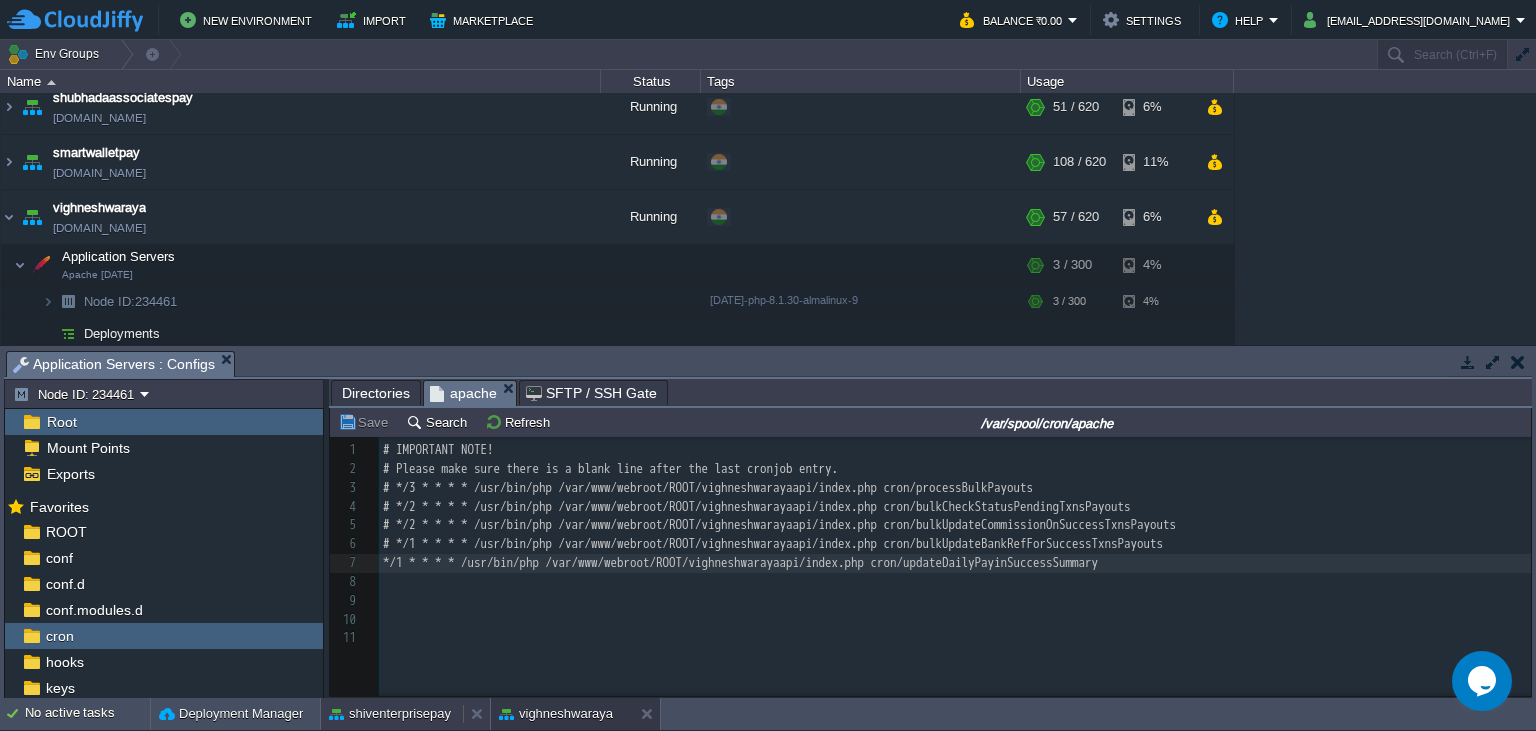 click on "shiventerprisepay" at bounding box center [390, 714] 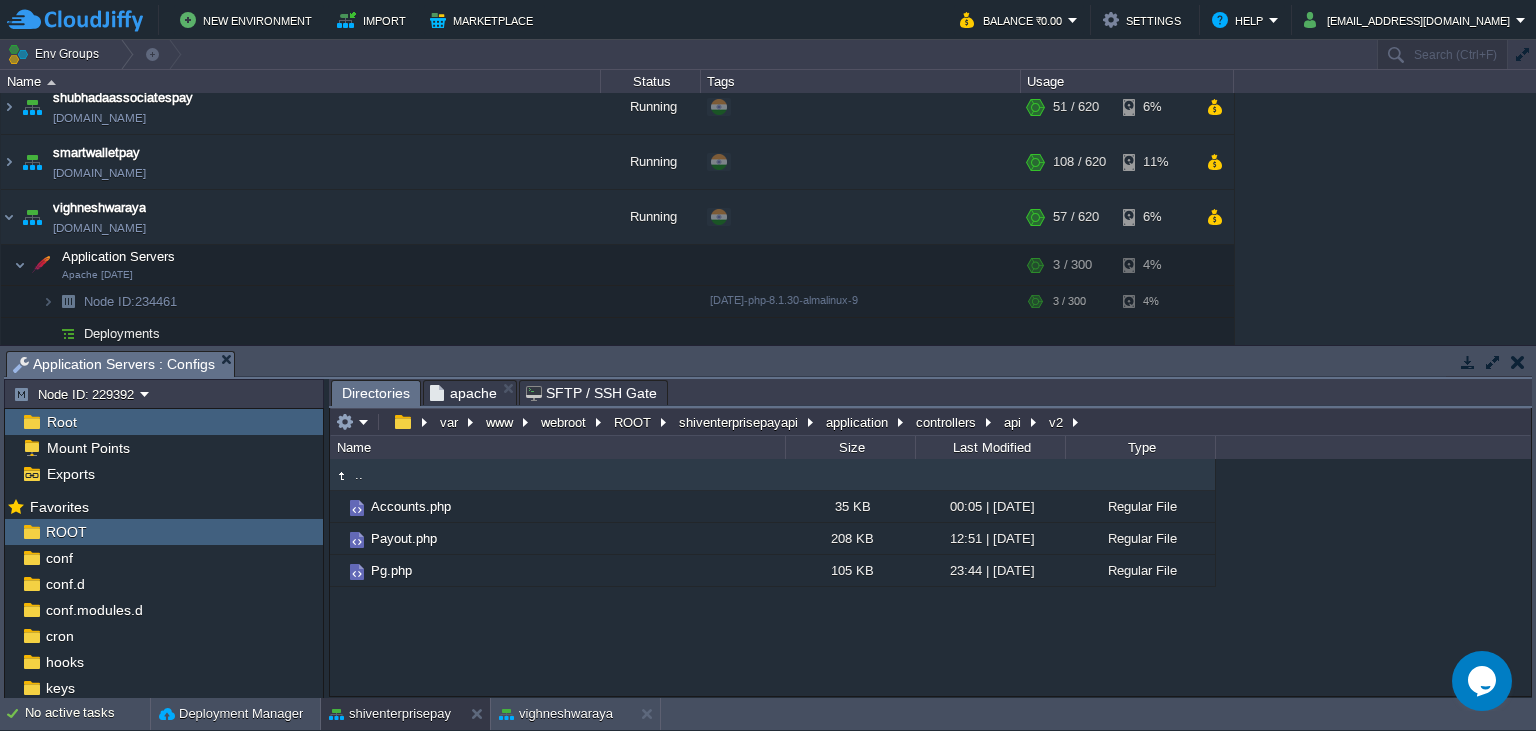 click on "apache" at bounding box center [463, 393] 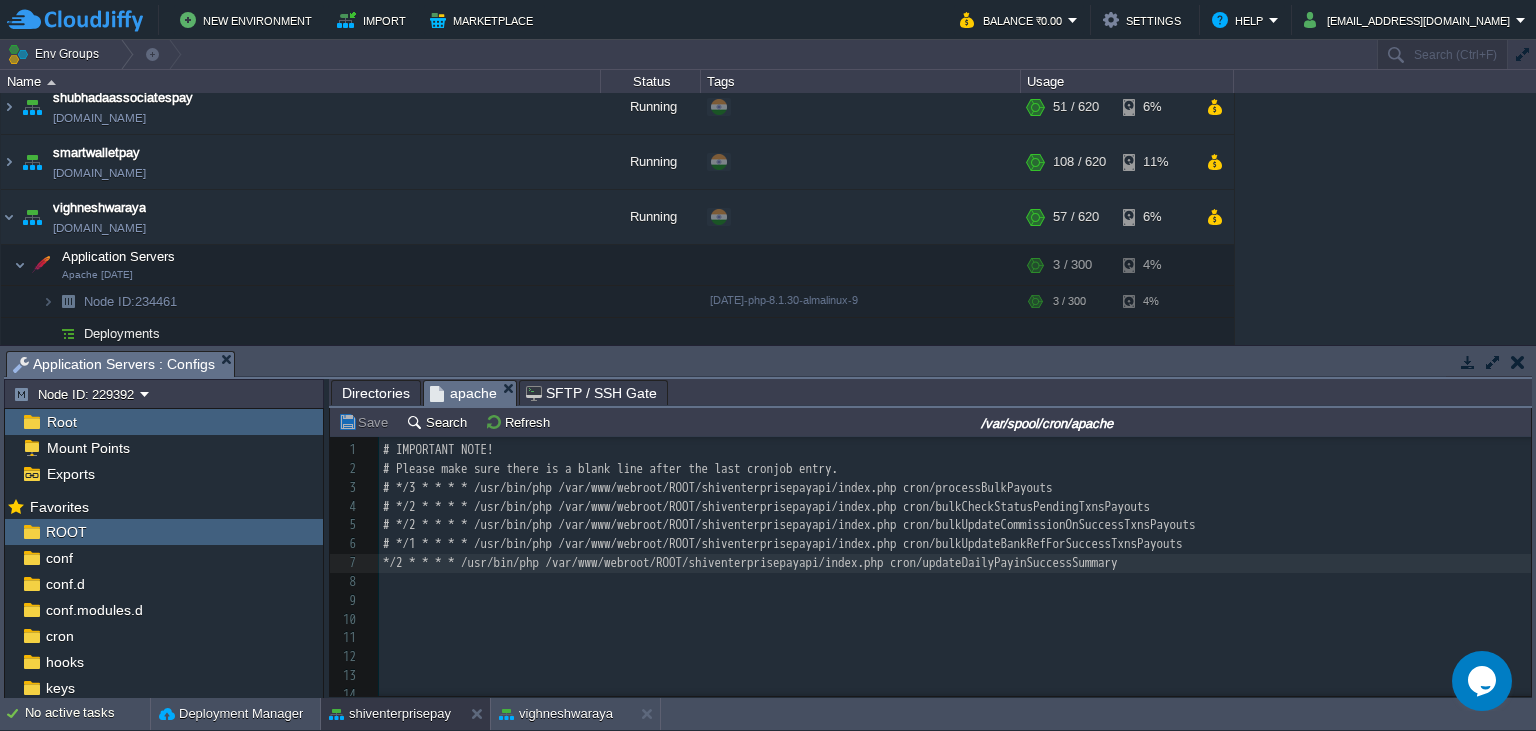 click on "xxxxxxxxxx   1 # IMPORTANT NOTE! 2 # Please make sure there is a blank line after the last cronjob entry. 3 # */3 * * * * /usr/bin/php /var/www/webroot/ROOT/shiventerprisepayapi/index.php cron/processBulkPayouts 4 # */2 * * * * /usr/bin/php /var/www/webroot/ROOT/shiventerprisepayapi/index.php cron/bulkCheckStatusPendingTxnsPayouts 5 # */2 * * * * /usr/bin/php /var/www/webroot/ROOT/shiventerprisepayapi/index.php cron/bulkUpdateCommissionOnSuccessTxnsPayouts 6 # */1 * * * * /usr/bin/php /var/www/webroot/ROOT/shiventerprisepayapi/index.php cron/bulkUpdateBankRefForSuccessTxnsPayouts 7 */2 * * * * /usr/bin/php /var/www/webroot/ROOT/shiventerprisepayapi/index.php cron/updateDailyPayinSuccessSummary 8 ​ 9 ​ 10 ​ 11 ​ 12 ​ 13 ​ 14 ​ 15 ​ 16 ​ 17 ​ 18 ​ 19 ​ 20 ​ 21 ​ 22 ​ 23 ​" at bounding box center [955, 657] 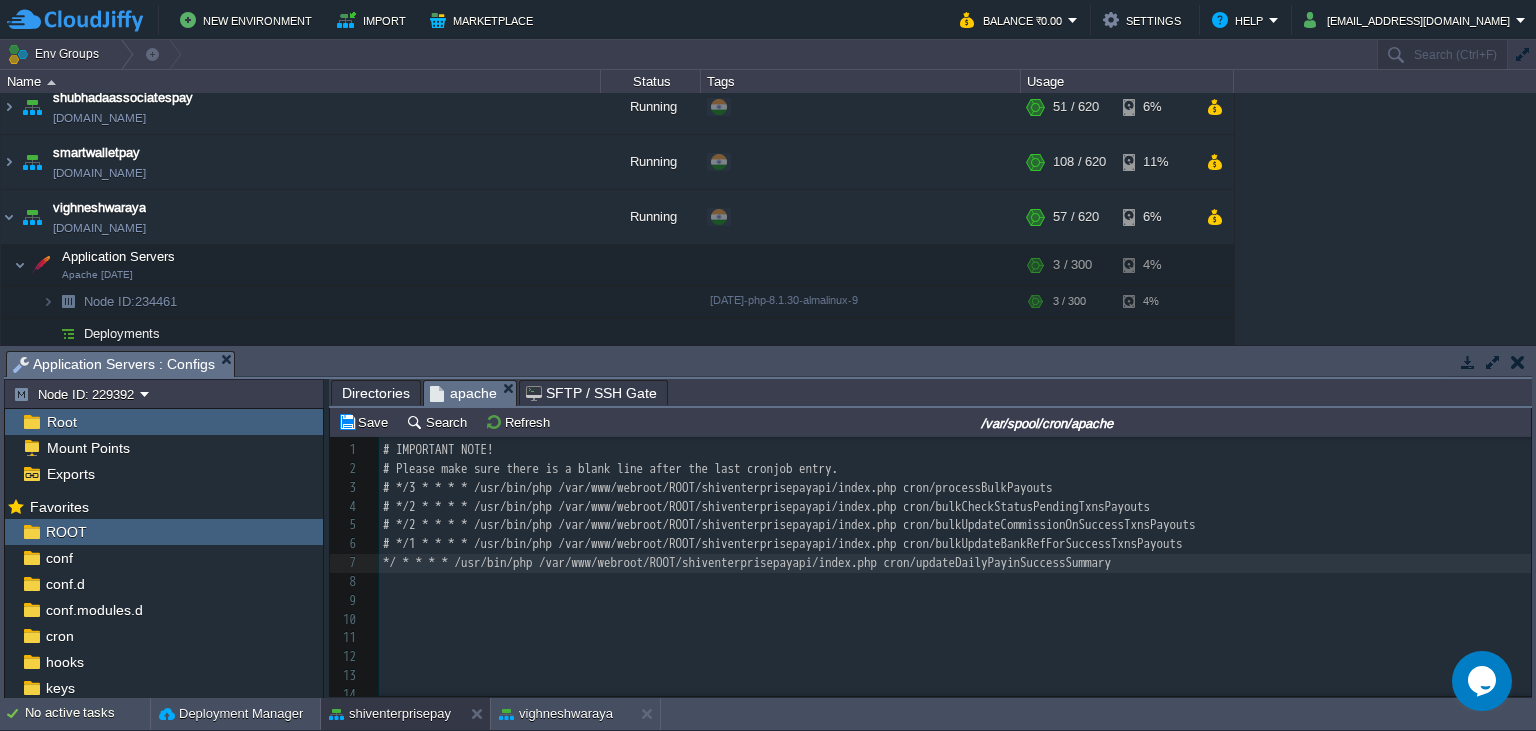 scroll, scrollTop: 0, scrollLeft: 7, axis: horizontal 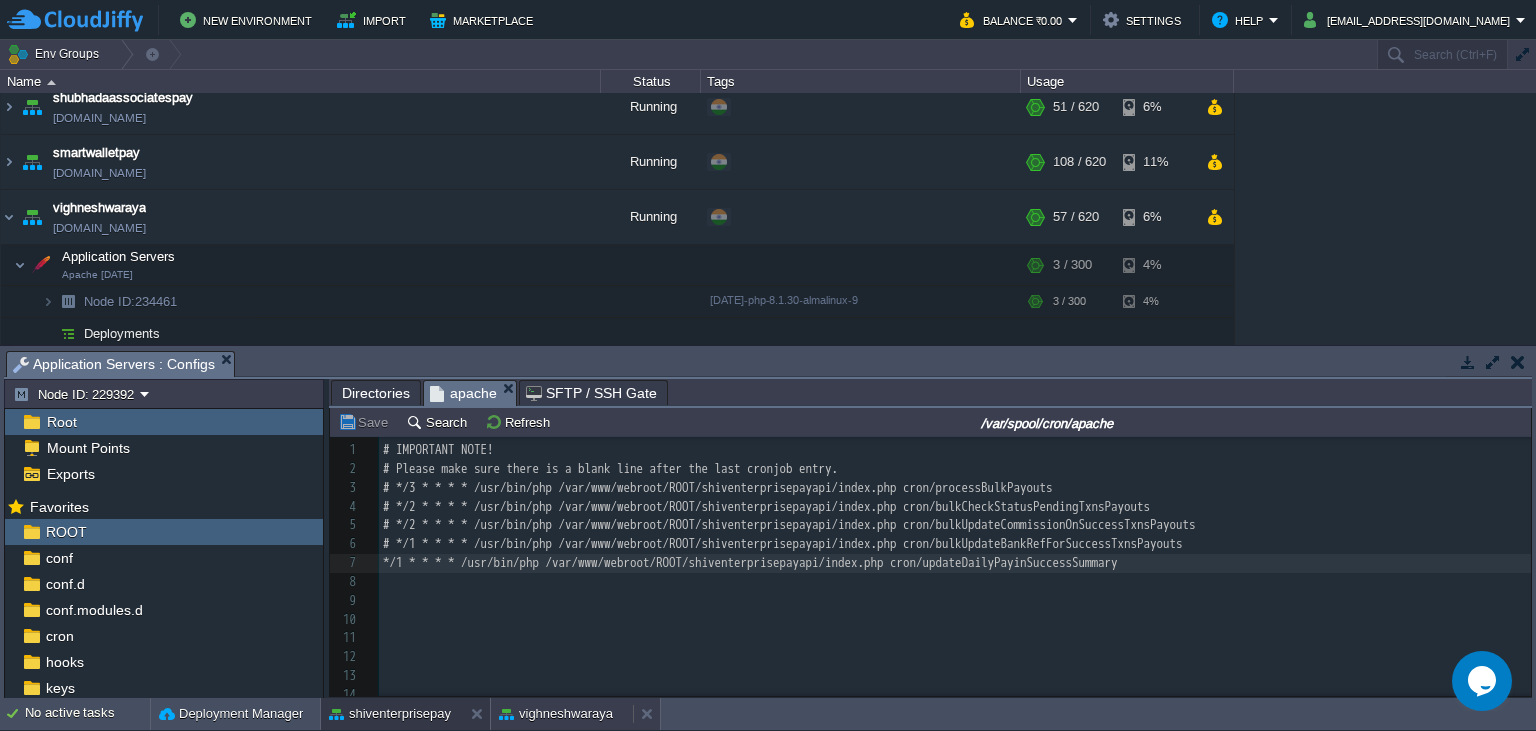 type on "1" 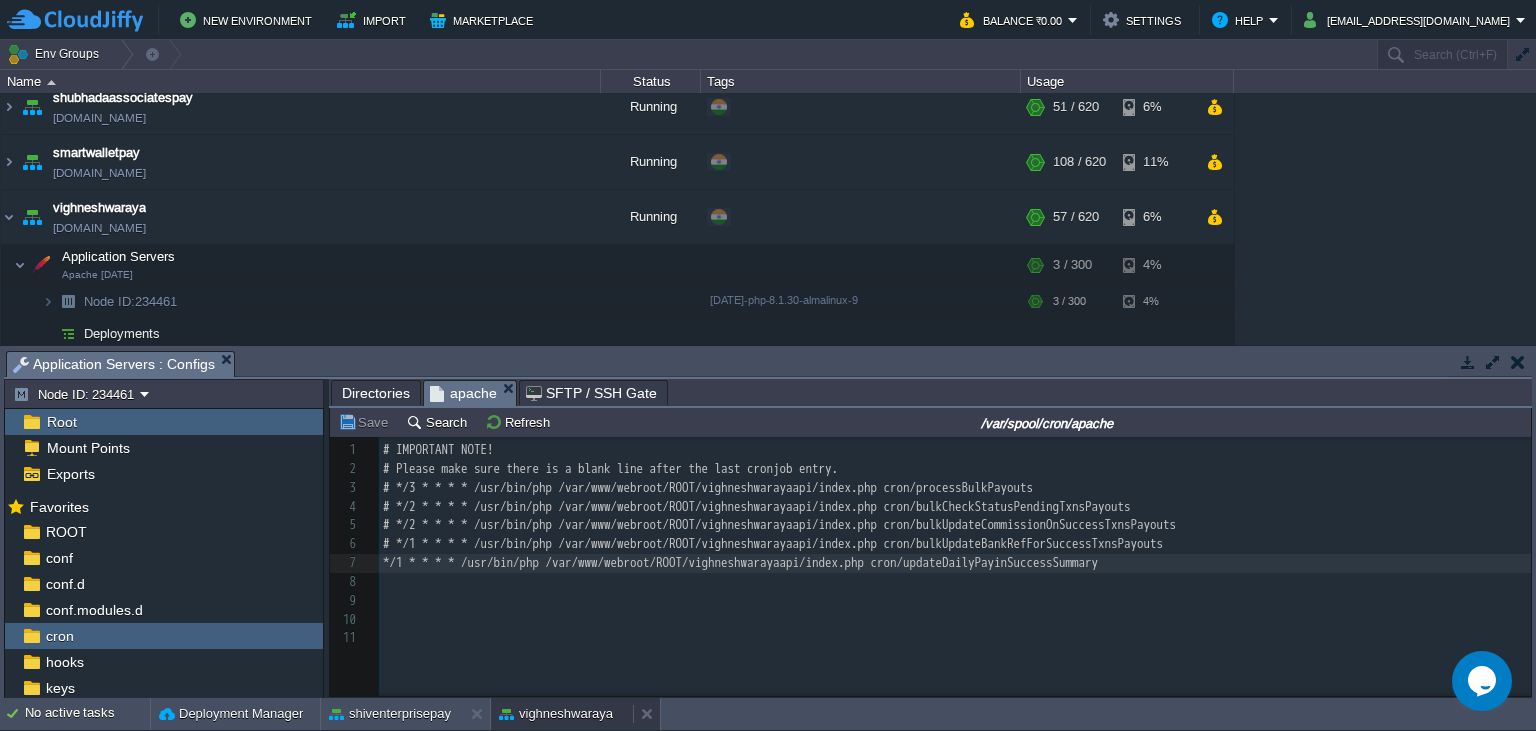 scroll, scrollTop: 7, scrollLeft: 0, axis: vertical 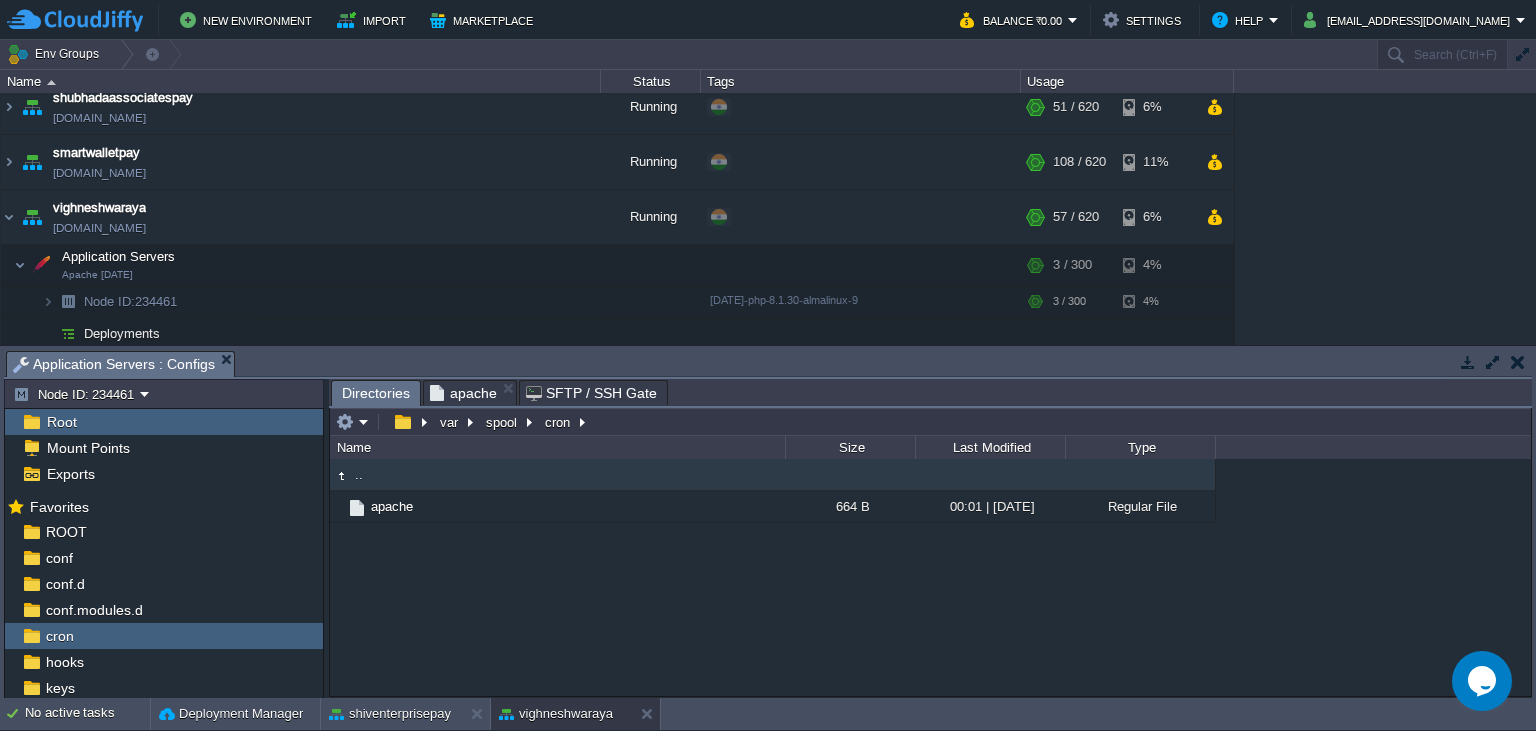 click on "Directories" at bounding box center [376, 393] 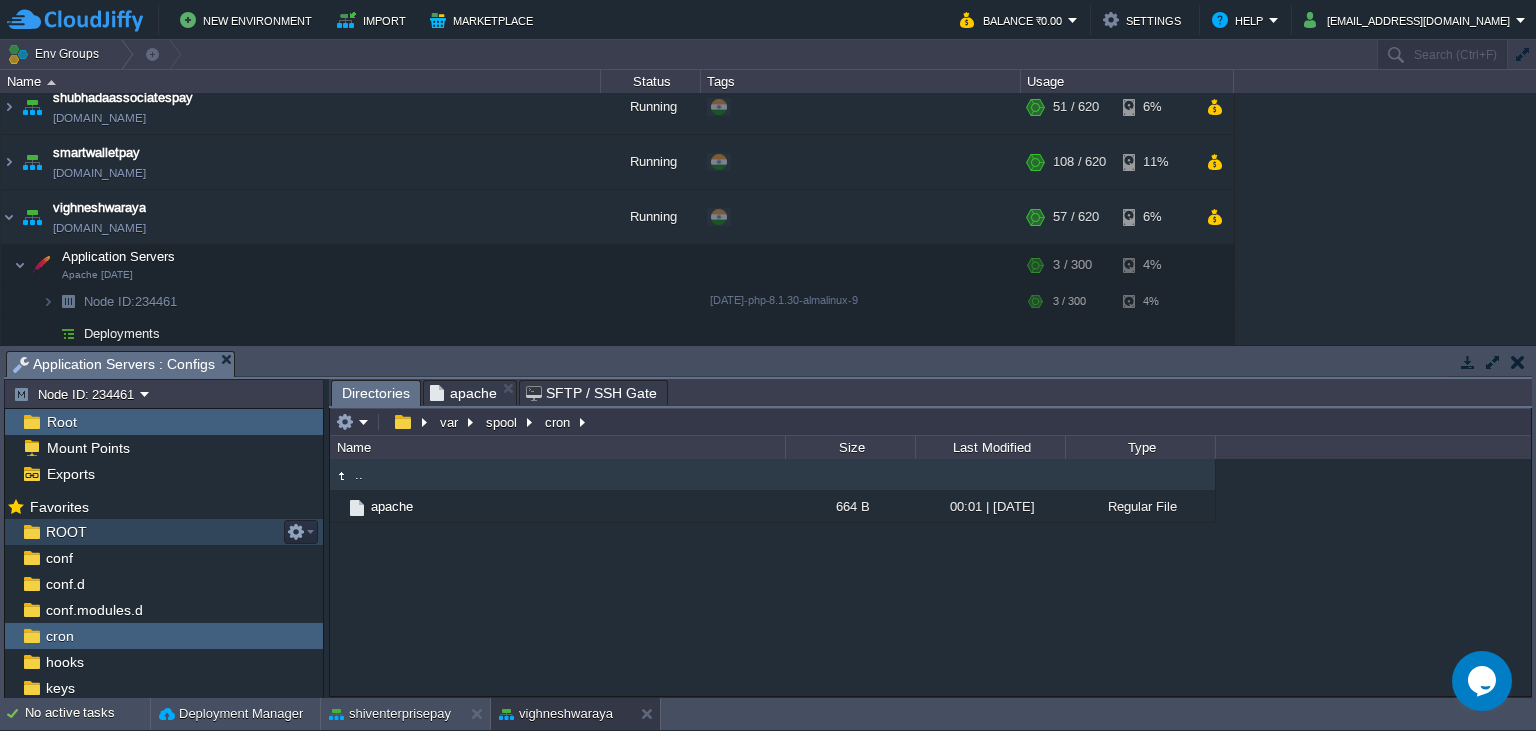 click on "ROOT" at bounding box center (164, 532) 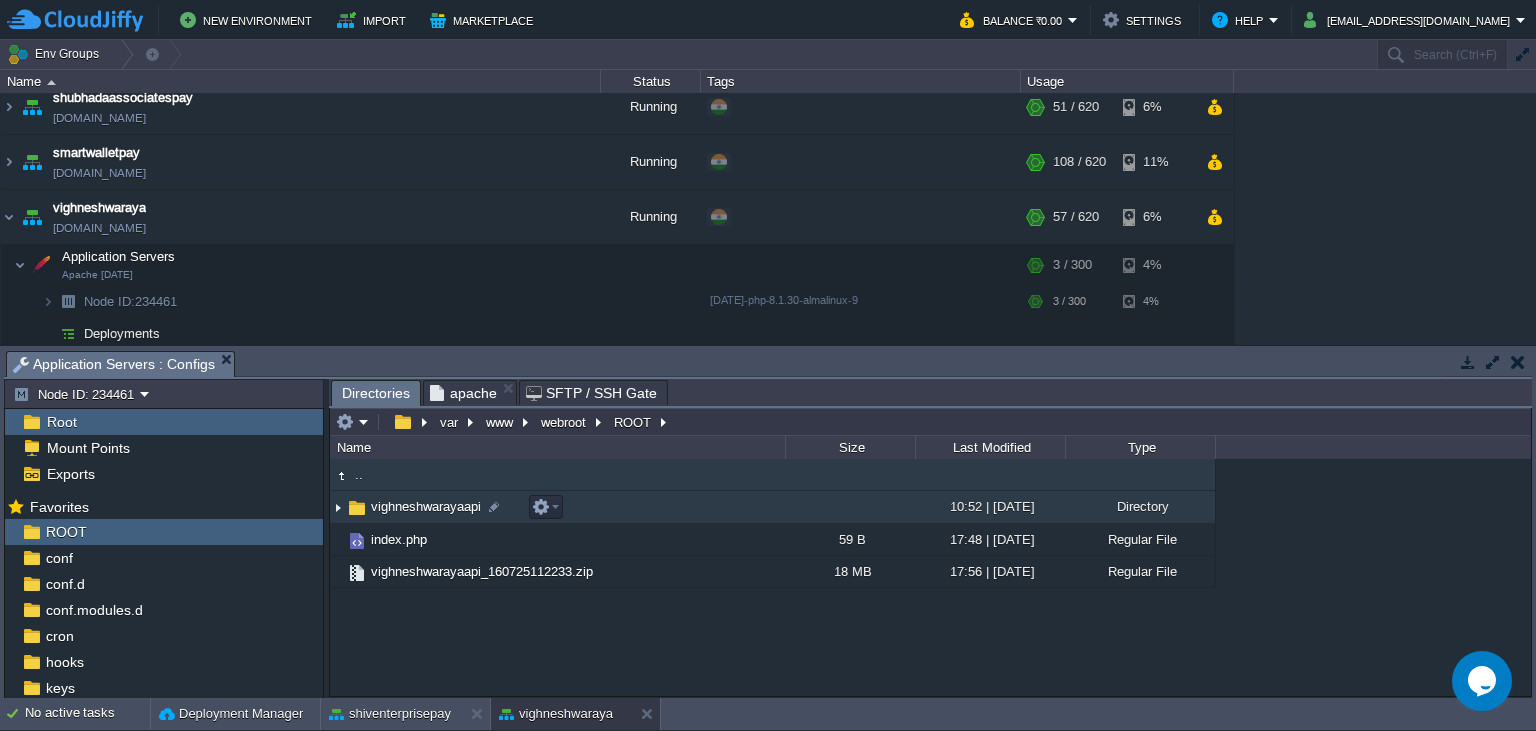 click on "vighneshwarayaapi" at bounding box center (426, 506) 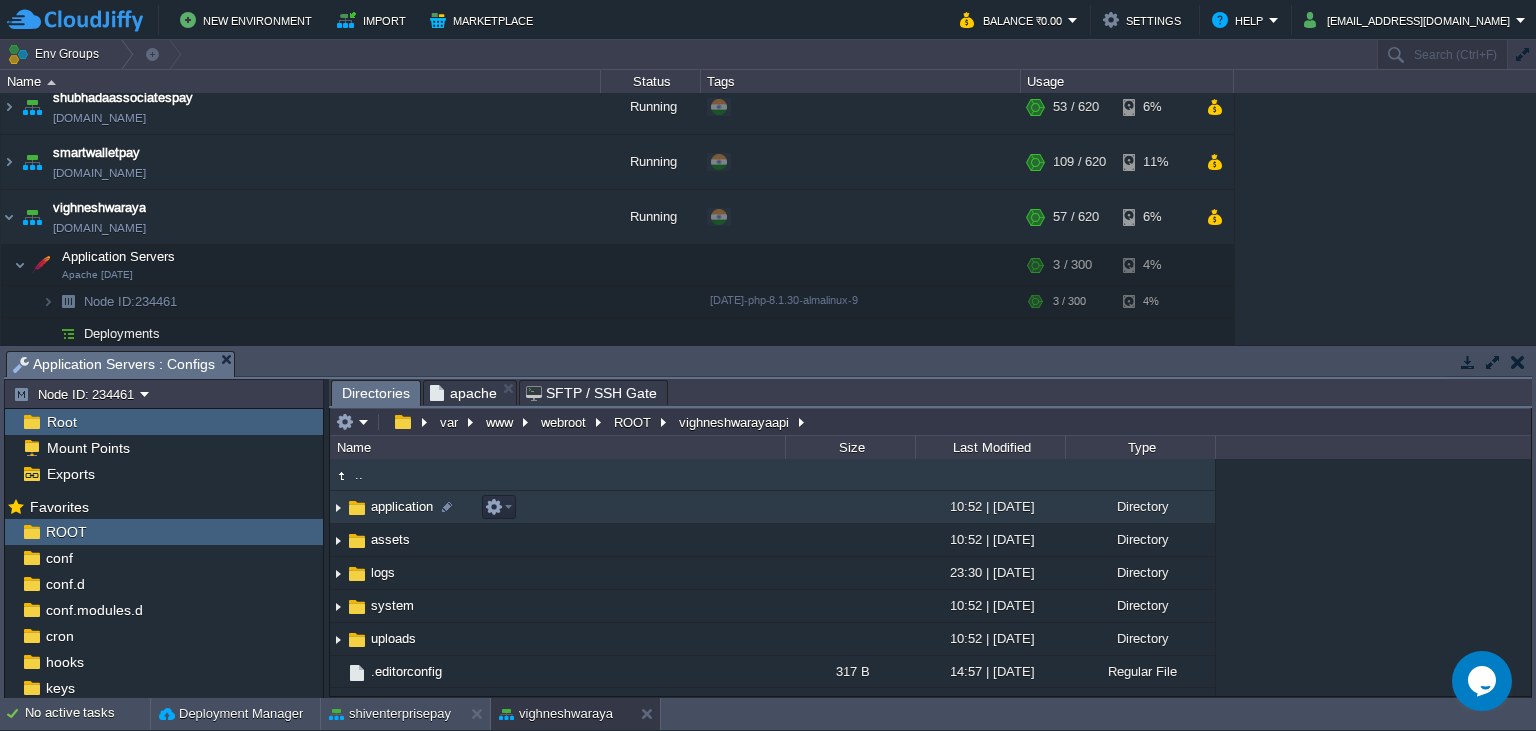 click on "application" at bounding box center [402, 506] 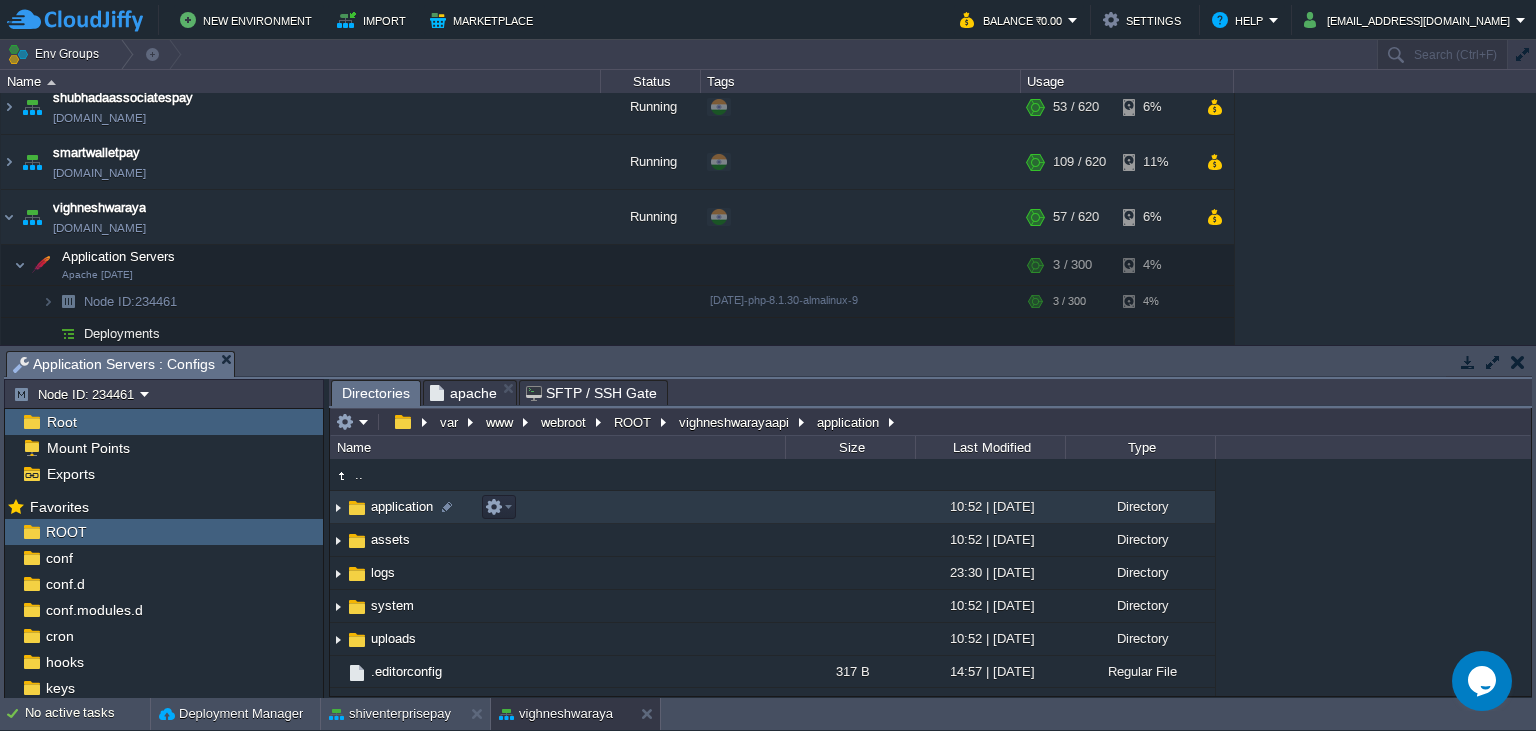 click on "application" at bounding box center (402, 506) 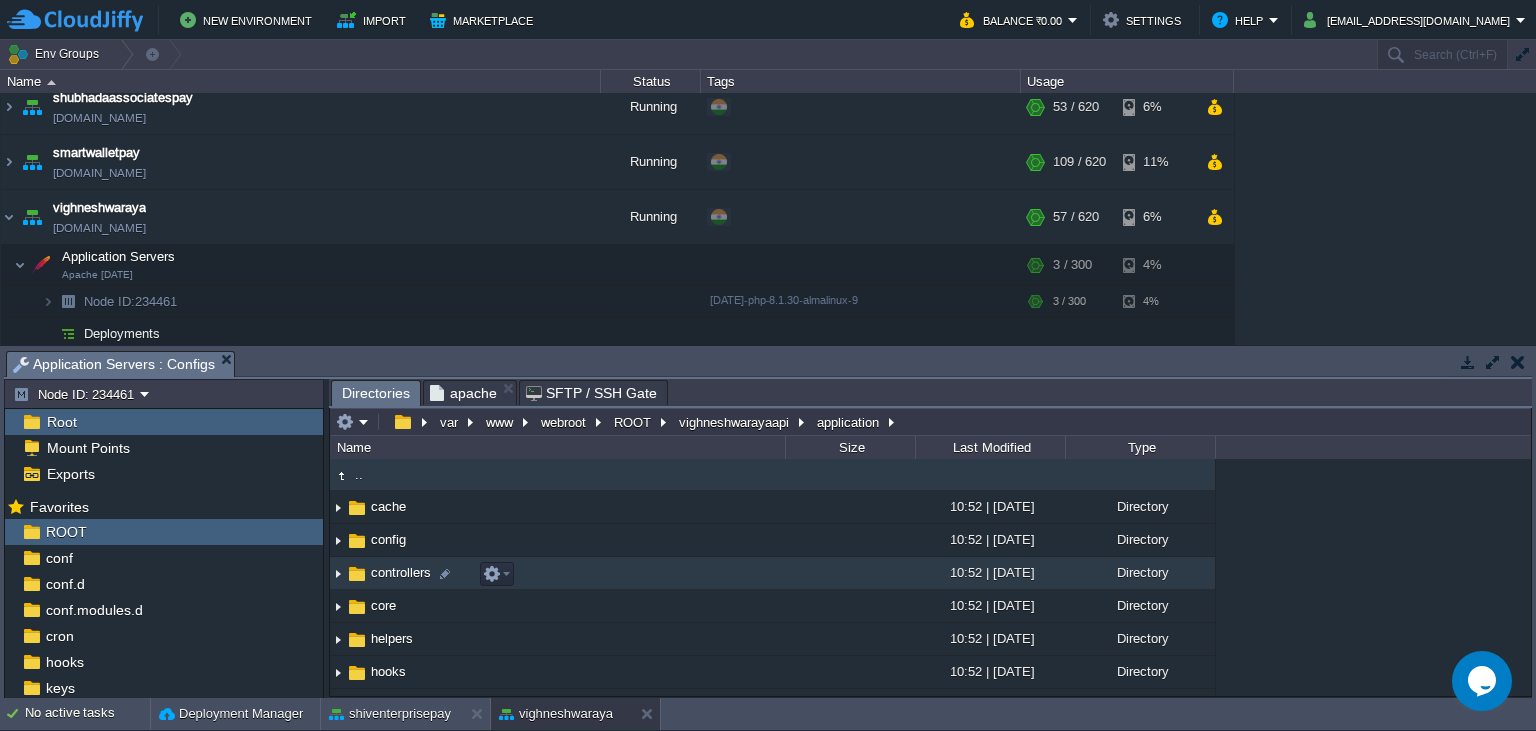 click on "controllers" at bounding box center (401, 572) 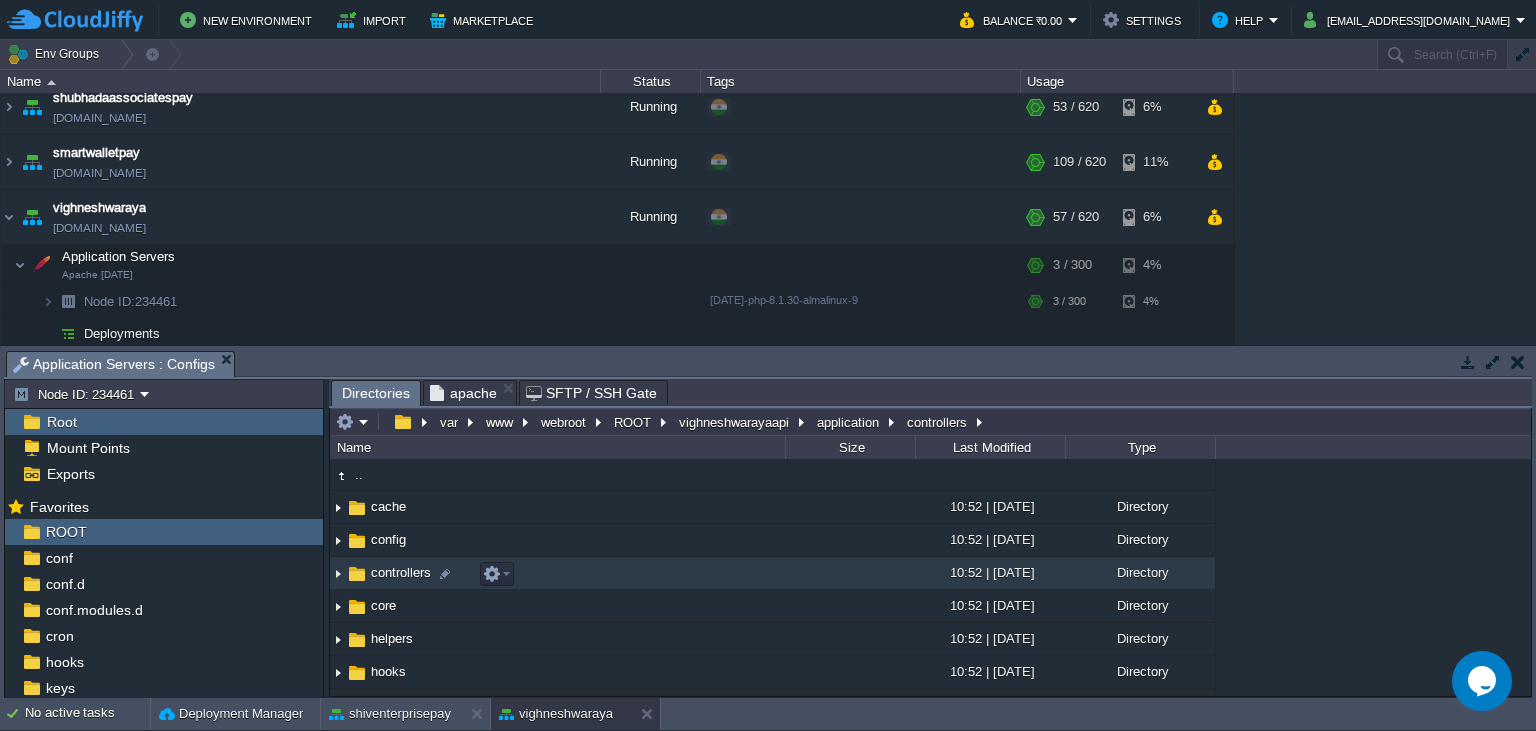 click on "controllers" at bounding box center [401, 572] 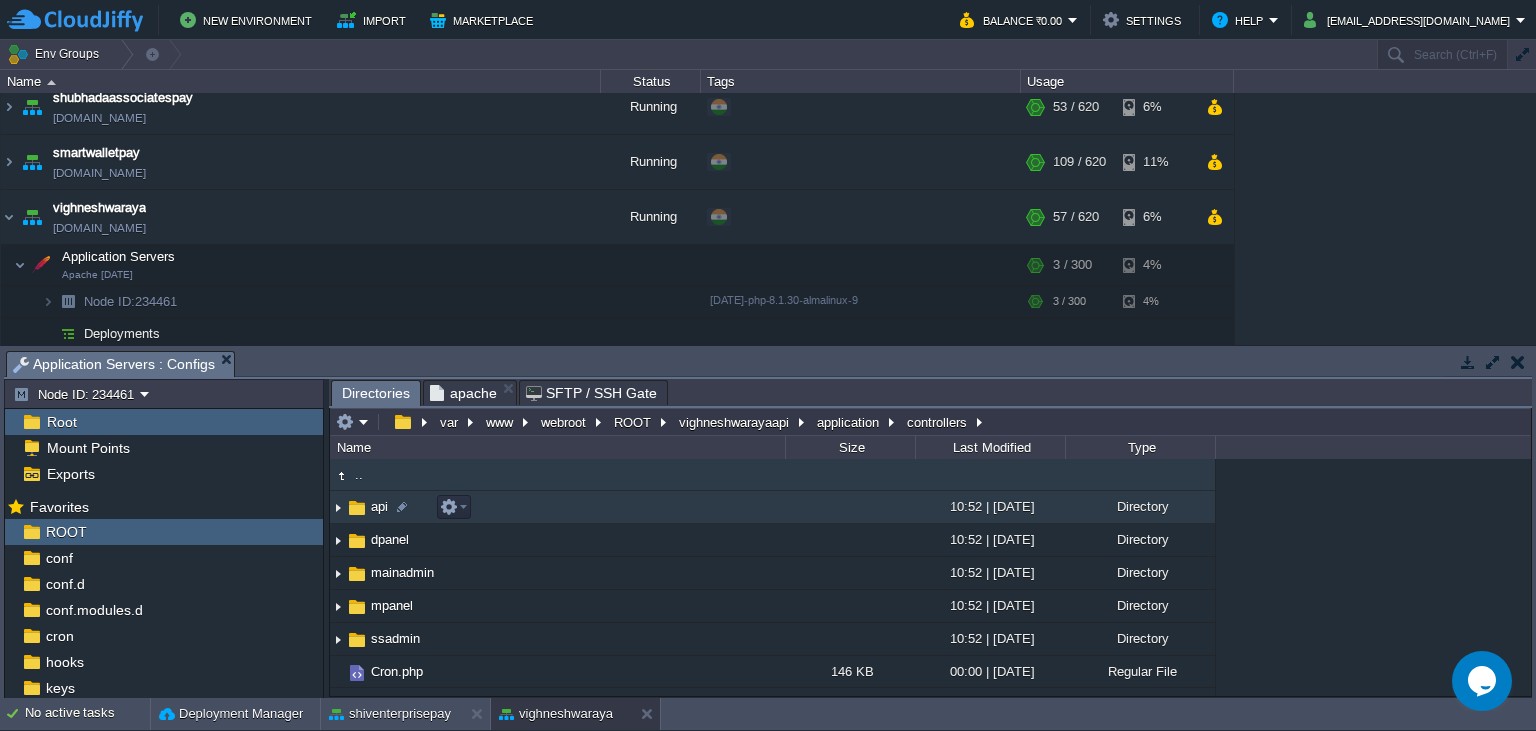 click on "api" at bounding box center [379, 506] 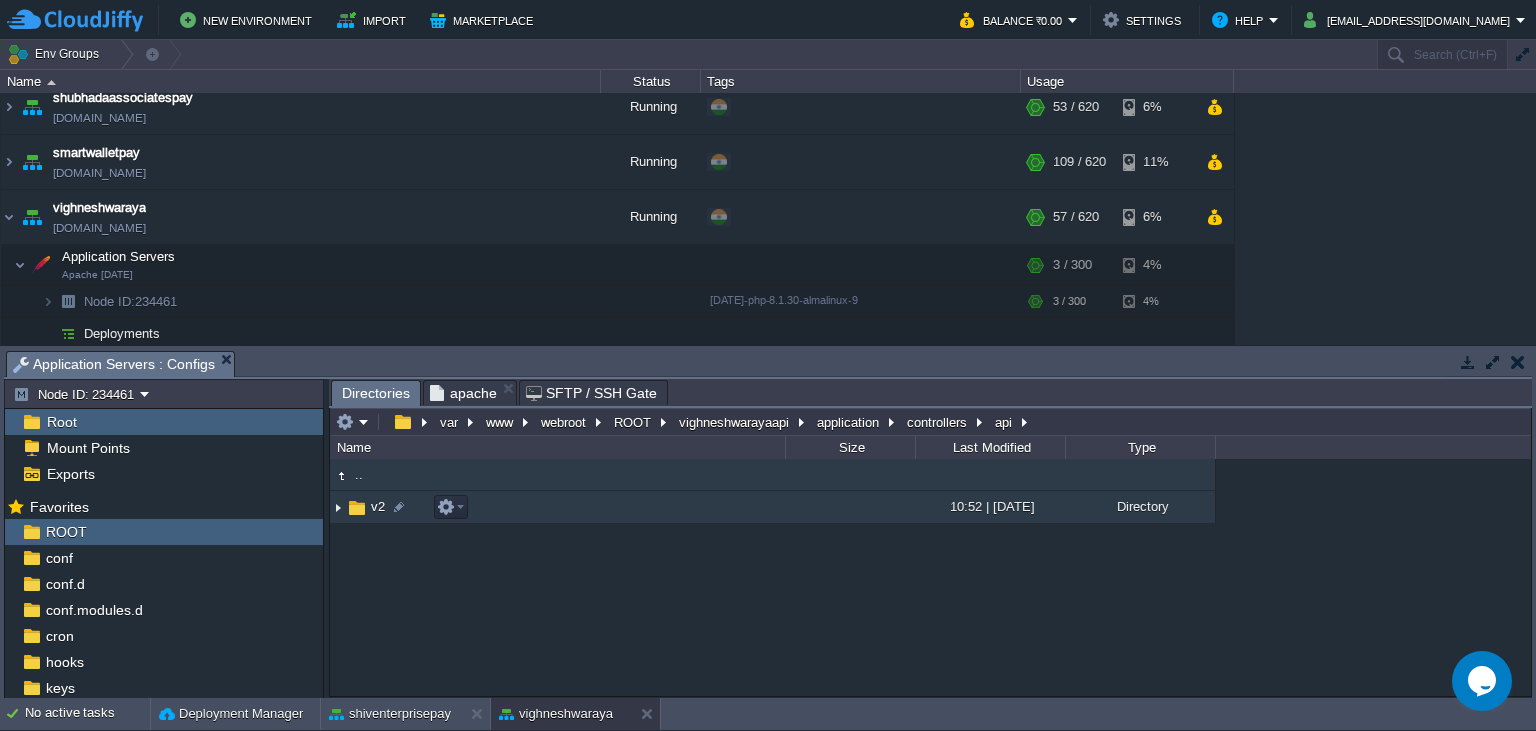 click on "v2" at bounding box center (557, 507) 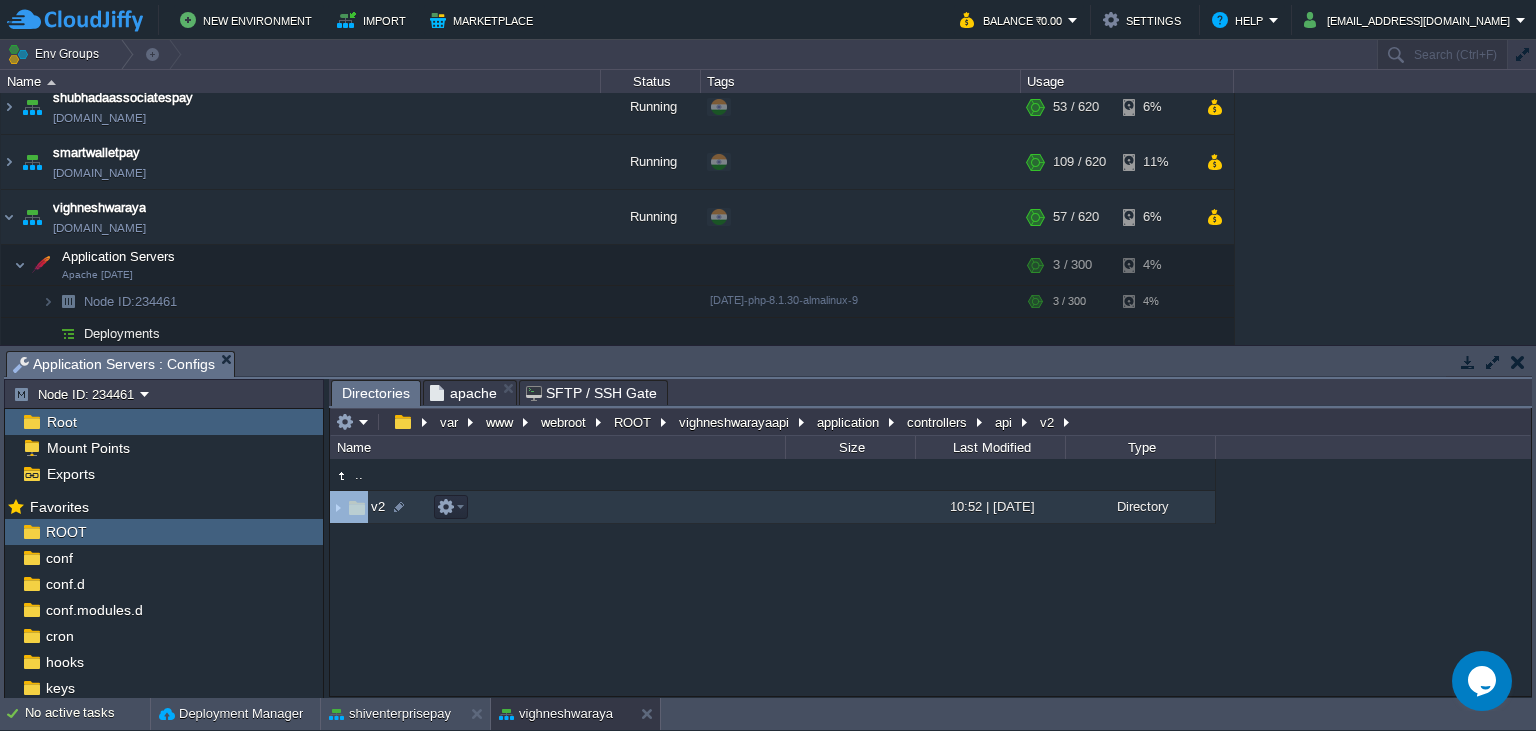 click on "v2" at bounding box center [557, 507] 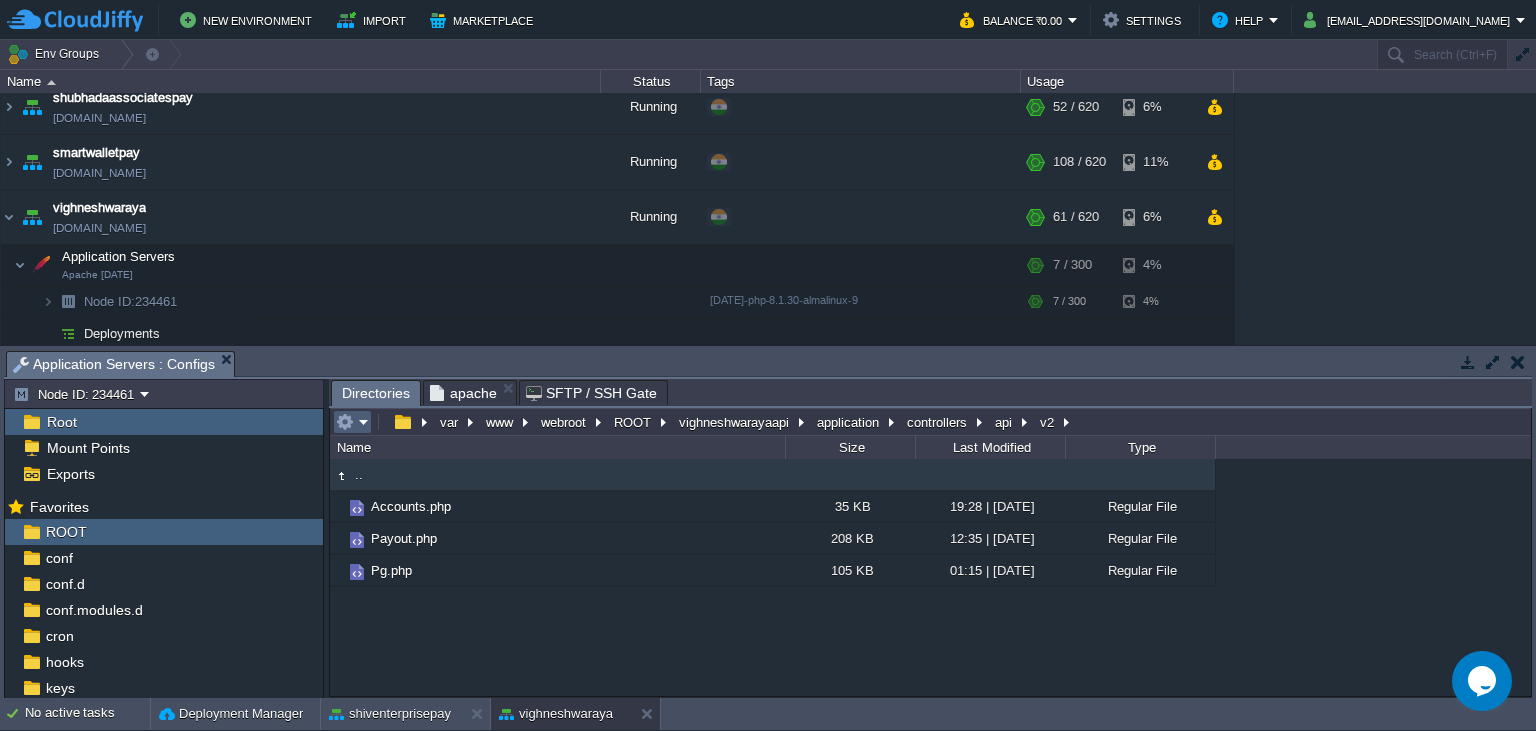 click at bounding box center [352, 422] 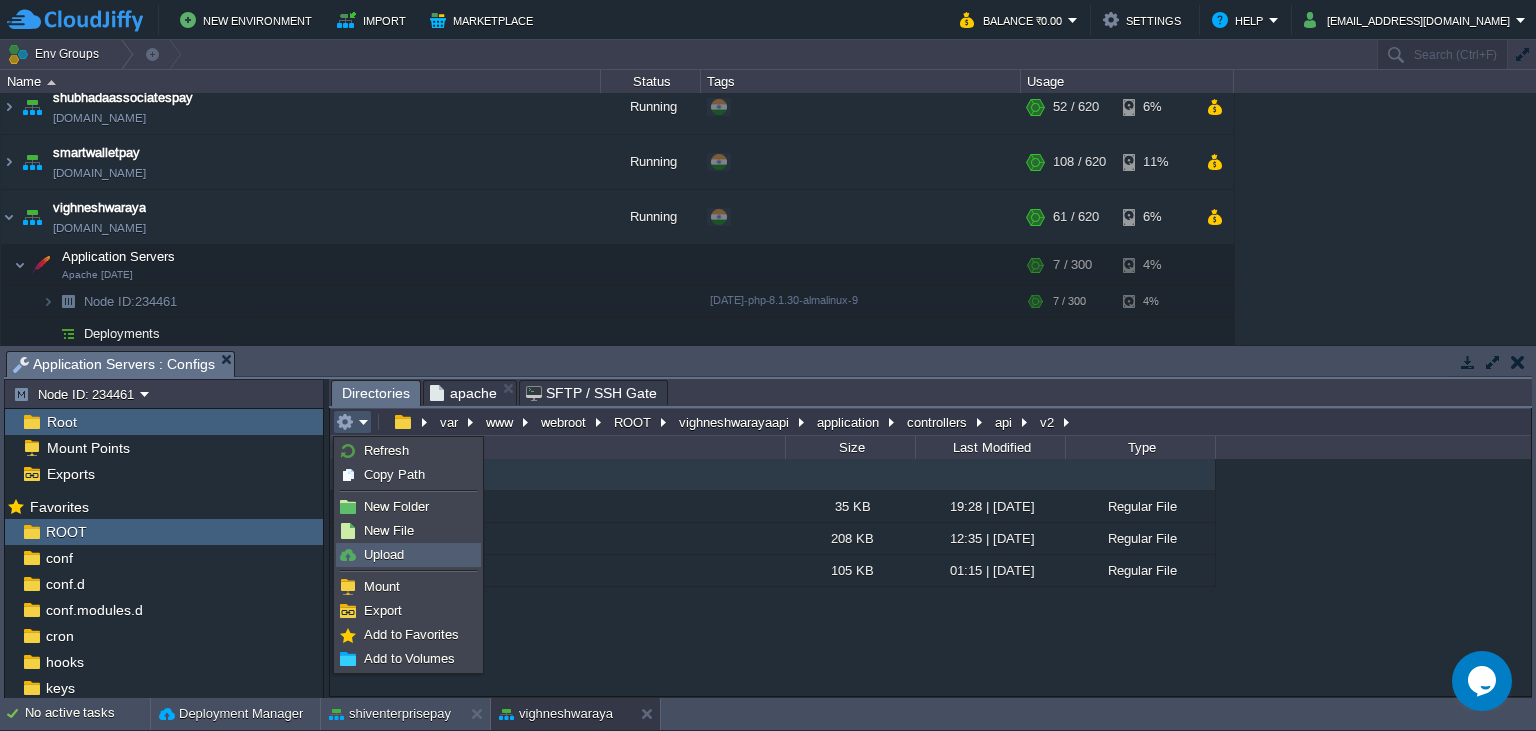 click on "Upload" at bounding box center [384, 554] 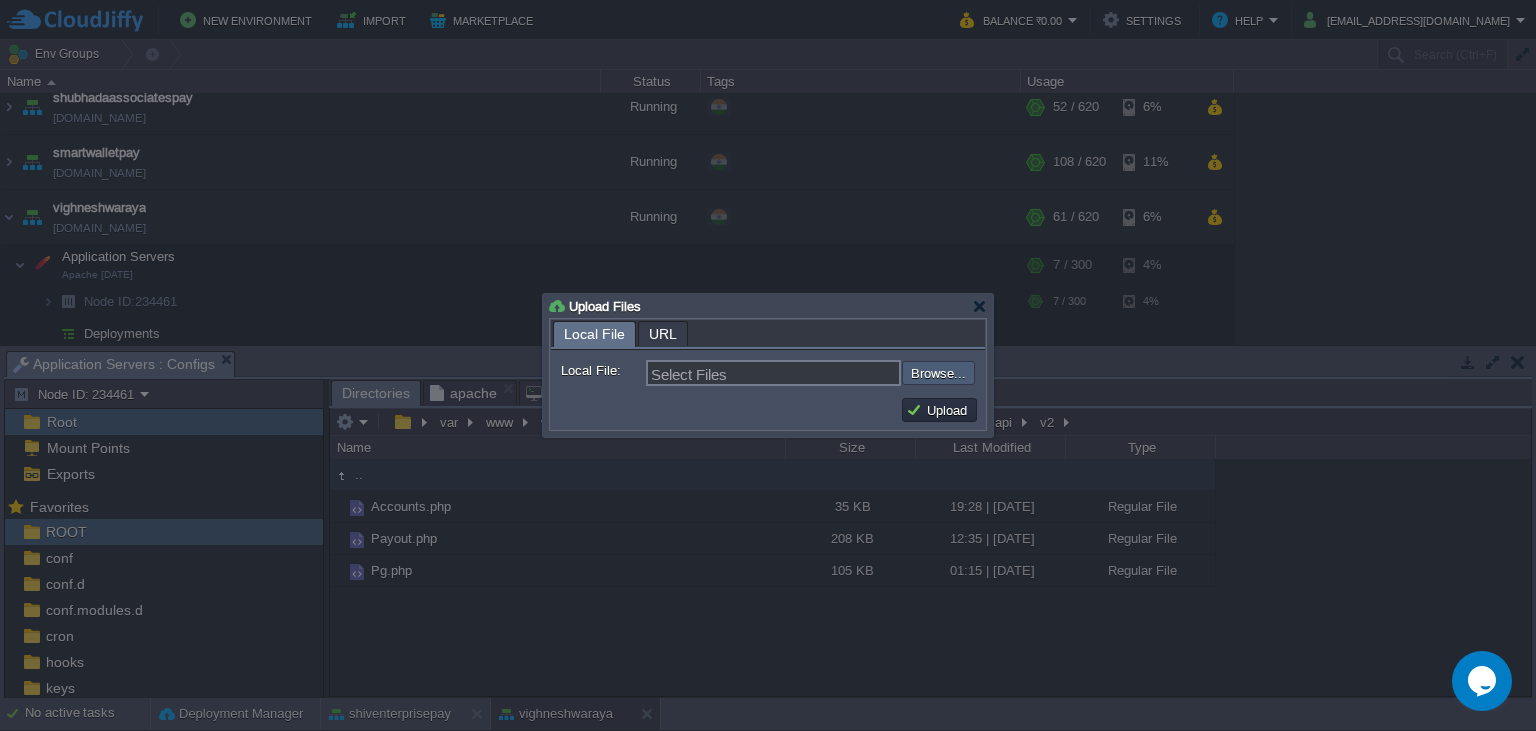 click at bounding box center (848, 373) 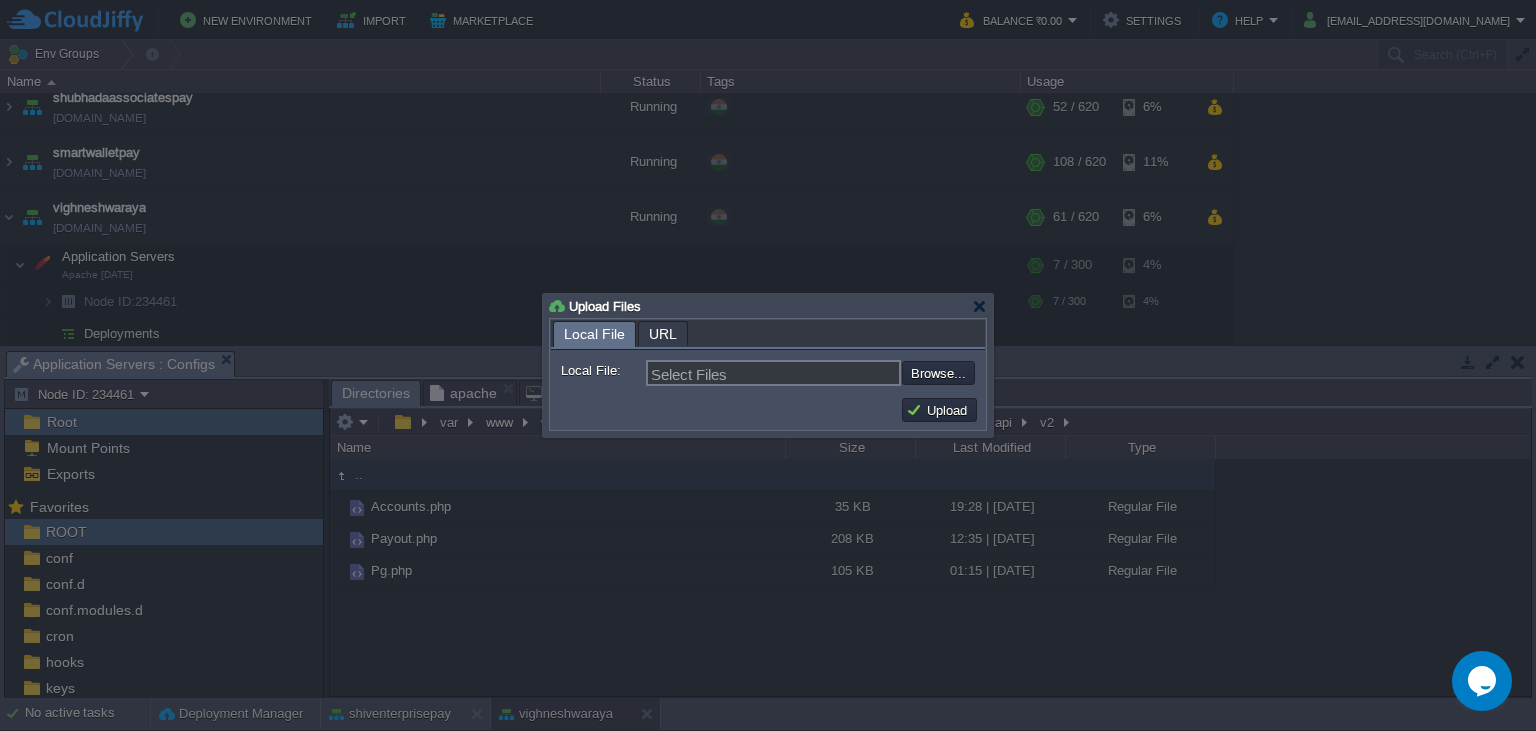 type on "C:\fakepath\Pg.php" 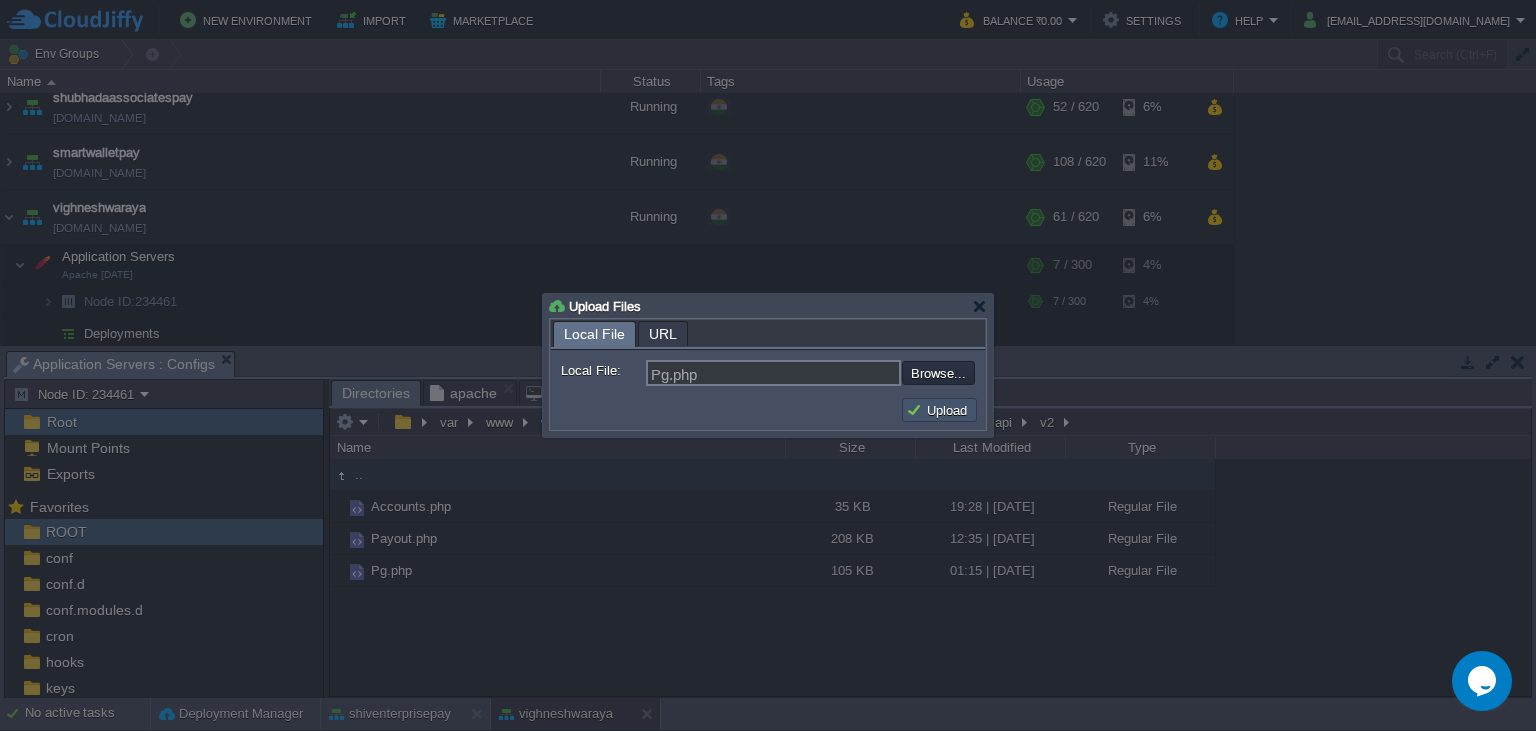 click on "Upload" at bounding box center [939, 410] 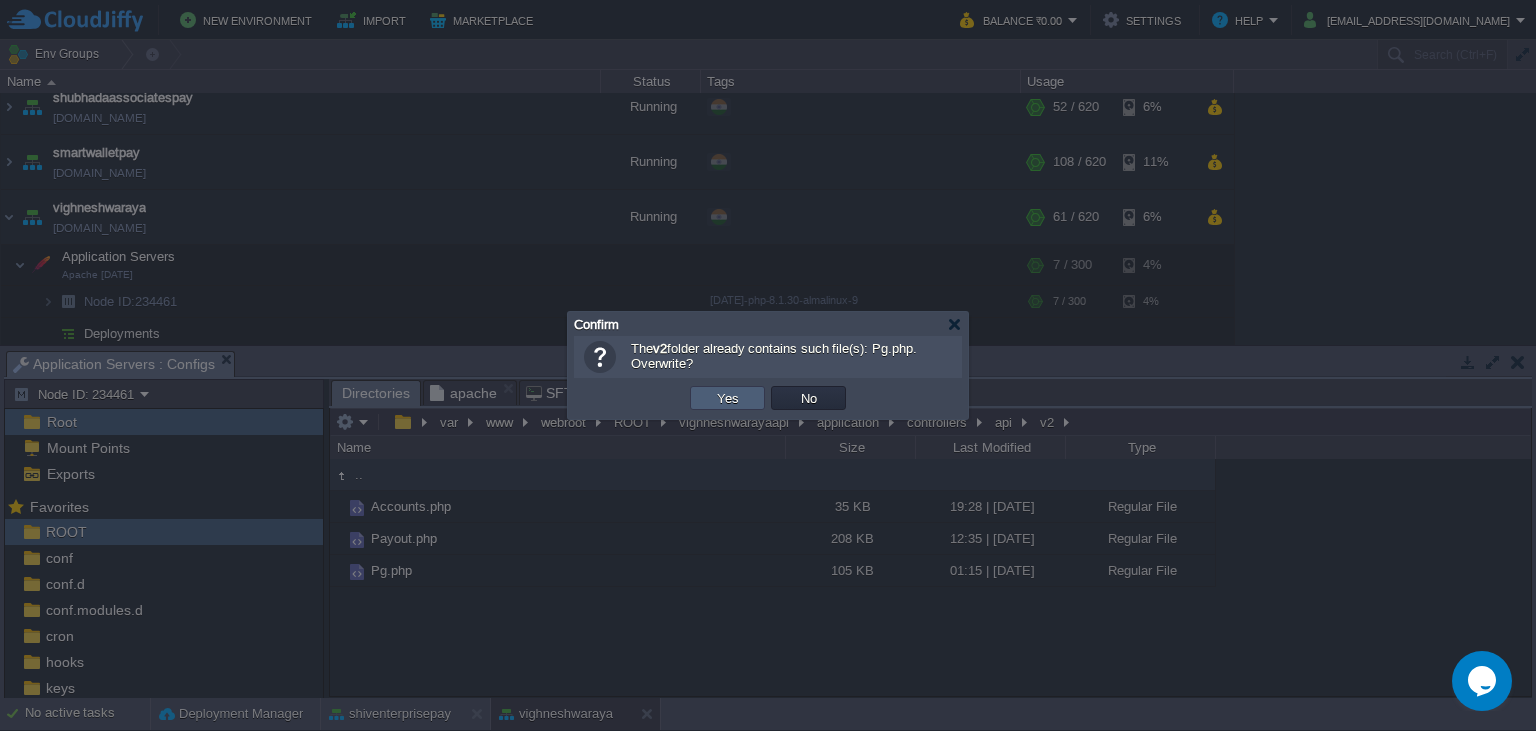click on "Yes" at bounding box center (728, 398) 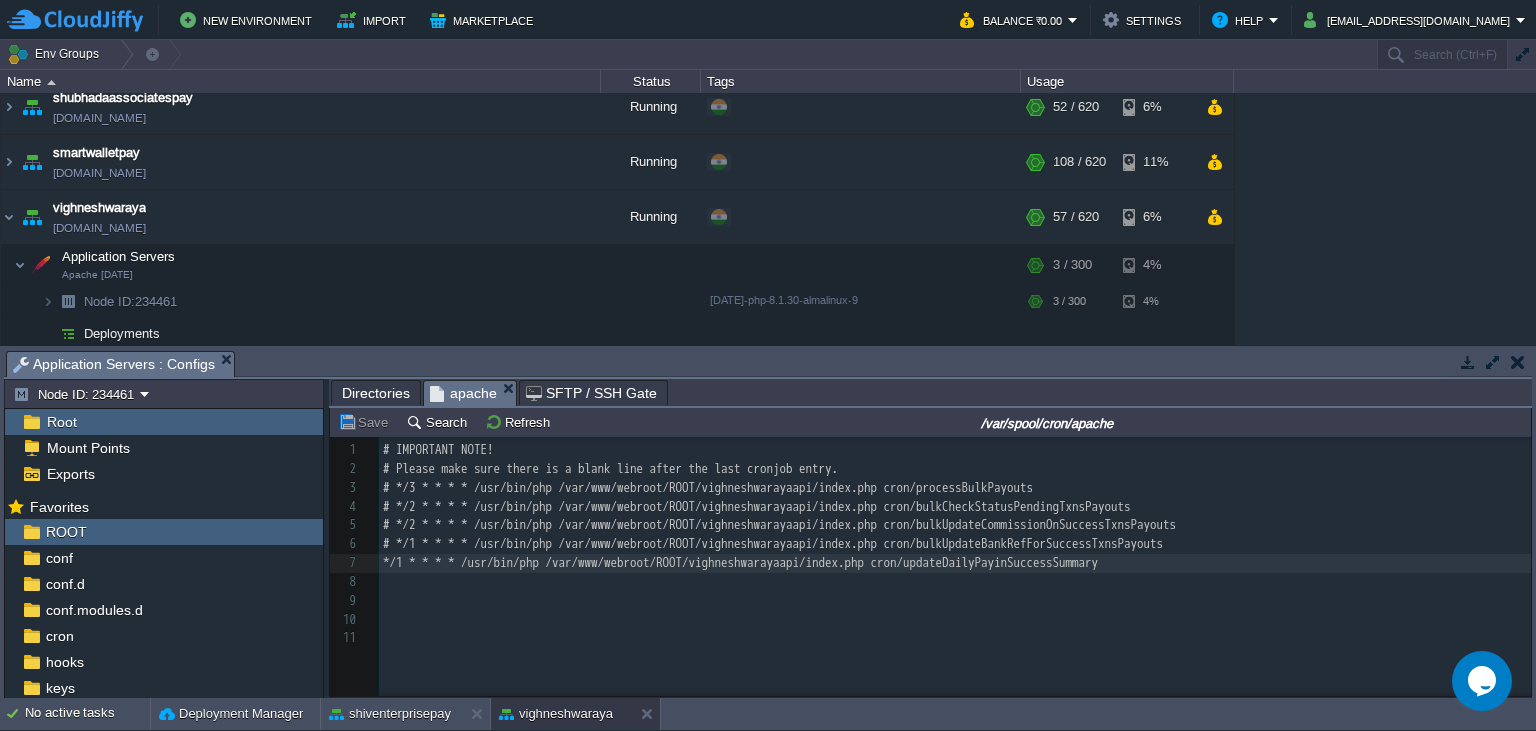 scroll, scrollTop: 7, scrollLeft: 0, axis: vertical 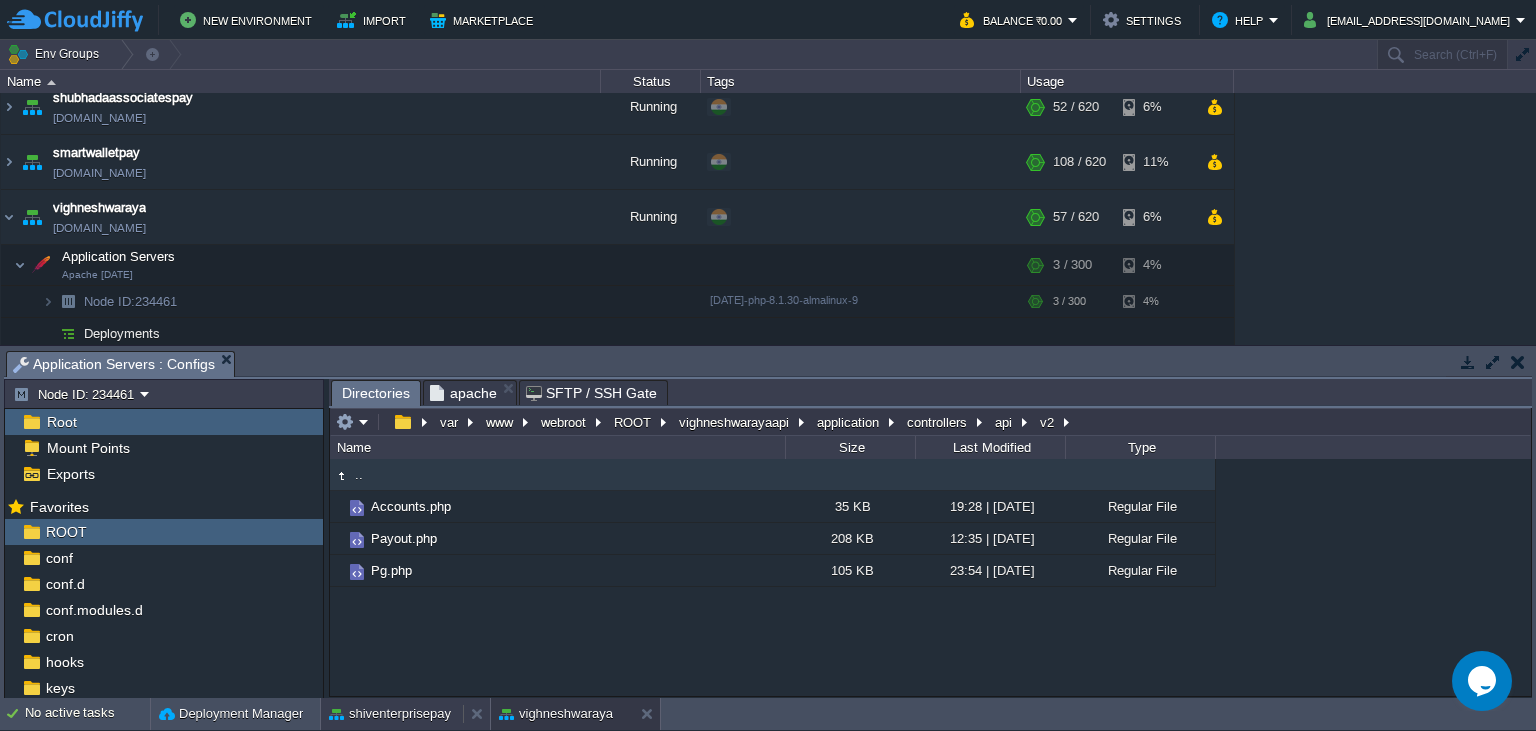 click on "shiventerprisepay" at bounding box center [390, 714] 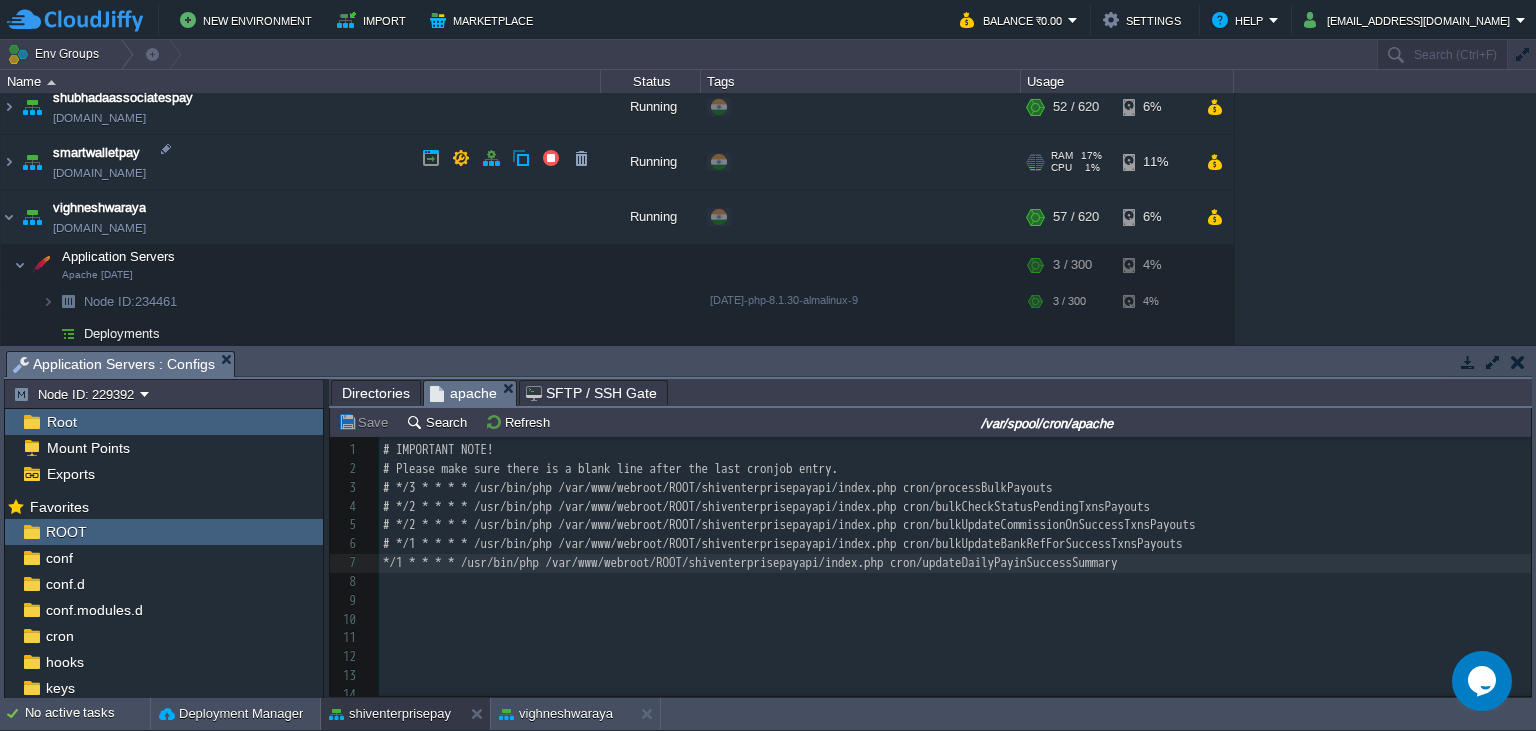 scroll, scrollTop: 870, scrollLeft: 0, axis: vertical 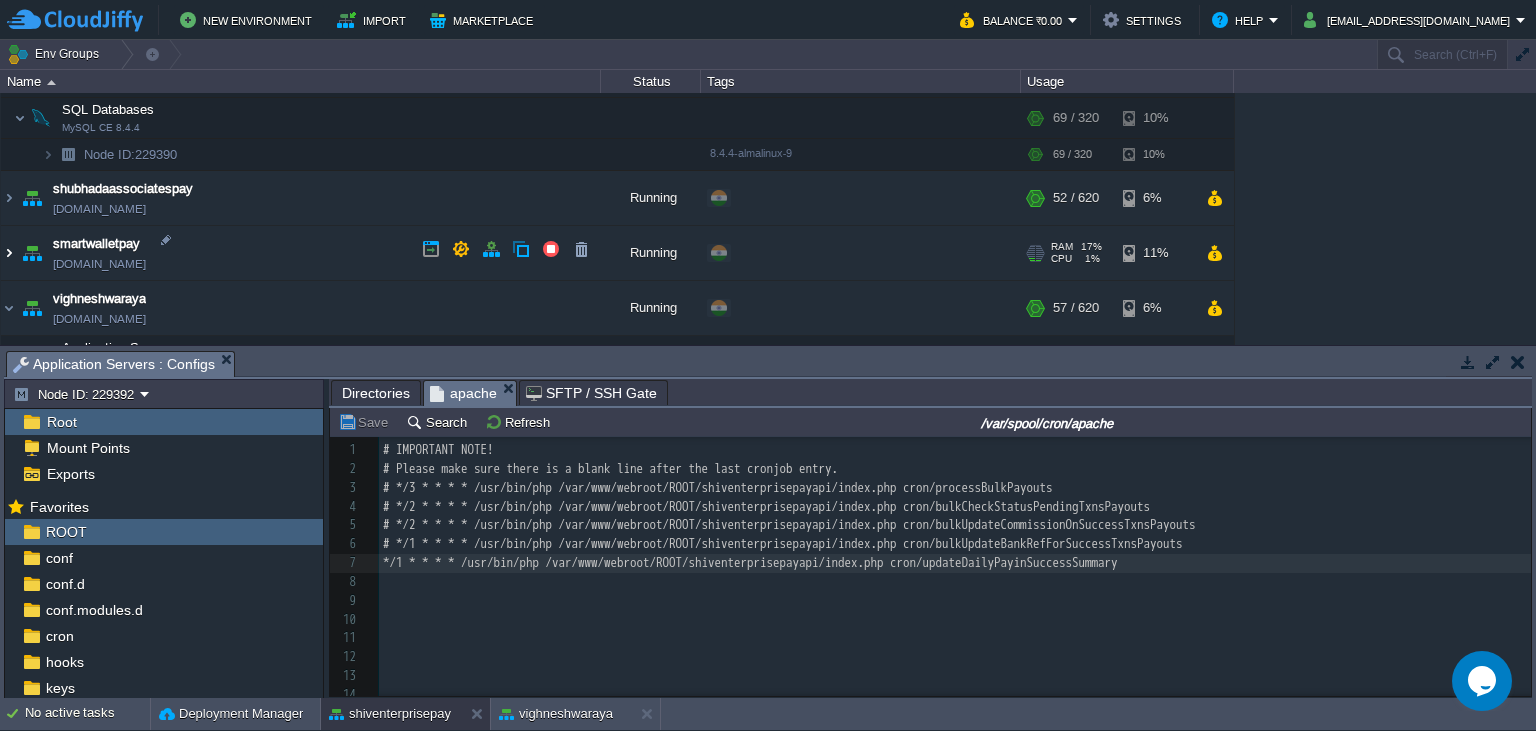 click at bounding box center [9, 253] 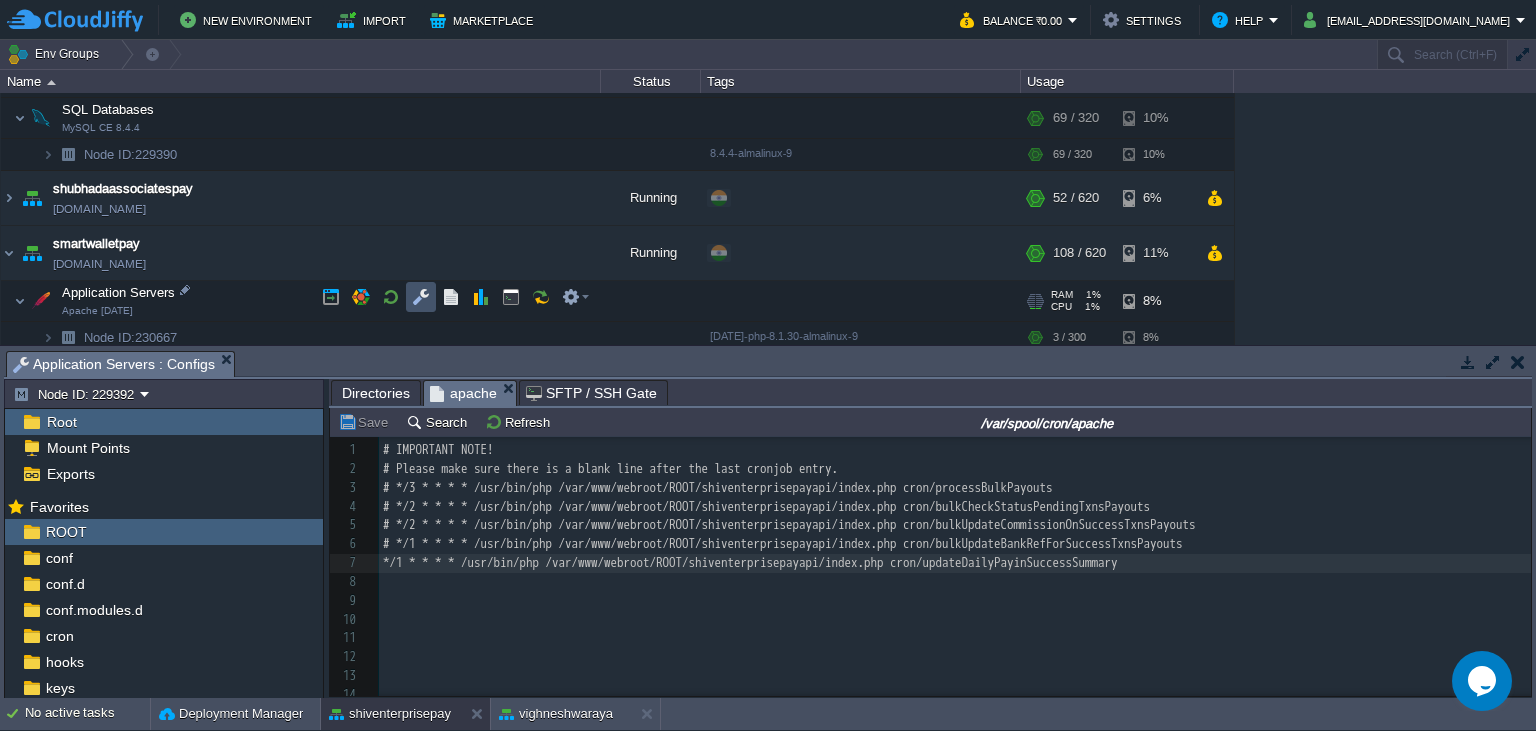 click at bounding box center (421, 297) 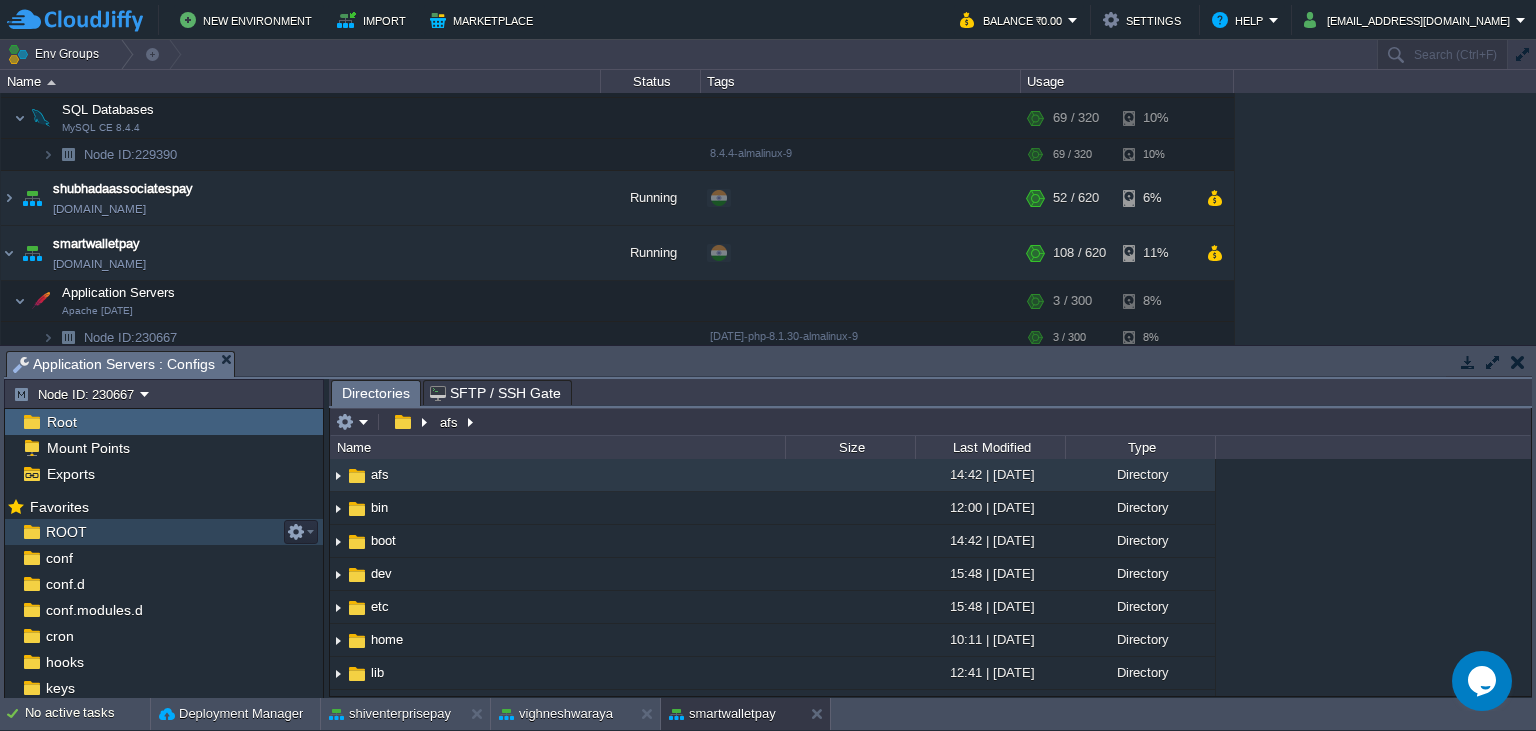 click on "ROOT" at bounding box center (164, 532) 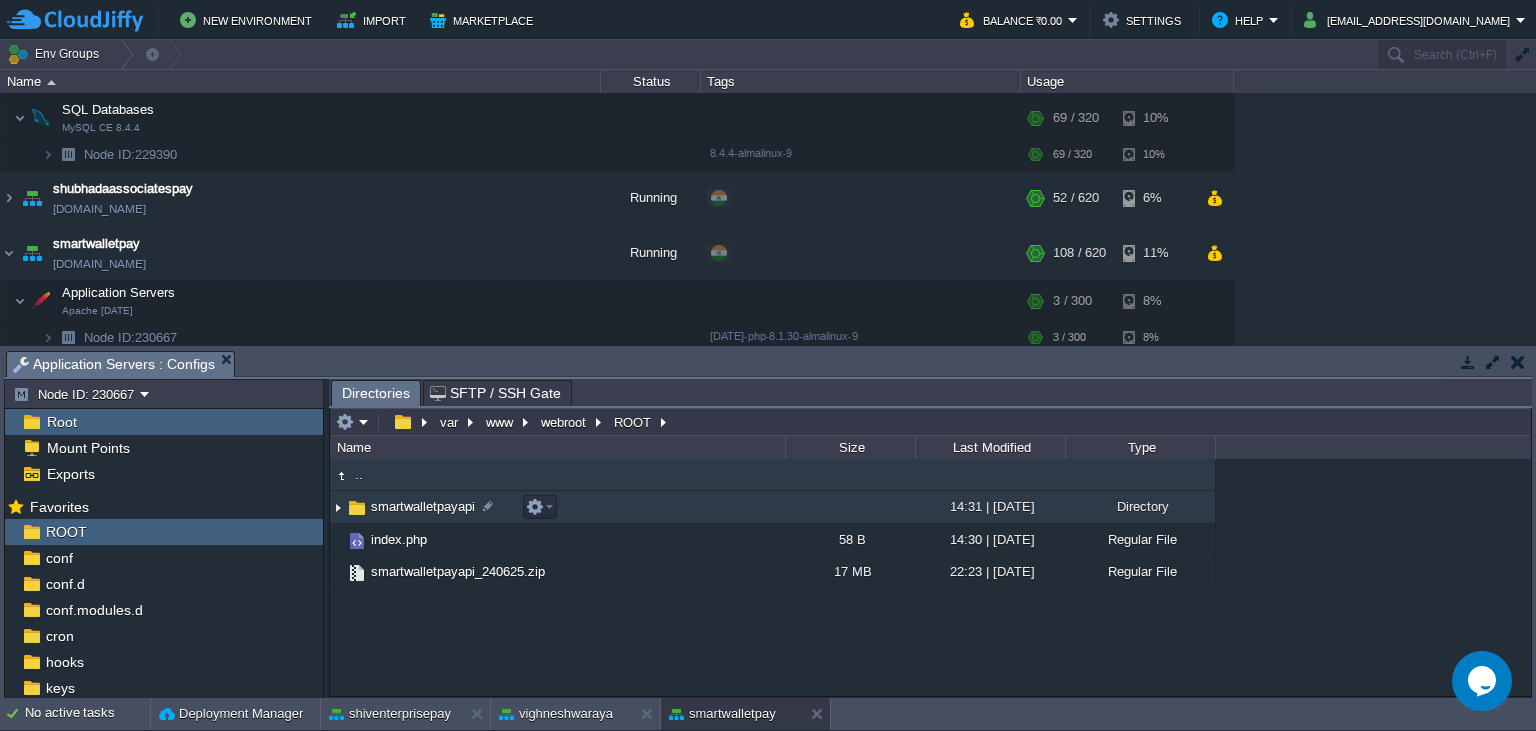click on "smartwalletpayapi" at bounding box center [423, 506] 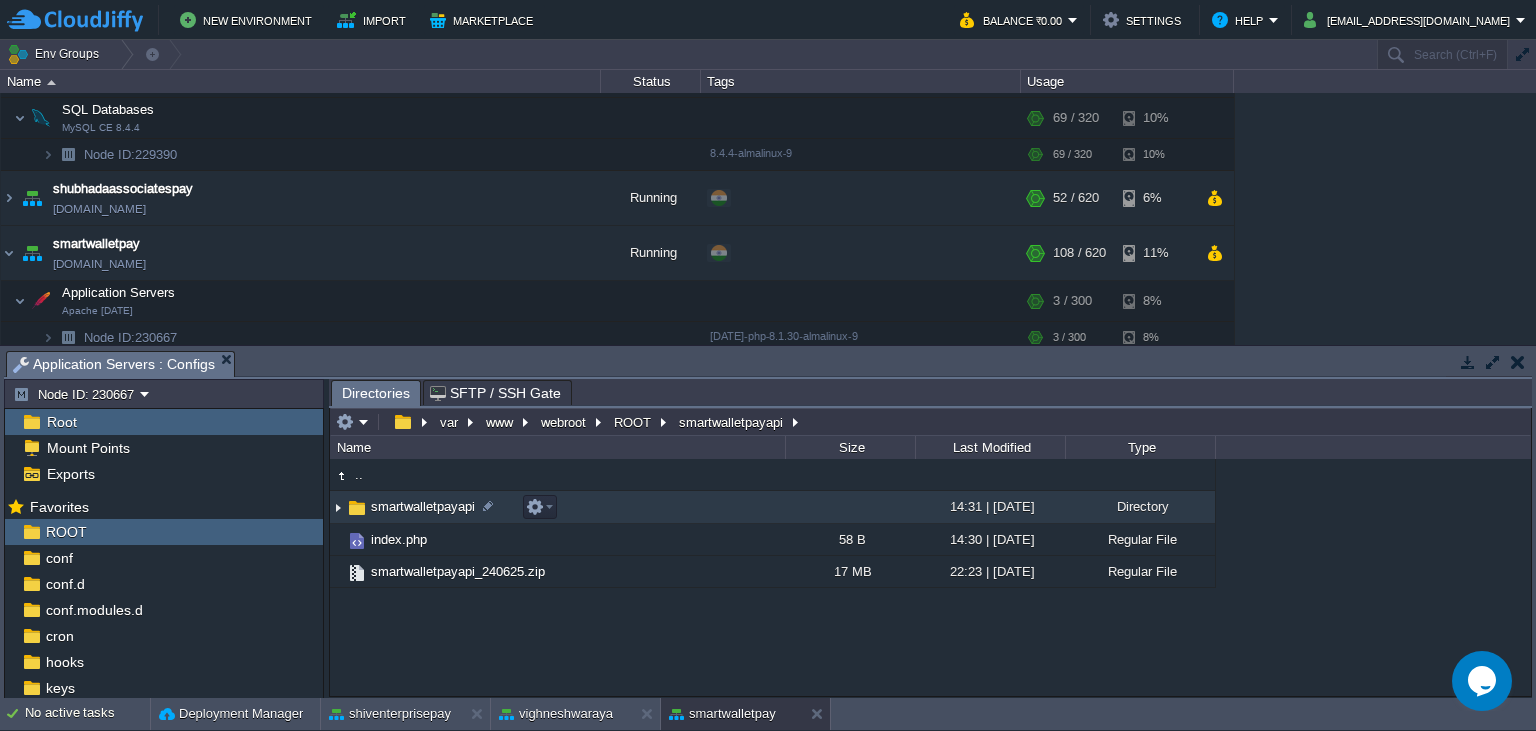 click on "smartwalletpayapi" at bounding box center [423, 506] 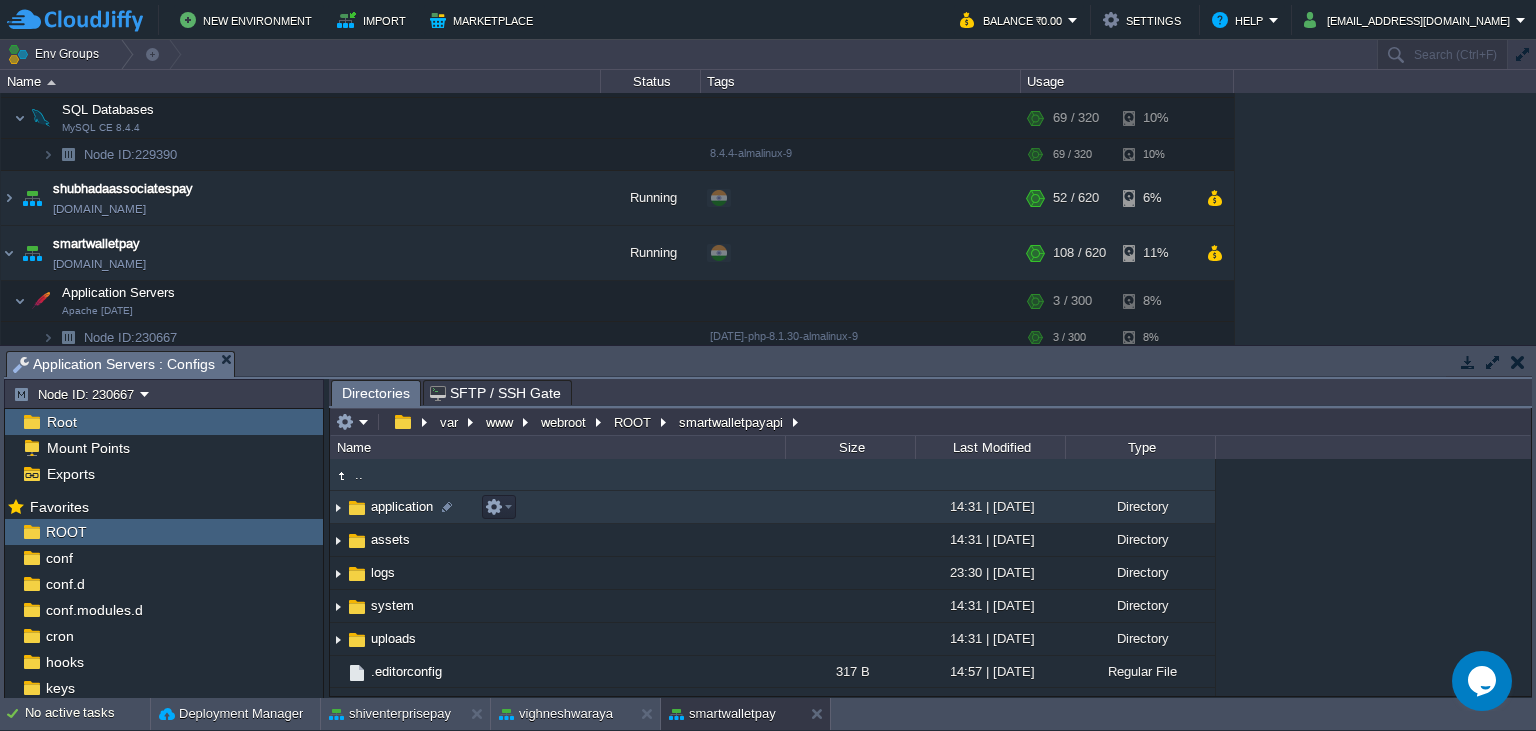 click on "application" at bounding box center (402, 506) 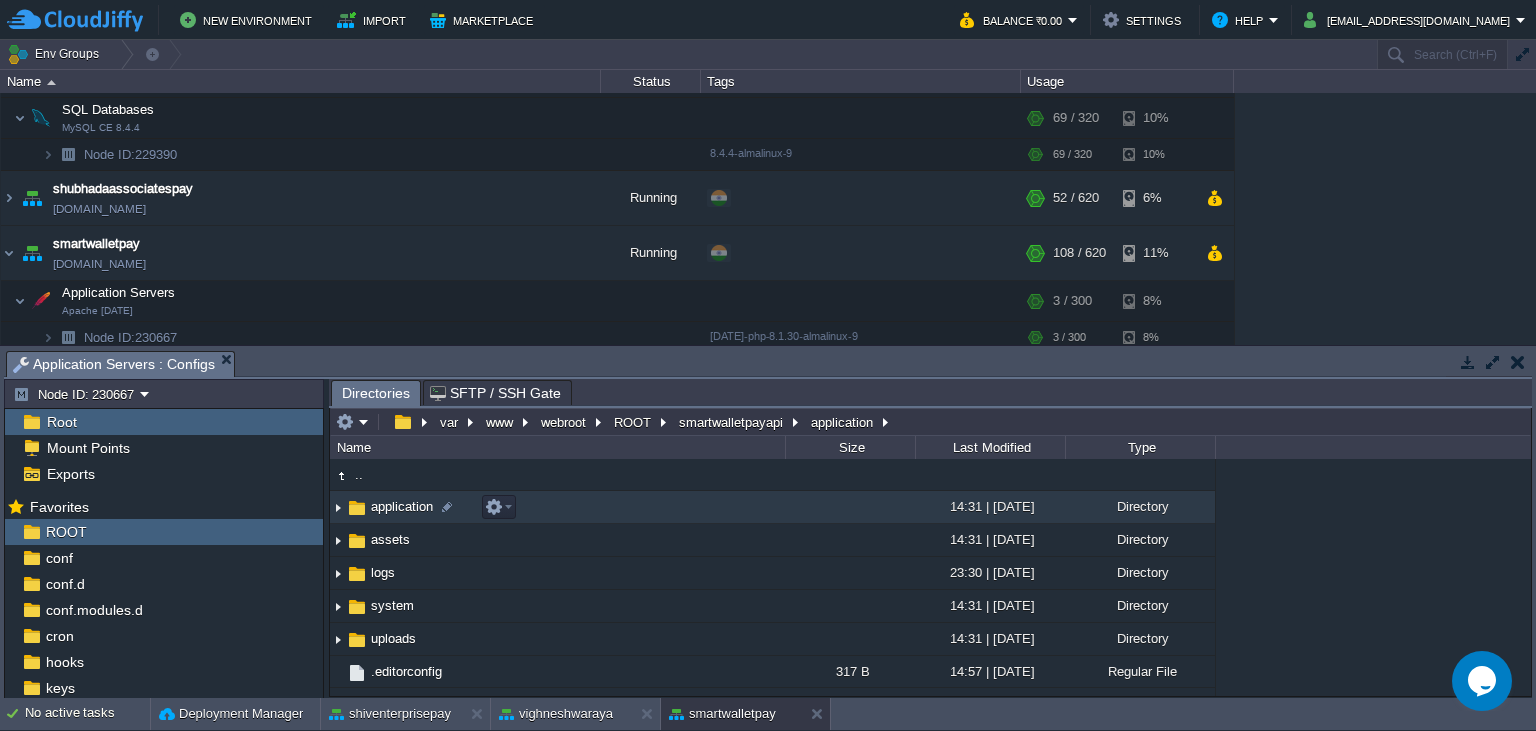 click on "application" at bounding box center (402, 506) 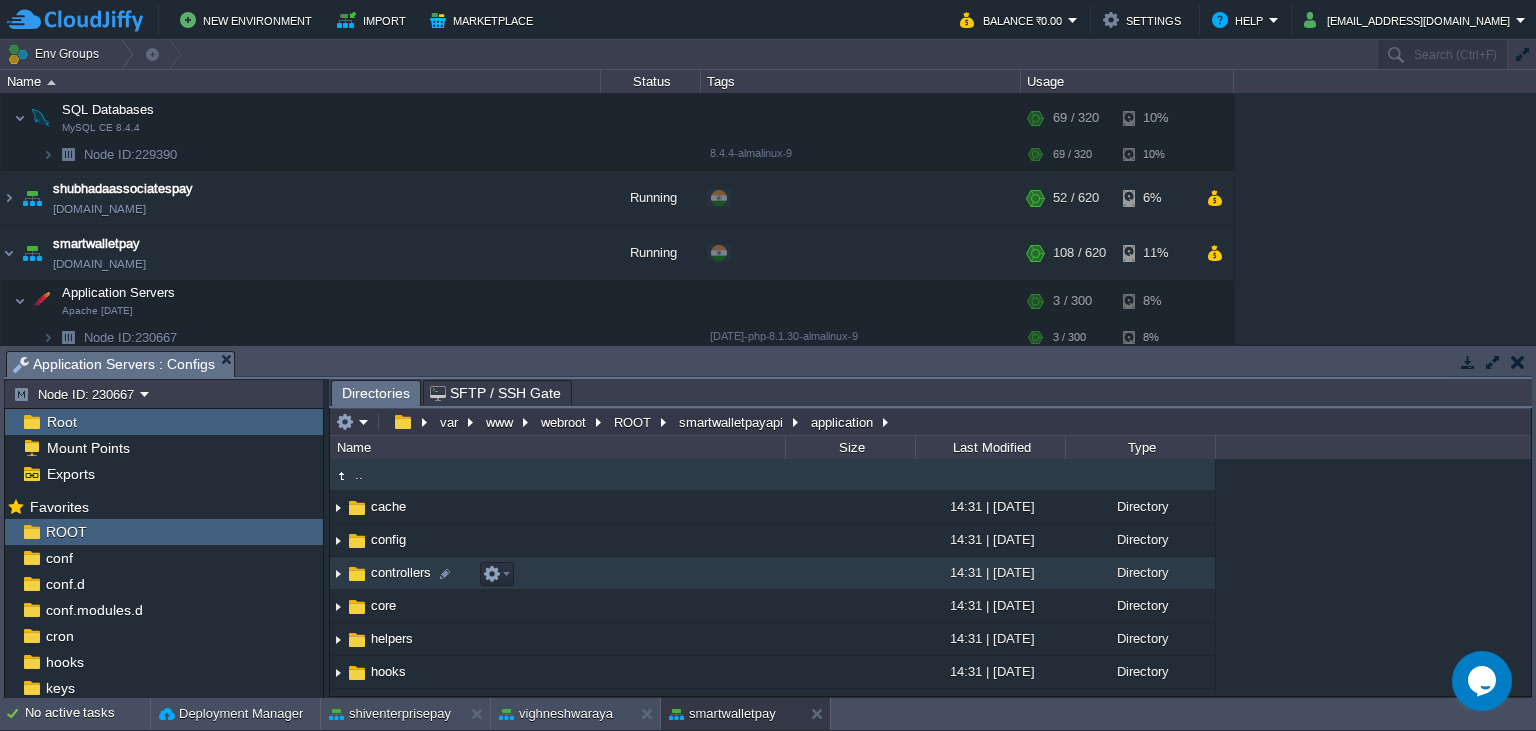 click on "controllers" at bounding box center [401, 572] 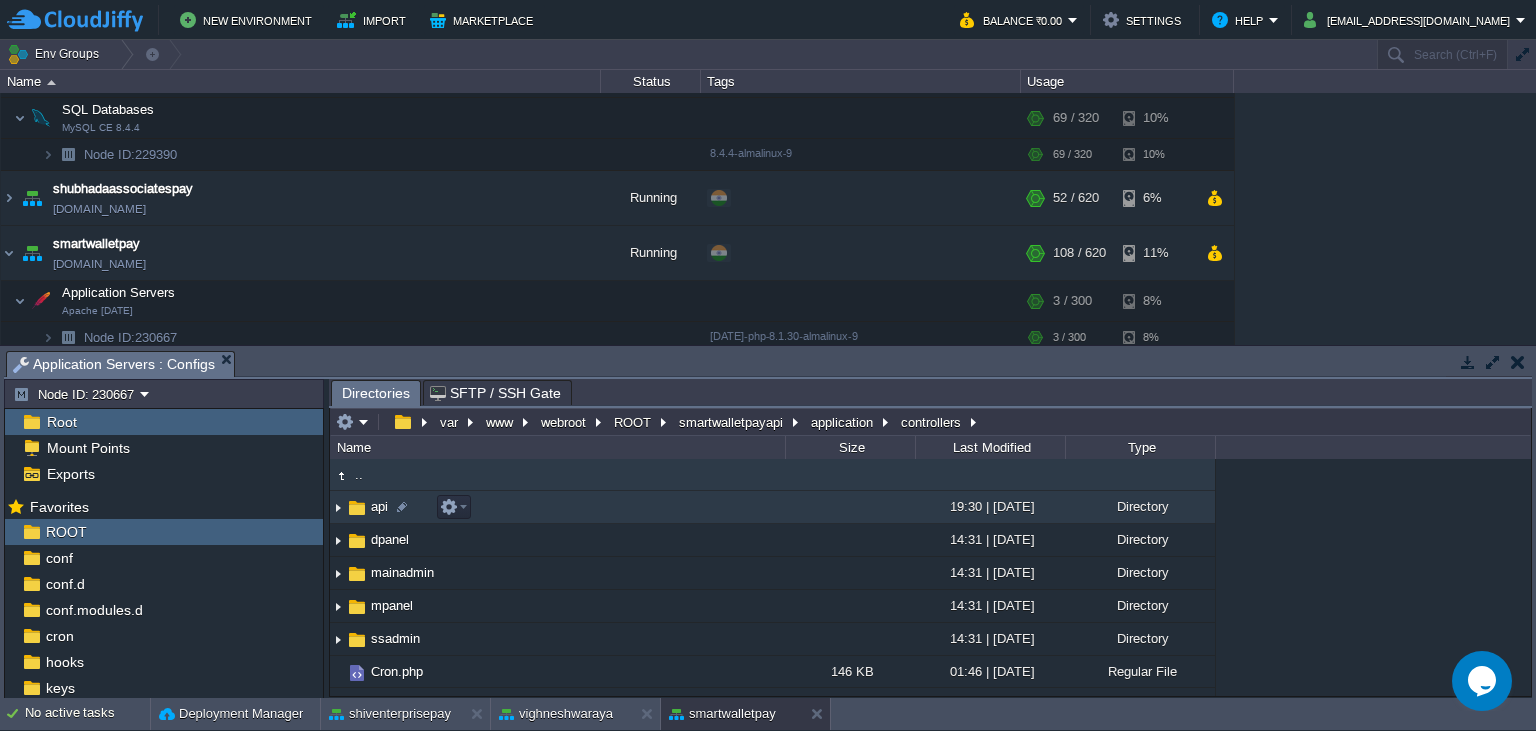 click on "api" at bounding box center (379, 506) 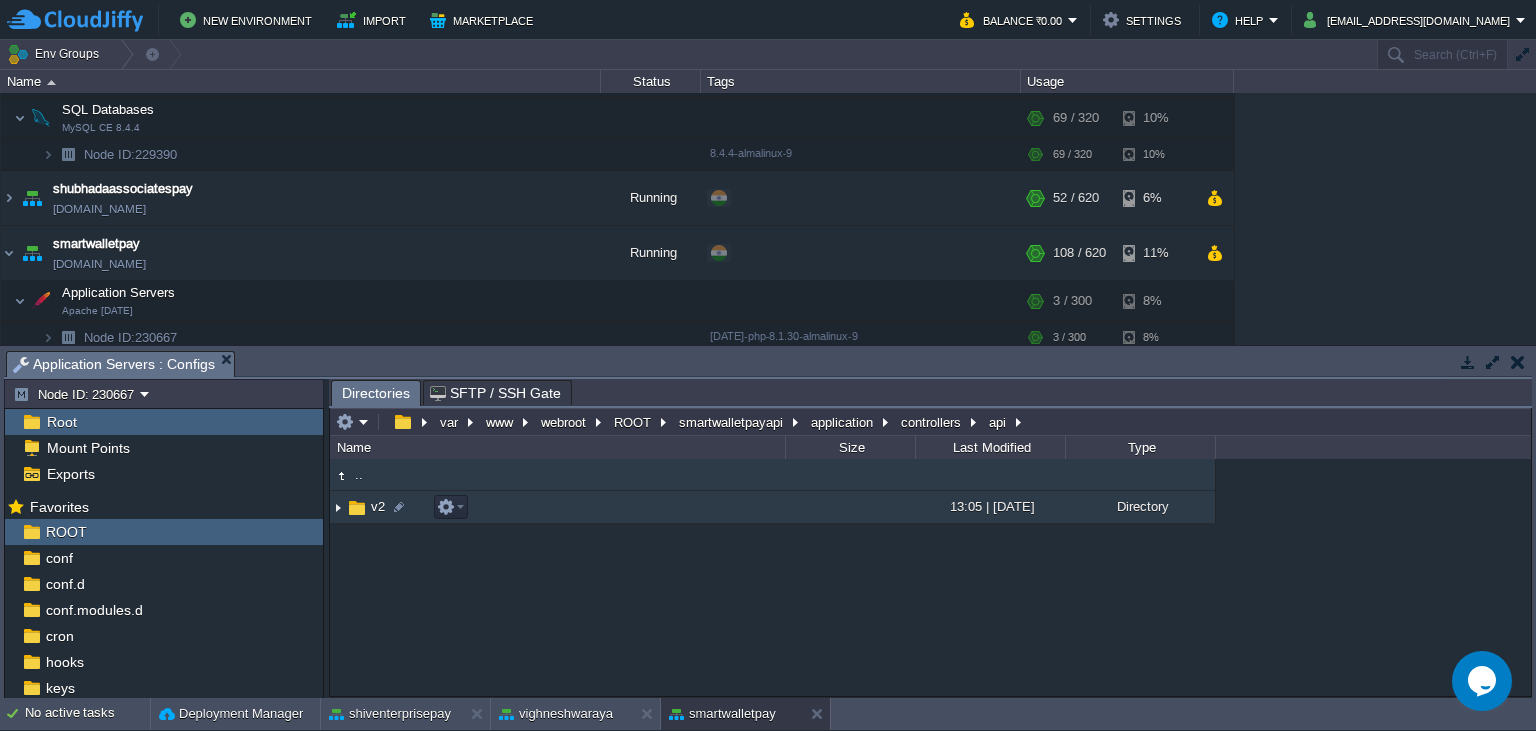click at bounding box center (357, 508) 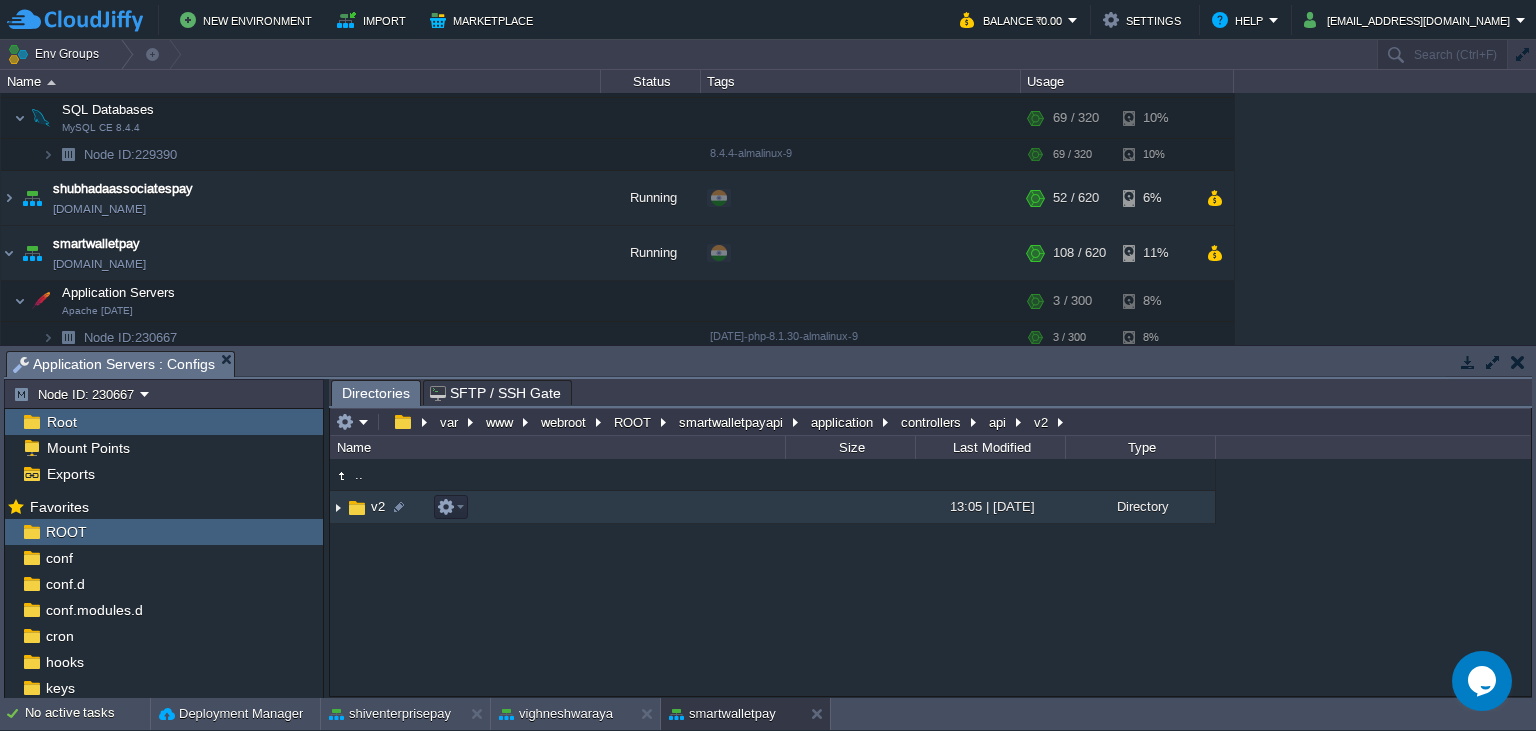 click at bounding box center [357, 508] 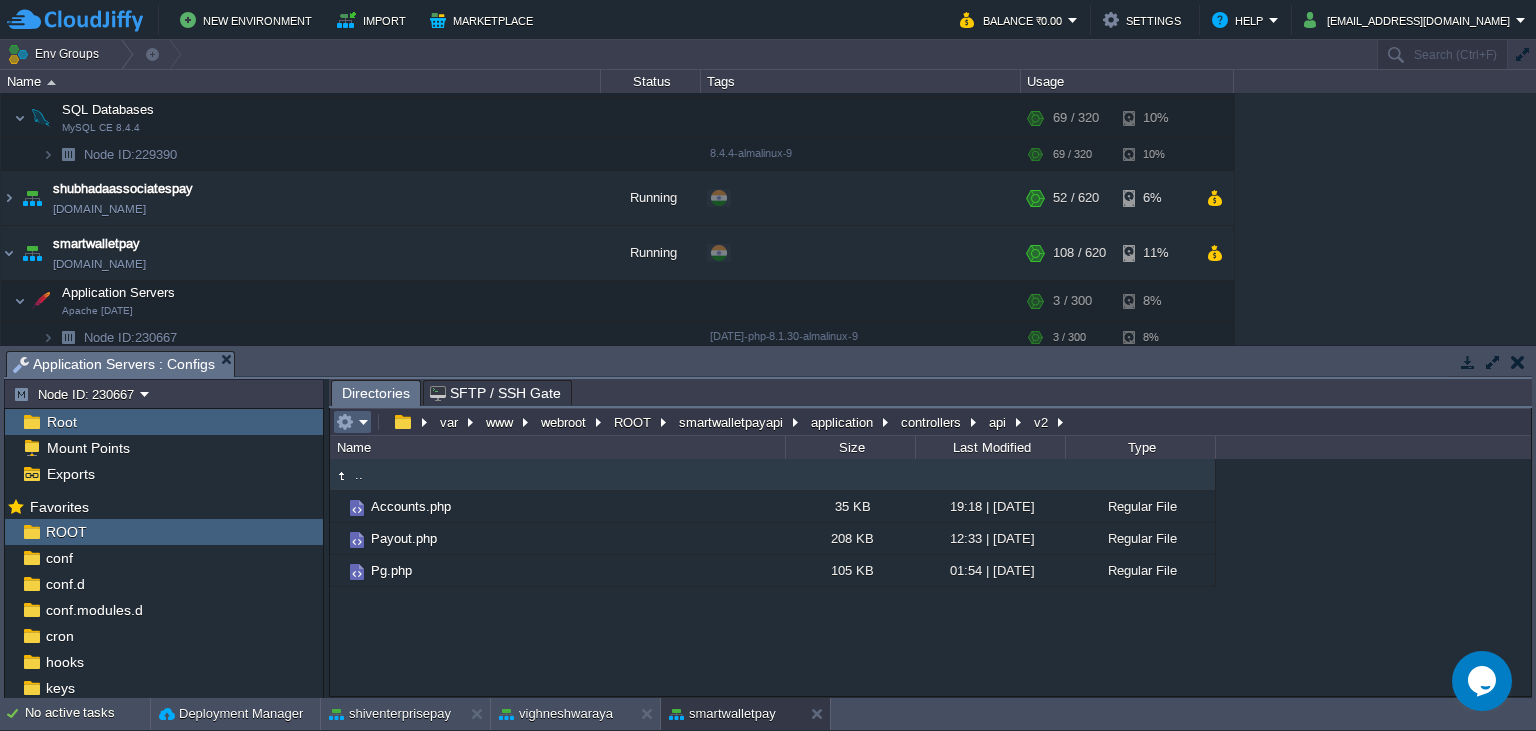 click at bounding box center (345, 422) 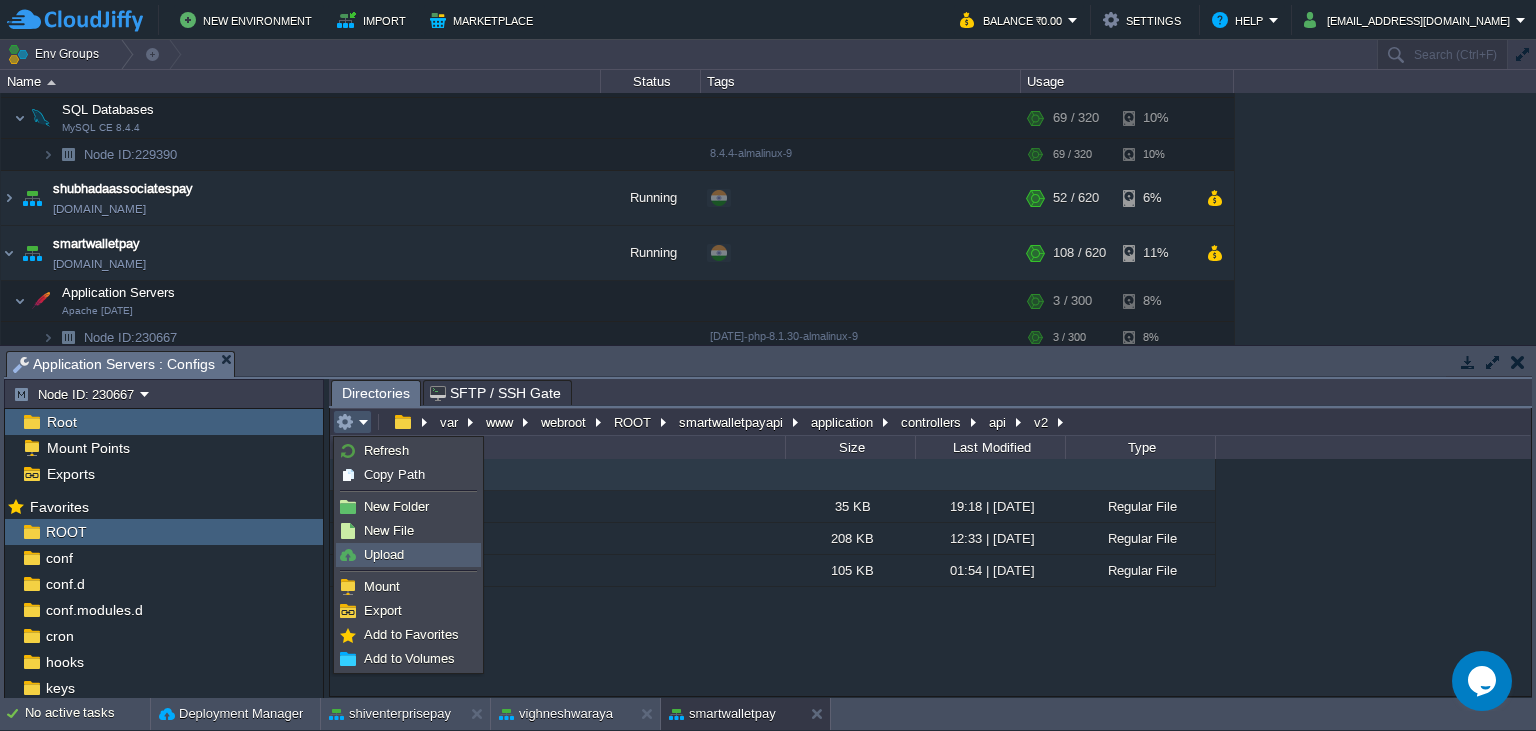 click on "Upload" at bounding box center (384, 554) 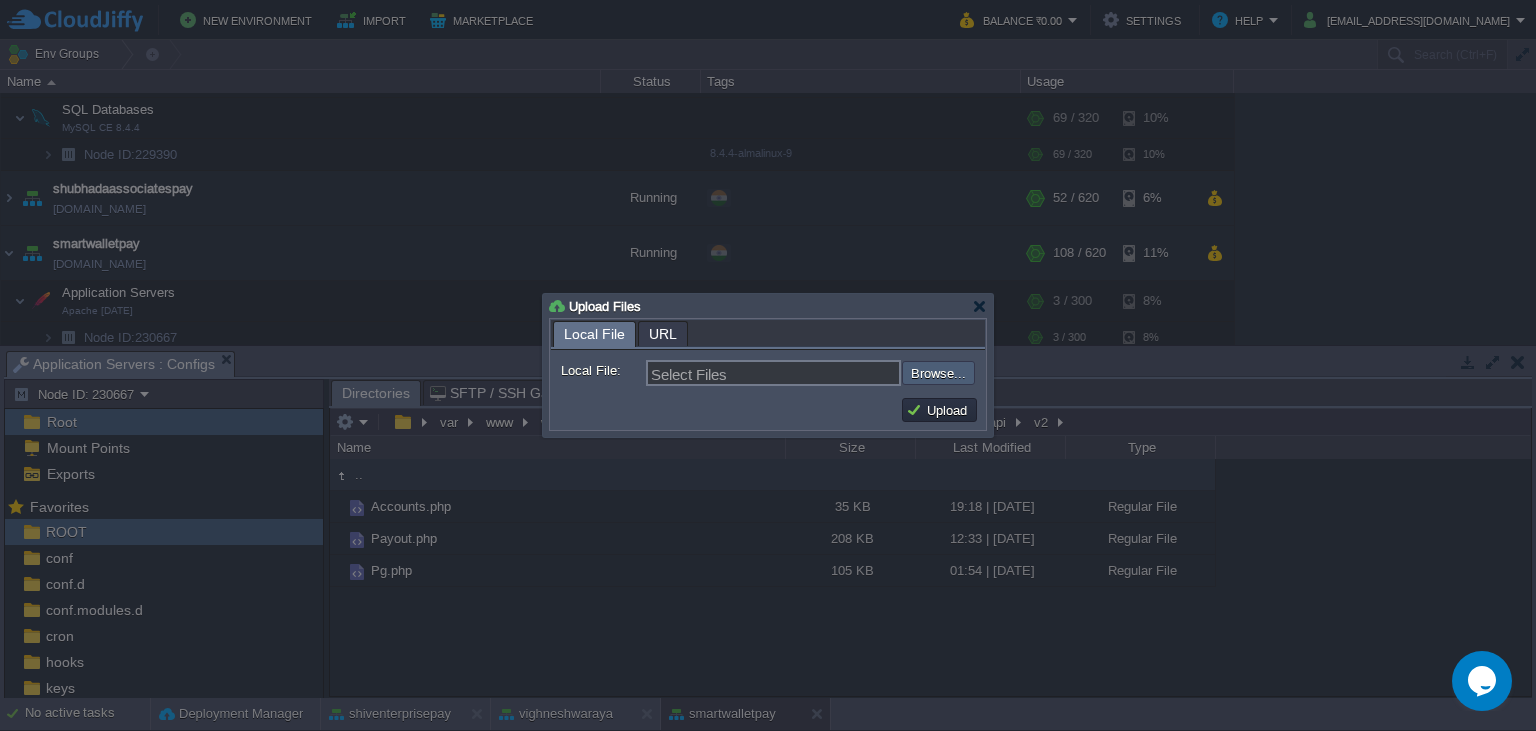 click at bounding box center [848, 373] 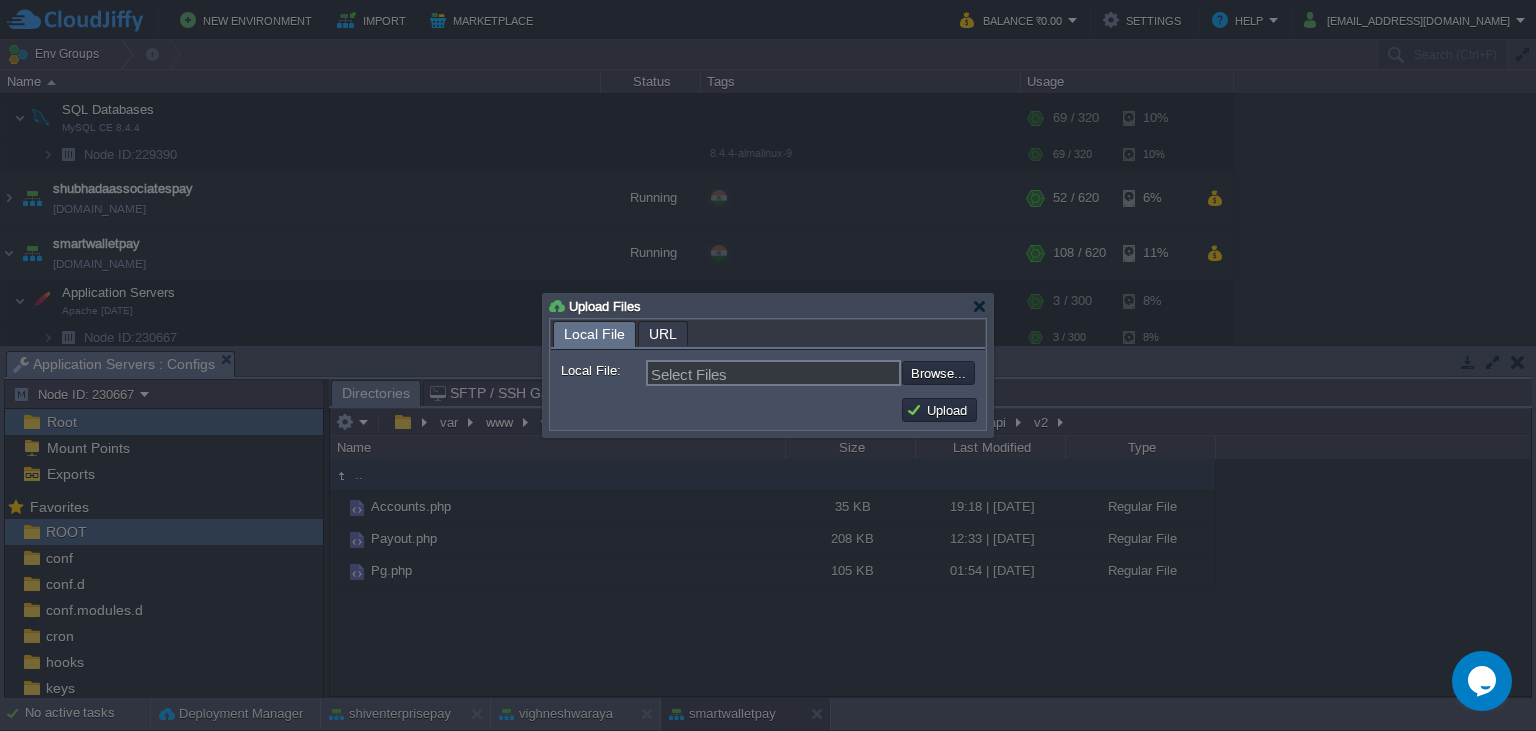 type on "C:\fakepath\Pg.php" 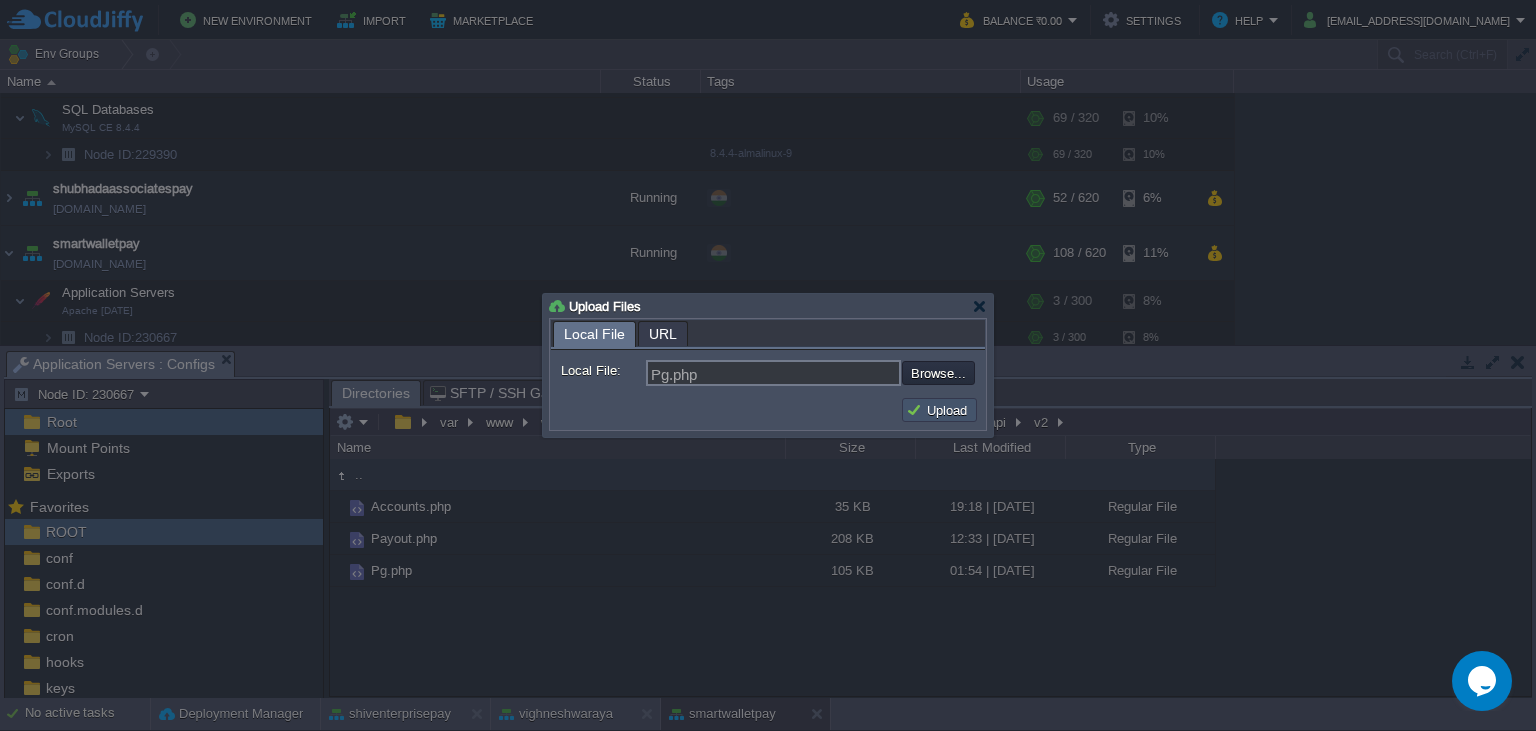 click on "Upload" at bounding box center (939, 410) 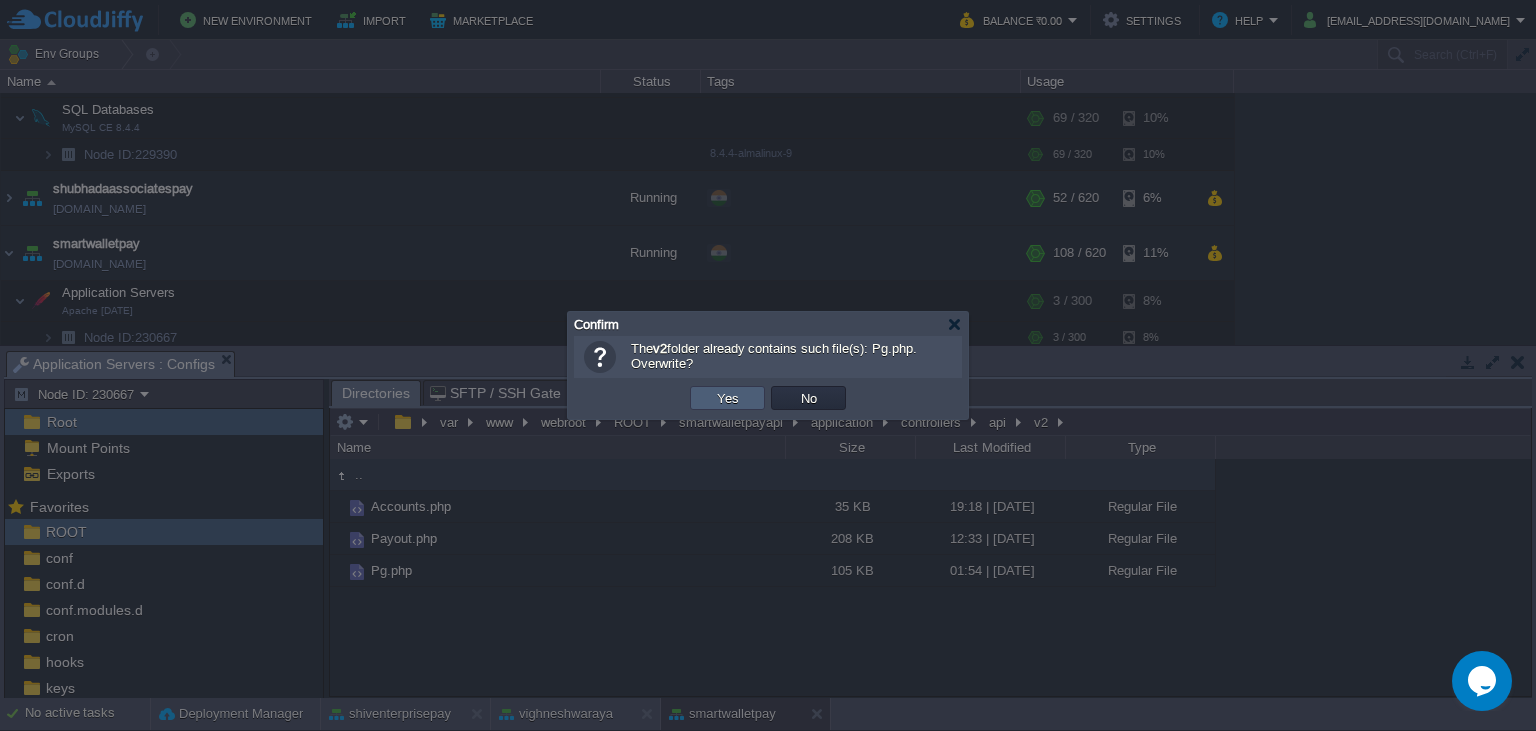 click on "Yes" at bounding box center [728, 398] 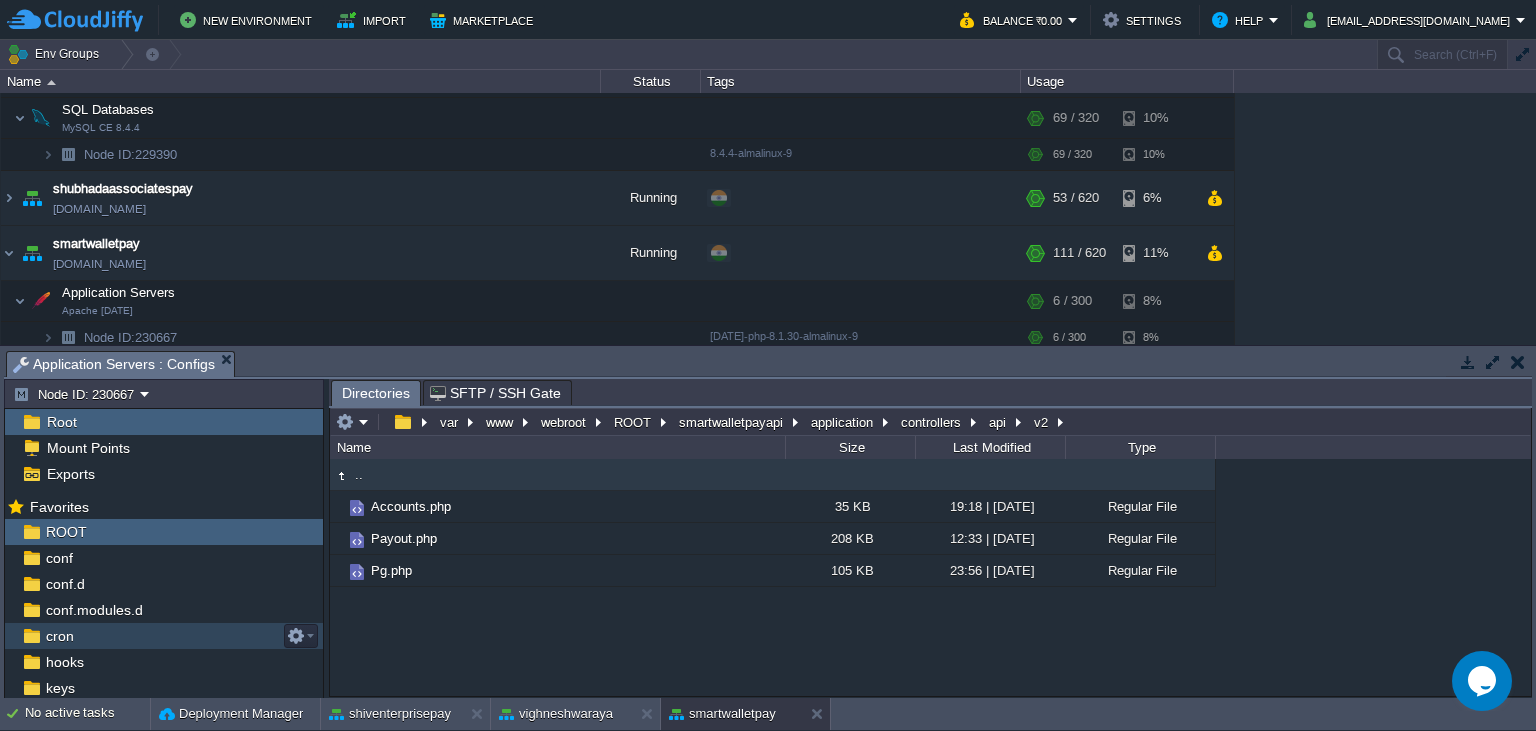click on "cron" at bounding box center [59, 636] 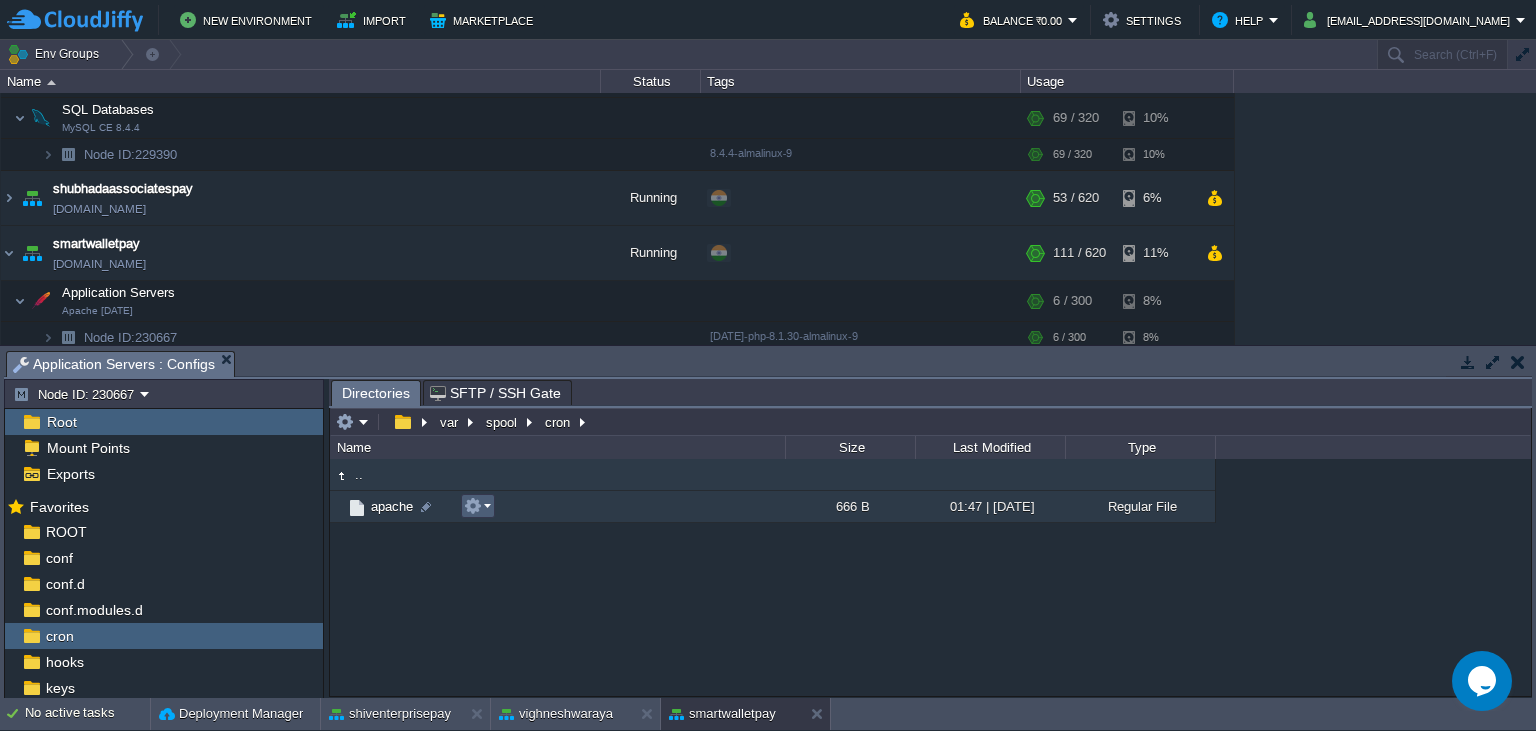 click at bounding box center [473, 506] 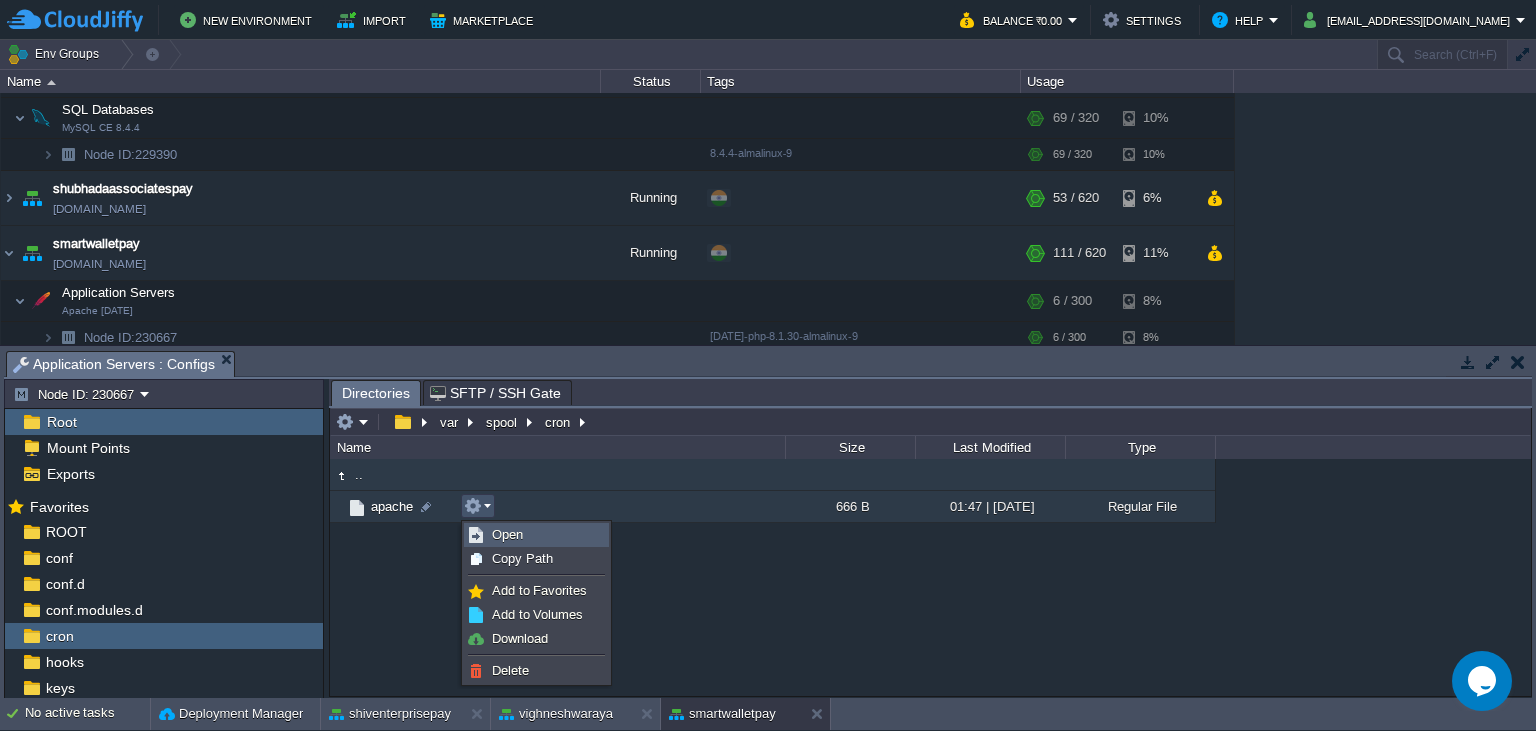 click on "Open" at bounding box center (507, 534) 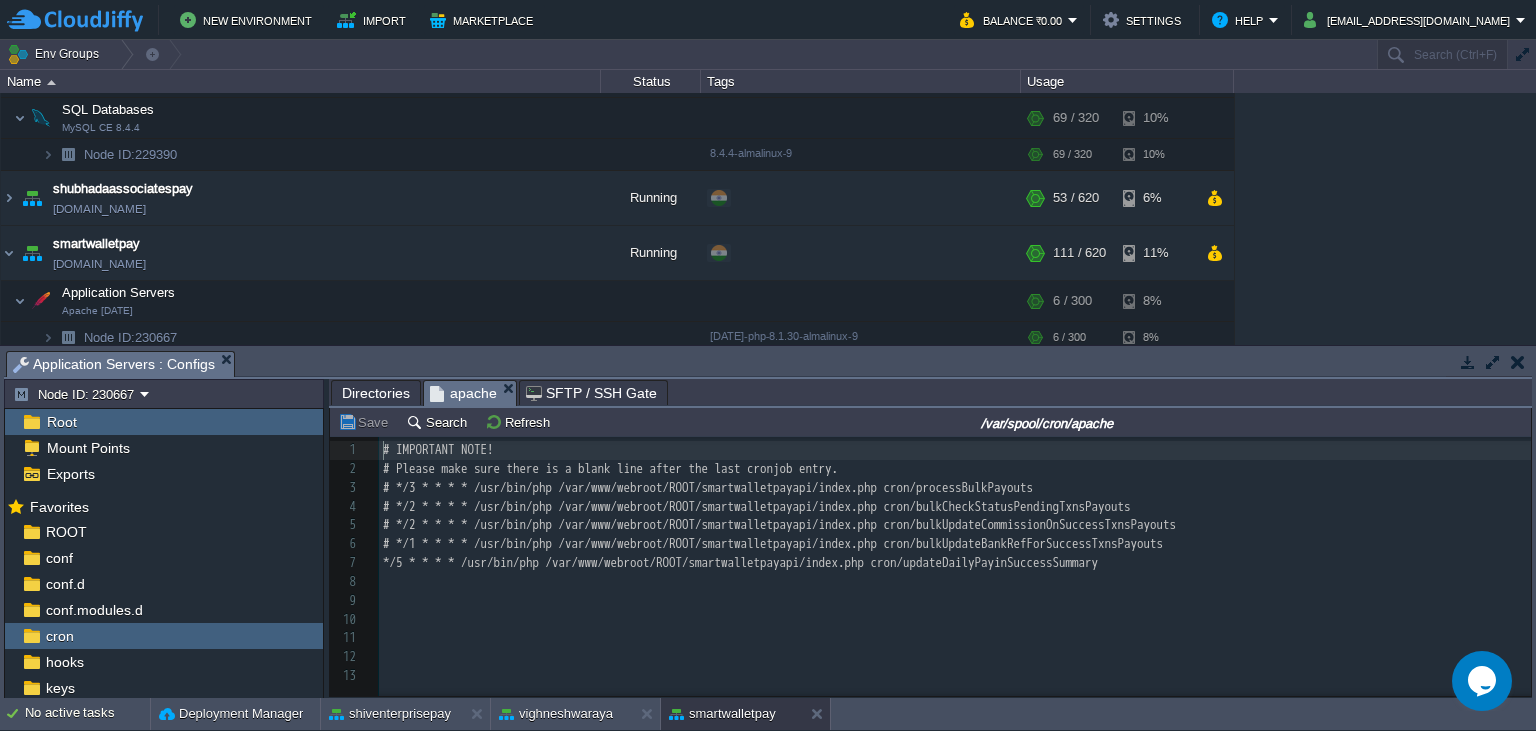 scroll, scrollTop: 7, scrollLeft: 0, axis: vertical 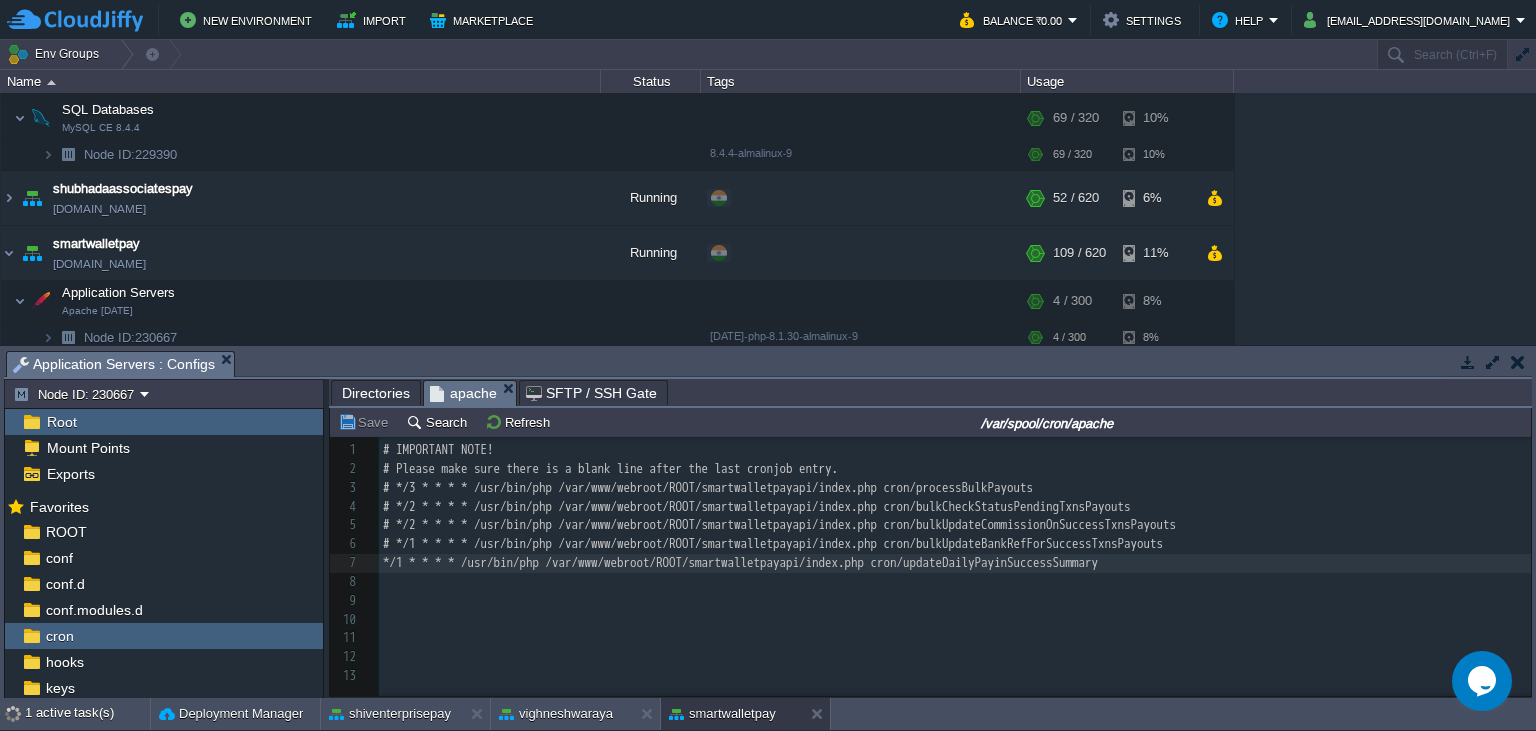 type on "1" 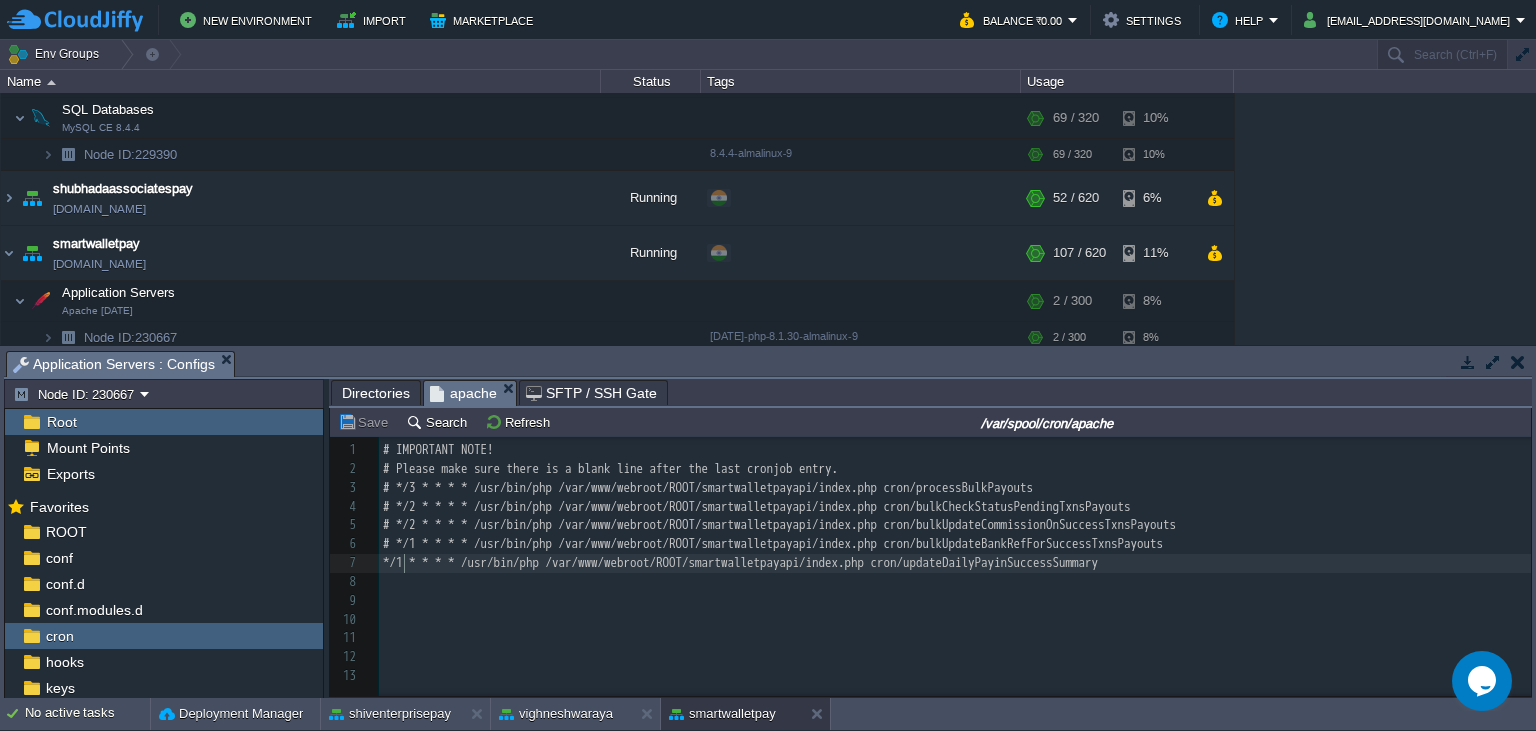type 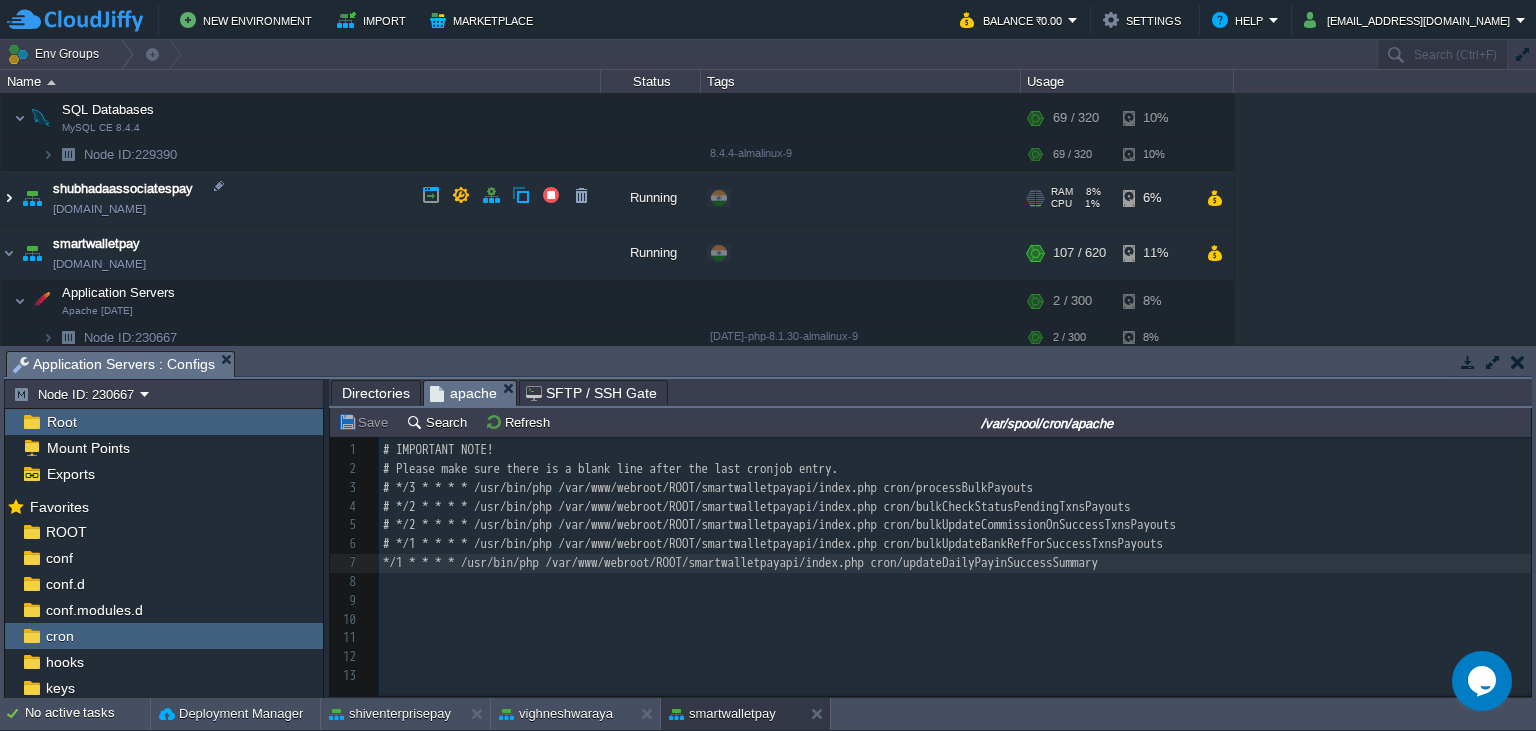 click at bounding box center (9, 198) 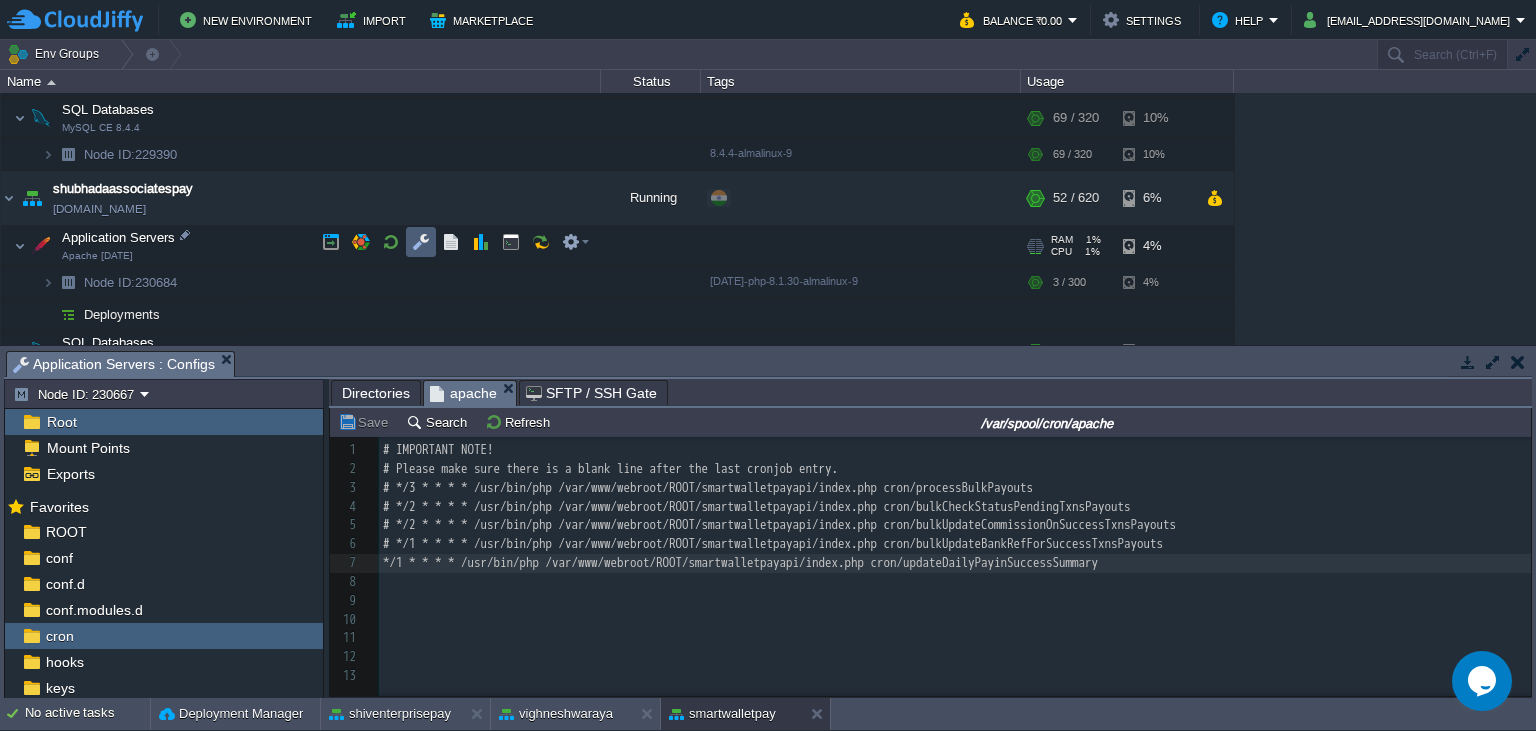 click at bounding box center [421, 242] 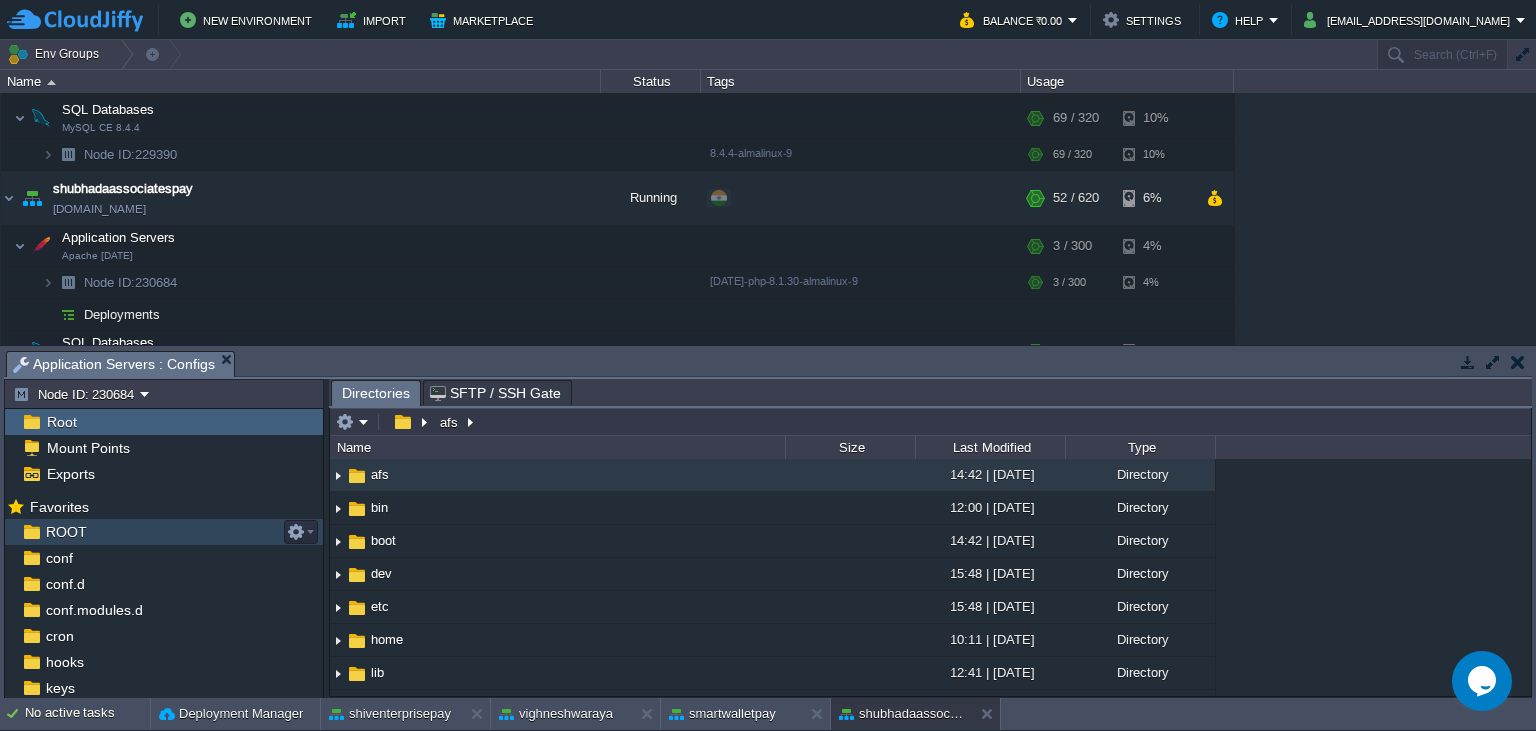 click on "ROOT" at bounding box center [164, 532] 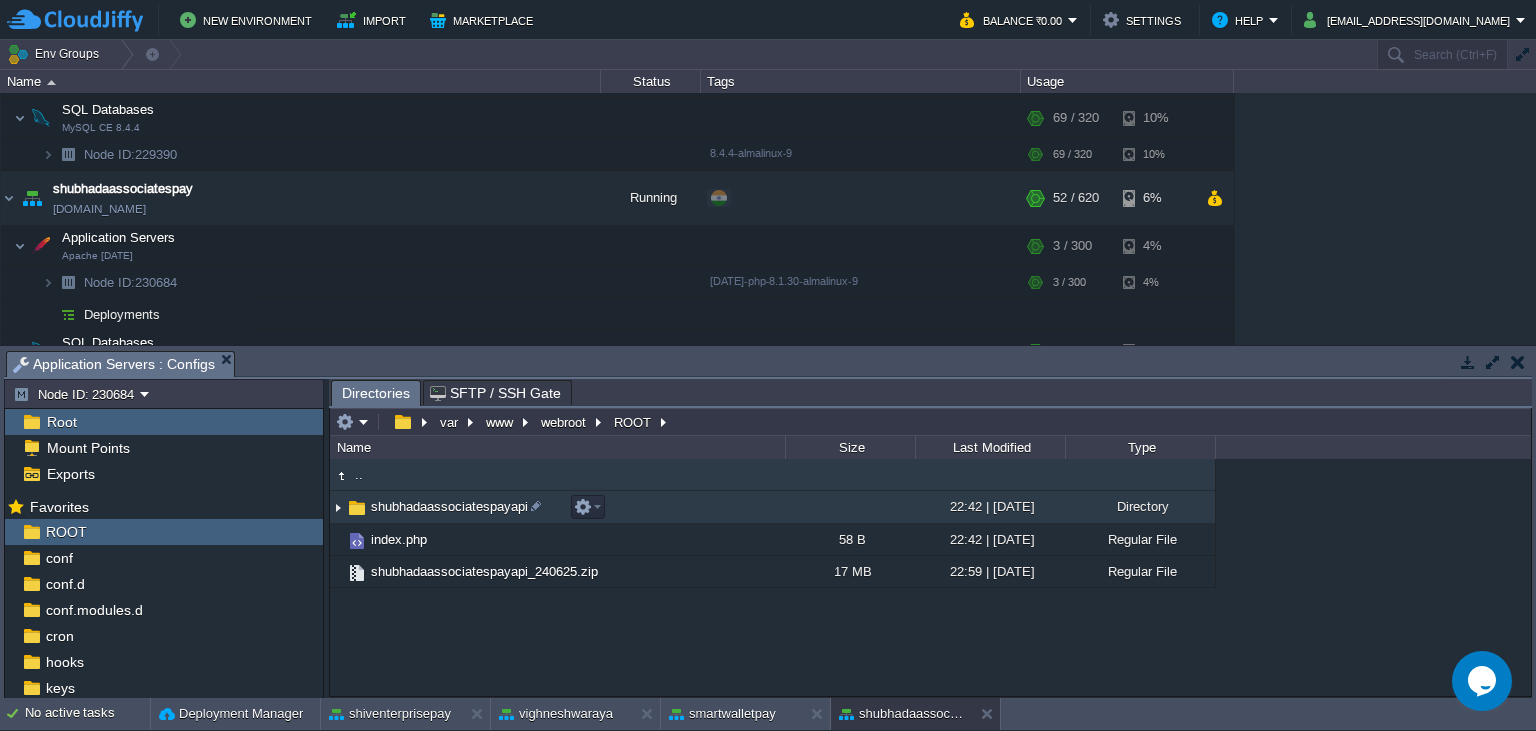 click on "shubhadaassociatespayapi" at bounding box center [449, 506] 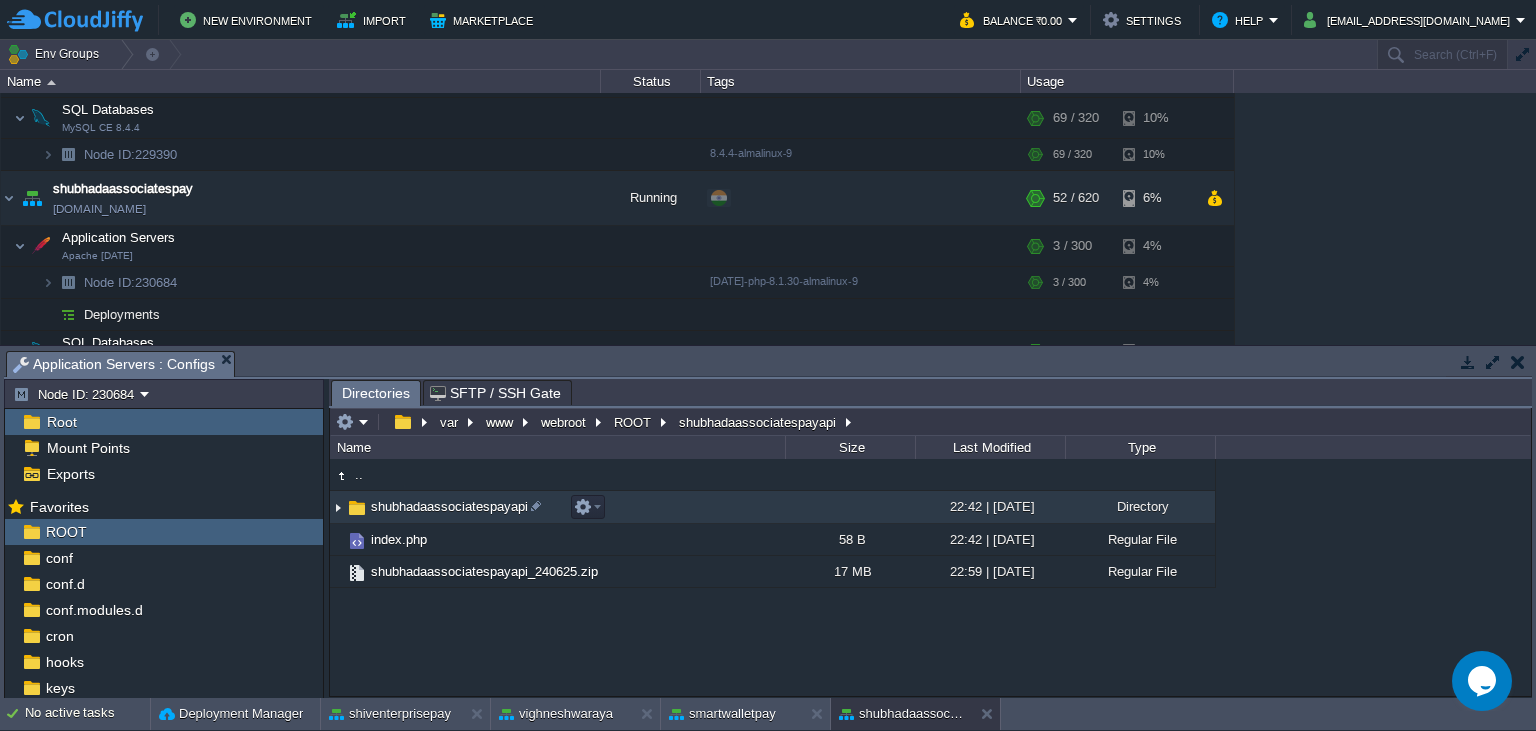 click on "shubhadaassociatespayapi" at bounding box center [449, 506] 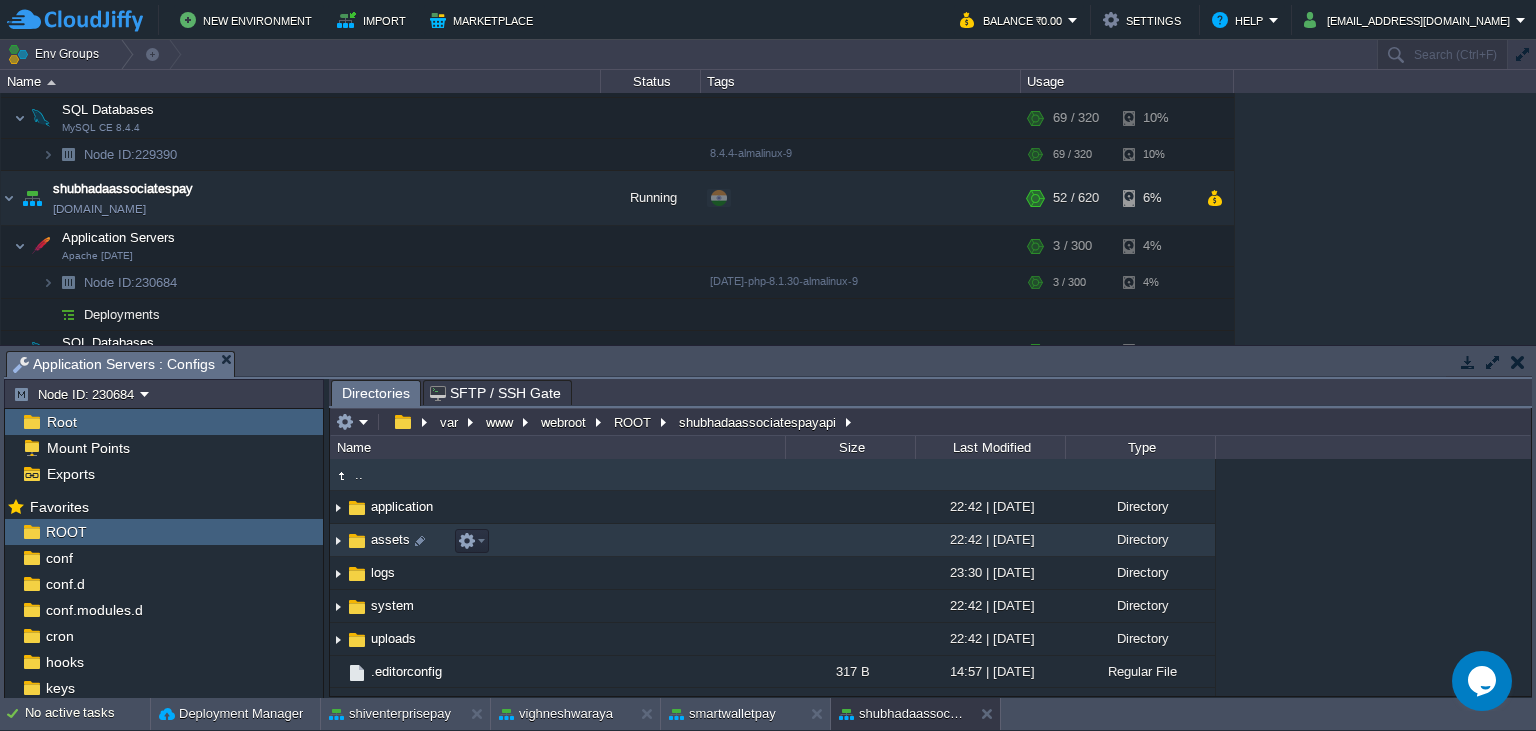 click on "assets" at bounding box center [390, 539] 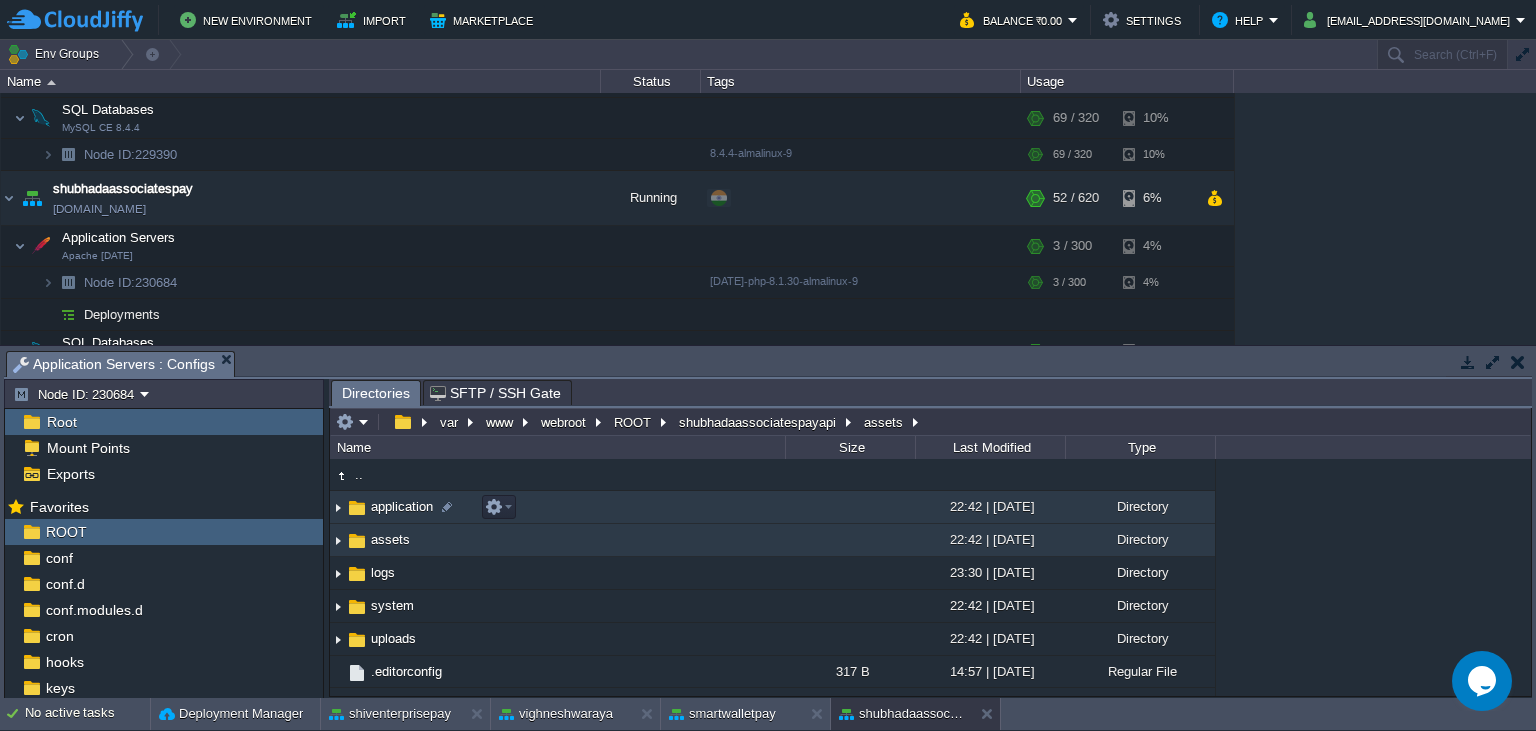 click on "application" at bounding box center [402, 506] 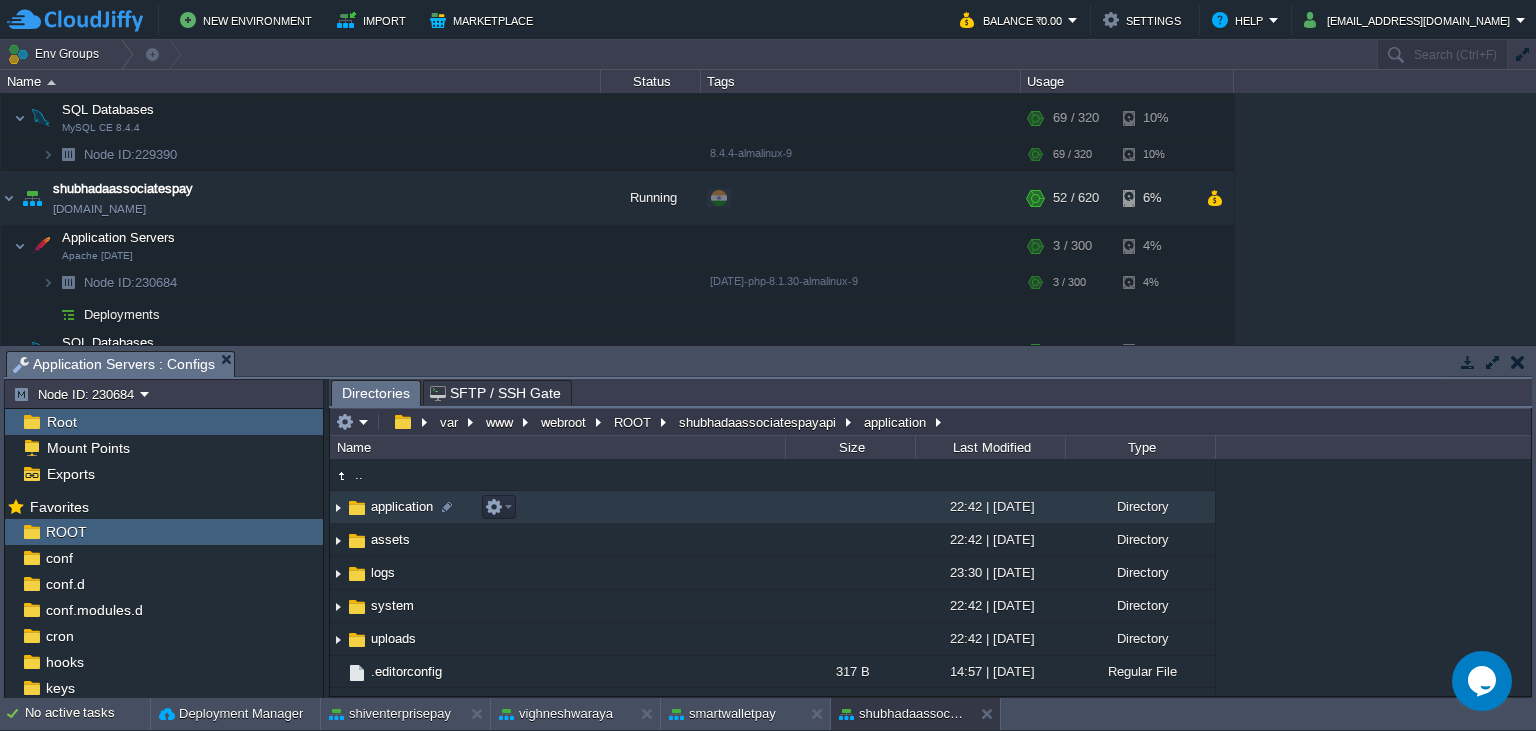 click on "application" at bounding box center [402, 506] 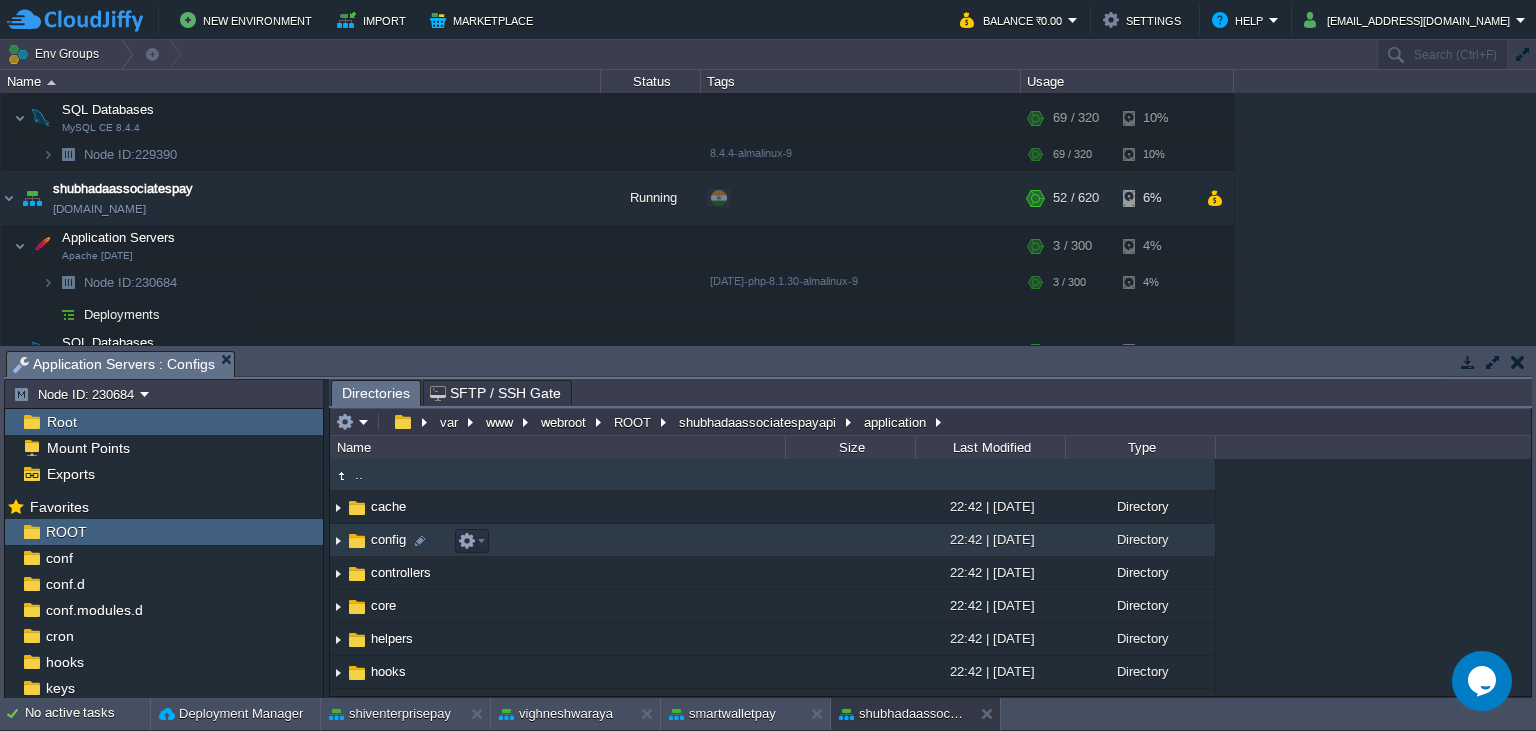 click on "config" at bounding box center (388, 539) 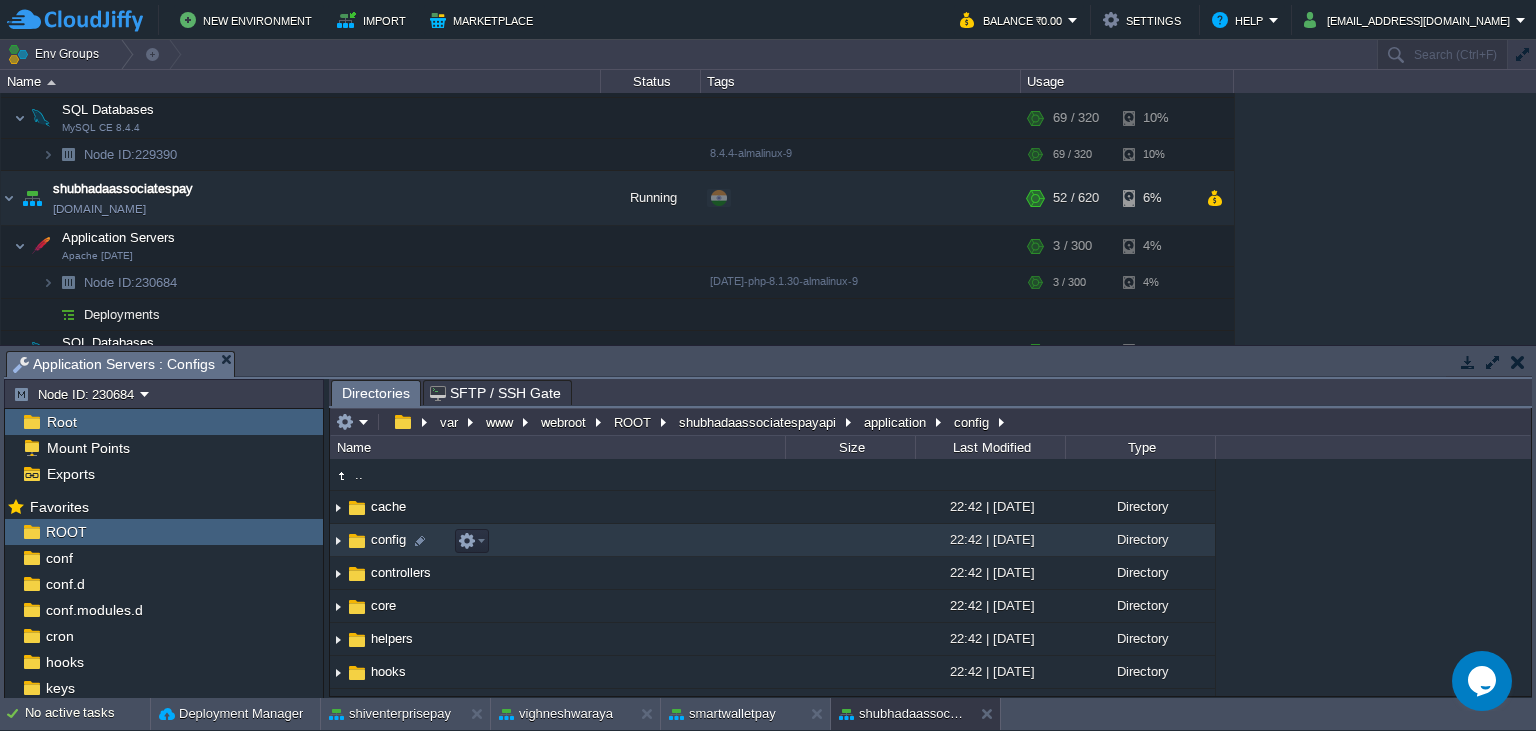click on "config" at bounding box center [388, 539] 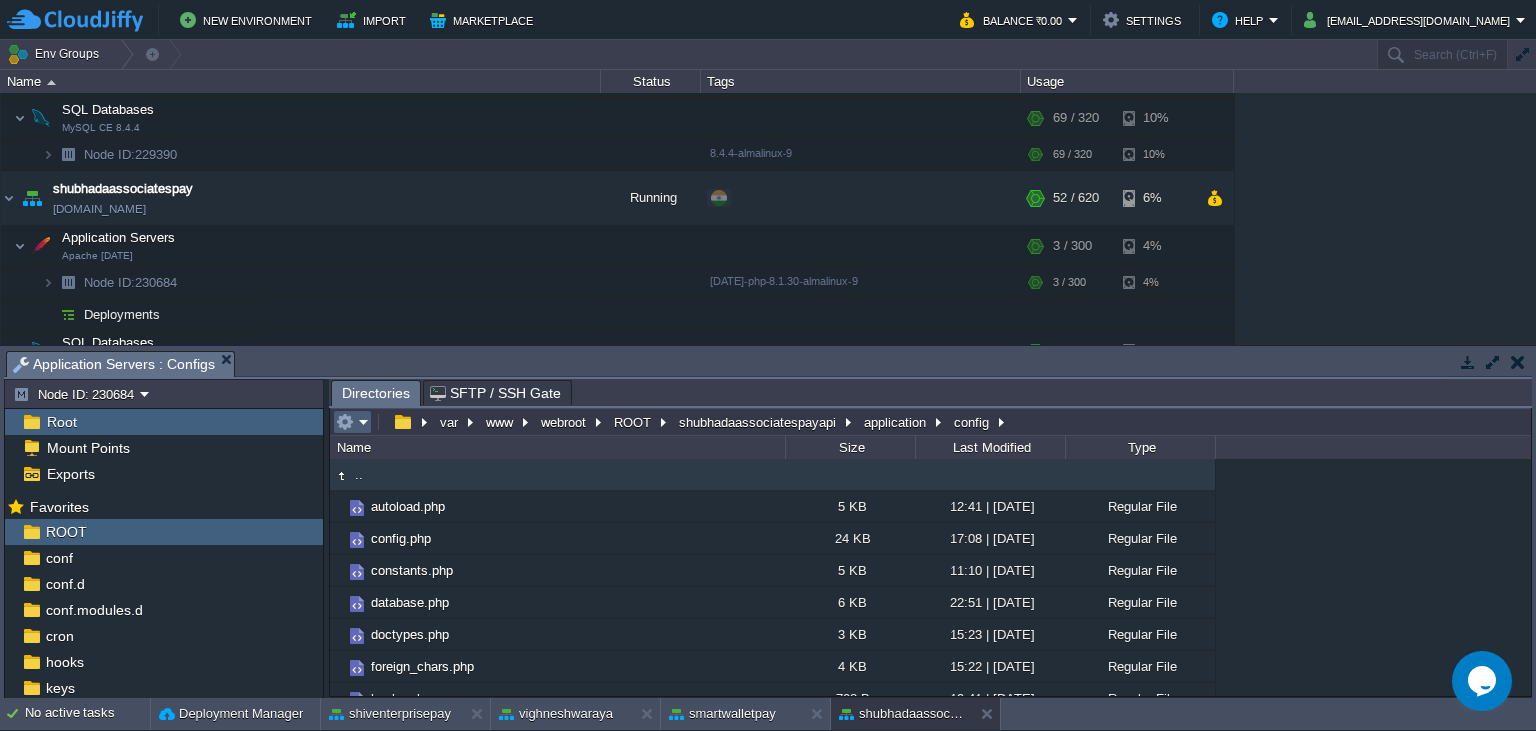 click at bounding box center [352, 422] 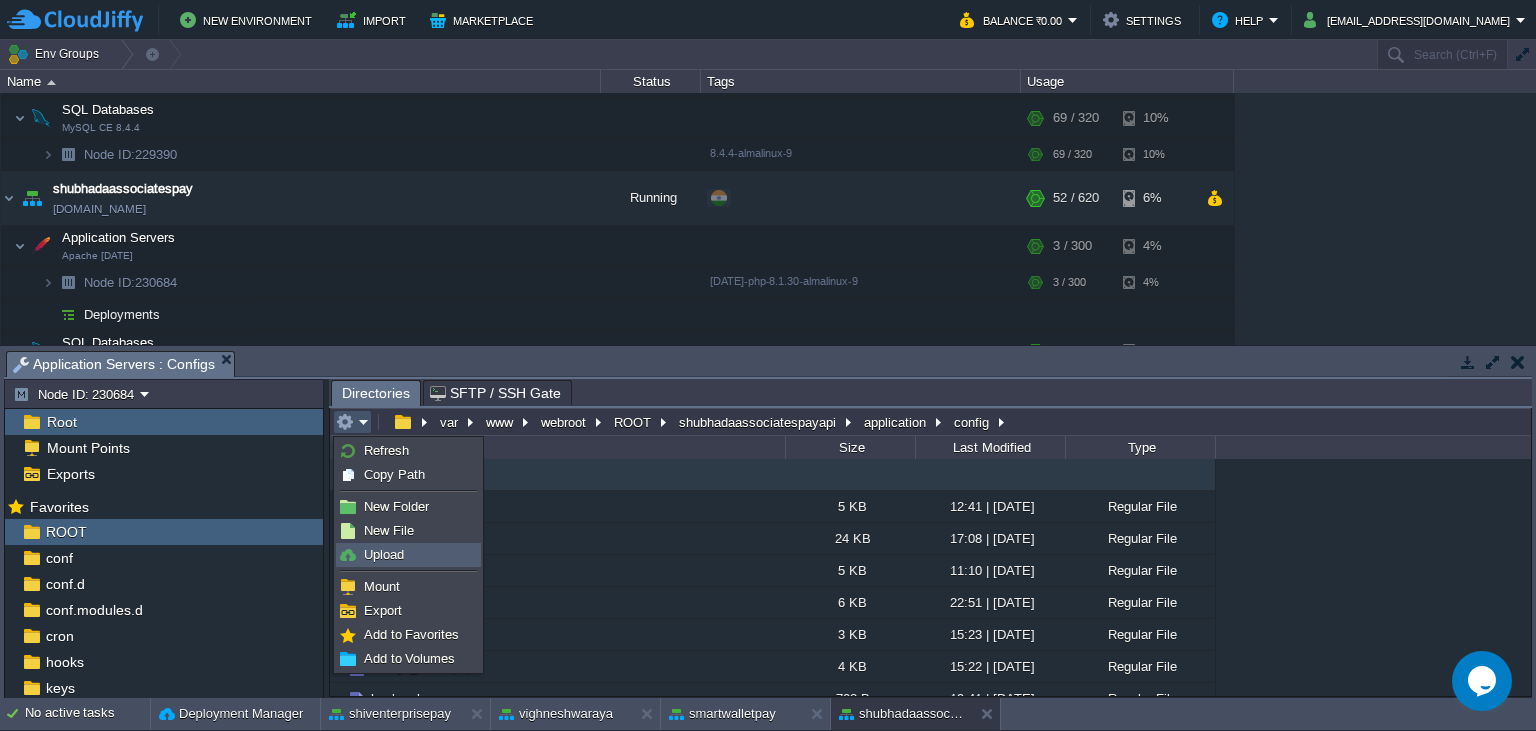 click on "Upload" at bounding box center (408, 555) 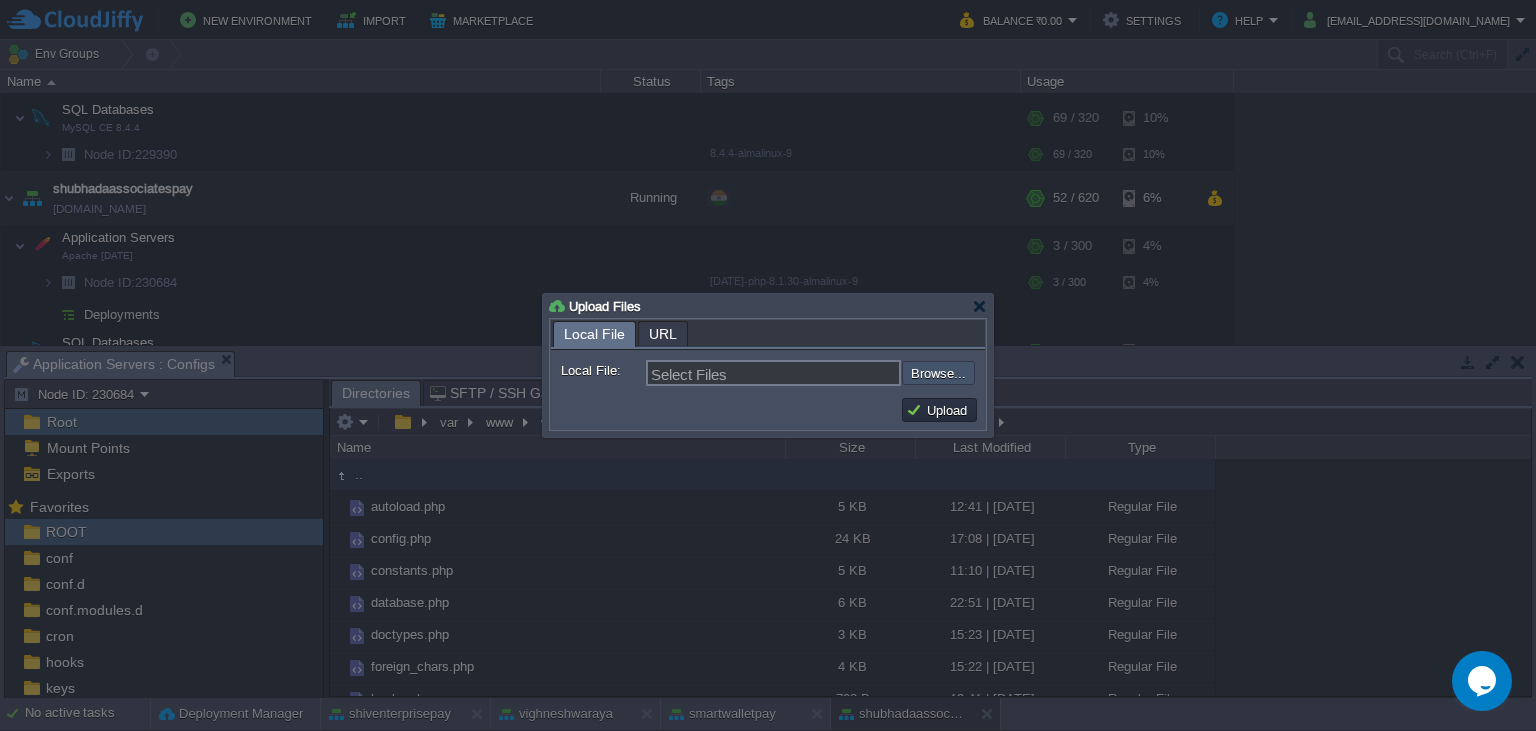 click at bounding box center (848, 373) 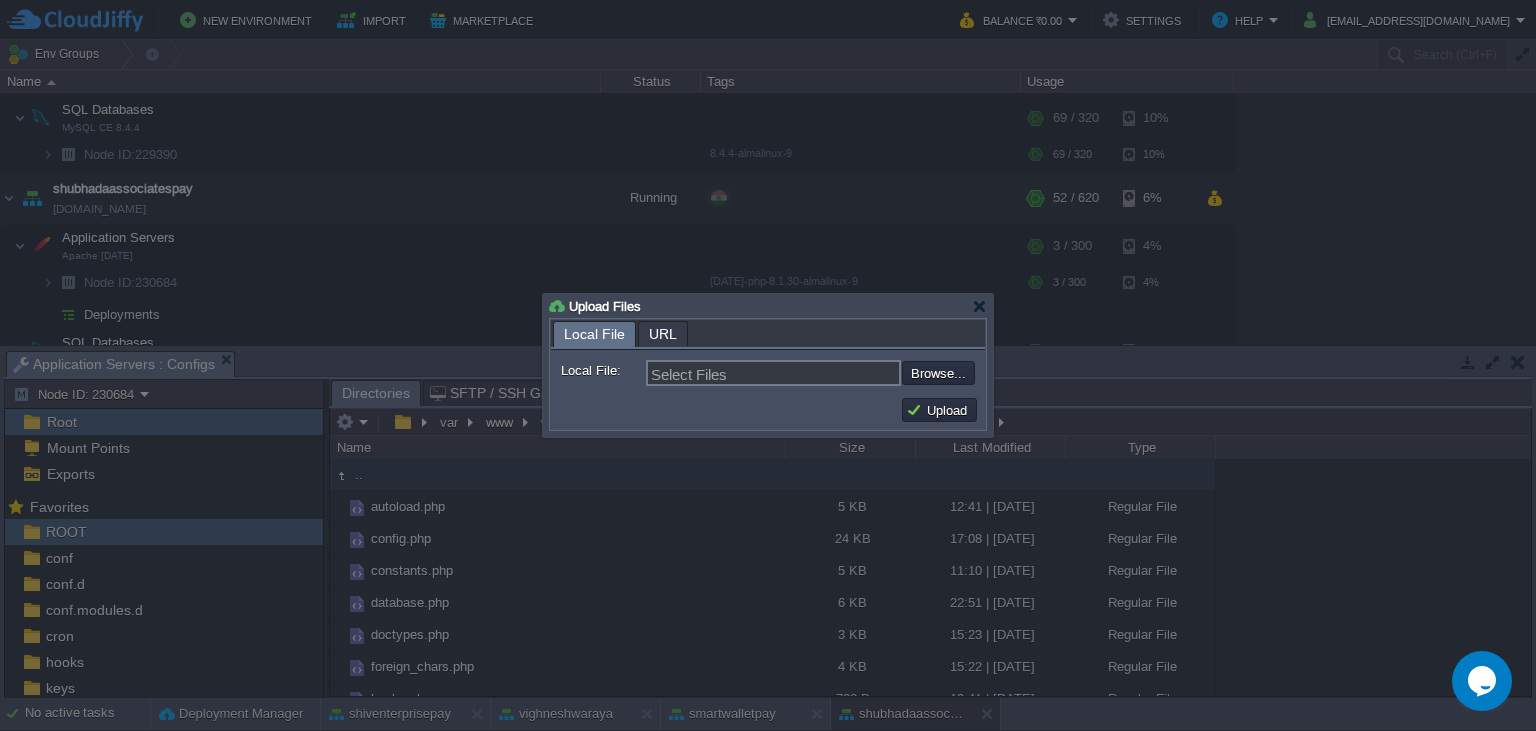 type on "C:\fakepath\config.php" 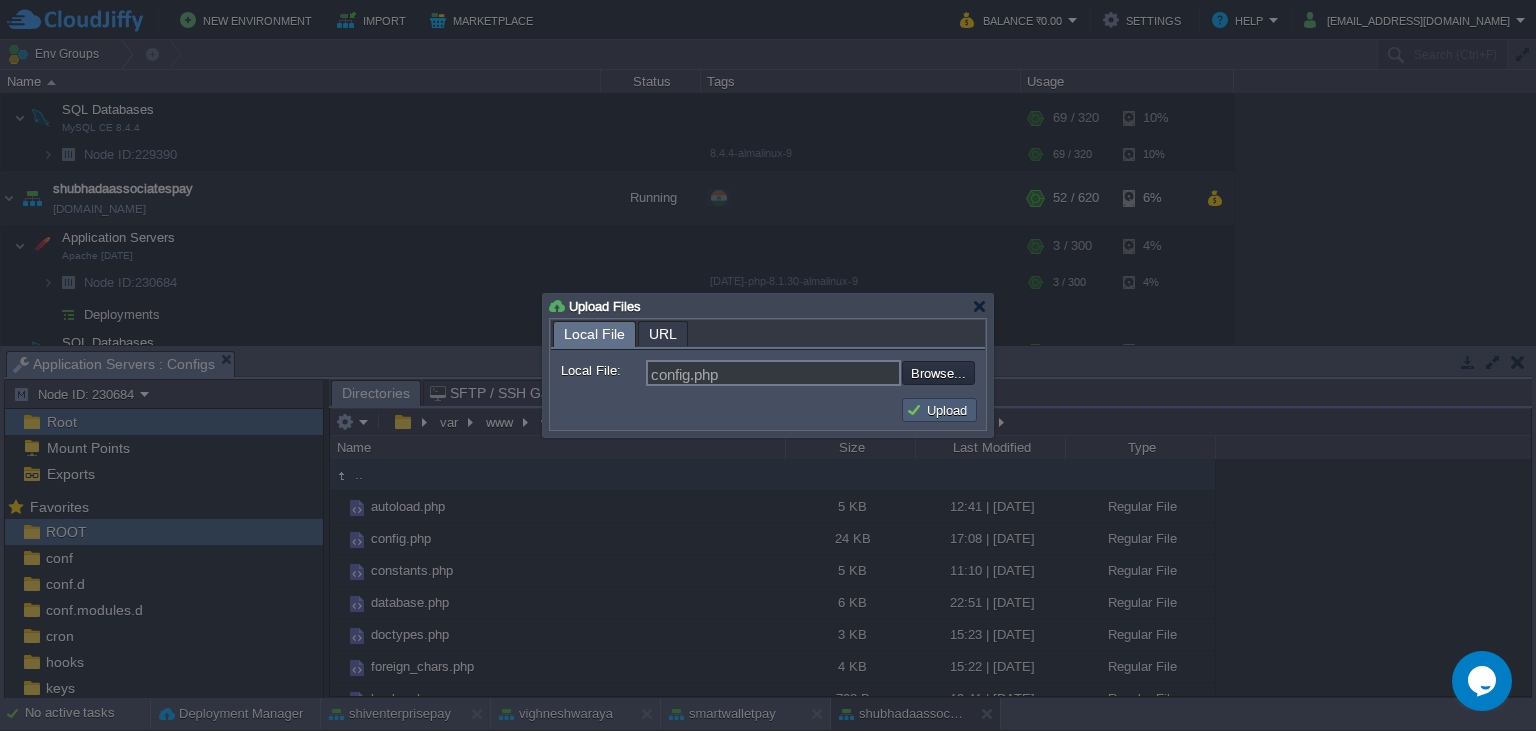 click on "Upload" at bounding box center [939, 410] 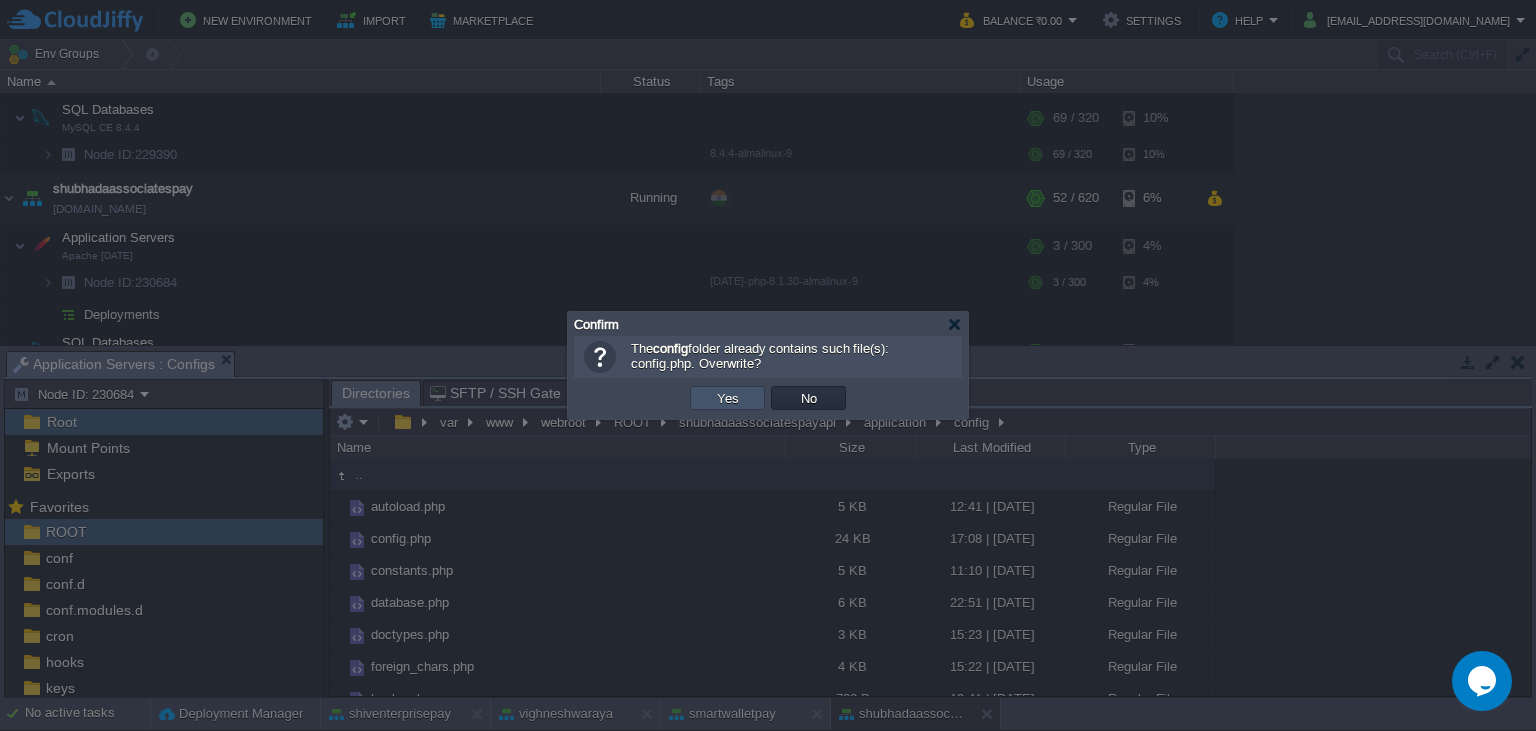 click on "Yes" at bounding box center (728, 398) 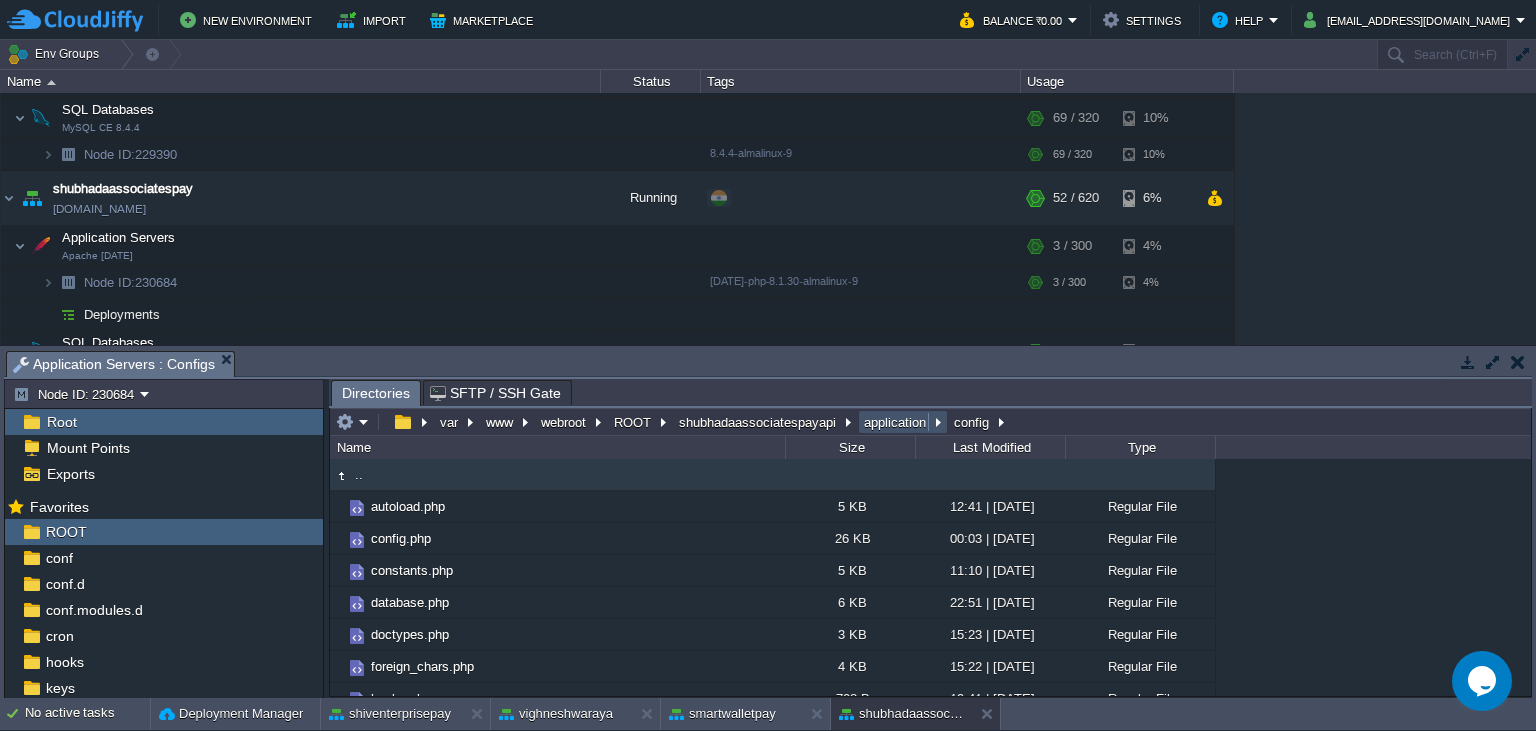 click on "application" at bounding box center (896, 422) 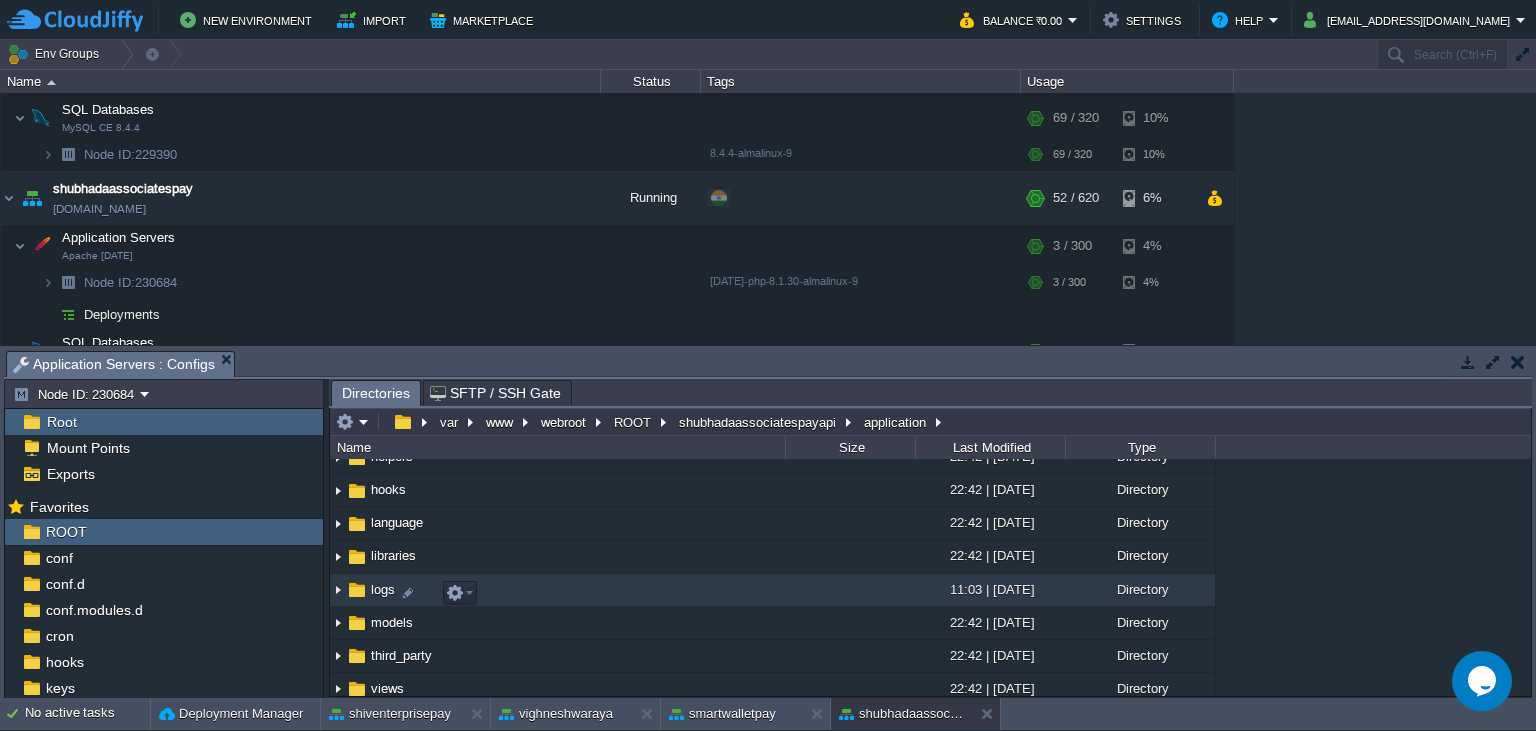 scroll, scrollTop: 260, scrollLeft: 0, axis: vertical 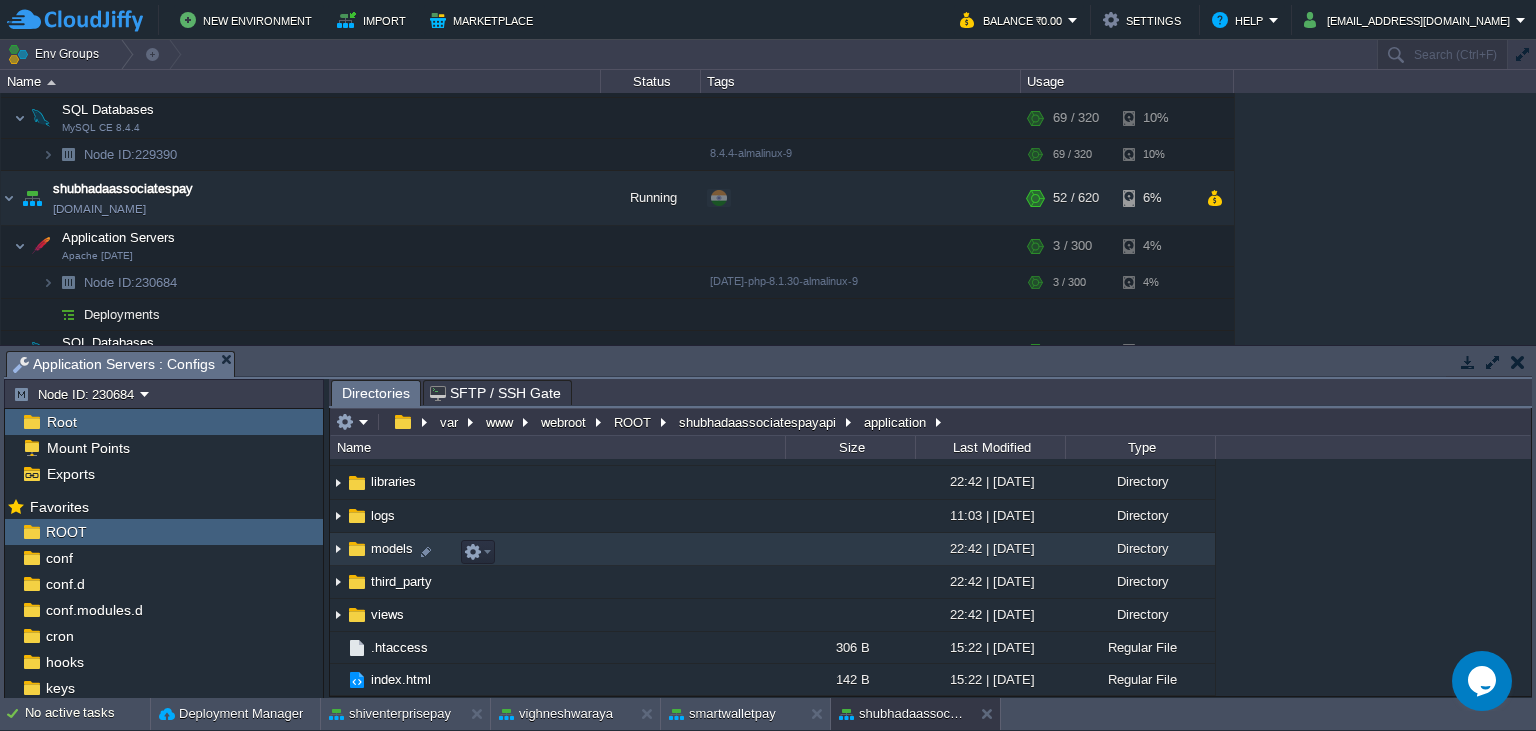 click on "models" at bounding box center (392, 548) 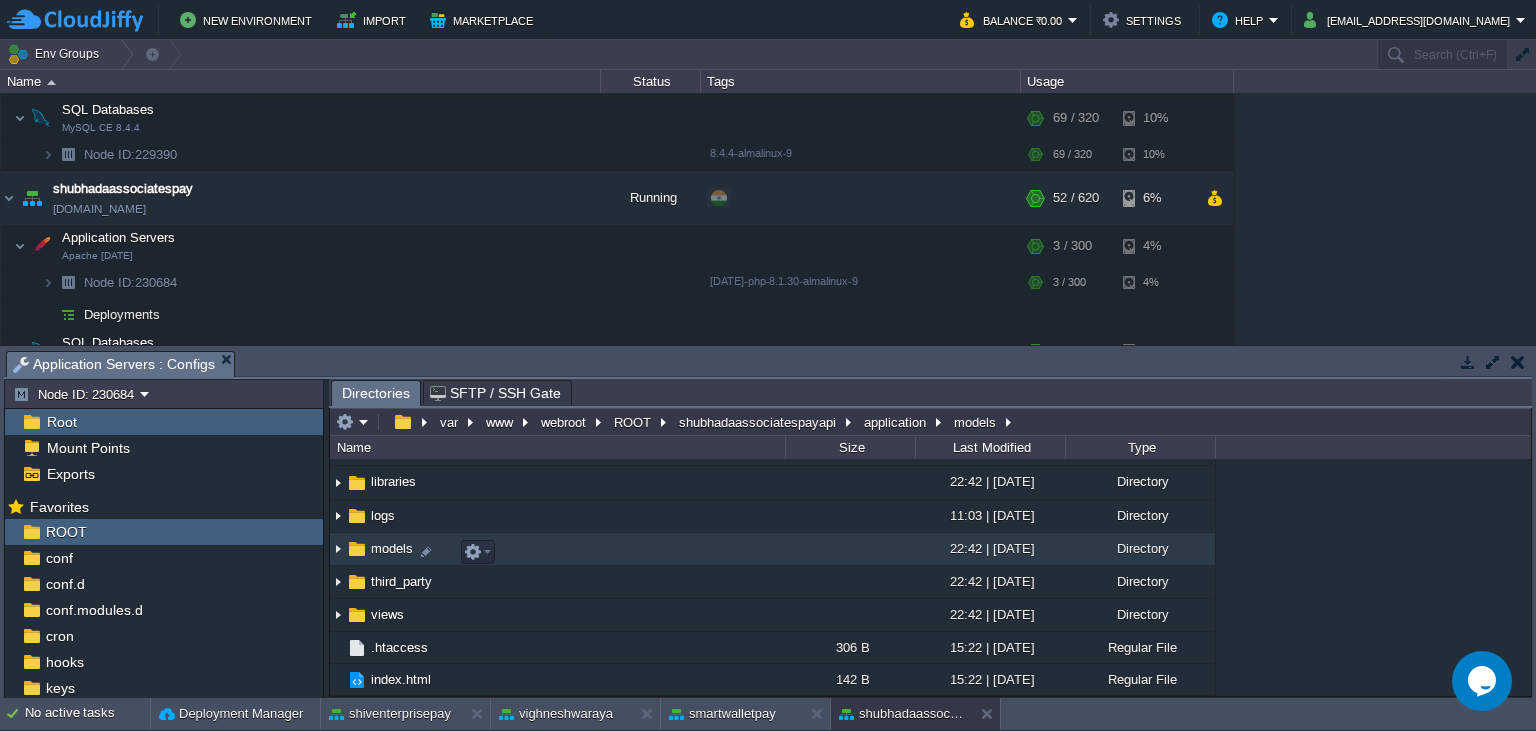 click on "models" at bounding box center [392, 548] 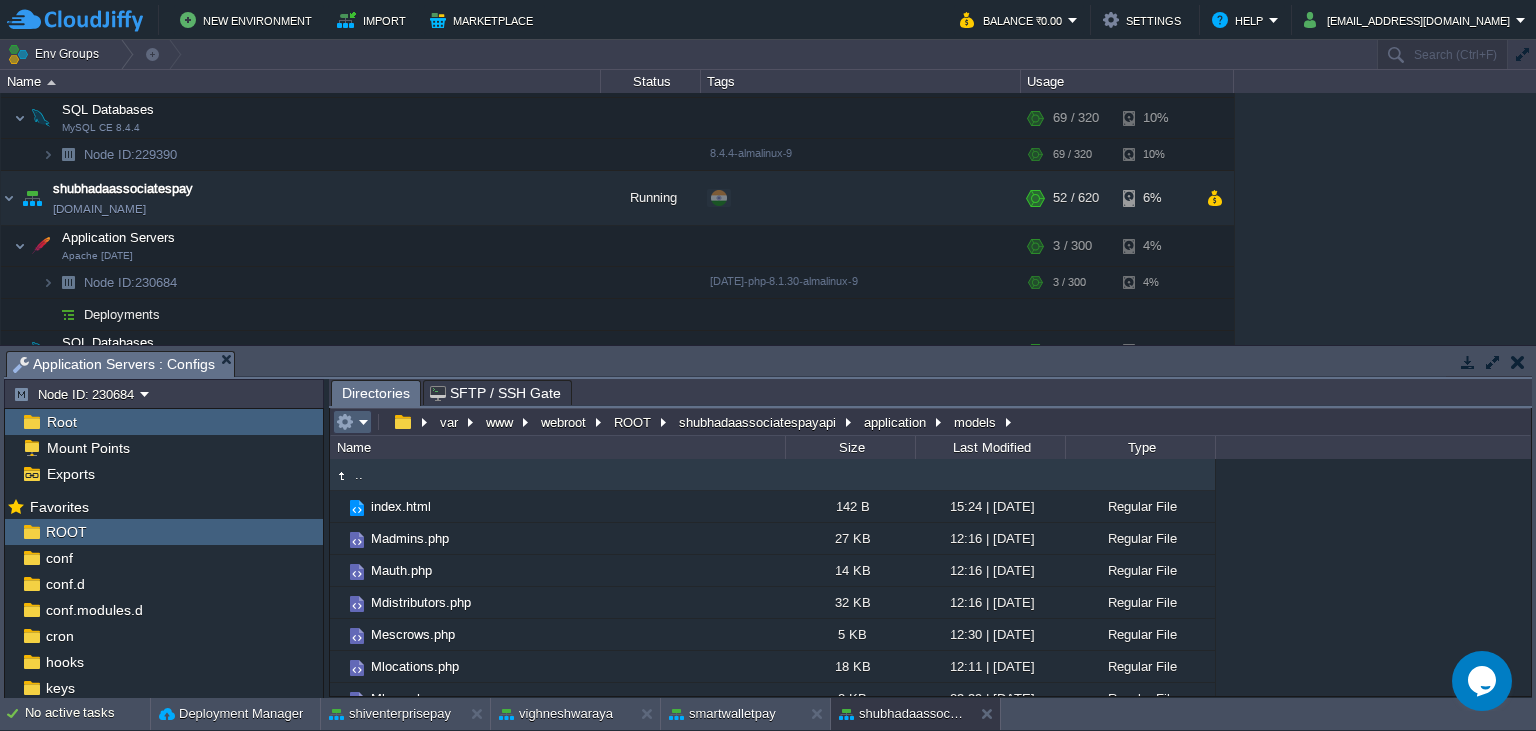 click at bounding box center [352, 422] 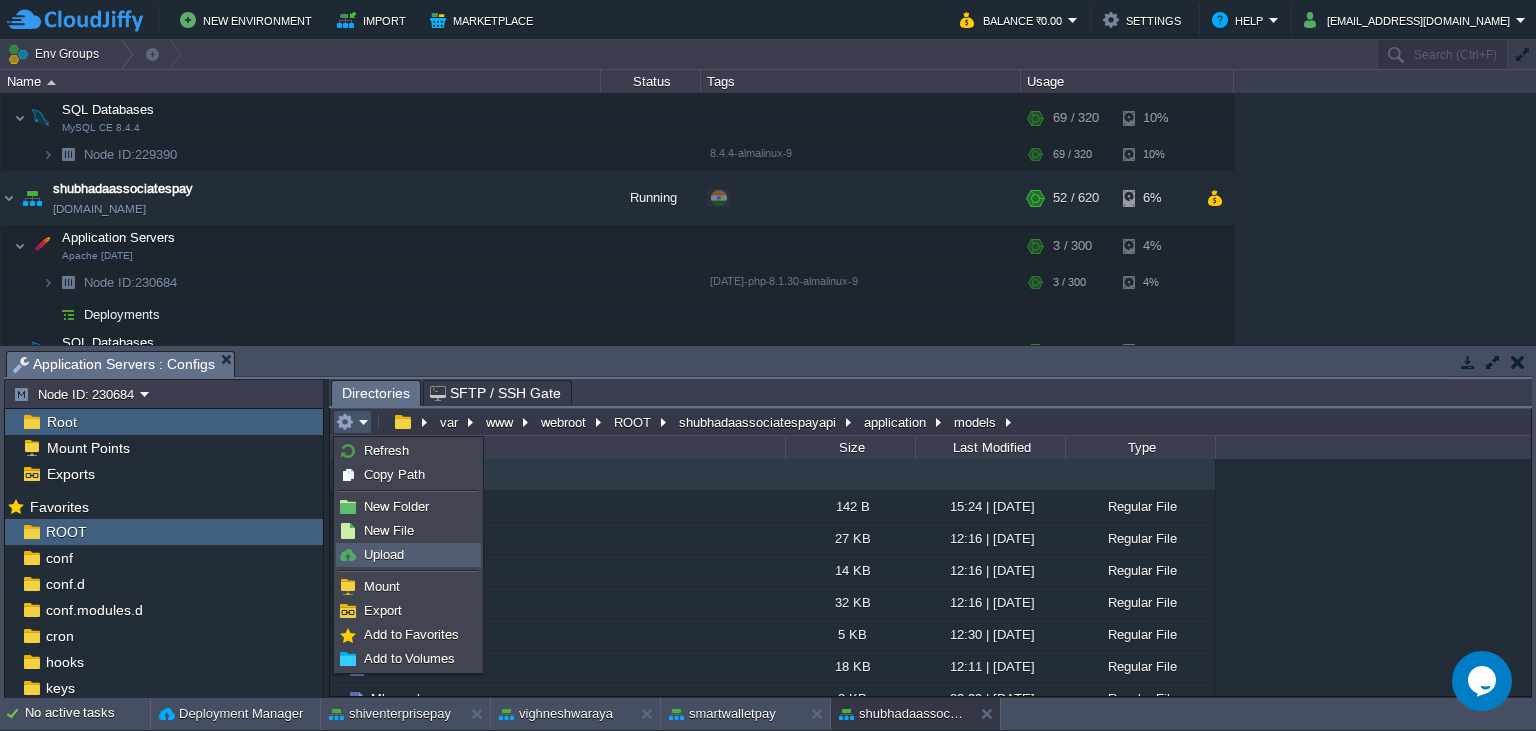 click on "Upload" at bounding box center (384, 554) 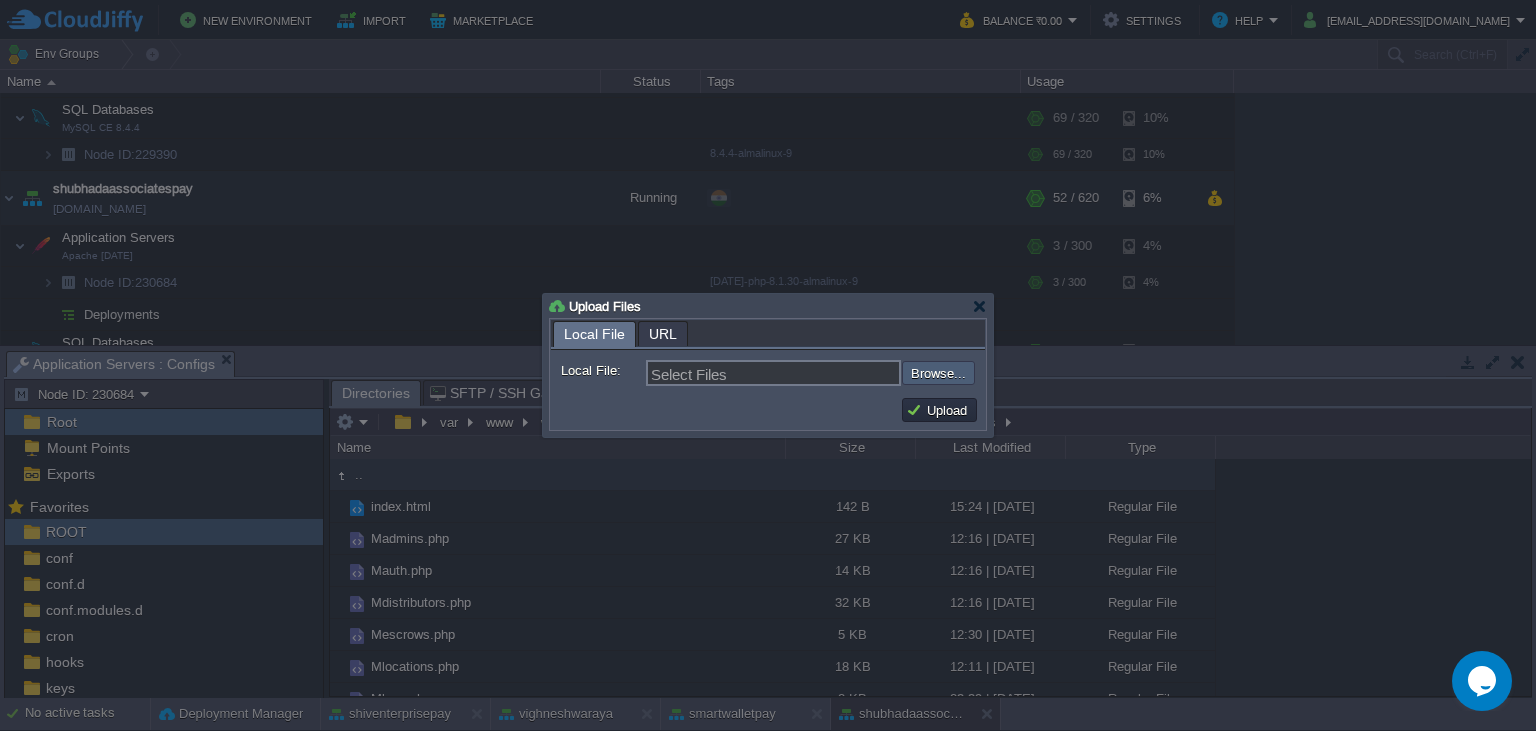 click at bounding box center (848, 373) 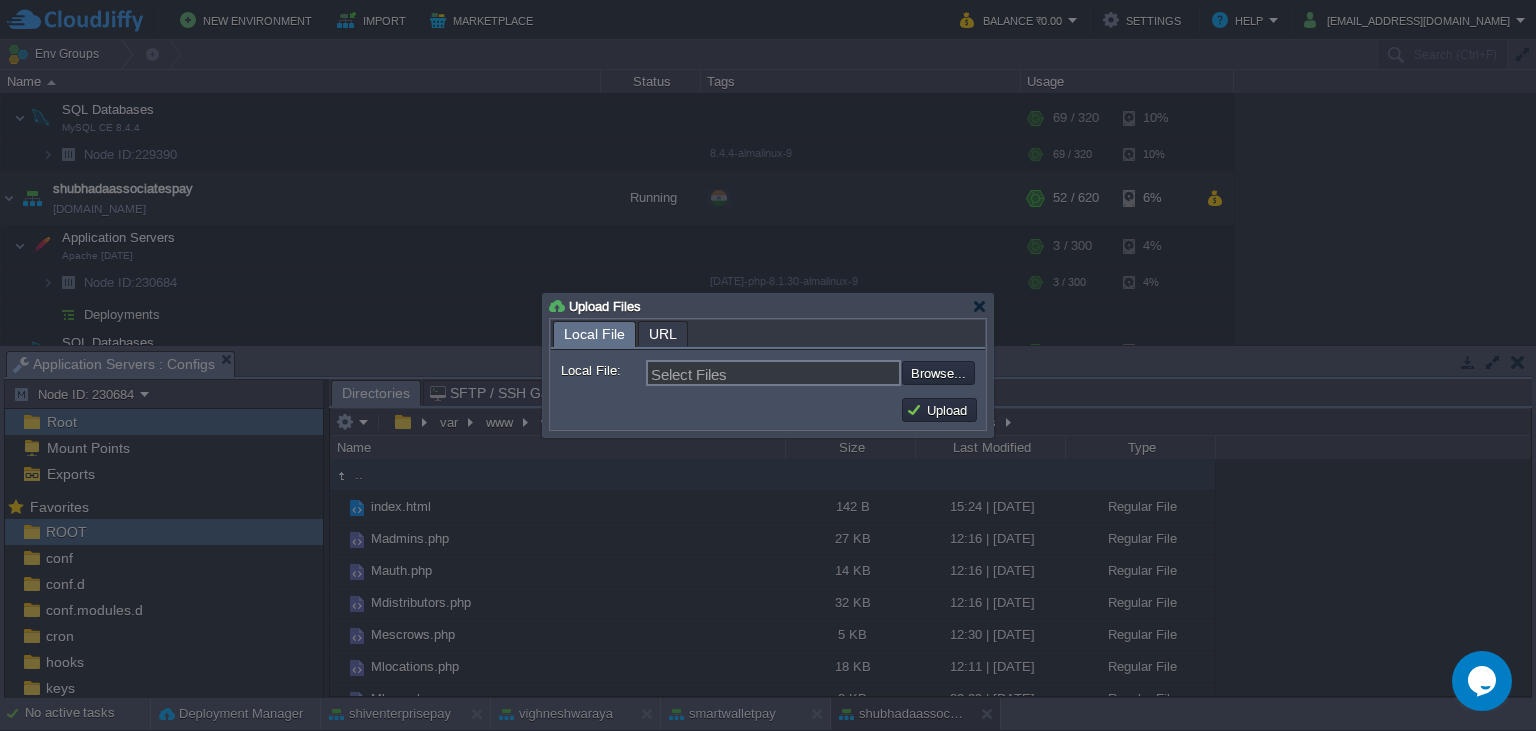 type on "C:\fakepath\Mpayins.php" 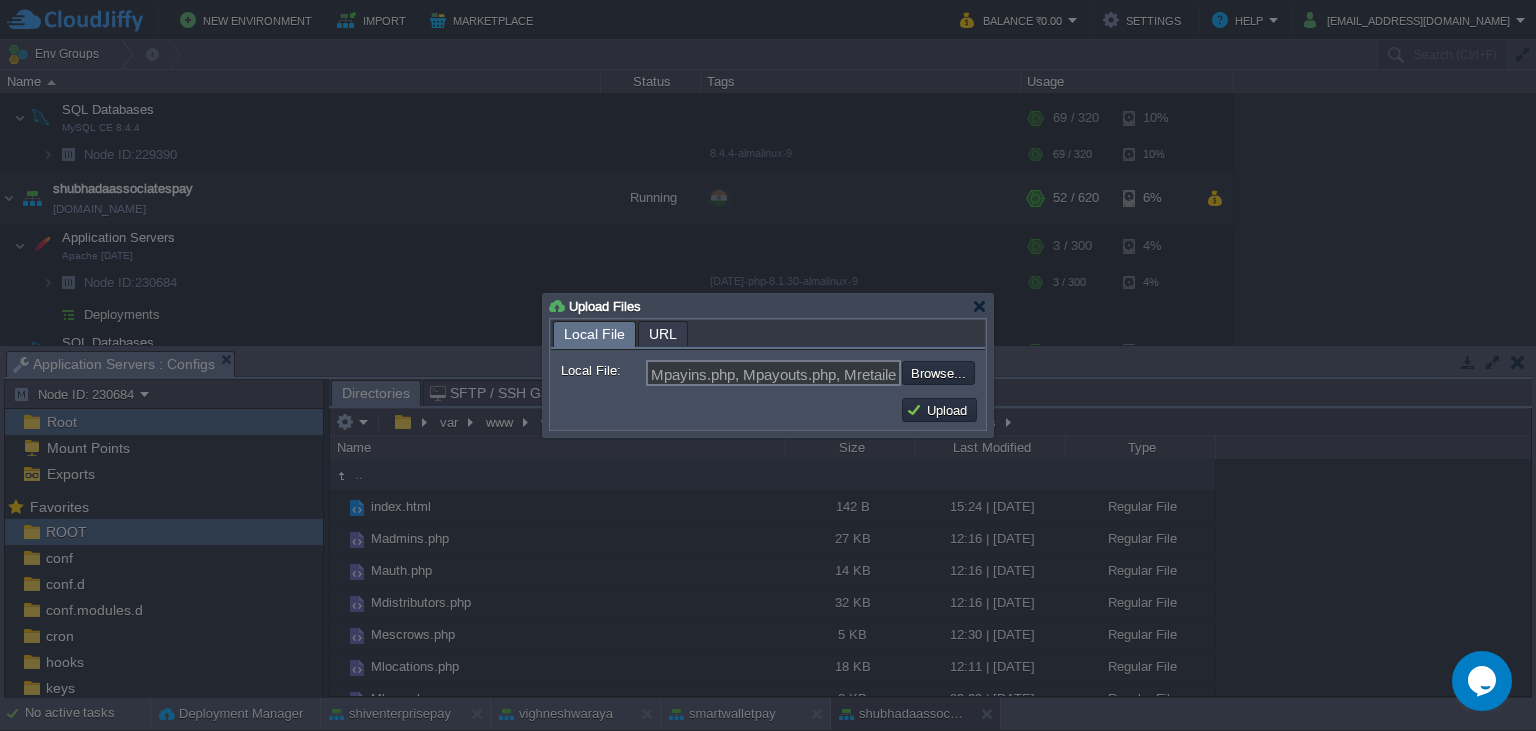 click on "Upload" at bounding box center [939, 410] 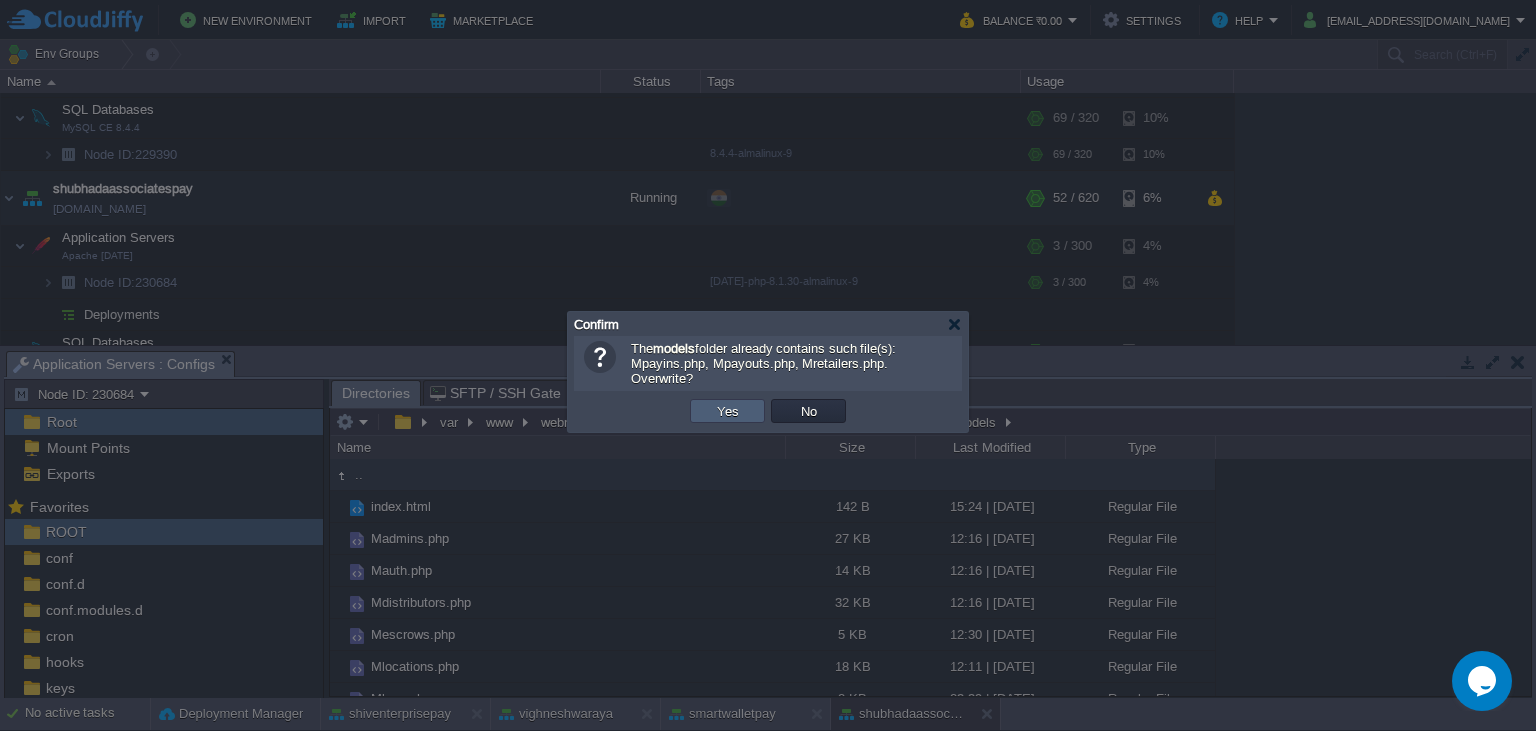 click on "Yes" at bounding box center [728, 411] 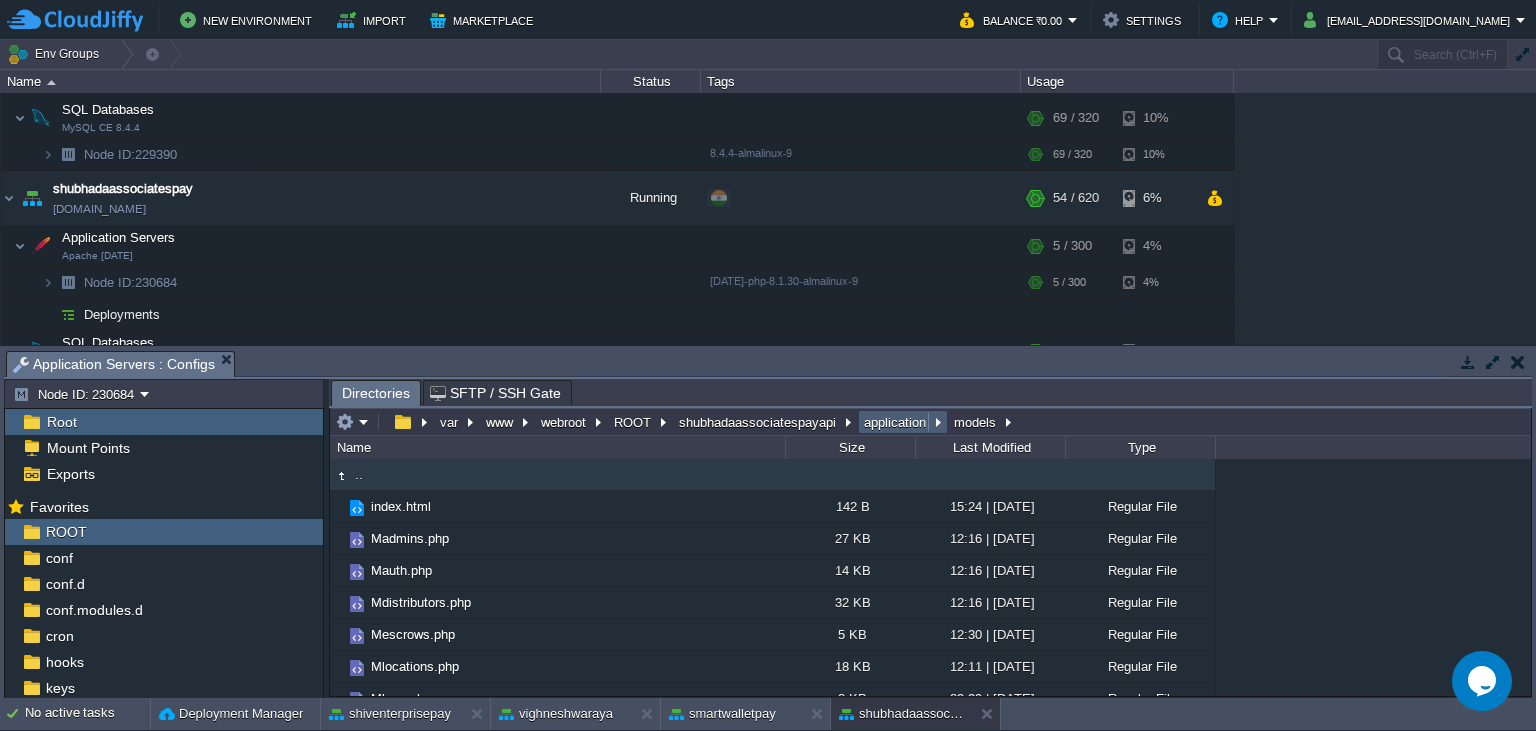 click on "application" at bounding box center (896, 422) 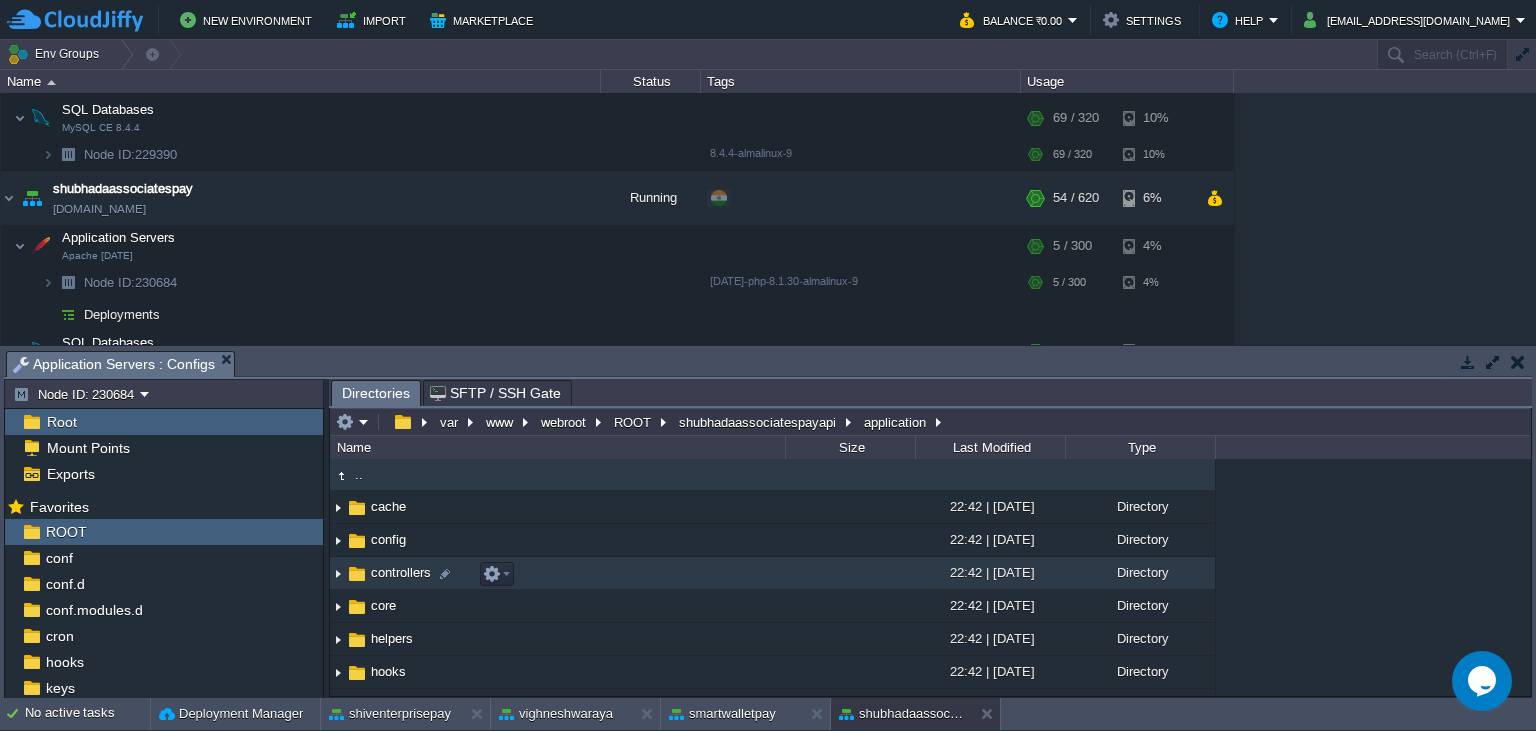 click on "controllers" at bounding box center (401, 572) 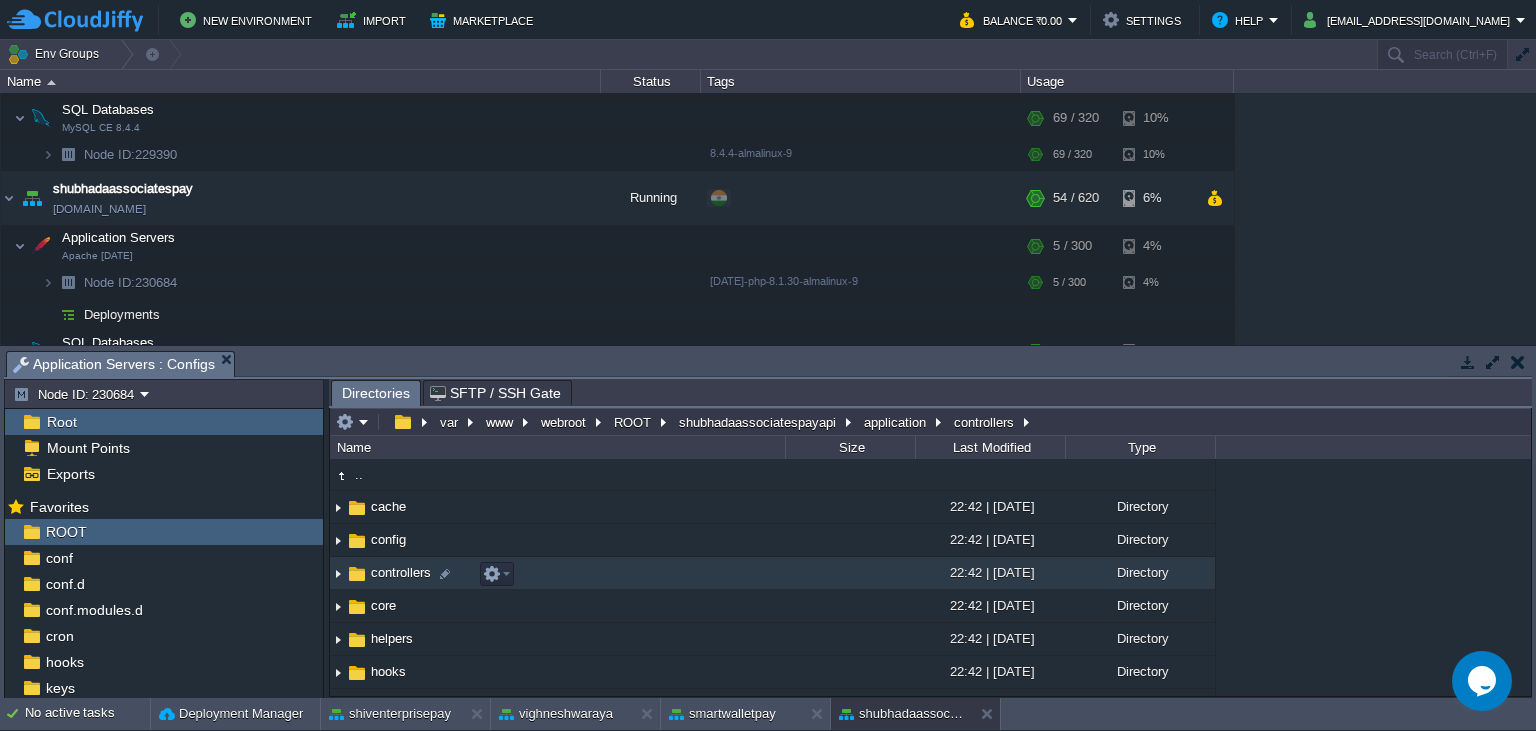 click on "controllers" at bounding box center [401, 572] 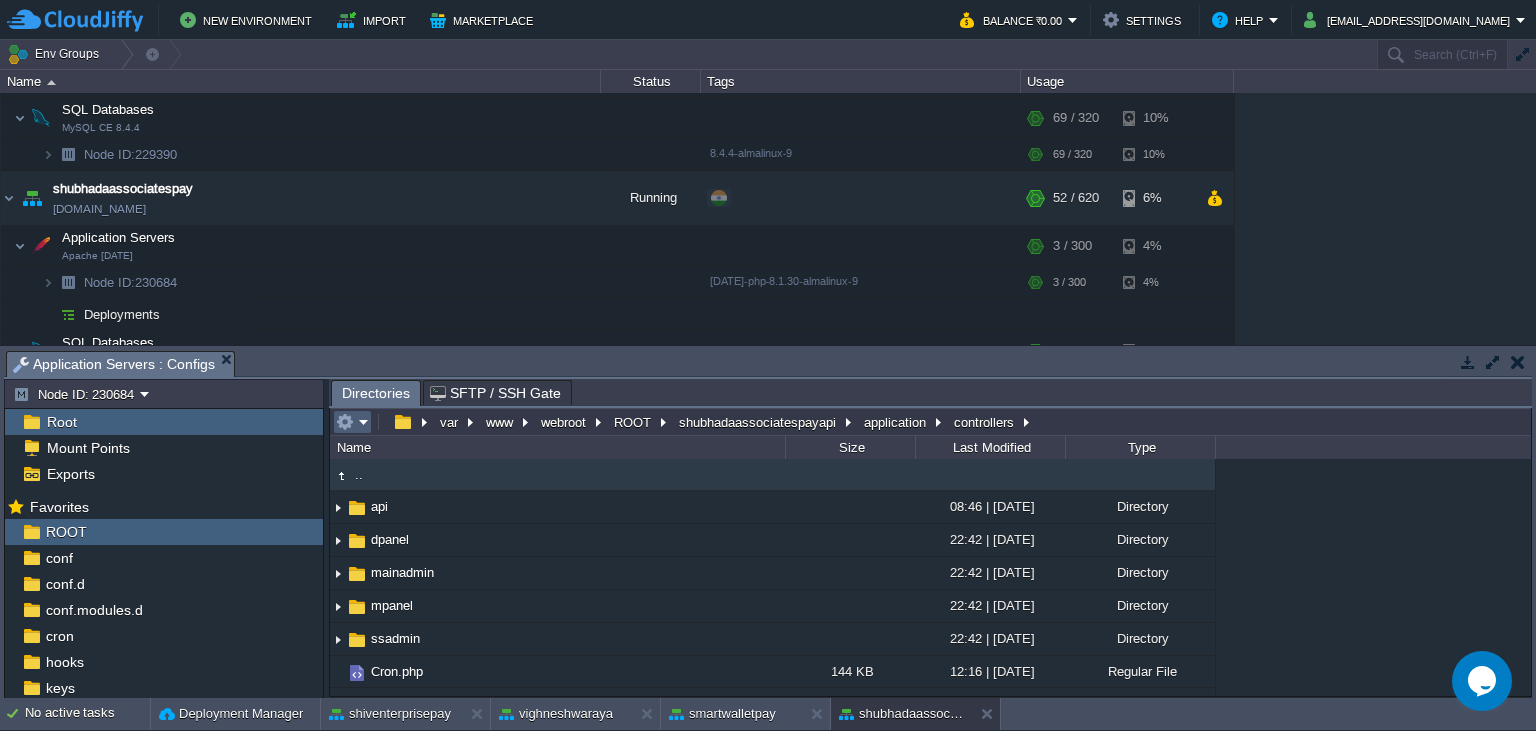 click at bounding box center [352, 422] 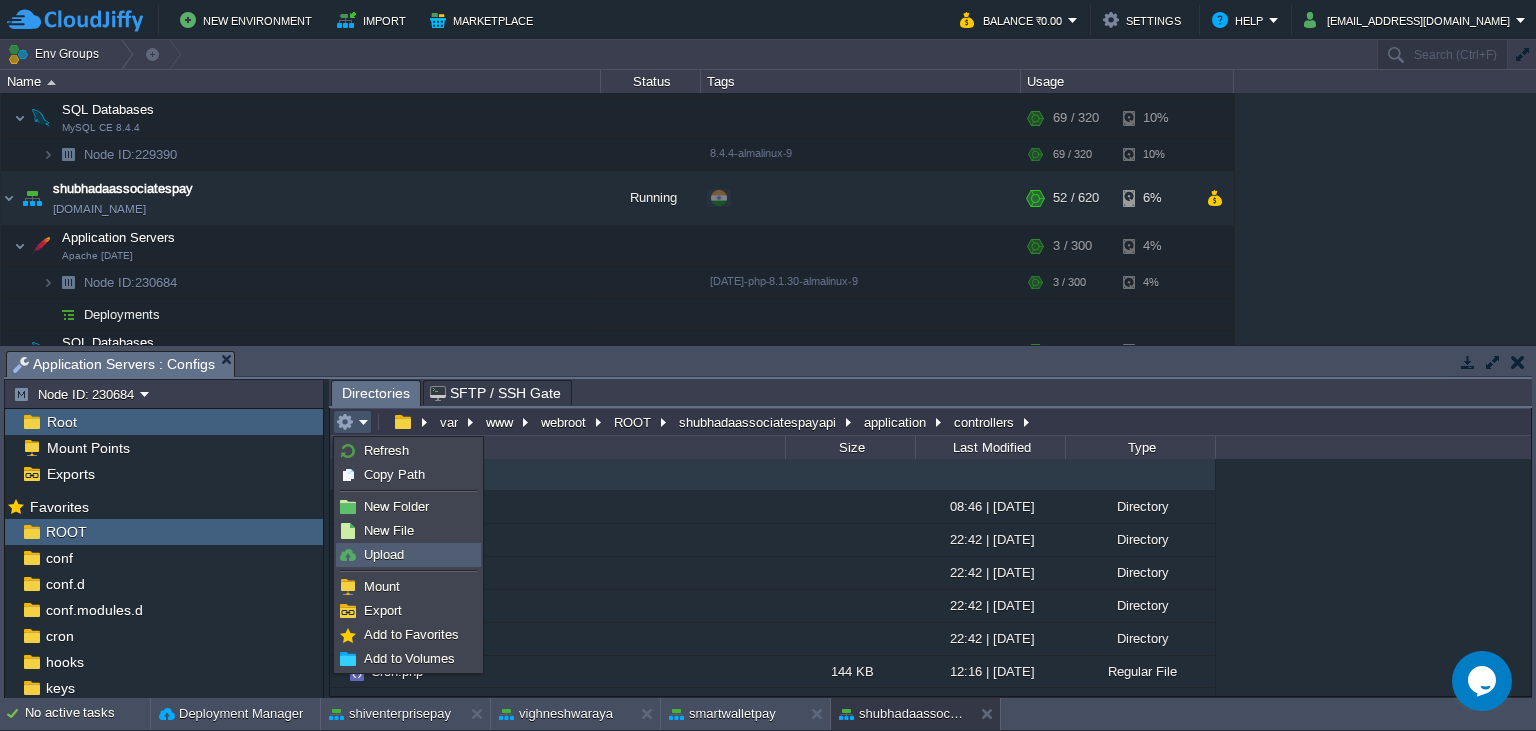 click on "Upload" at bounding box center (408, 555) 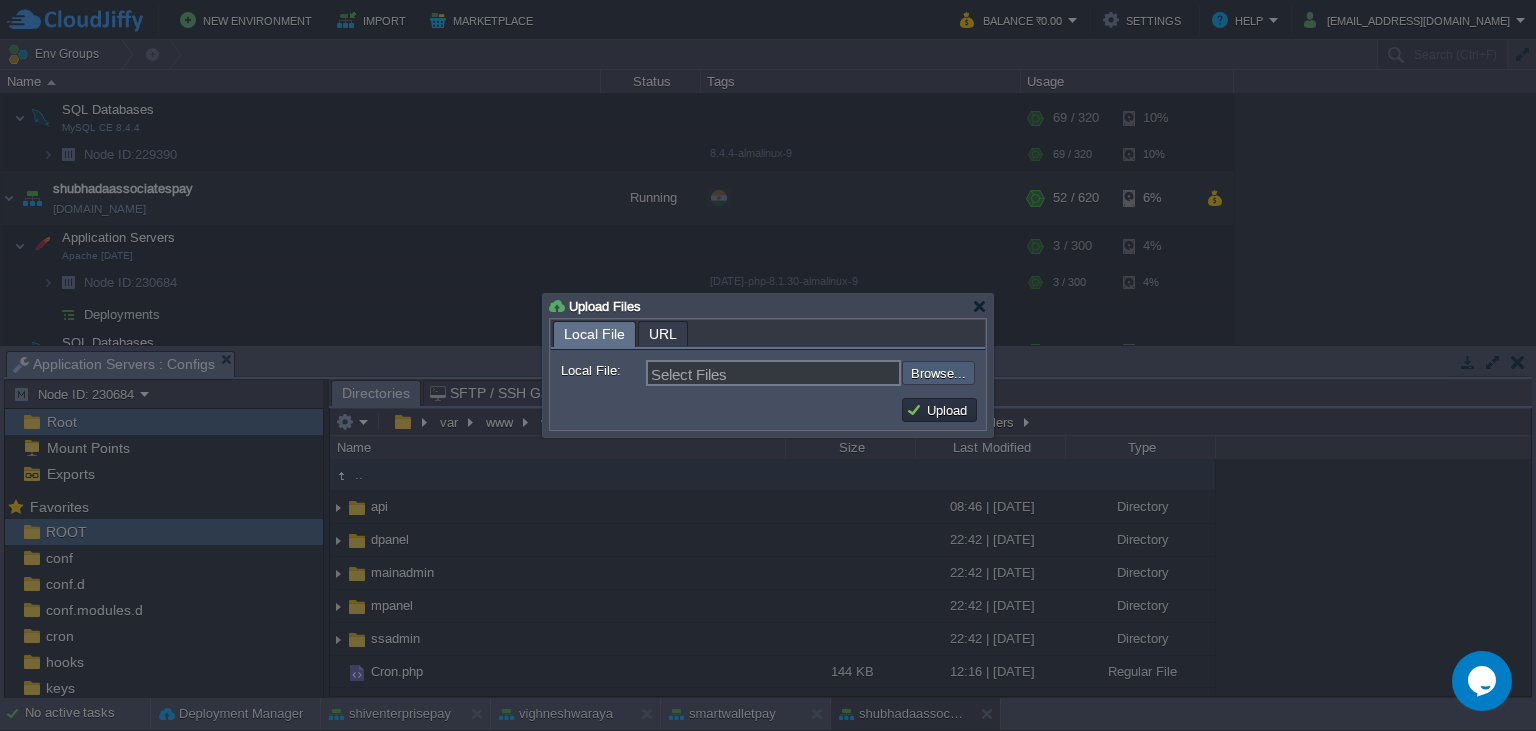 click at bounding box center [848, 373] 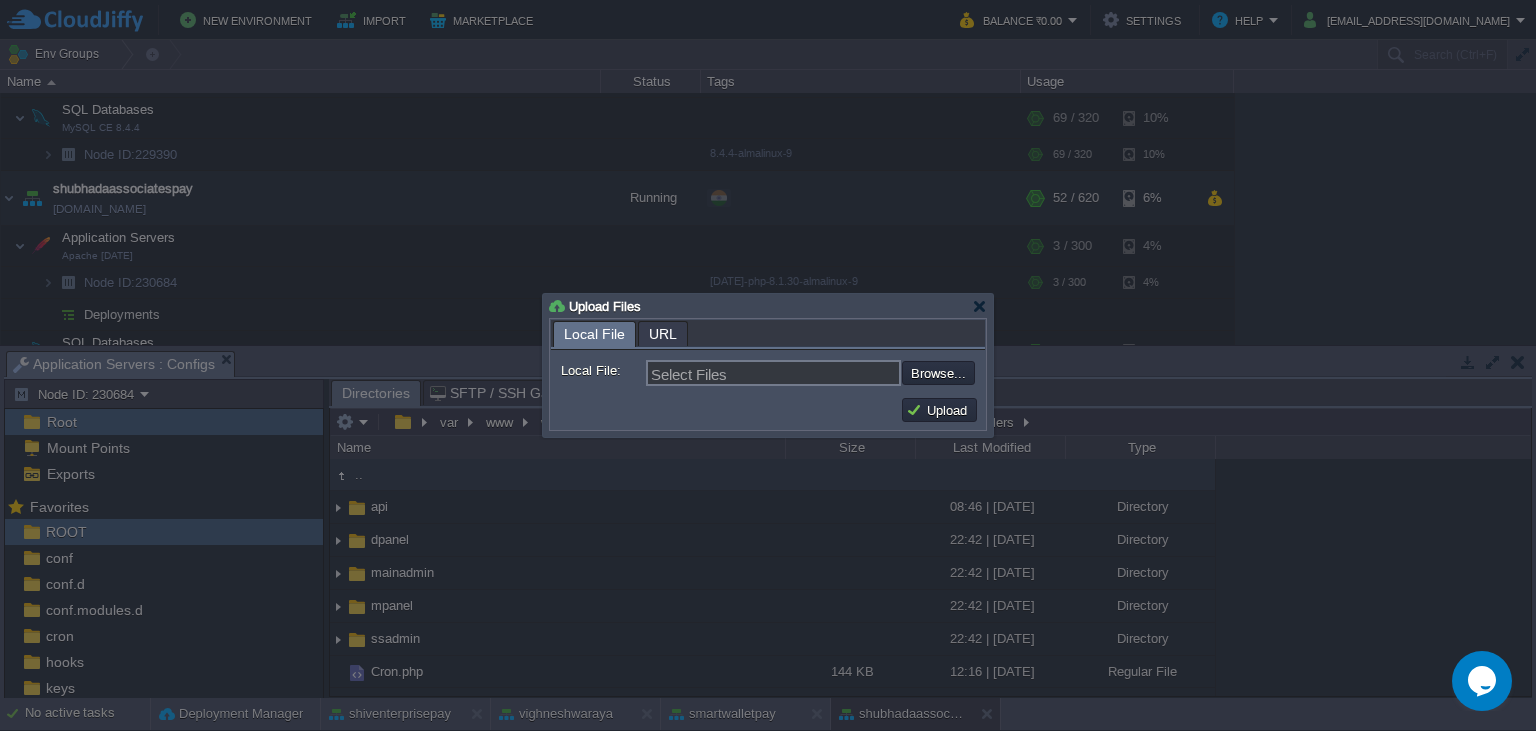type on "C:\fakepath\Cron.php" 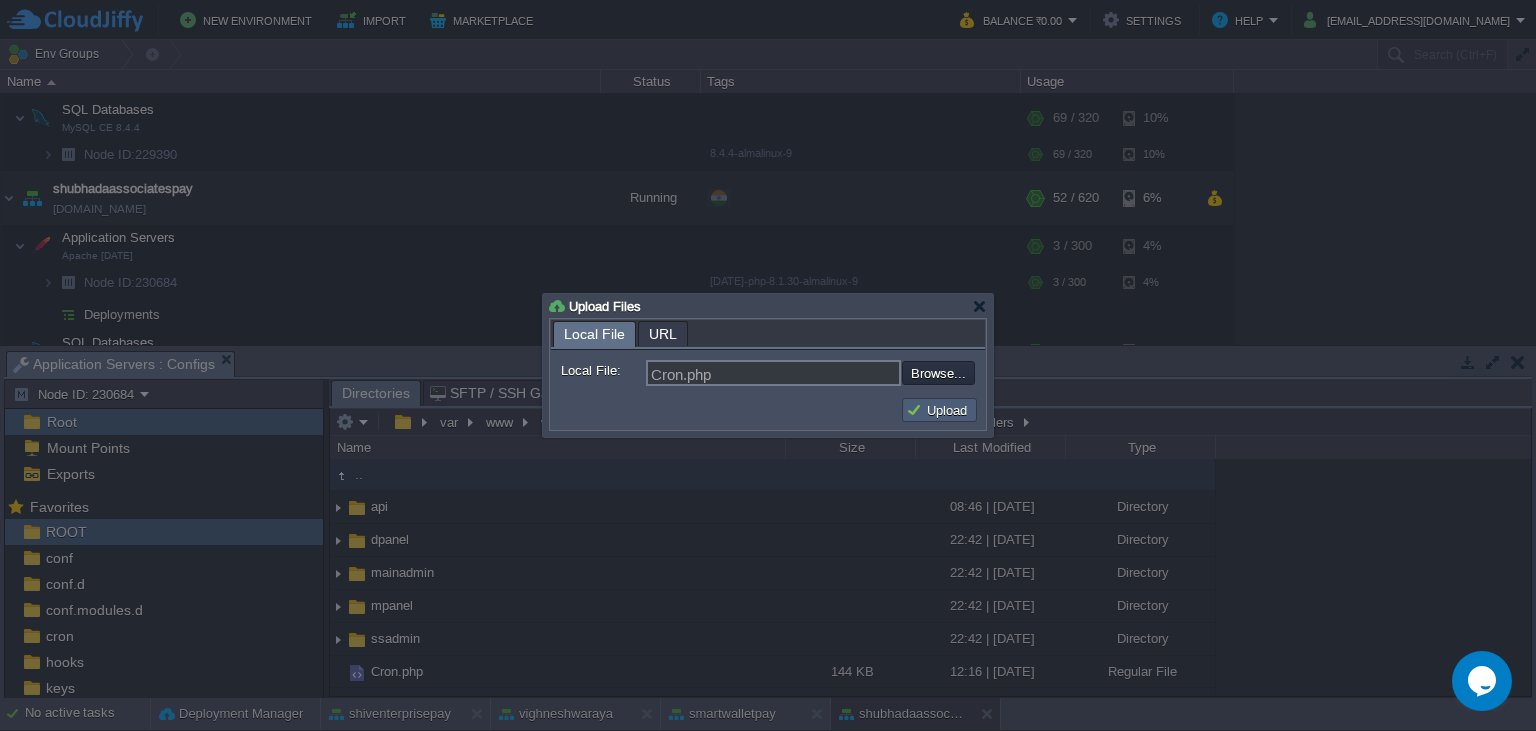 click on "Upload" at bounding box center [939, 410] 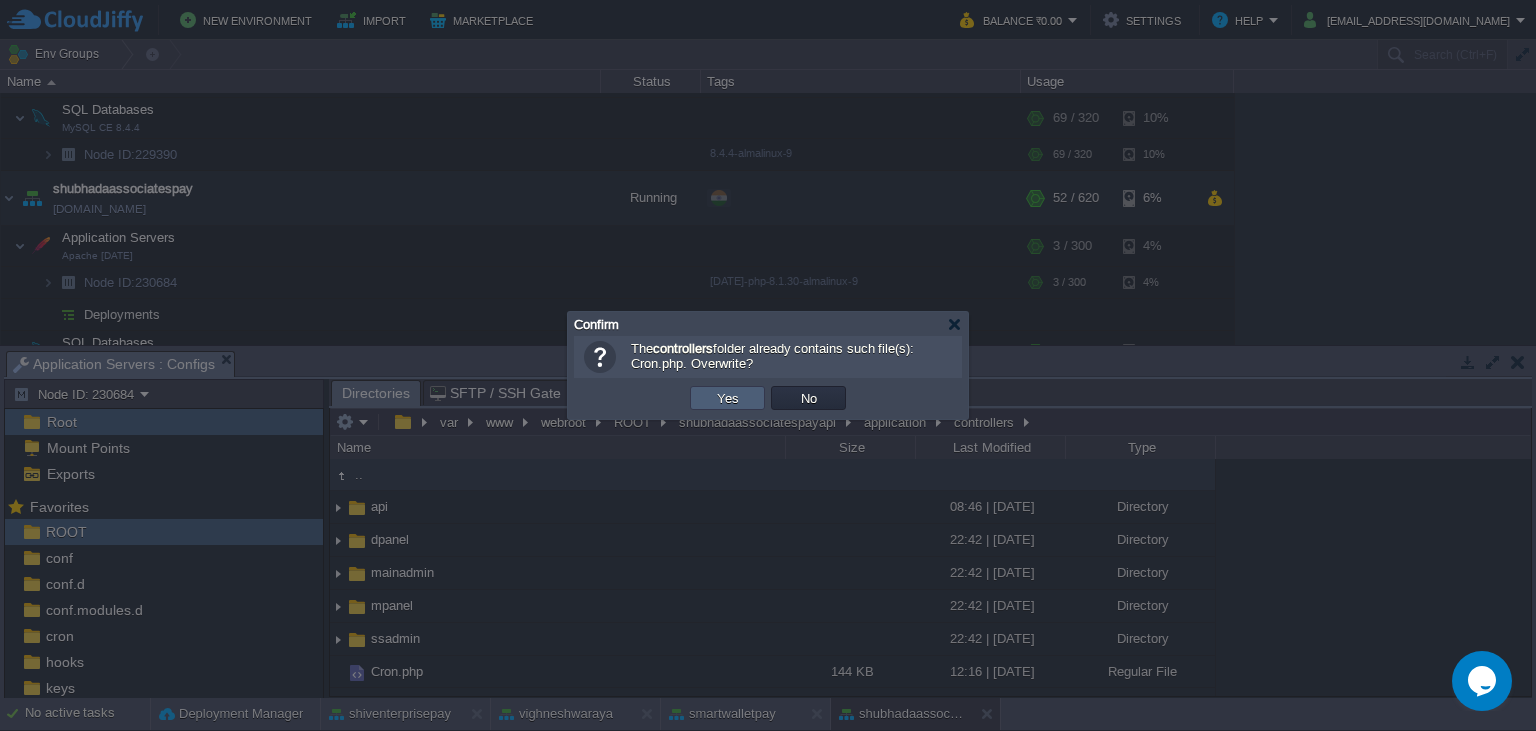 click on "Yes" at bounding box center [728, 398] 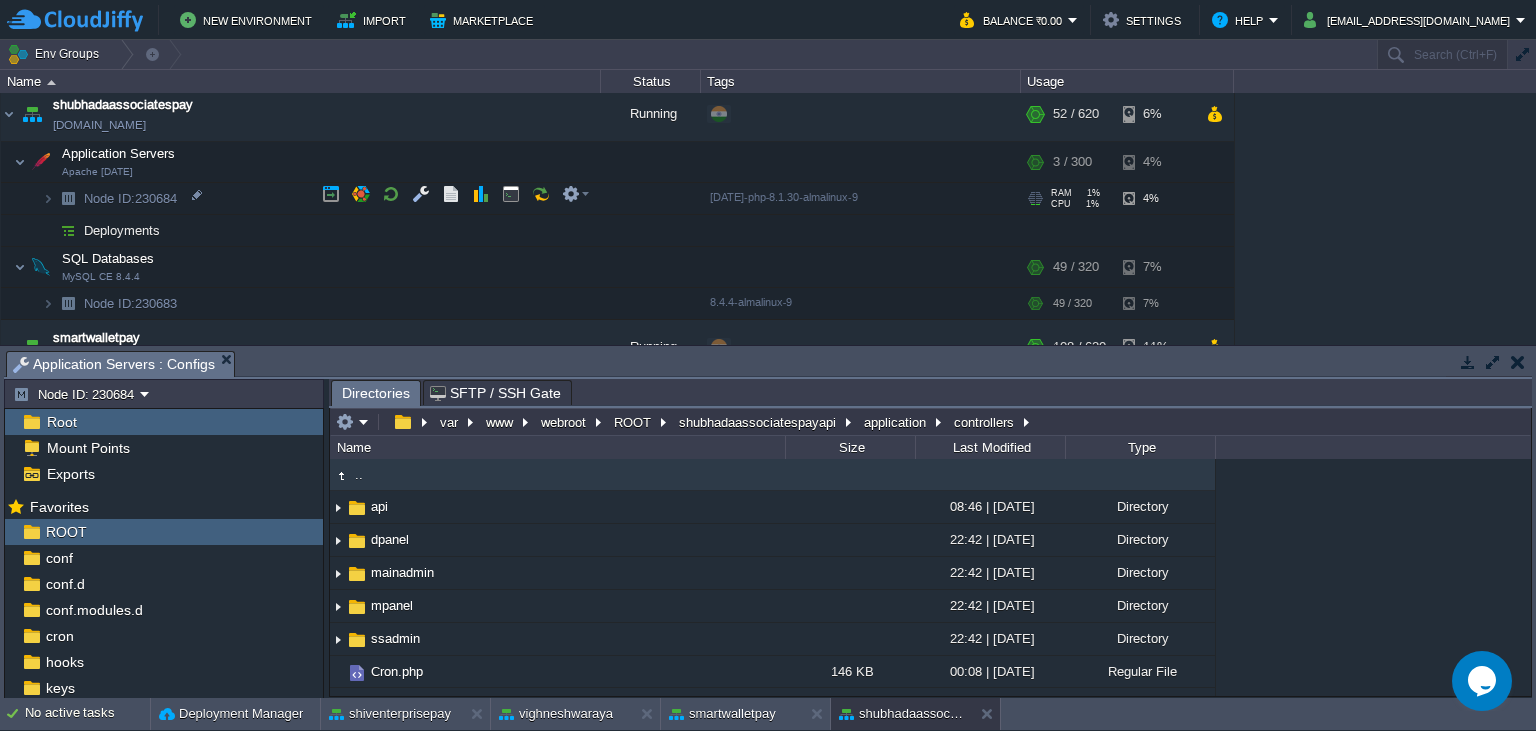 scroll, scrollTop: 961, scrollLeft: 0, axis: vertical 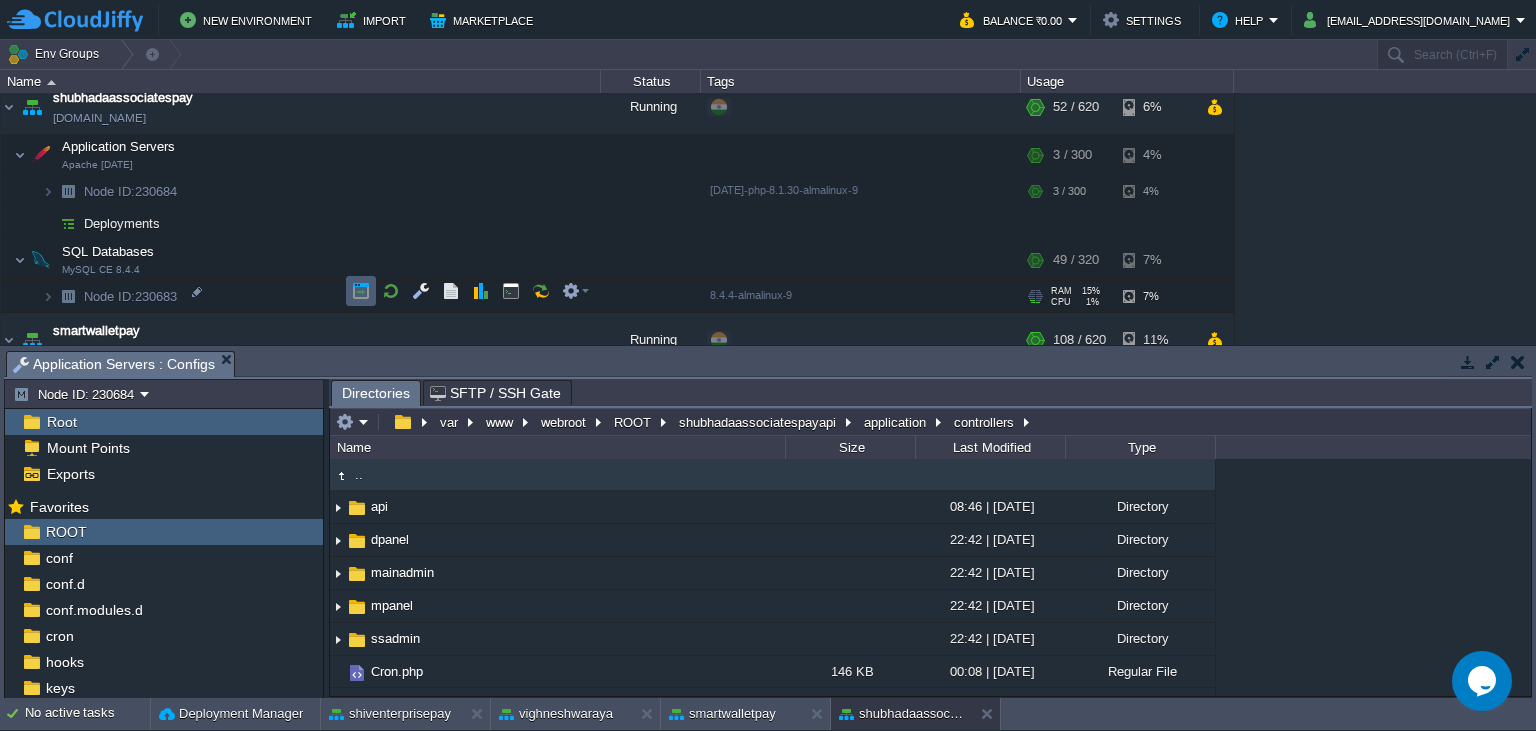 click at bounding box center (361, 291) 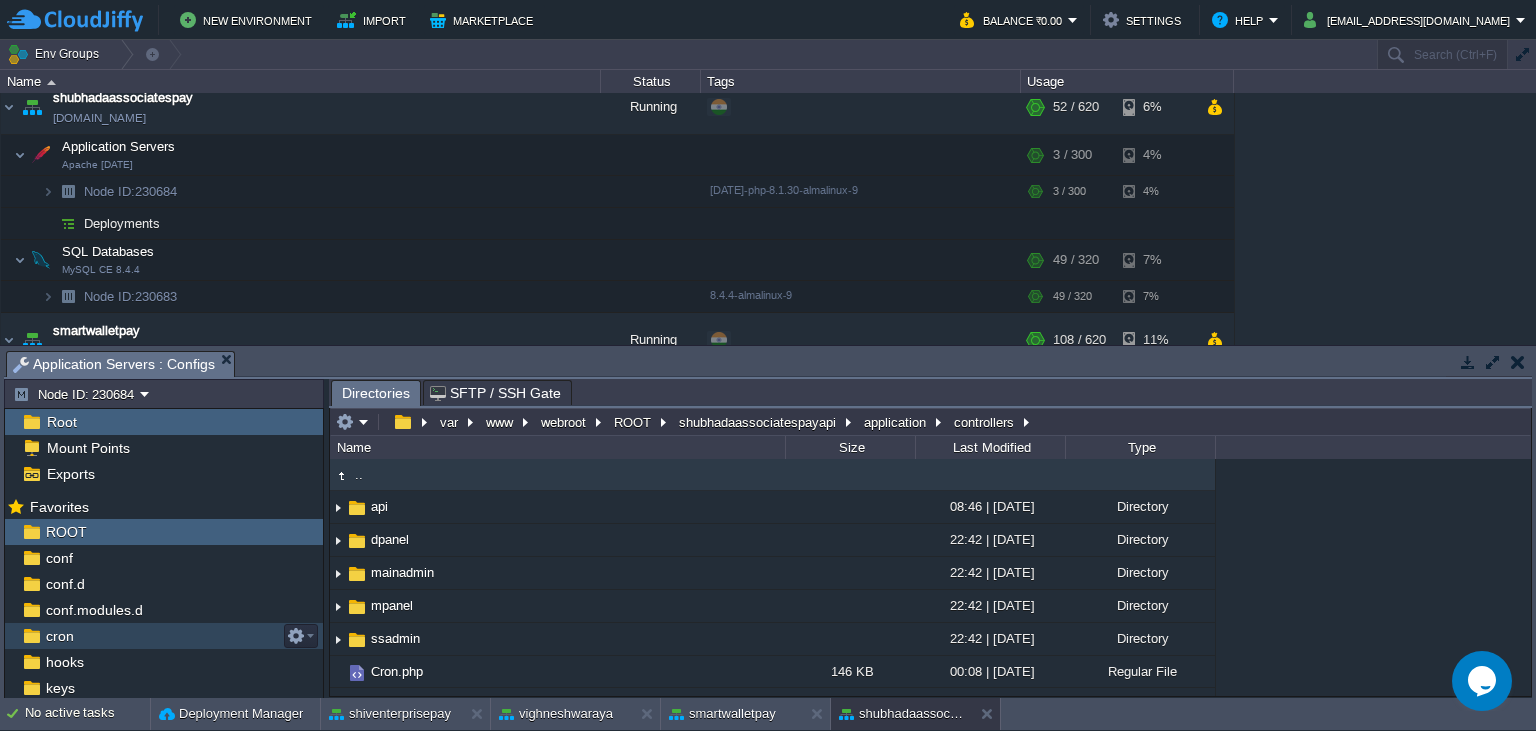 click on "cron" at bounding box center [164, 636] 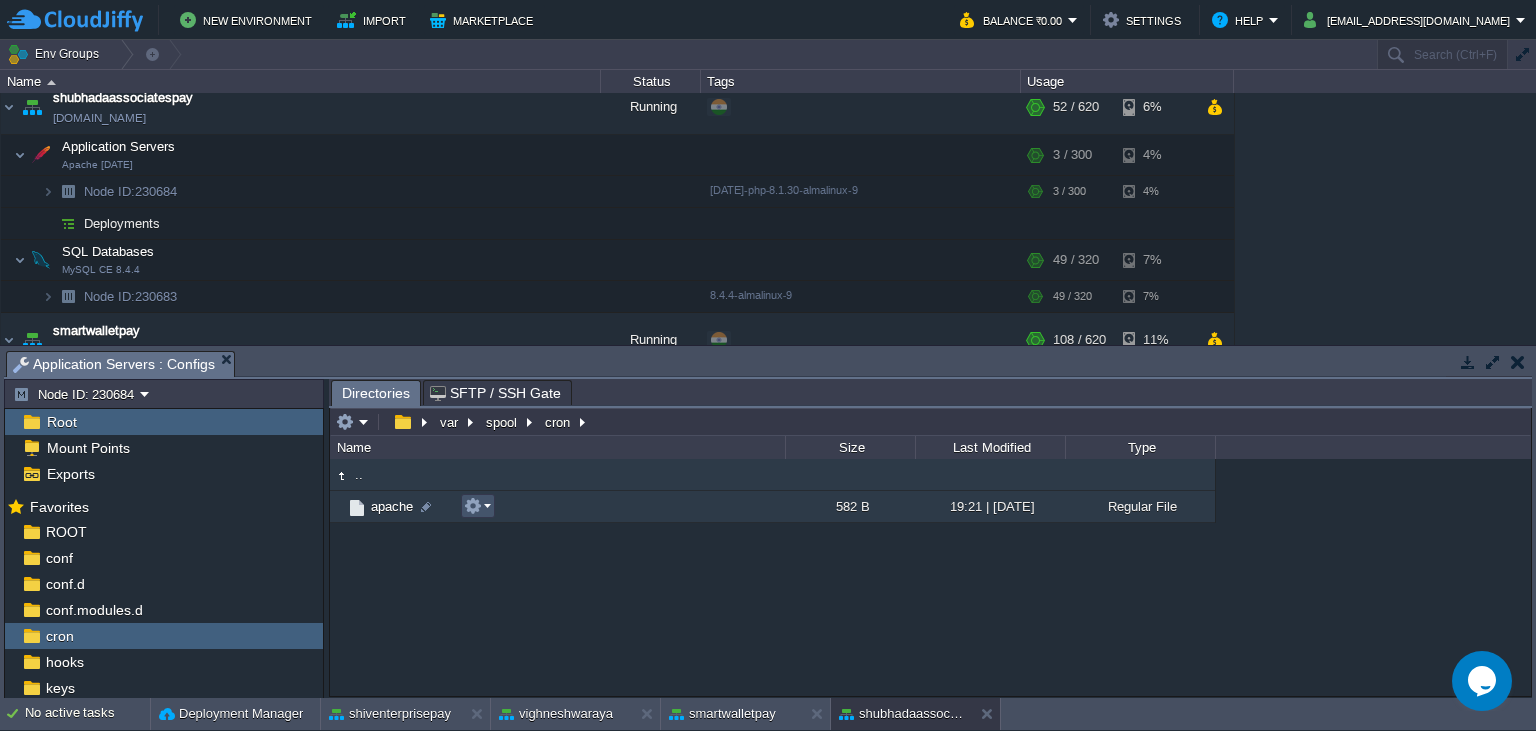 click at bounding box center [473, 506] 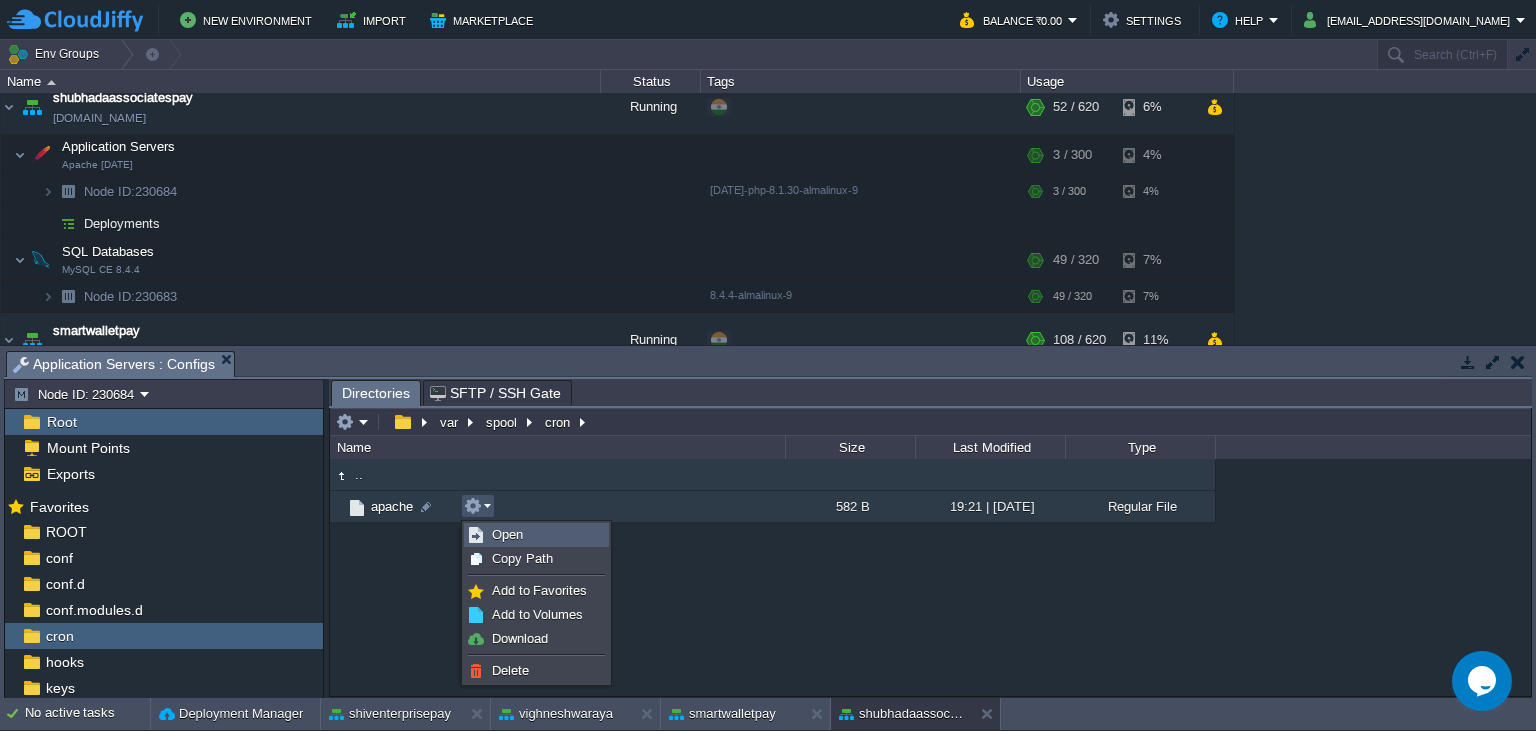 click on "Open" at bounding box center [507, 534] 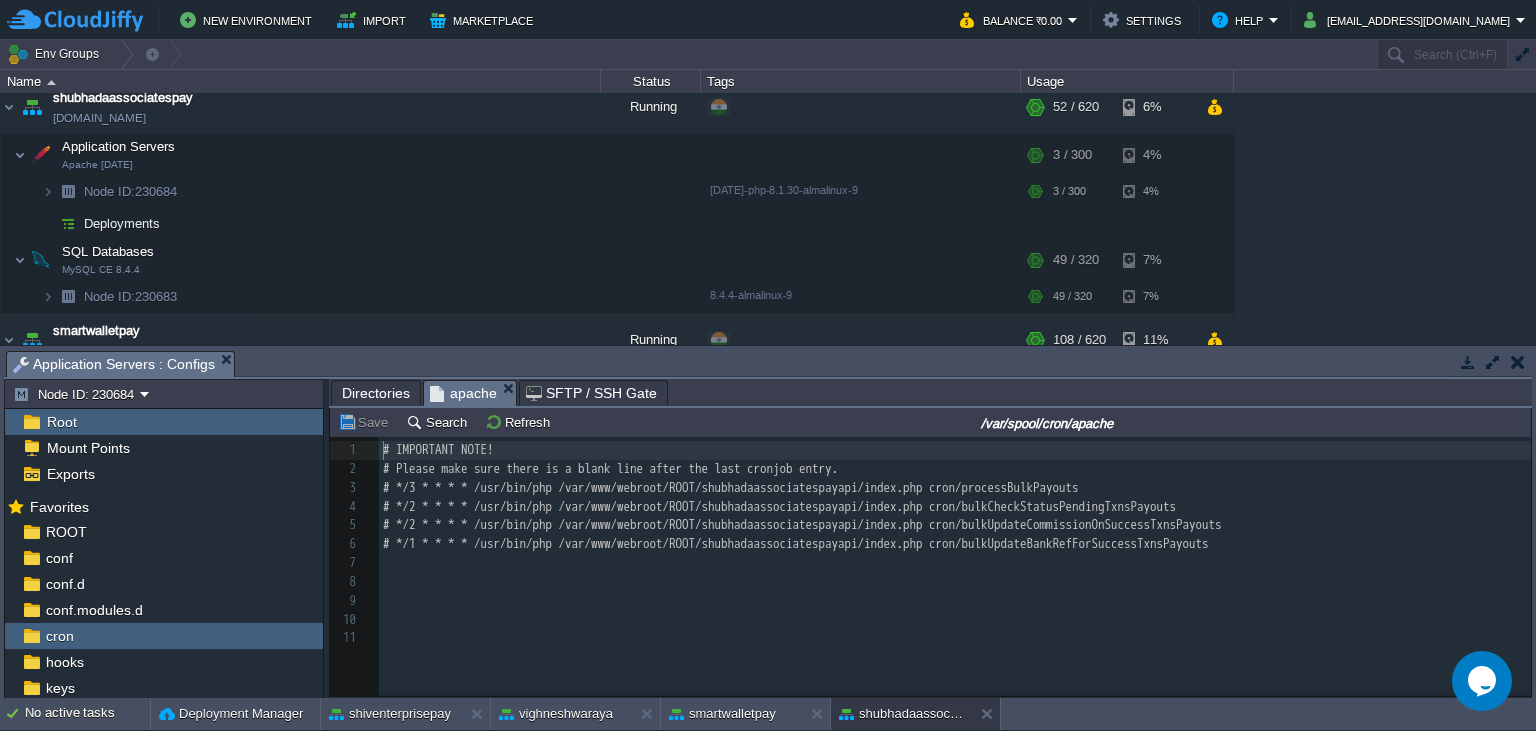 scroll, scrollTop: 7, scrollLeft: 0, axis: vertical 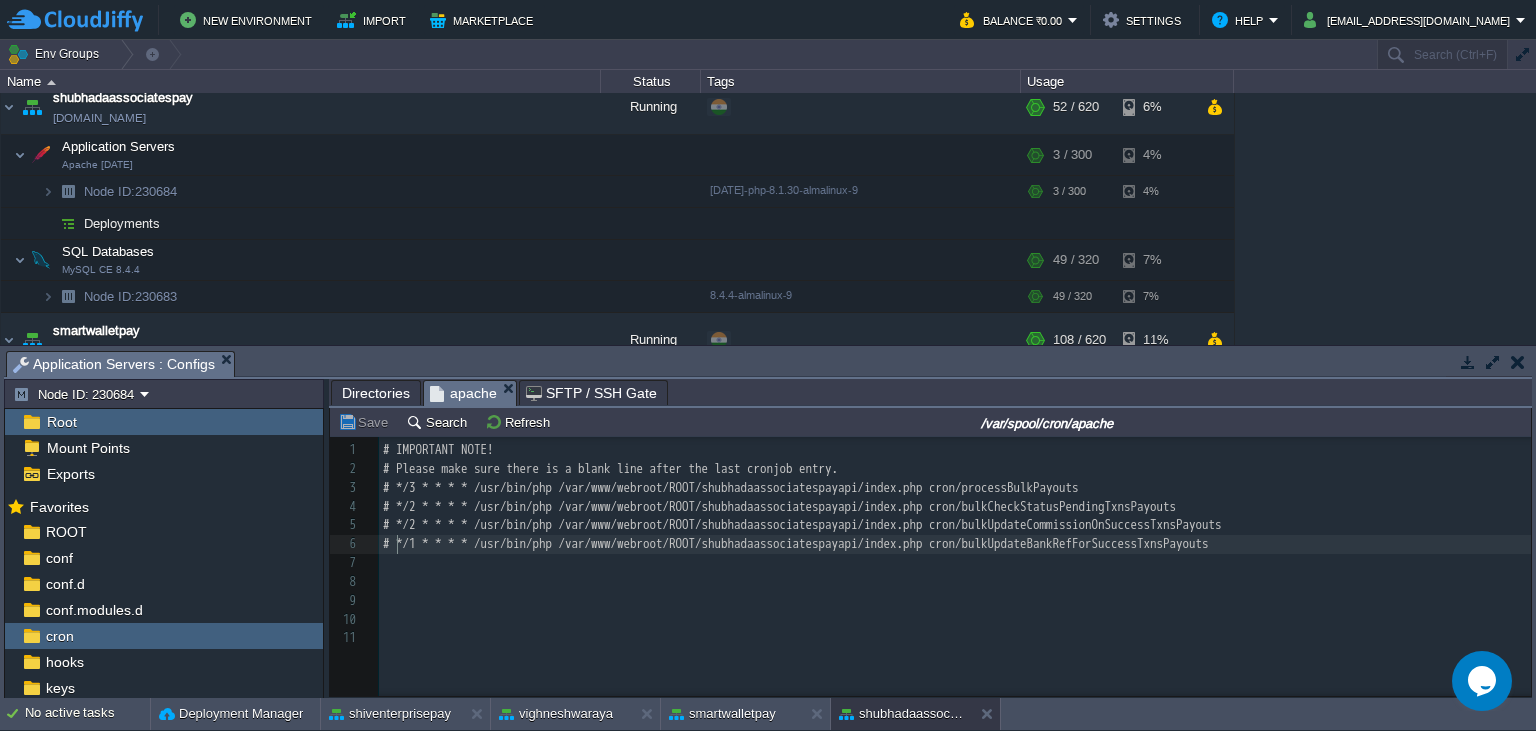 click on "11   1 # IMPORTANT NOTE! 2 # Please make sure there is a blank line after the last cronjob entry. 3 # */3 * * * * /usr/bin/php /var/www/webroot/ROOT/shubhadaassociatespayapi/index.php cron/processBulkPayouts 4 # */2 * * * * /usr/bin/php /var/www/webroot/ROOT/shubhadaassociatespayapi/index.php cron/bulkCheckStatusPendingTxnsPayouts 5 # */2 * * * * /usr/bin/php /var/www/webroot/ROOT/shubhadaassociatespayapi/index.php cron/bulkUpdateCommissionOnSuccessTxnsPayouts 6 # */1 * * * * /usr/bin/php /var/www/webroot/ROOT/shubhadaassociatespayapi/index.php cron/bulkUpdateBankRefForSuccessTxnsPayouts 7 ​ 8 ​ 9 ​ 10 ​ 11 ​" at bounding box center (955, 544) 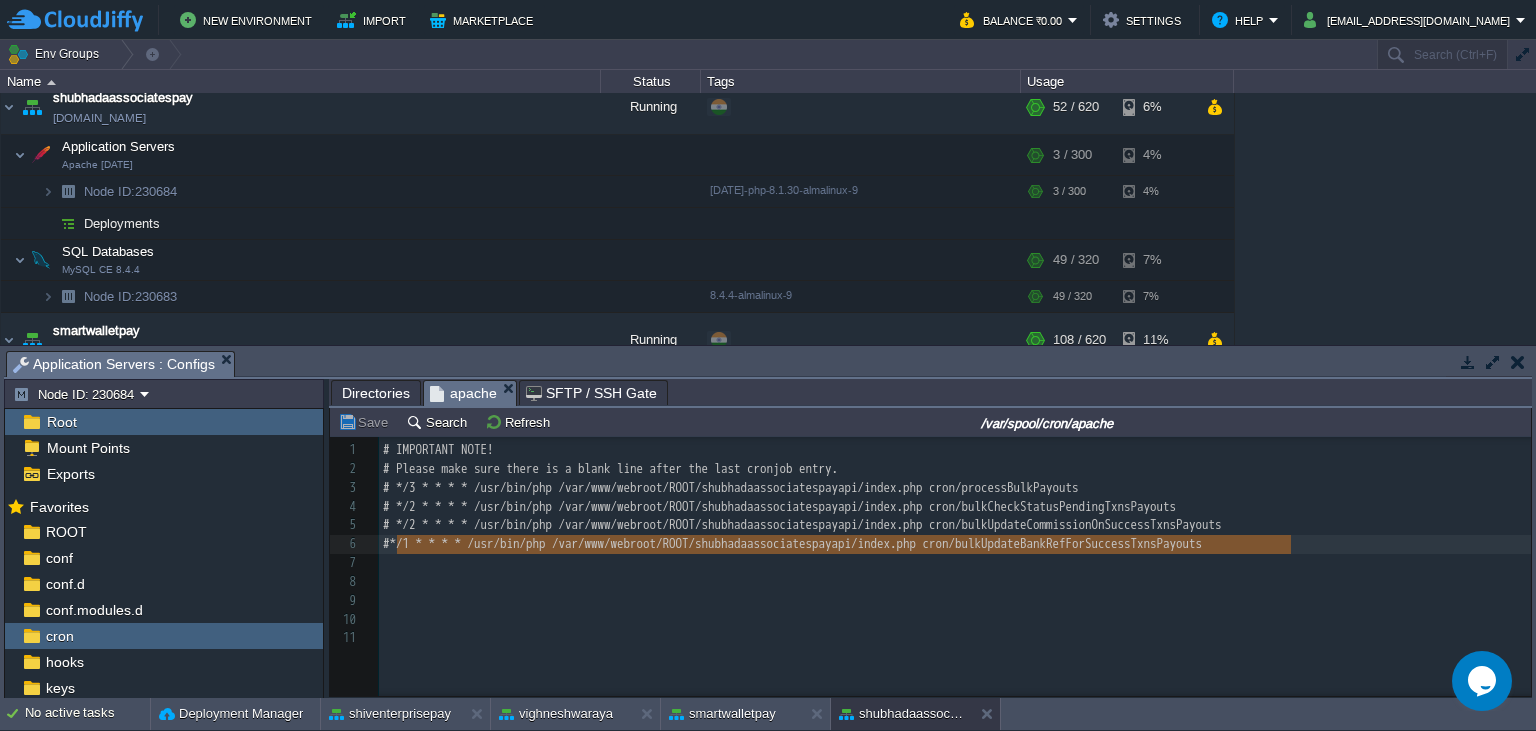 scroll, scrollTop: 0, scrollLeft: 0, axis: both 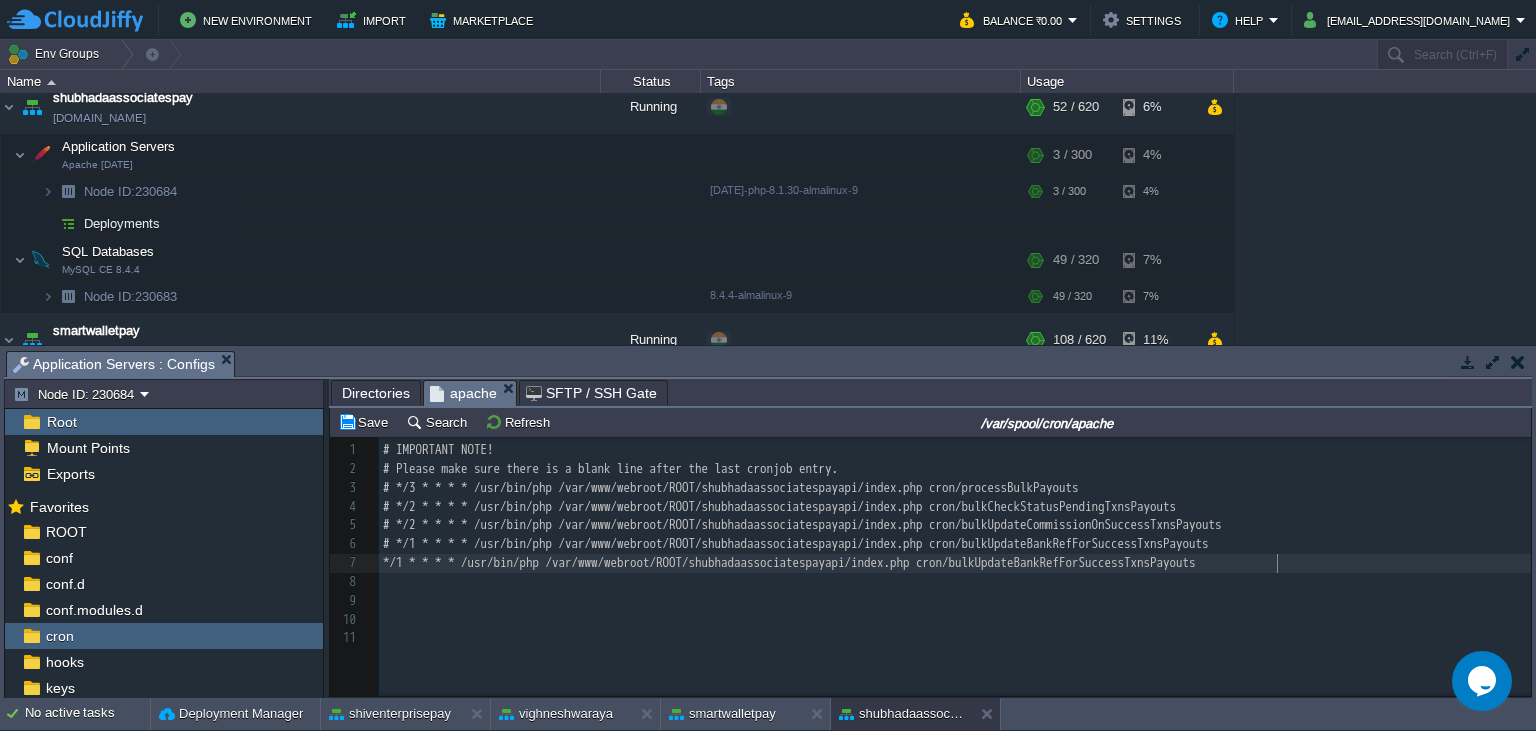 click on "*/1 * * * * /usr/bin/php /var/www/webroot/ROOT/shubhadaassociatespayapi/index.php cron/bulkUpdateBankRefForSuccessTxnsPayouts" at bounding box center [789, 562] 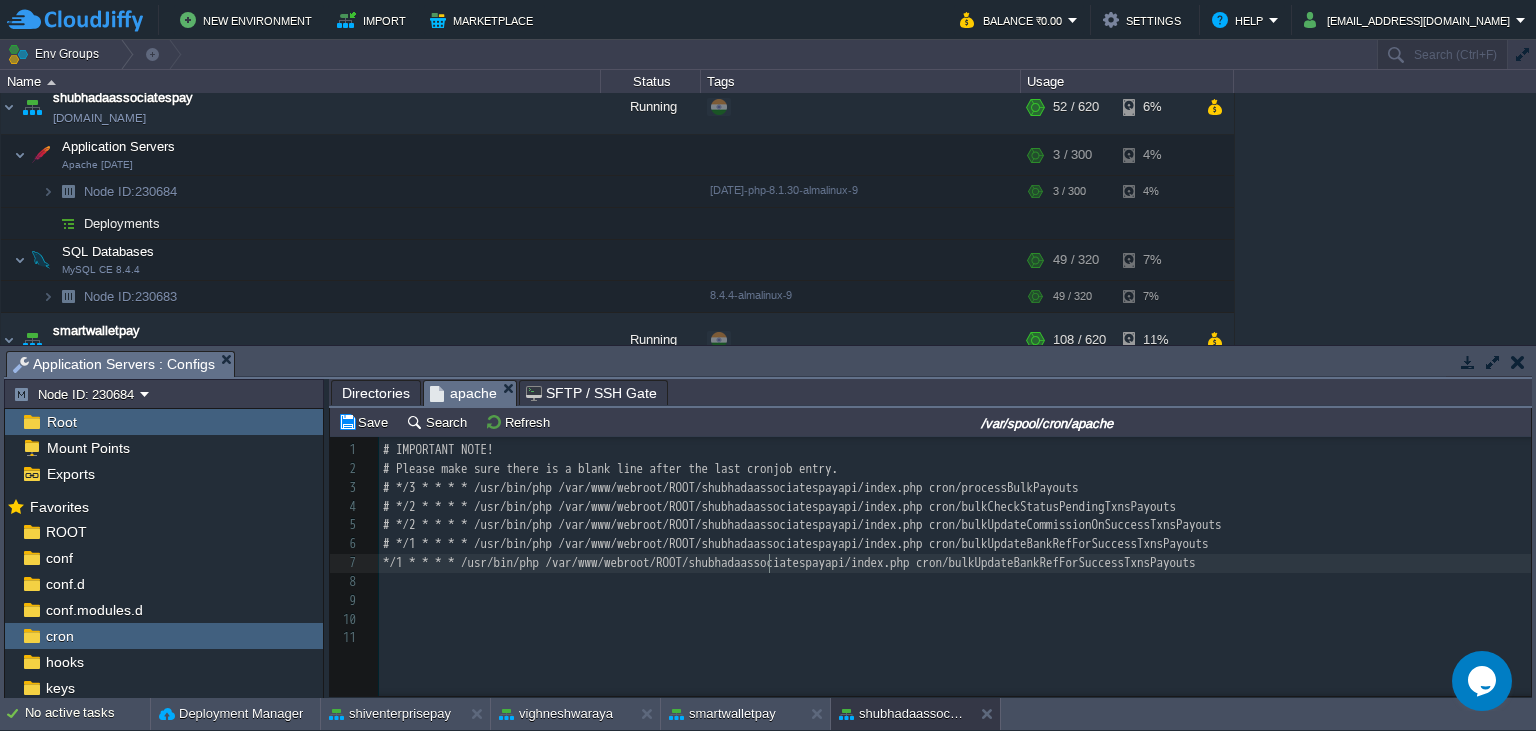type on "shubhadaassociatespayapi" 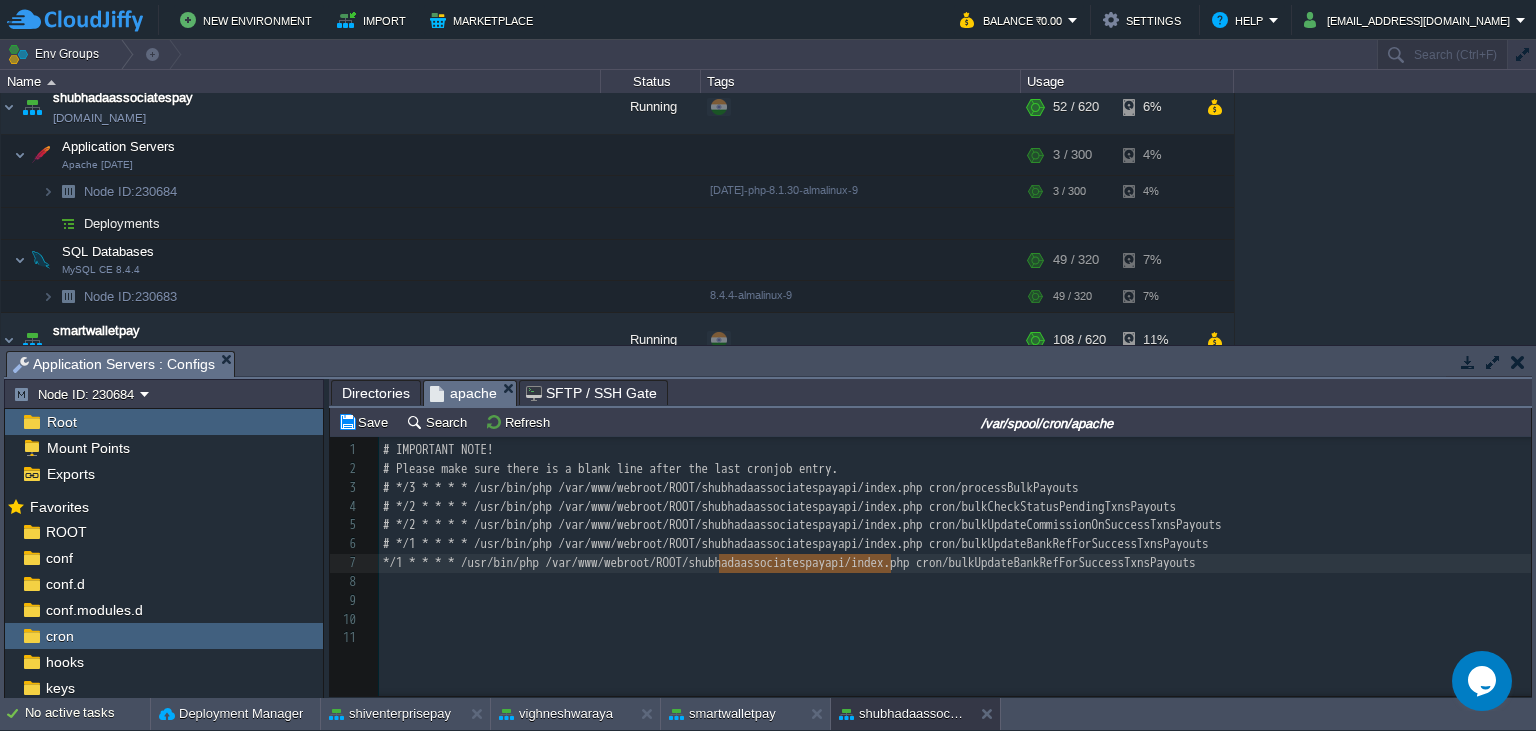 scroll, scrollTop: 0, scrollLeft: 0, axis: both 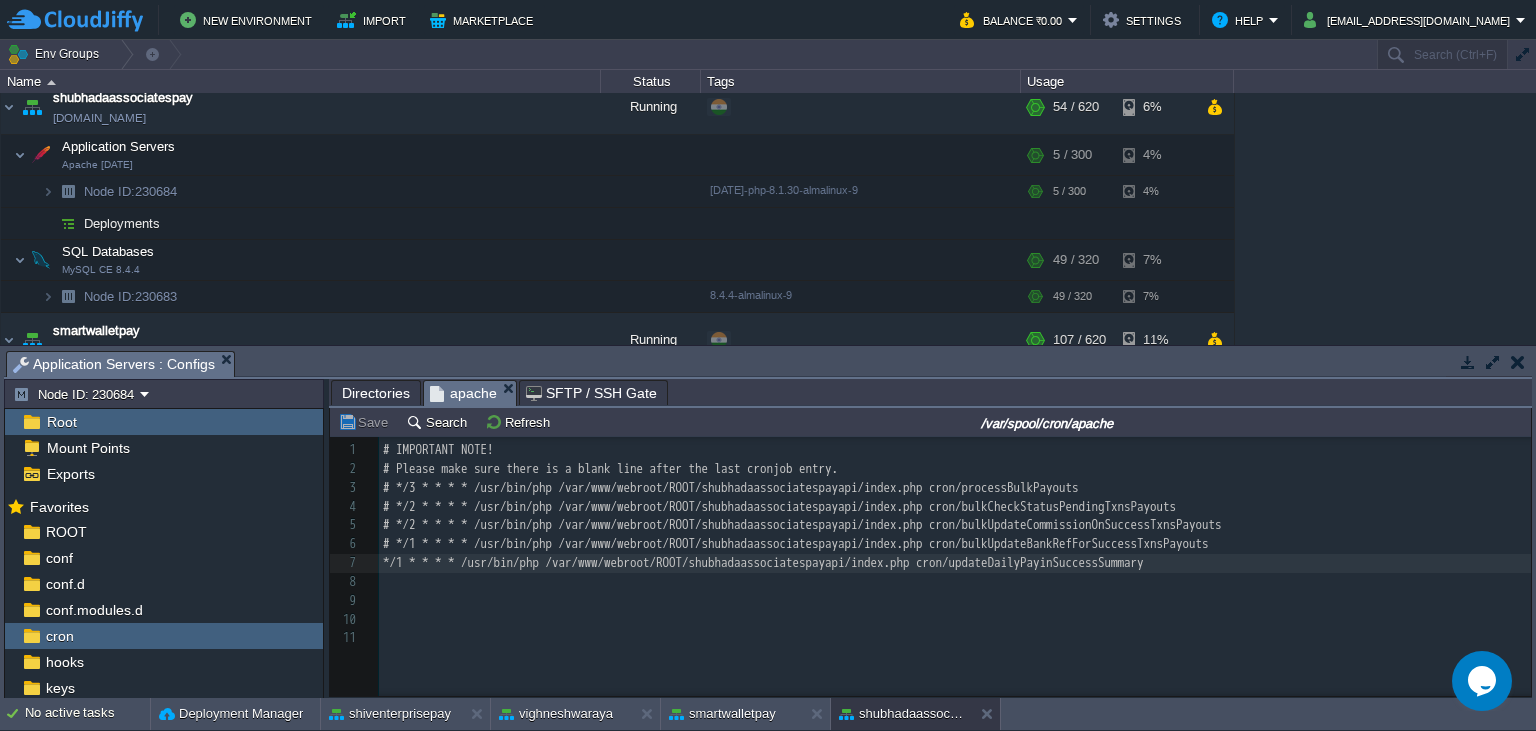type 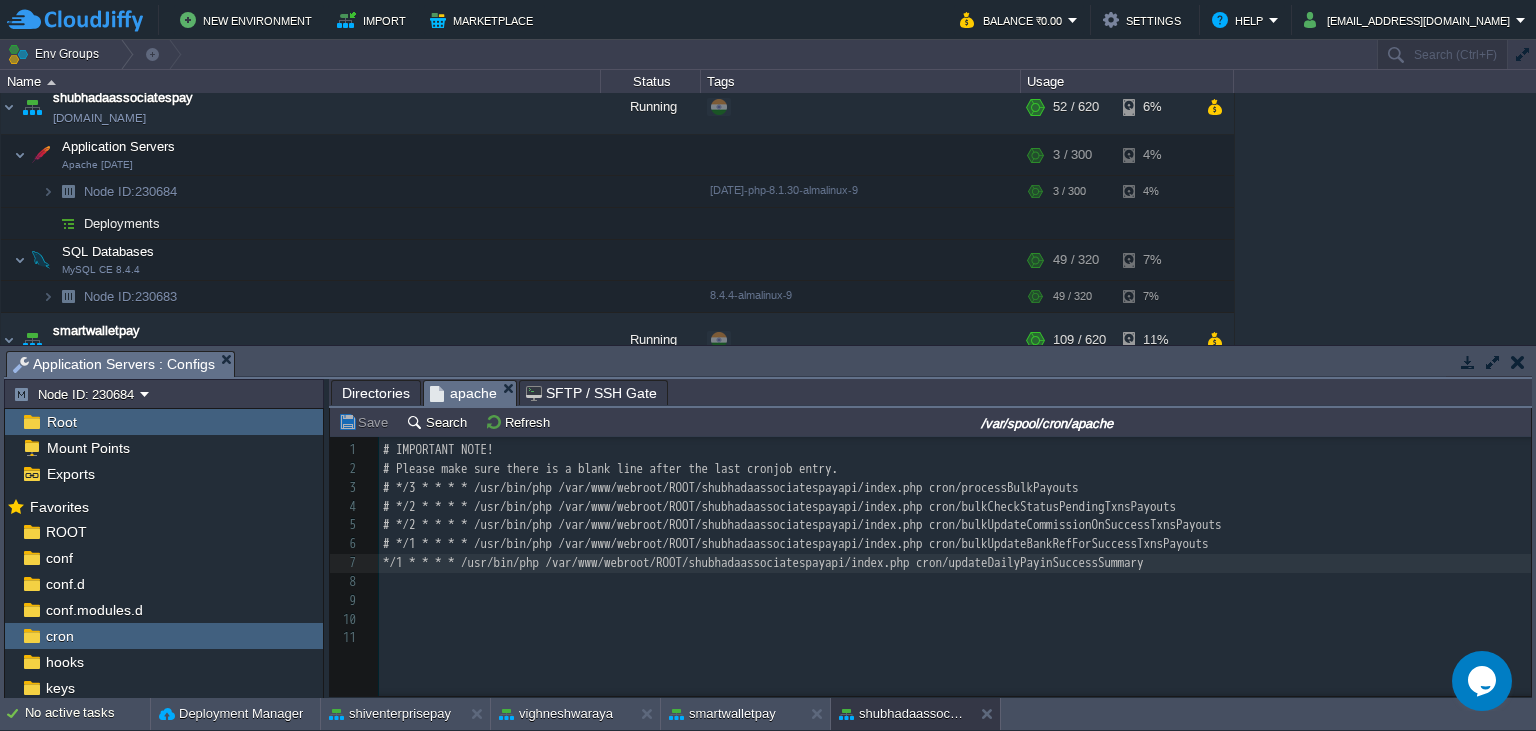 click on "Directories" at bounding box center [376, 393] 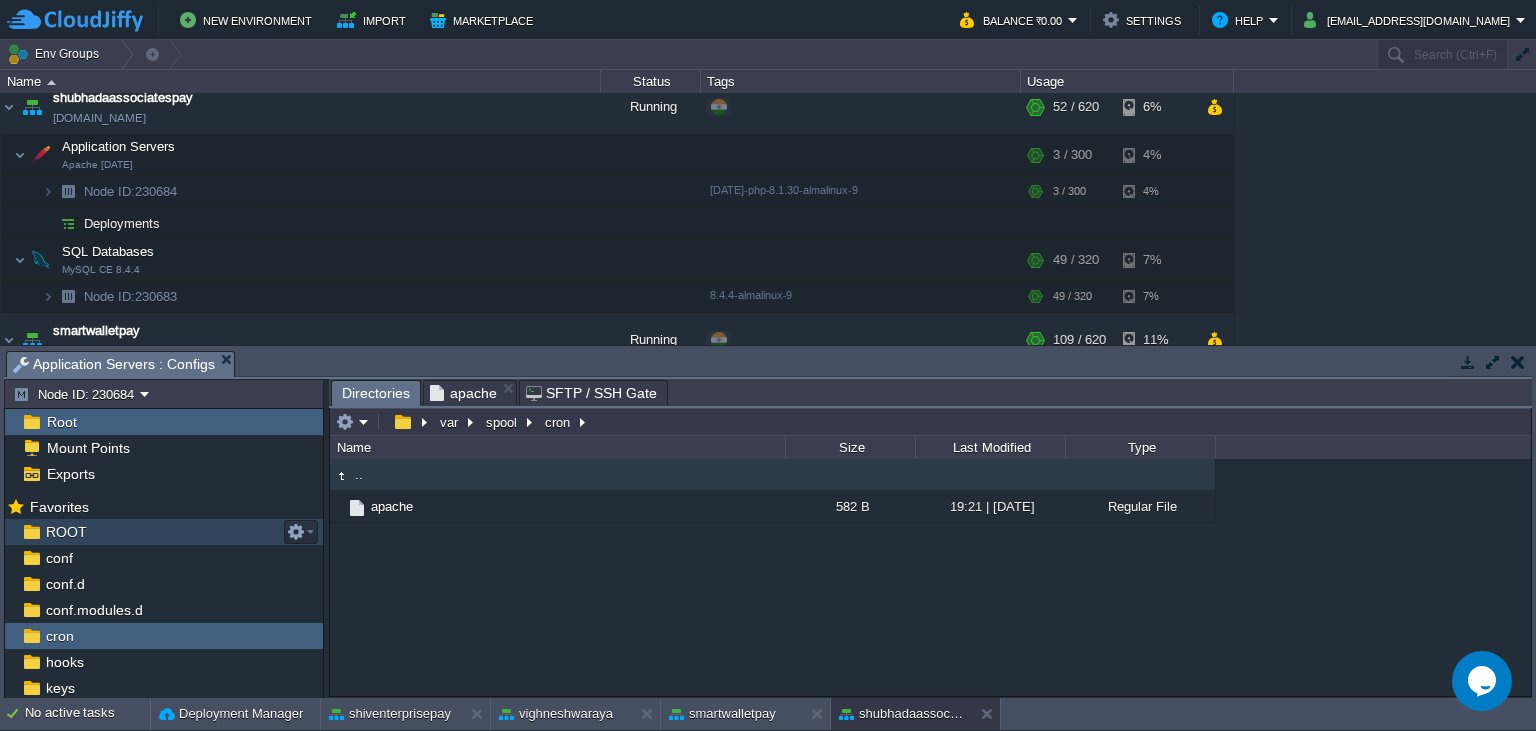 click on "ROOT" at bounding box center (164, 532) 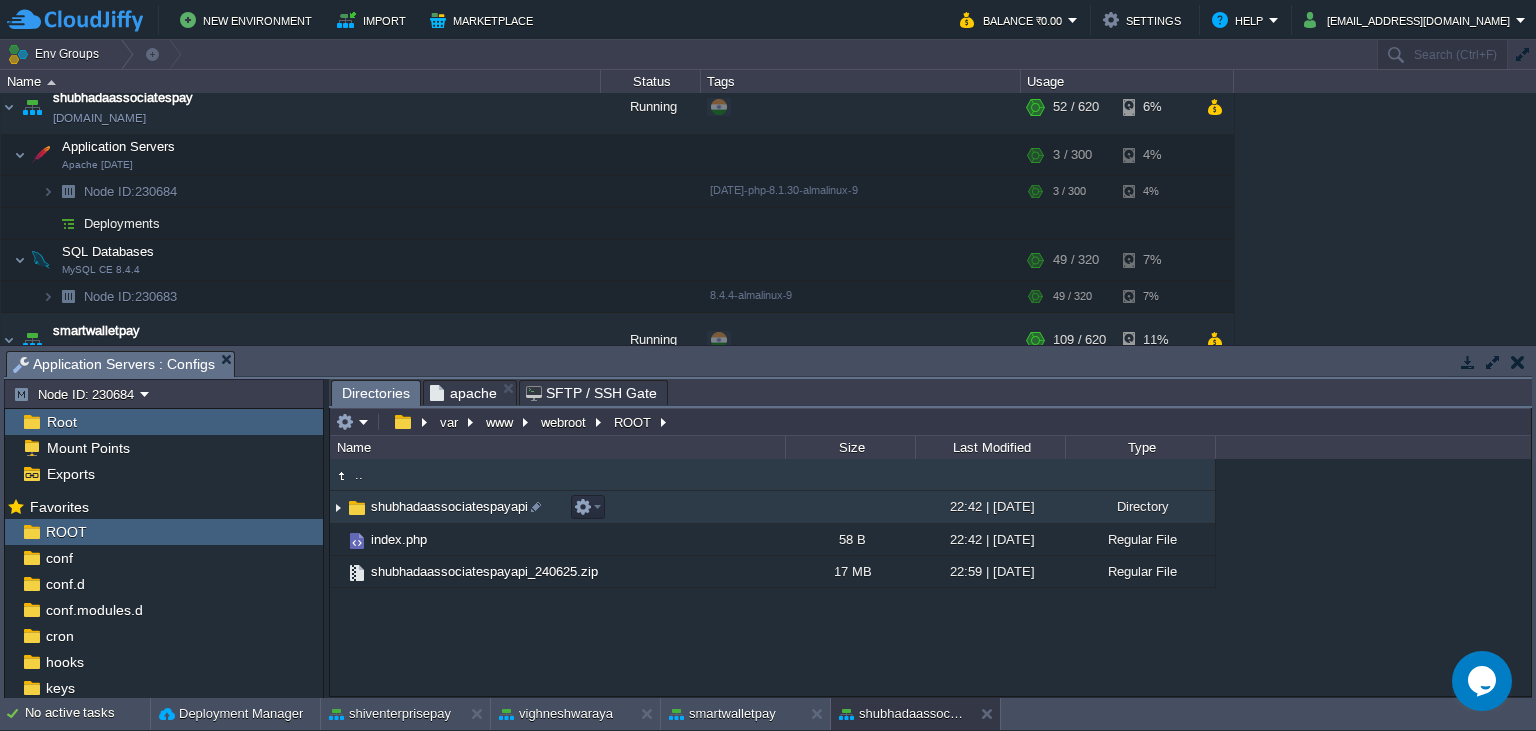 click on "shubhadaassociatespayapi" at bounding box center [449, 506] 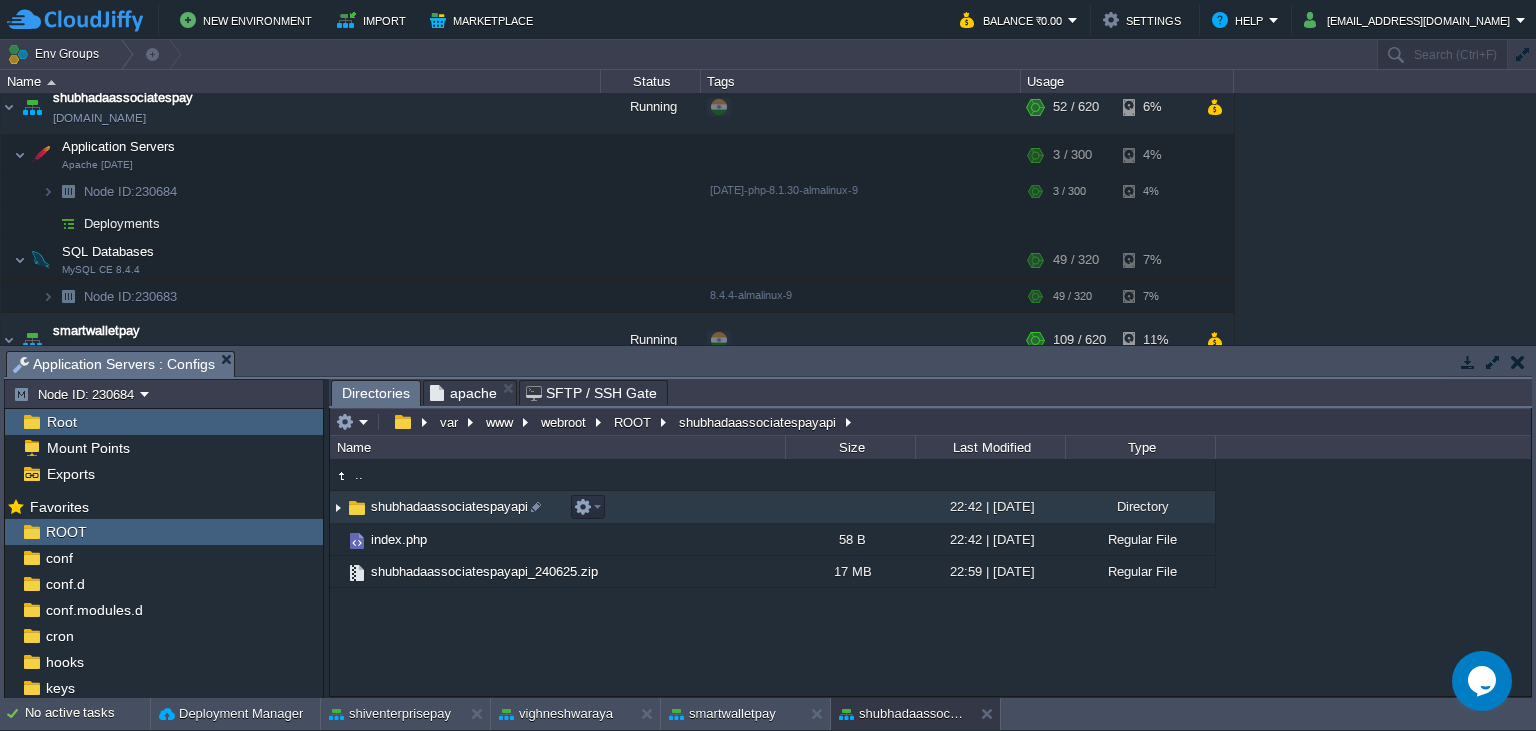 click on "shubhadaassociatespayapi" at bounding box center (449, 506) 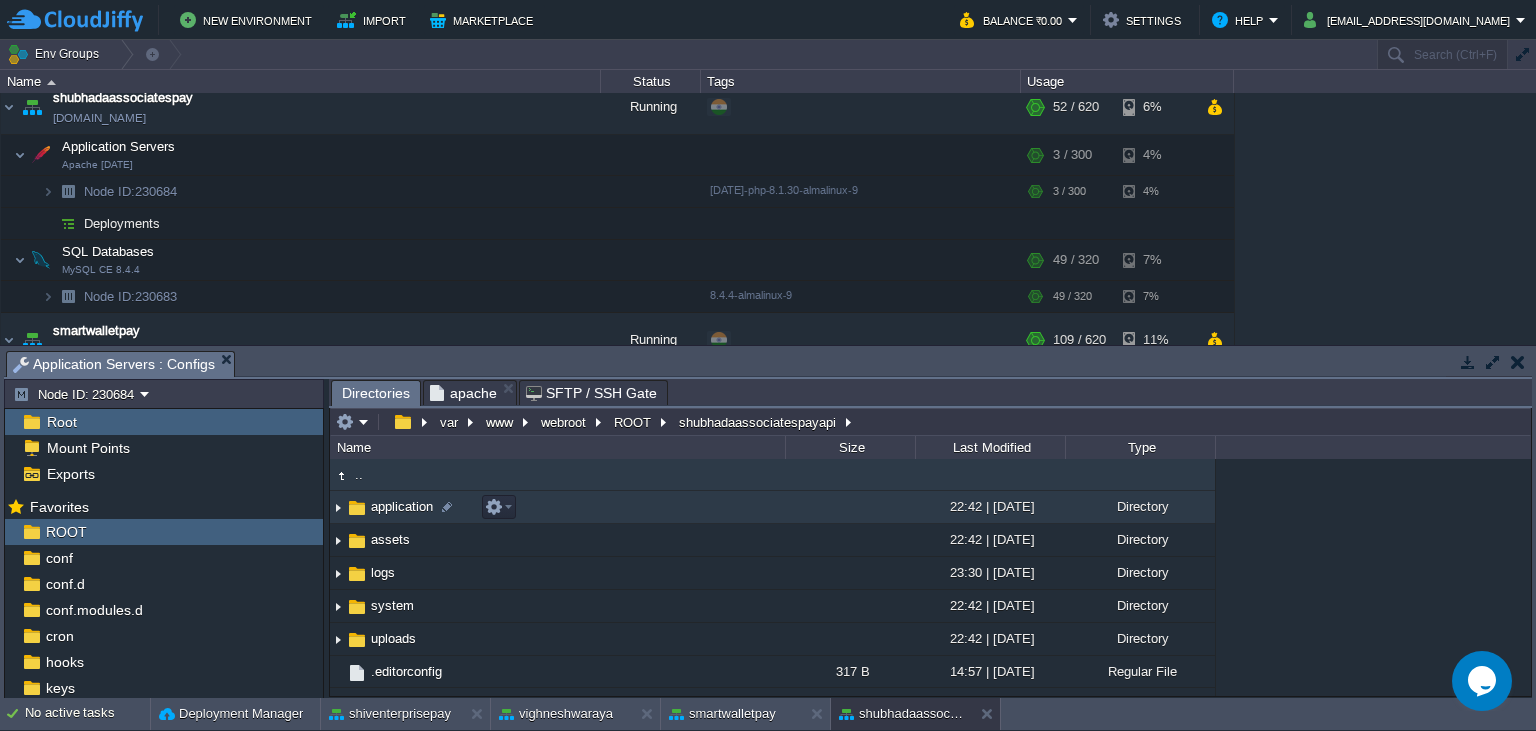 click on "application" at bounding box center [402, 506] 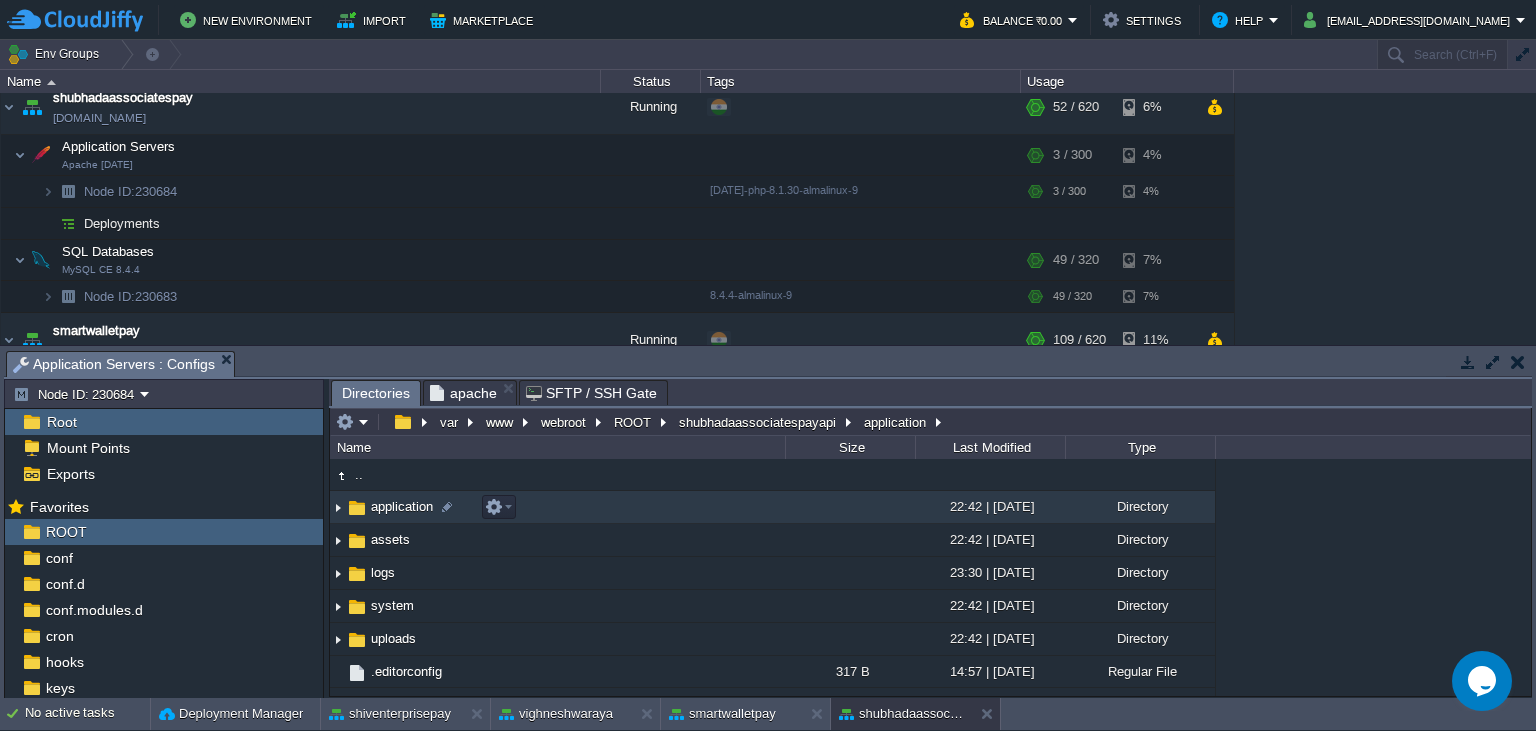 click on "application" at bounding box center [402, 506] 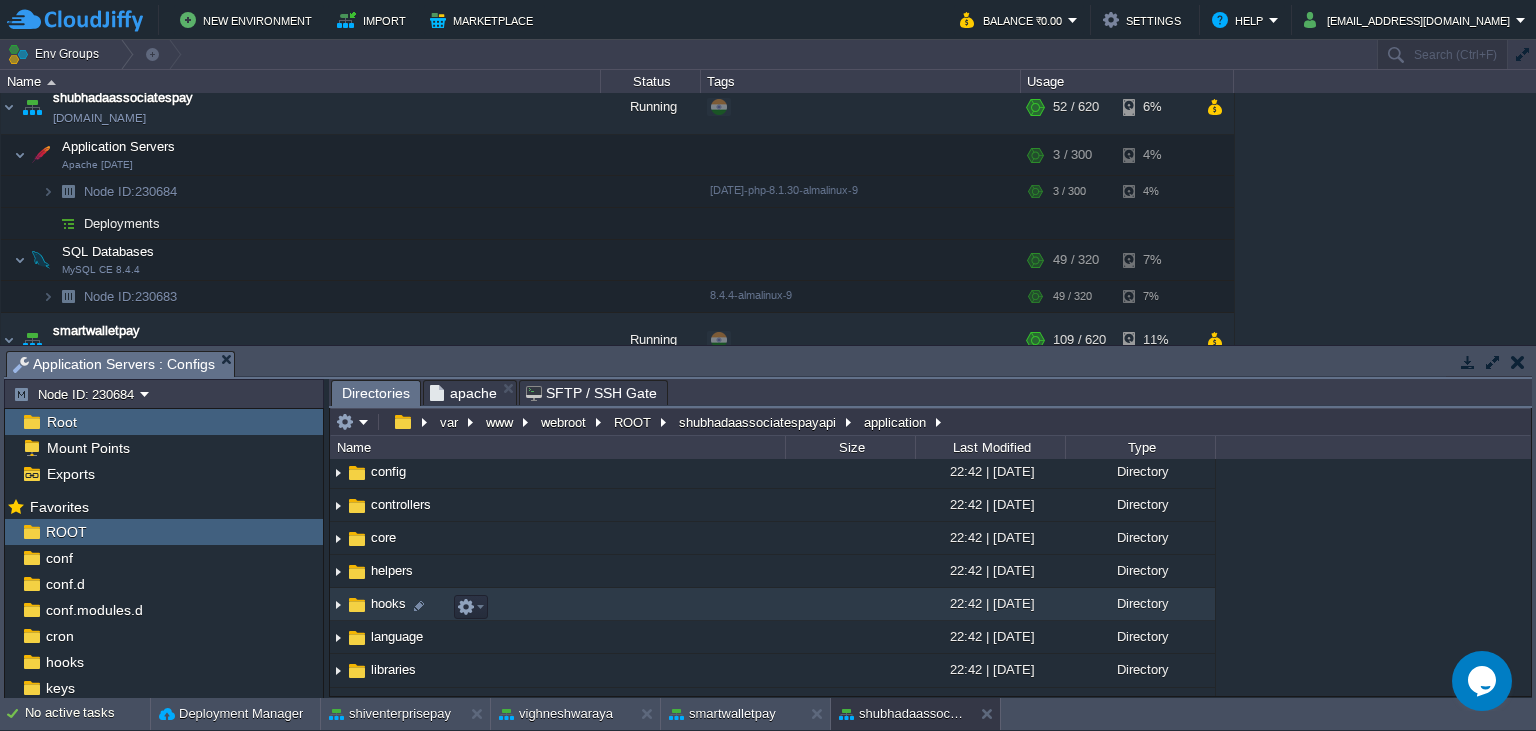 scroll, scrollTop: 91, scrollLeft: 0, axis: vertical 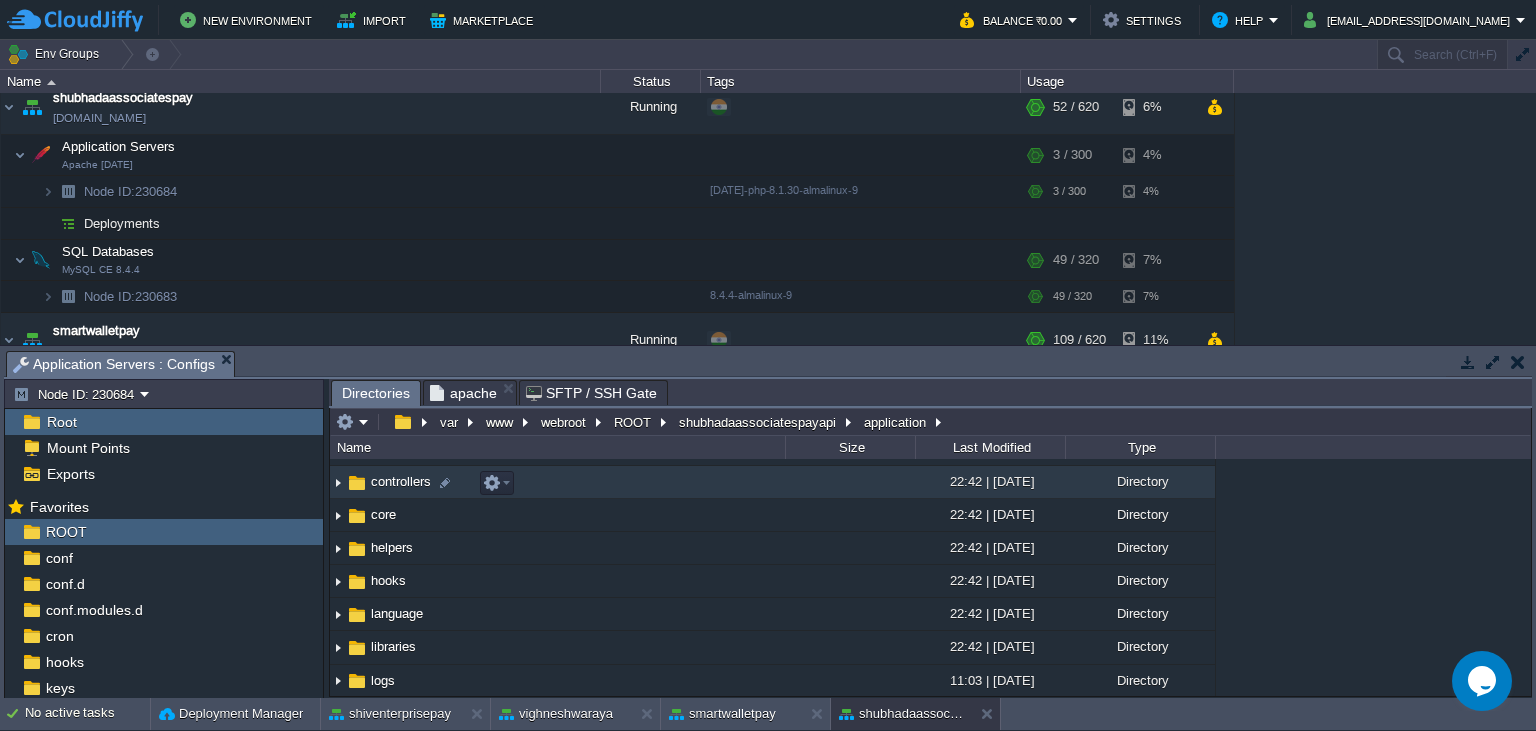 click on "controllers" at bounding box center [401, 481] 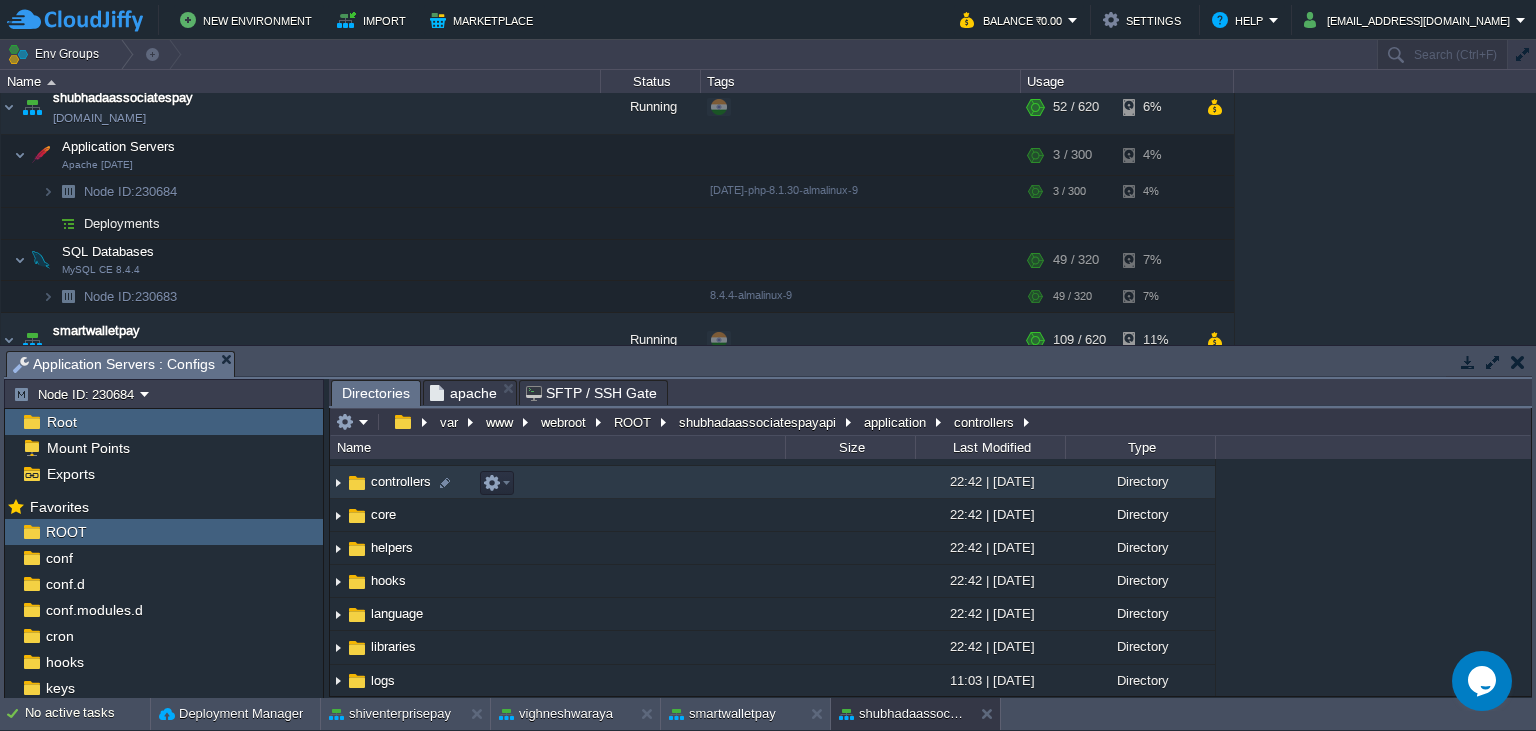 click on "controllers" at bounding box center [401, 481] 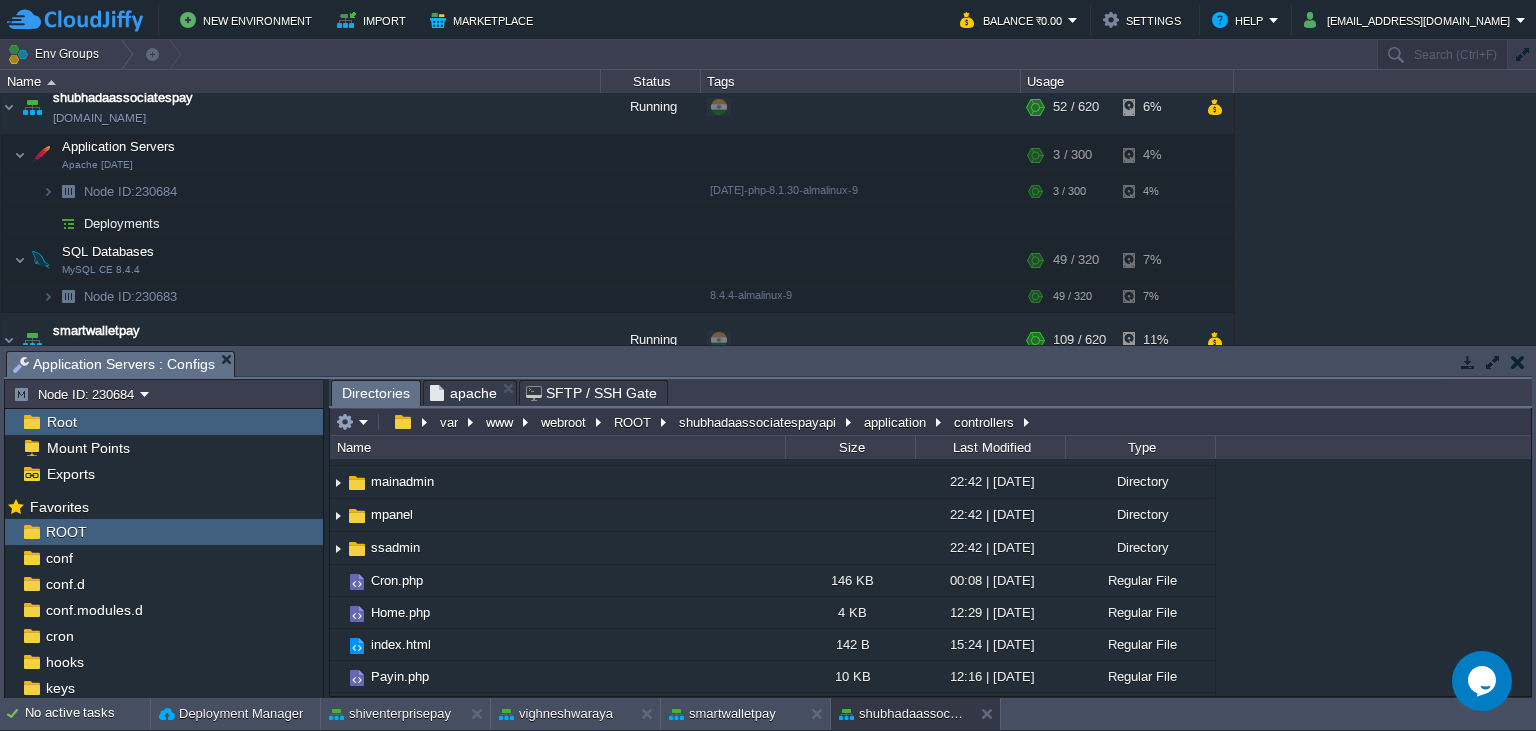 click at bounding box center [357, 417] 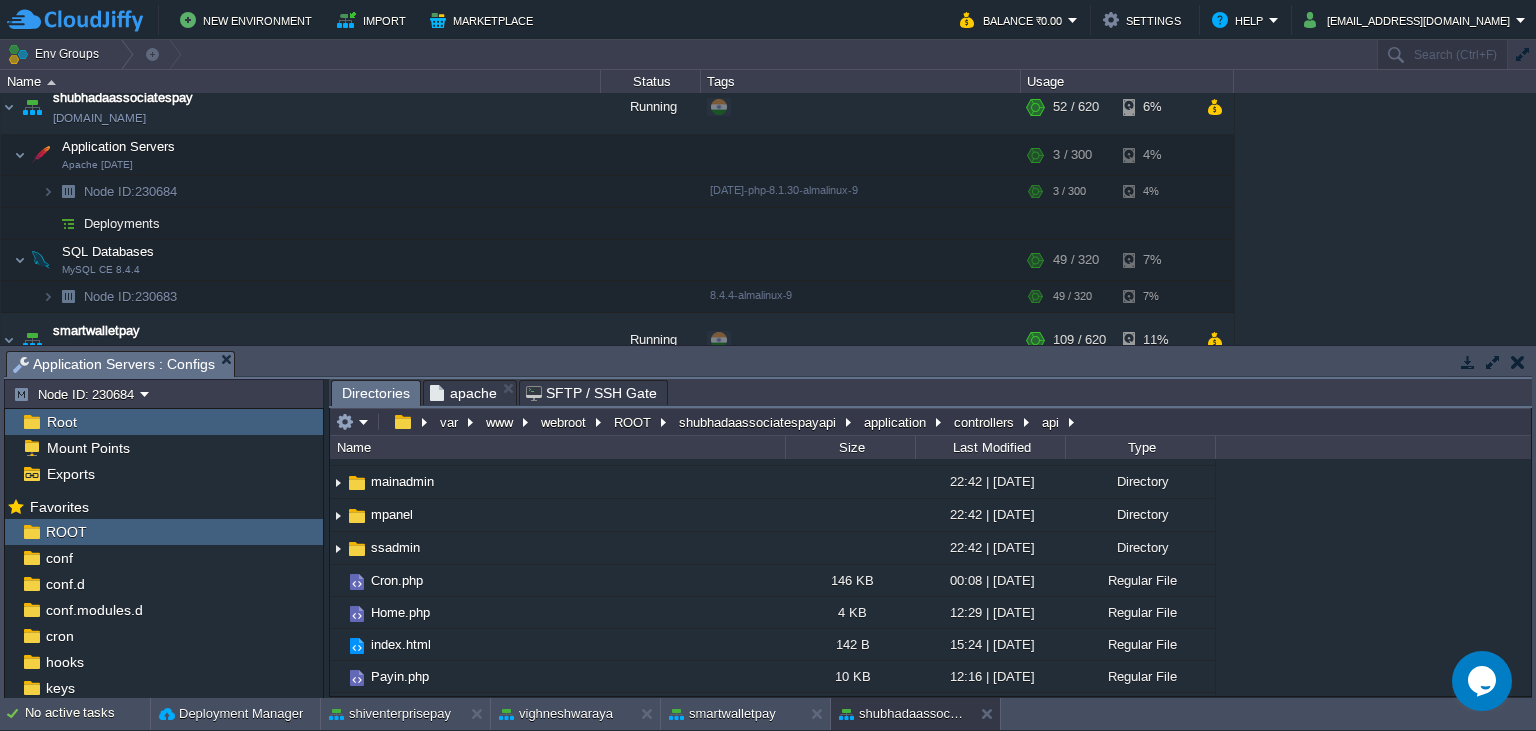 click at bounding box center [357, 417] 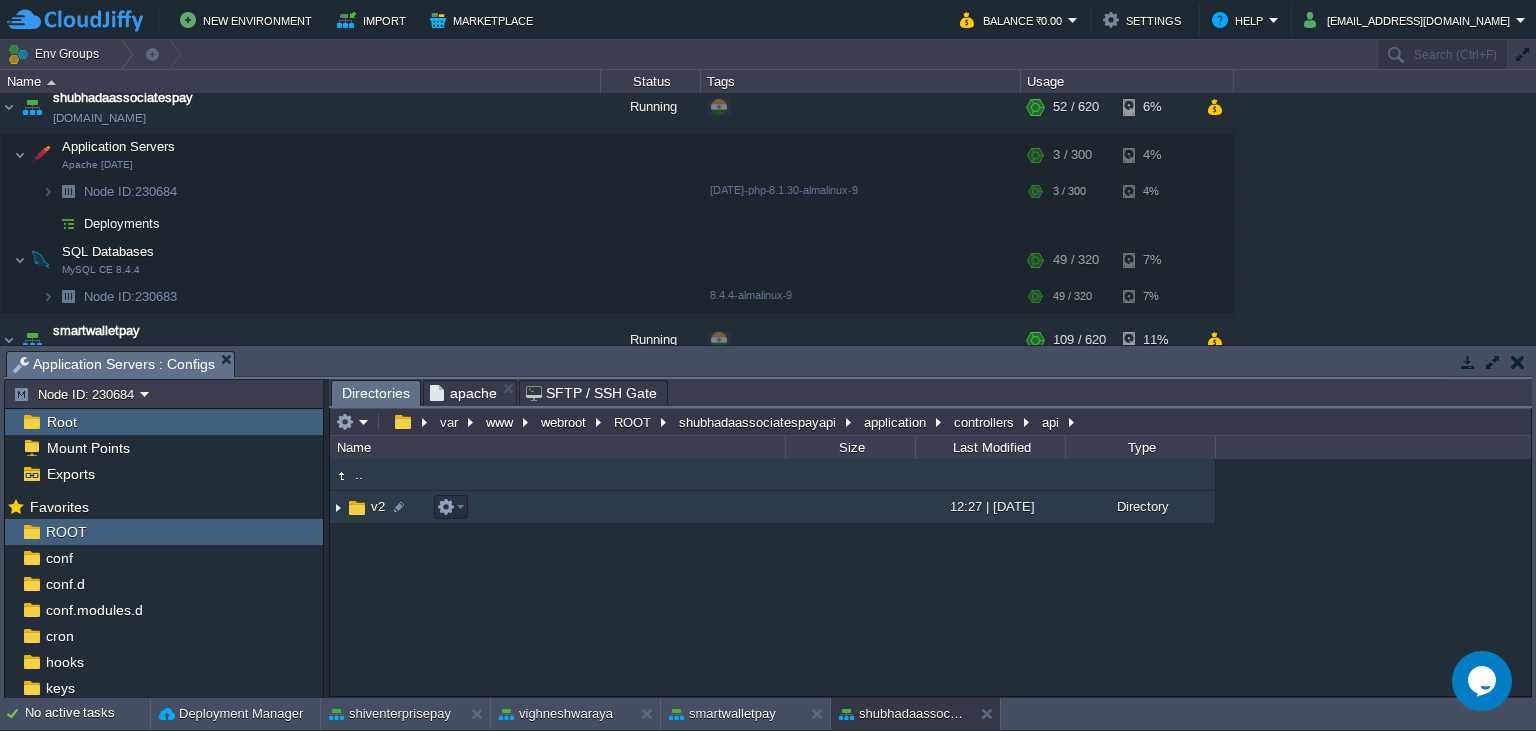 click on "v2" at bounding box center (378, 506) 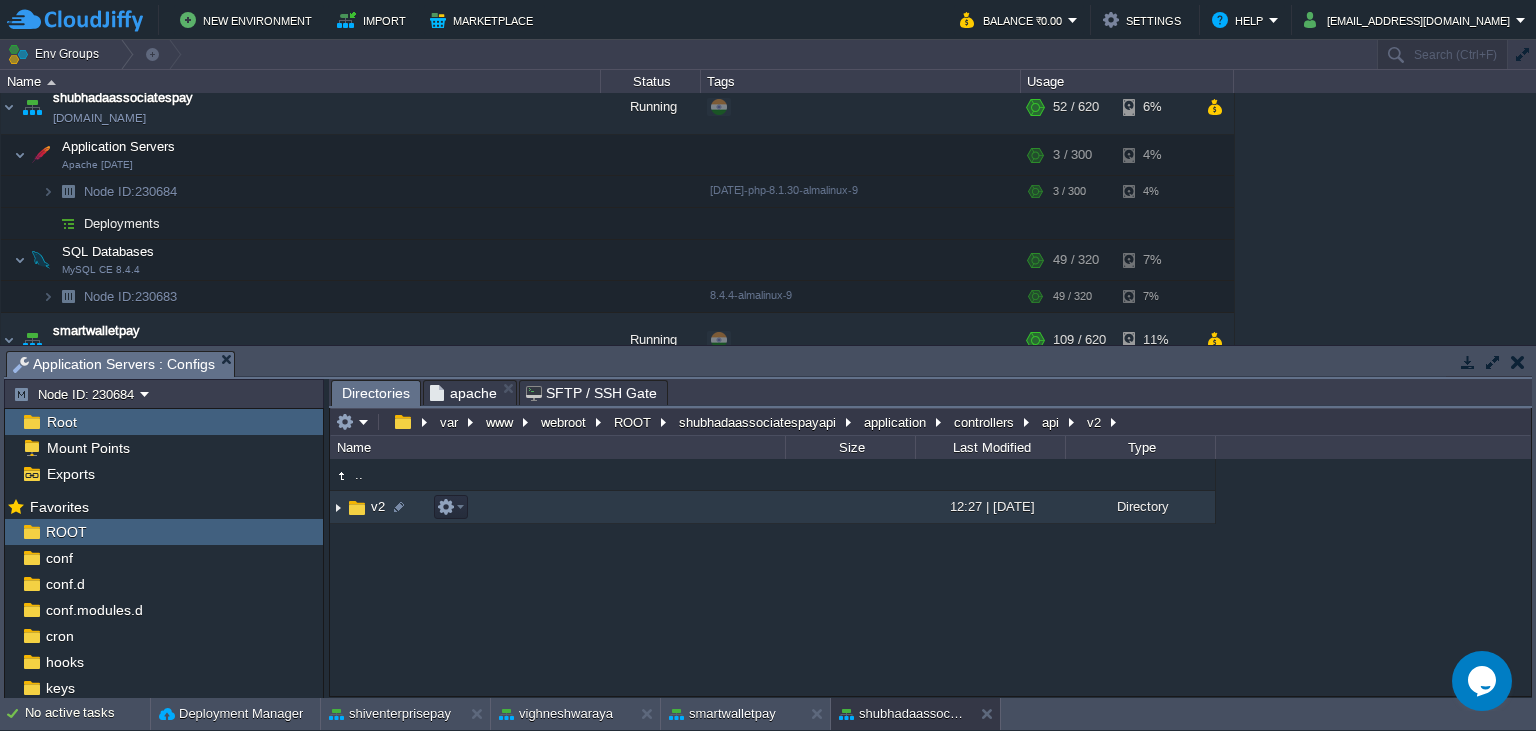 click on "v2" at bounding box center (378, 506) 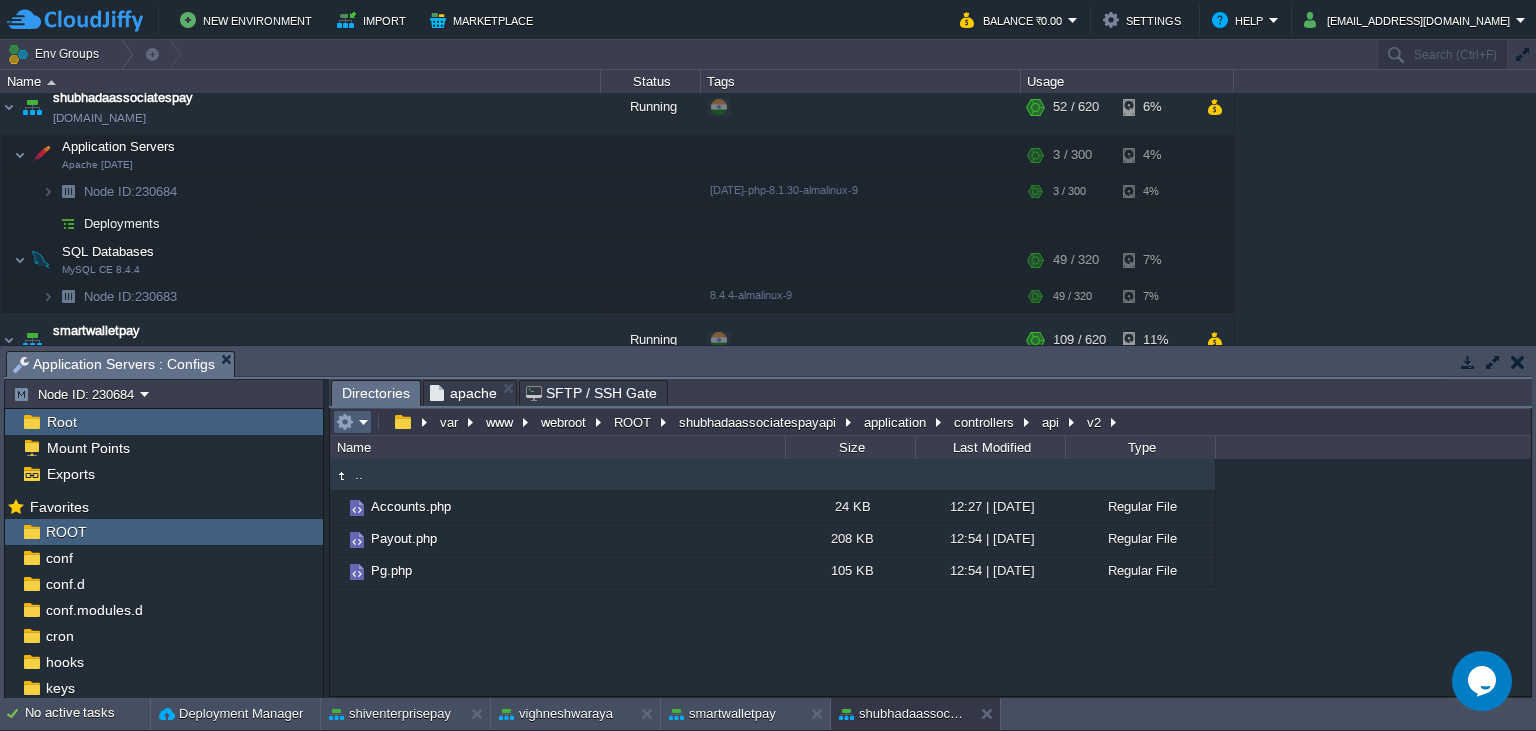 click at bounding box center (352, 422) 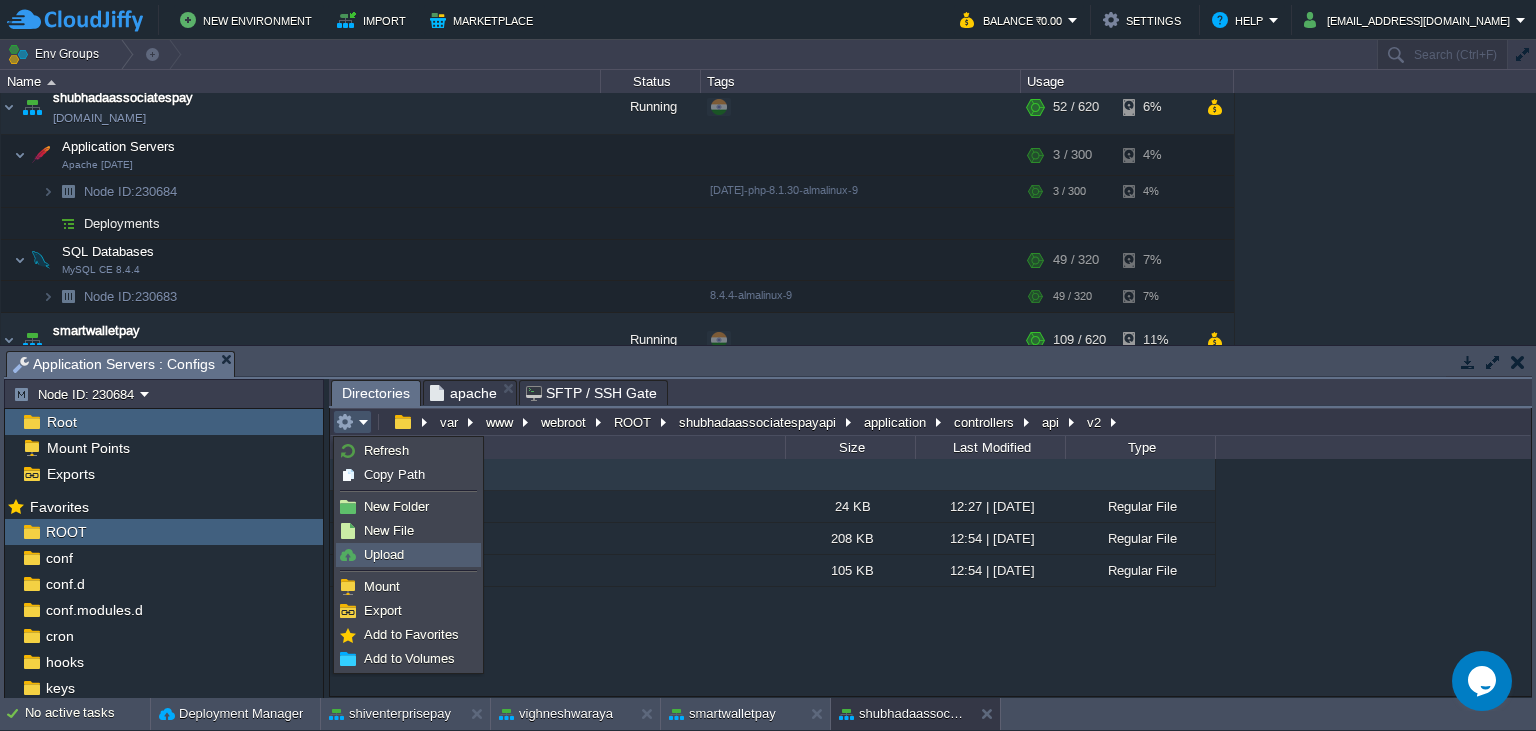 click on "Upload" at bounding box center (408, 555) 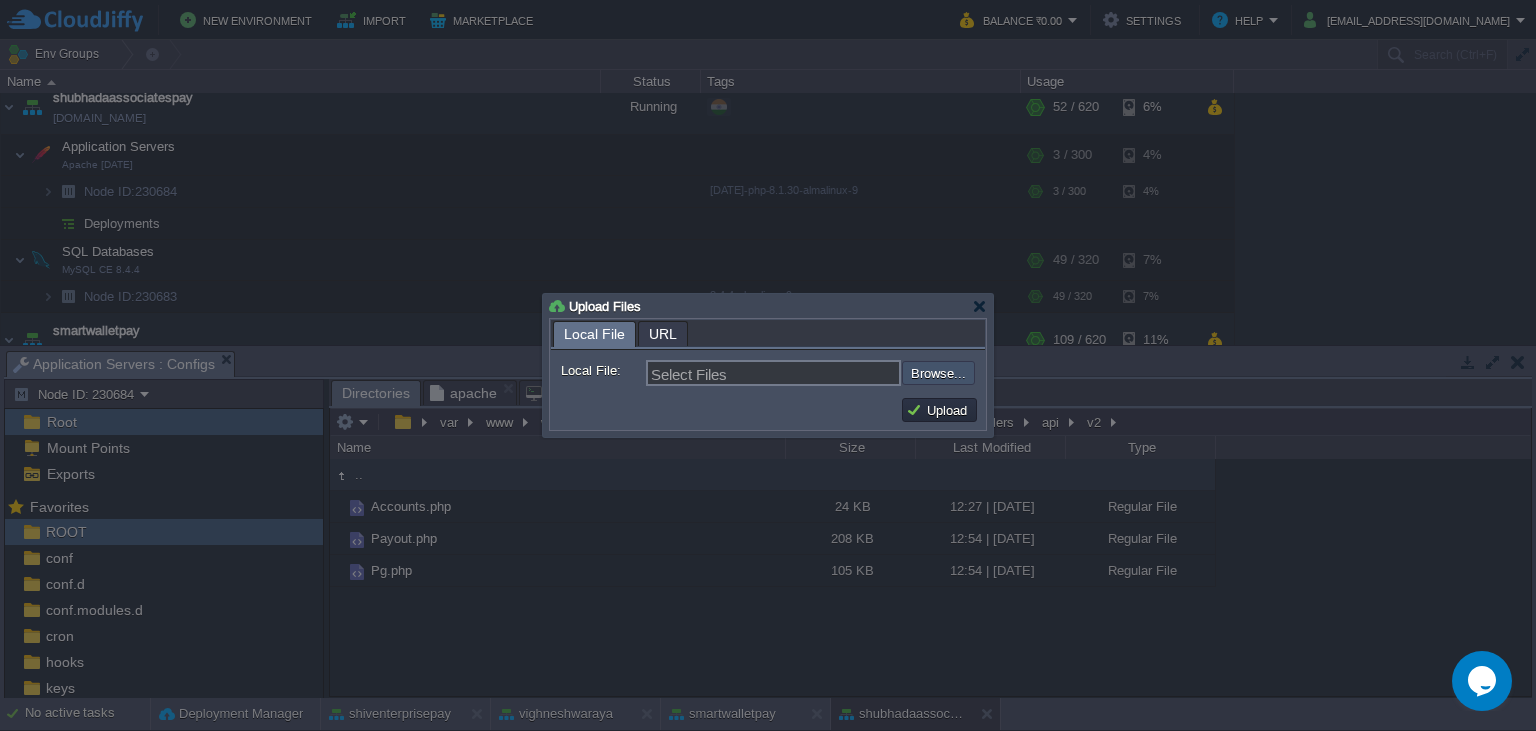 click at bounding box center (848, 373) 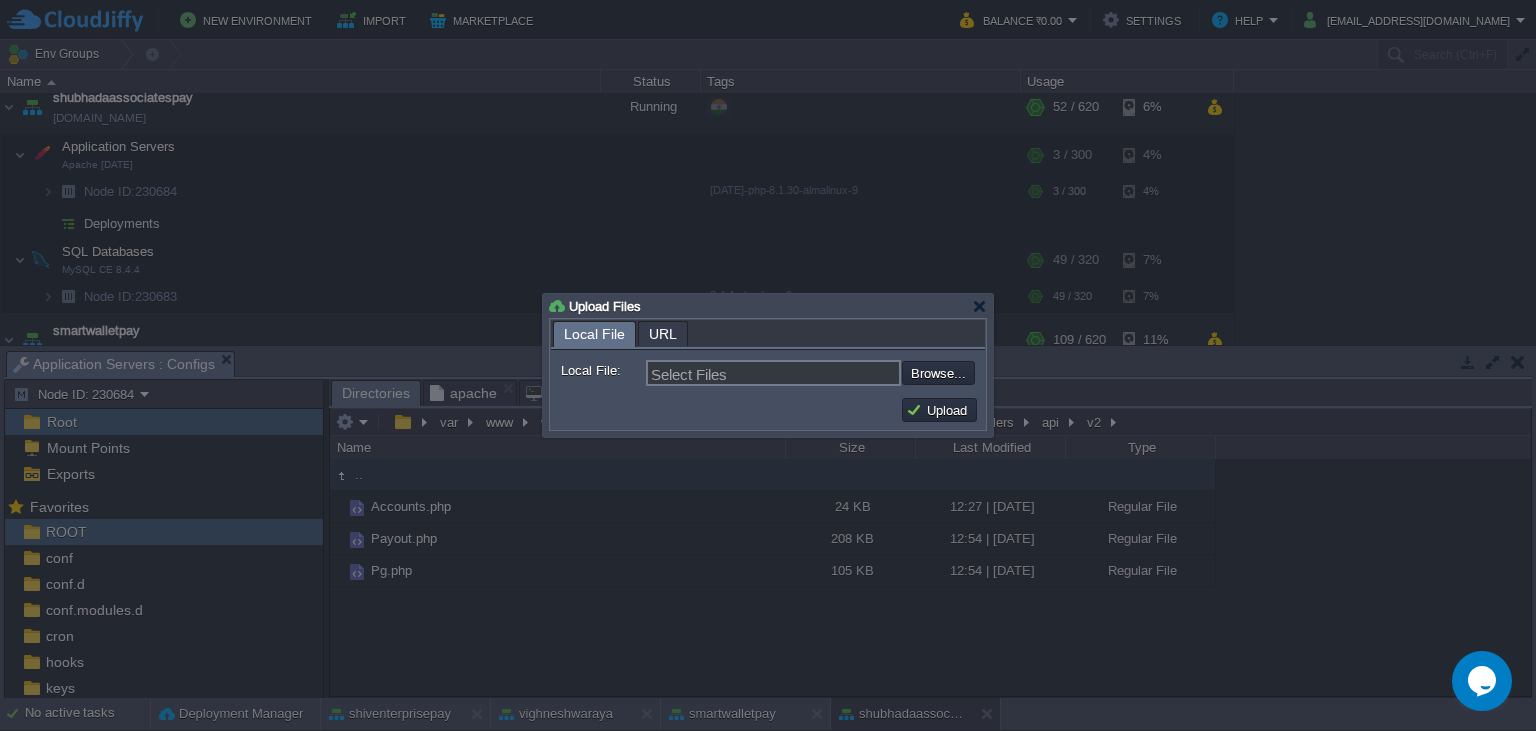 type on "C:\fakepath\Pg.php" 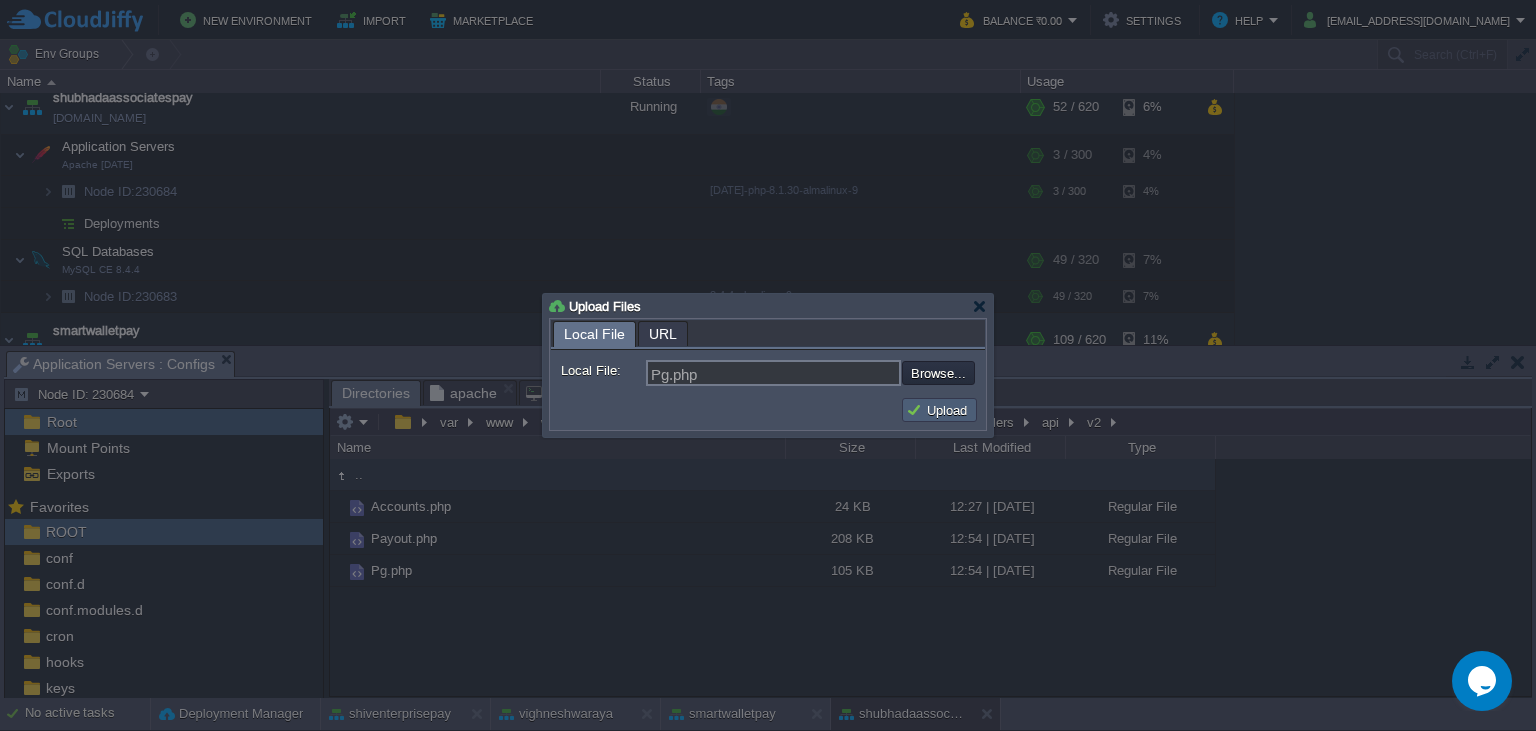 click on "Upload" at bounding box center [939, 410] 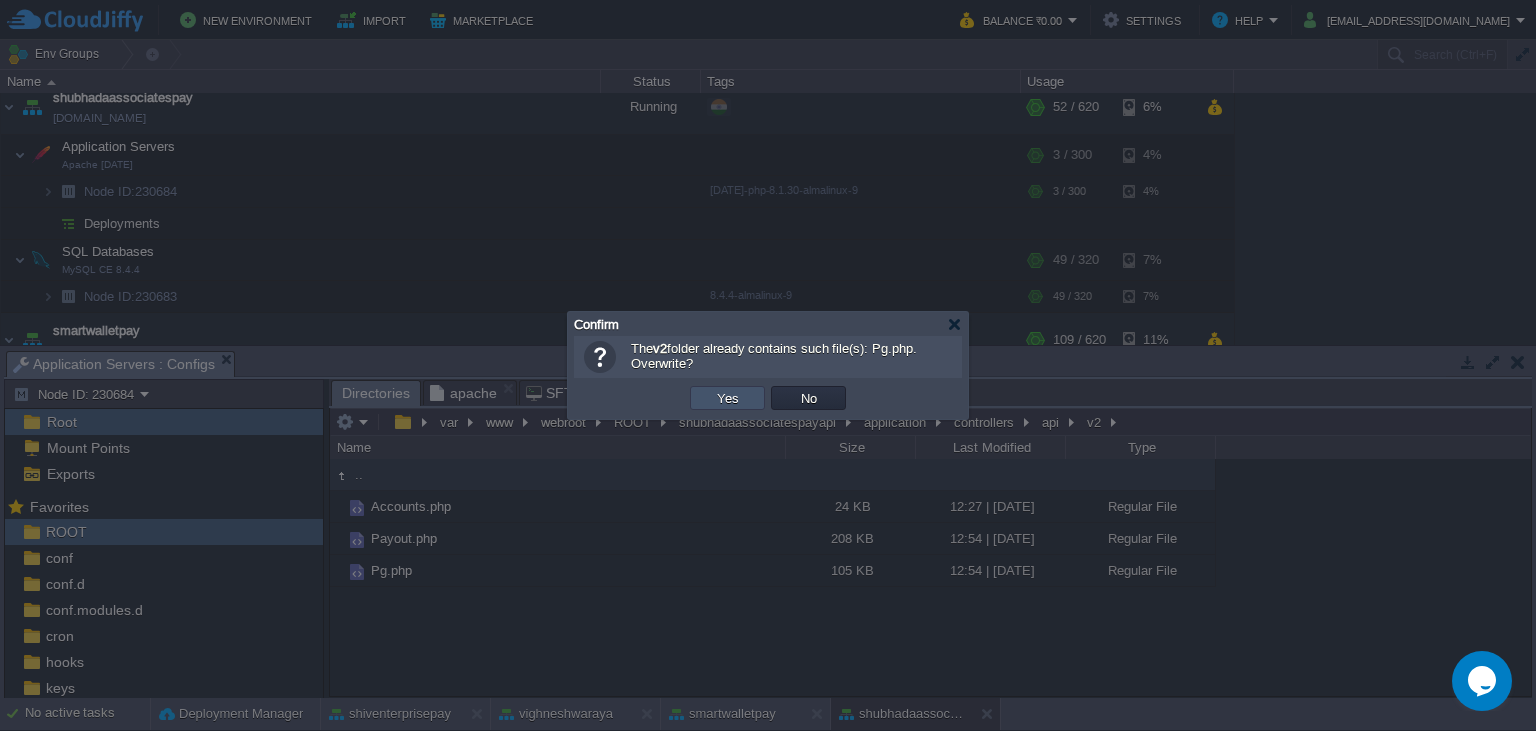 click on "Yes" at bounding box center (728, 398) 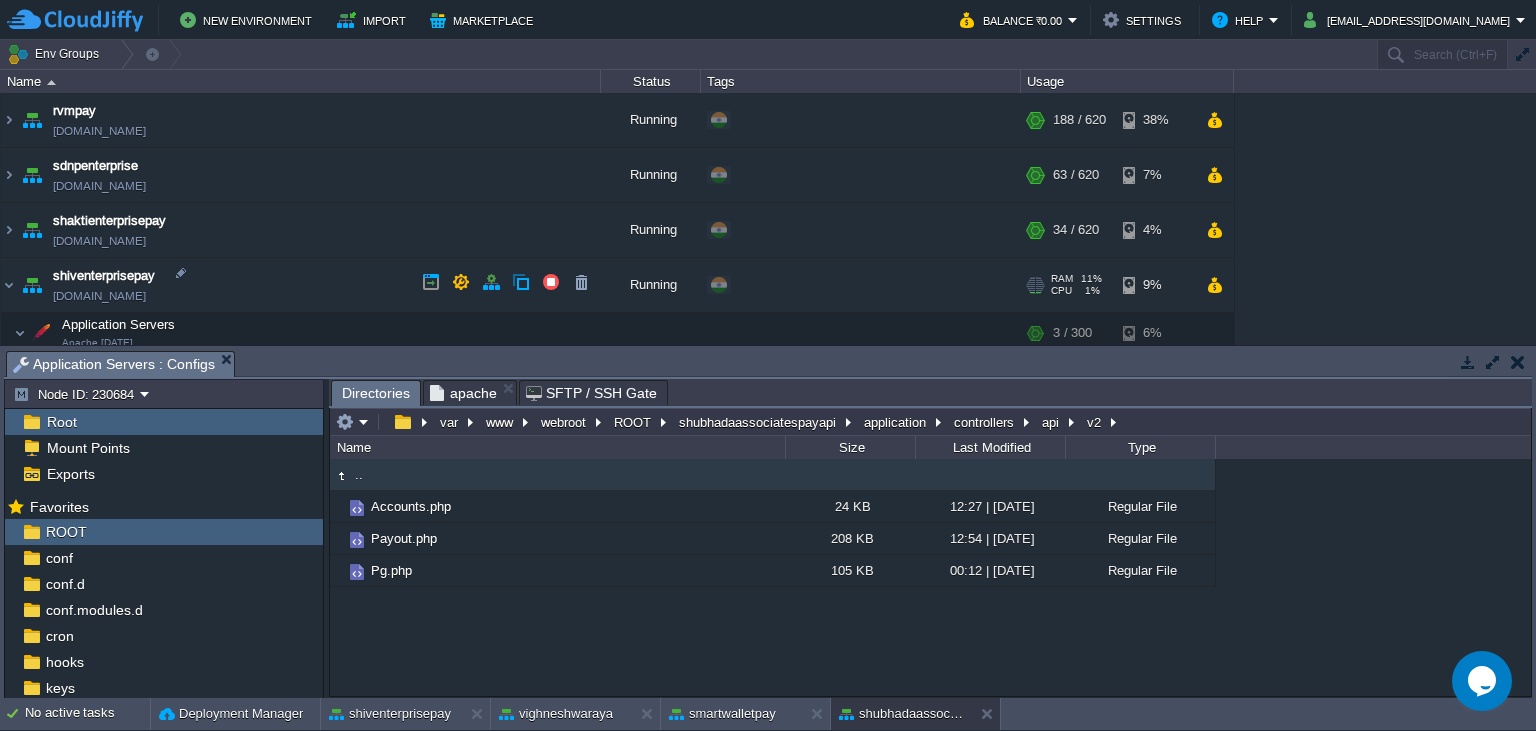 scroll, scrollTop: 494, scrollLeft: 0, axis: vertical 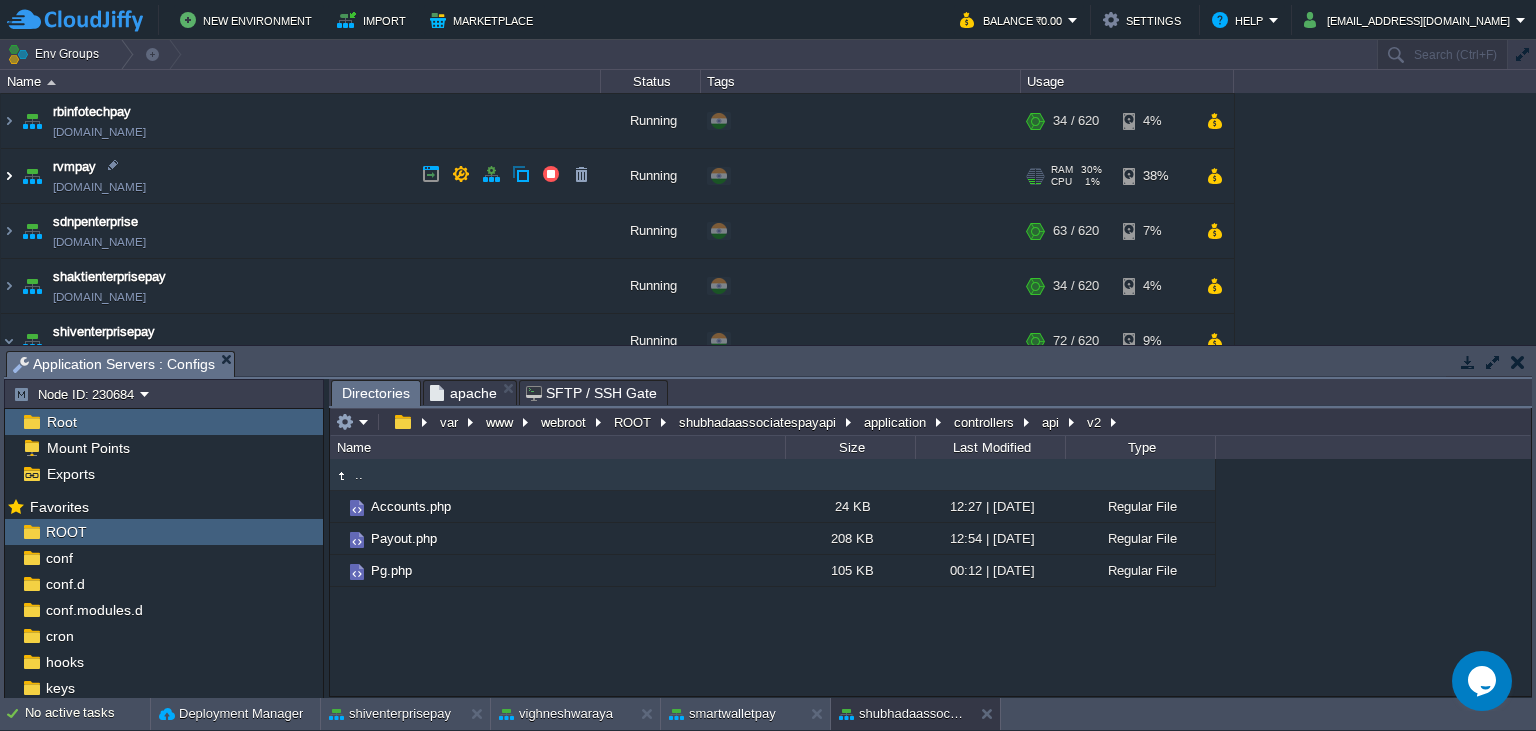 click at bounding box center [9, 176] 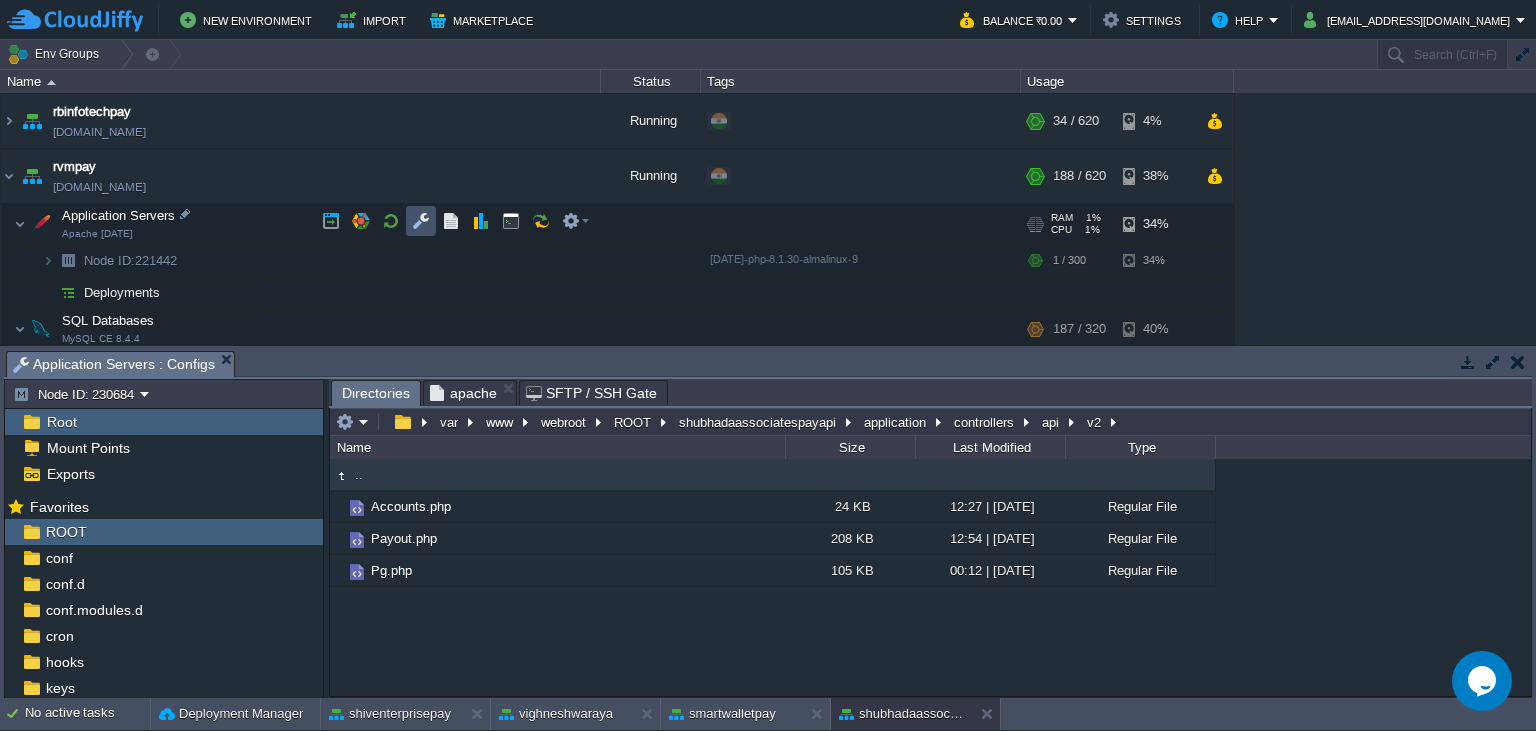 click at bounding box center (421, 221) 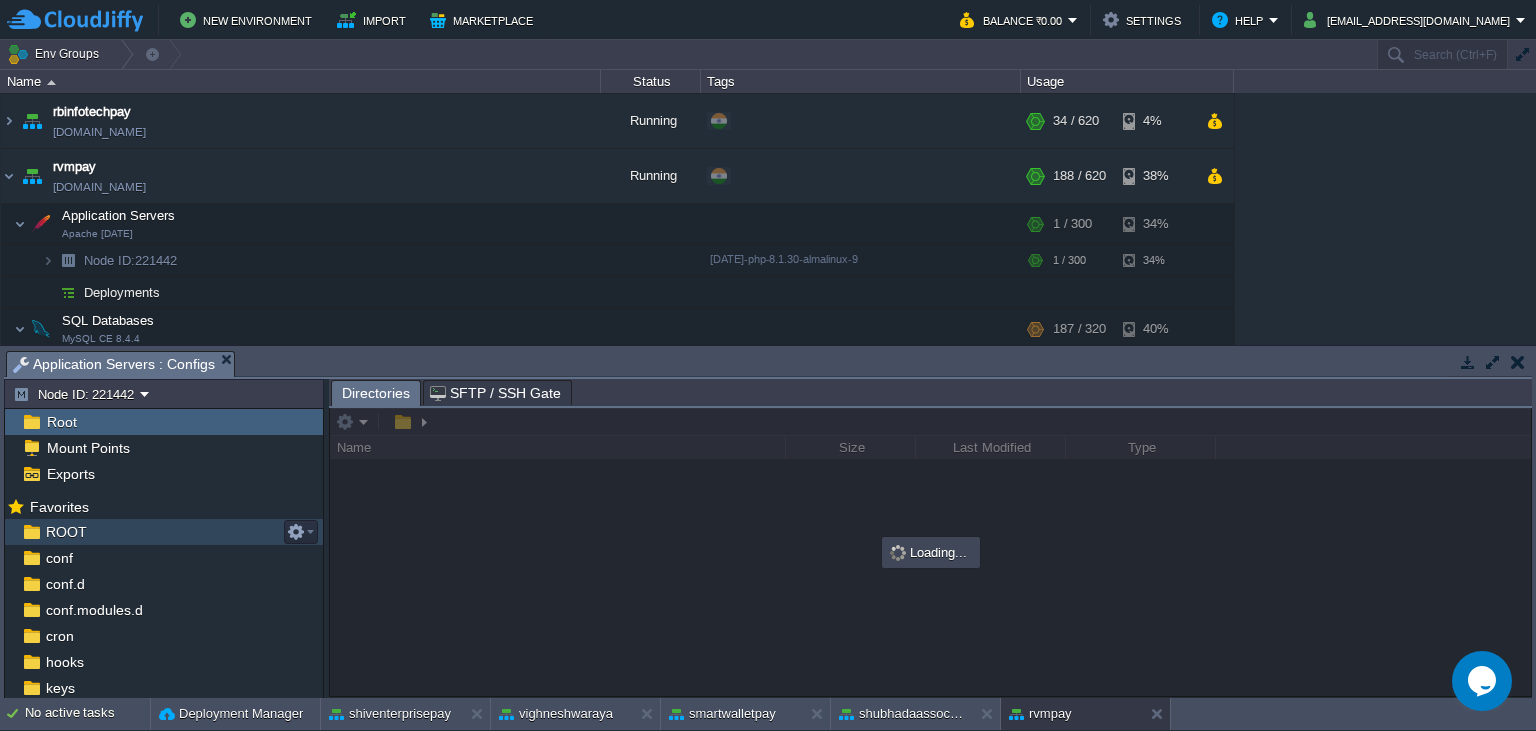click on "ROOT" at bounding box center (164, 532) 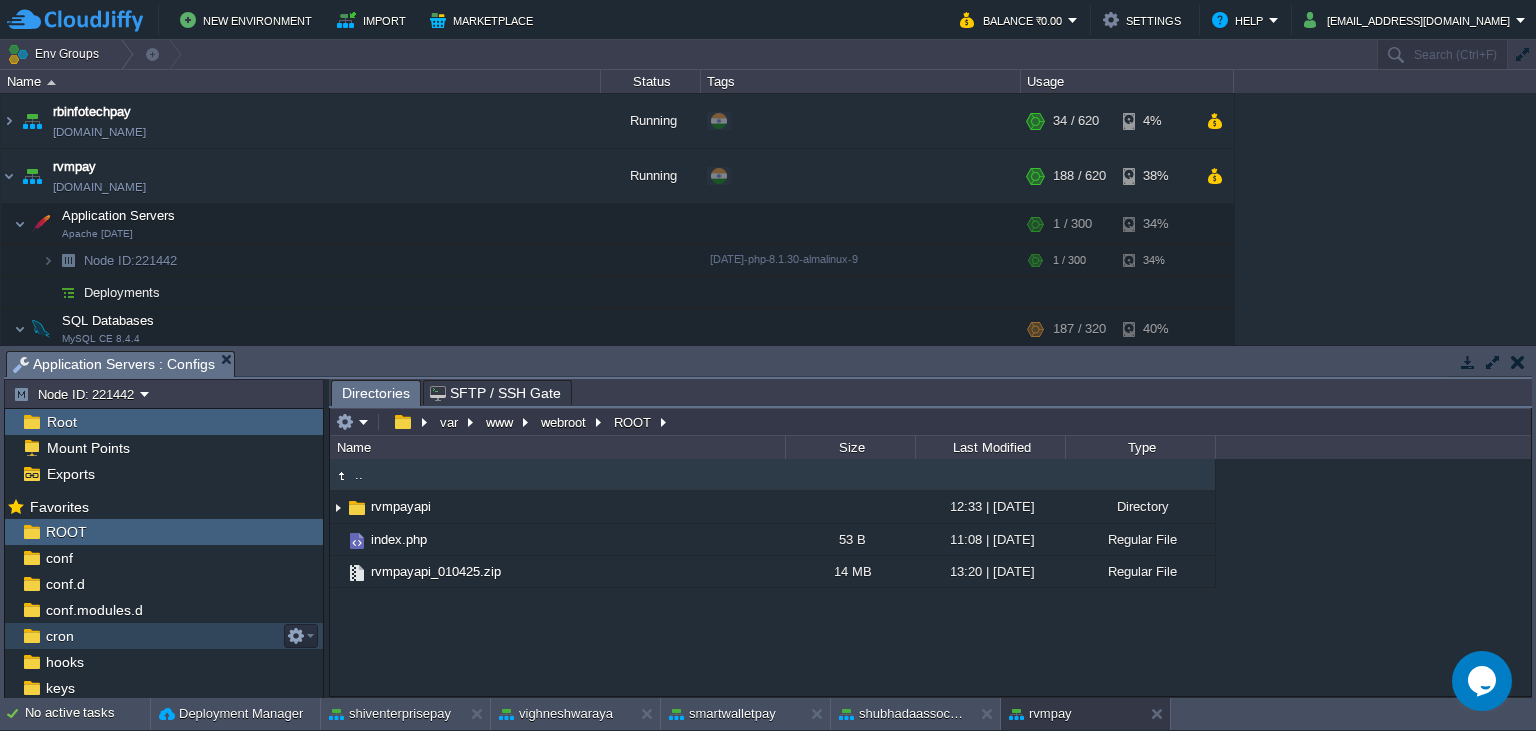 click on "cron" at bounding box center [59, 636] 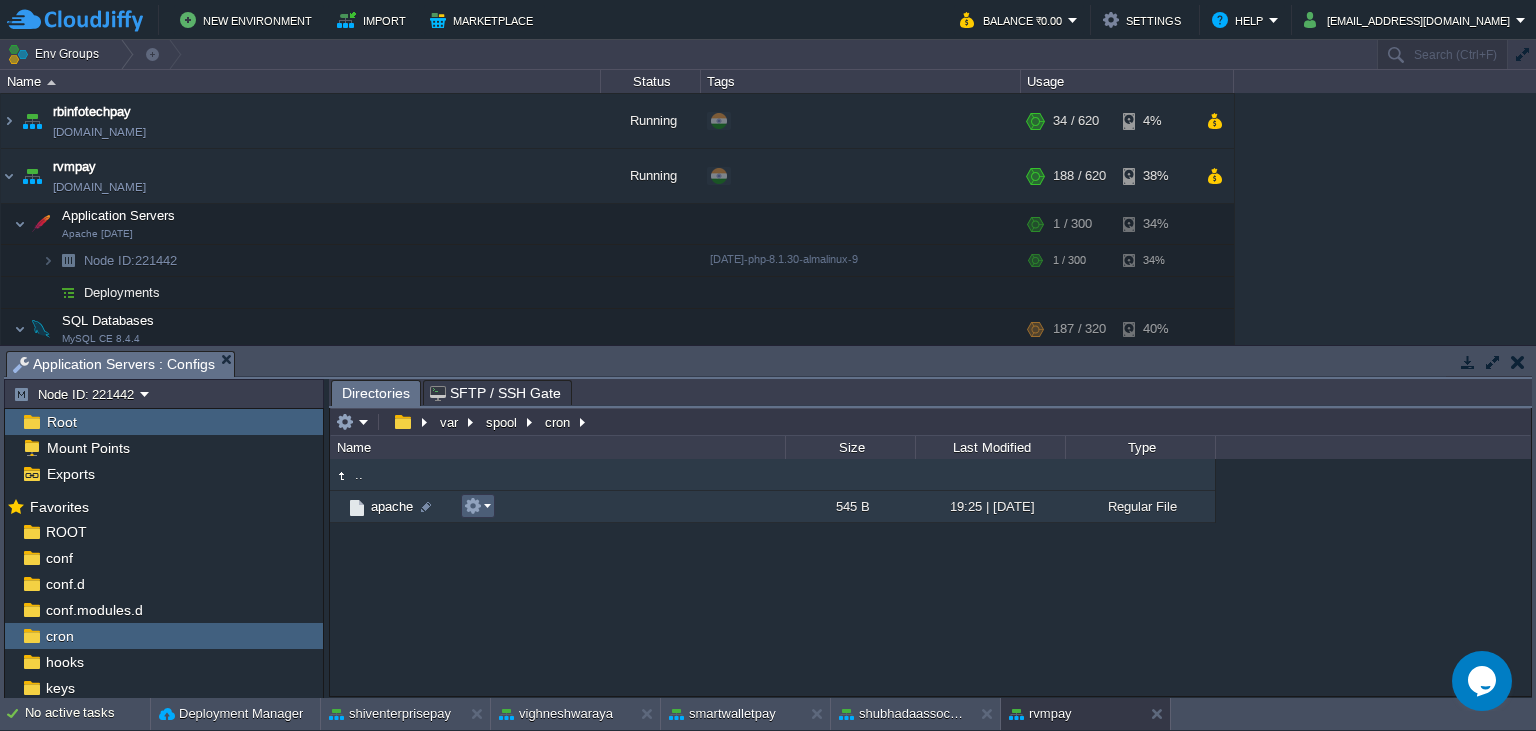 click at bounding box center [473, 506] 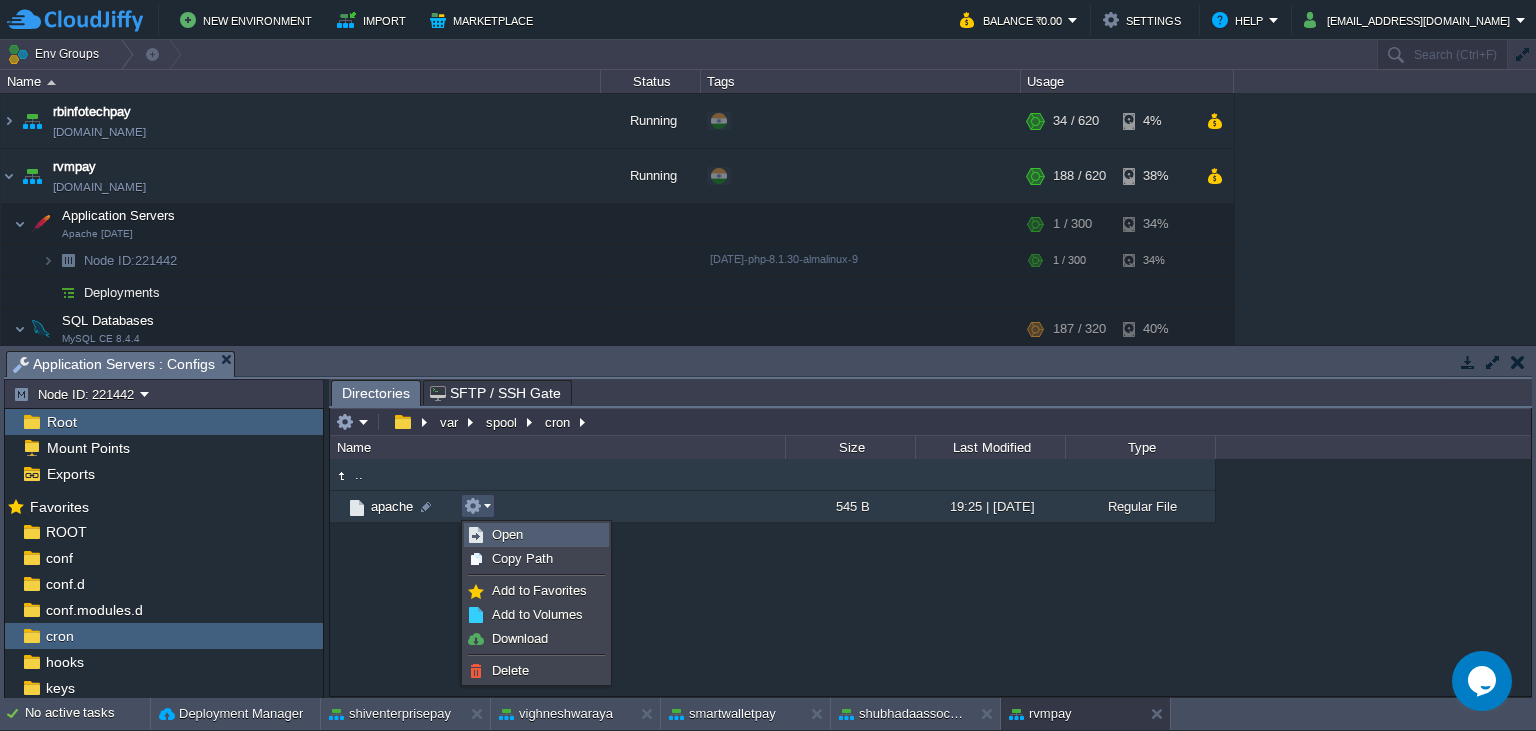 click on "Open" at bounding box center [536, 535] 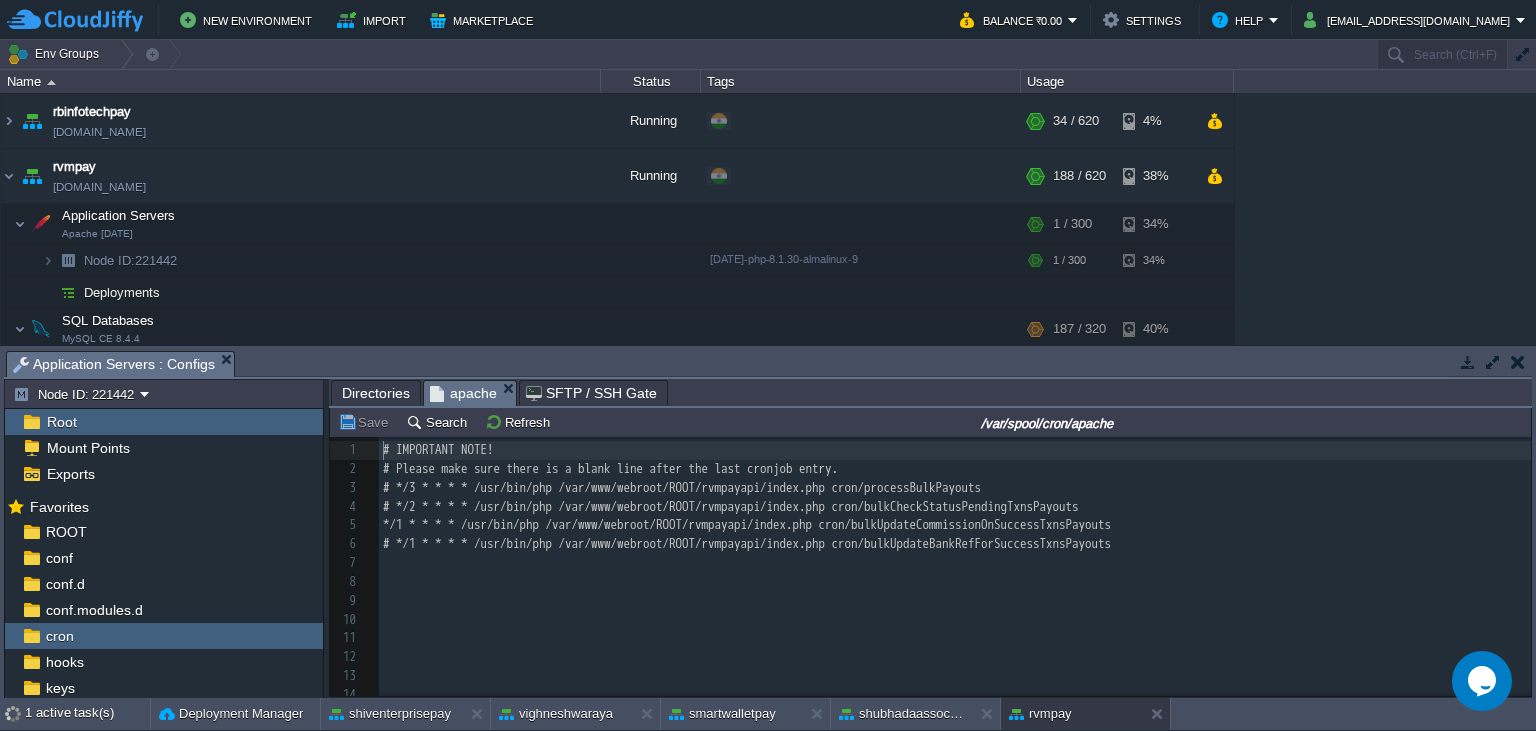 scroll, scrollTop: 7, scrollLeft: 0, axis: vertical 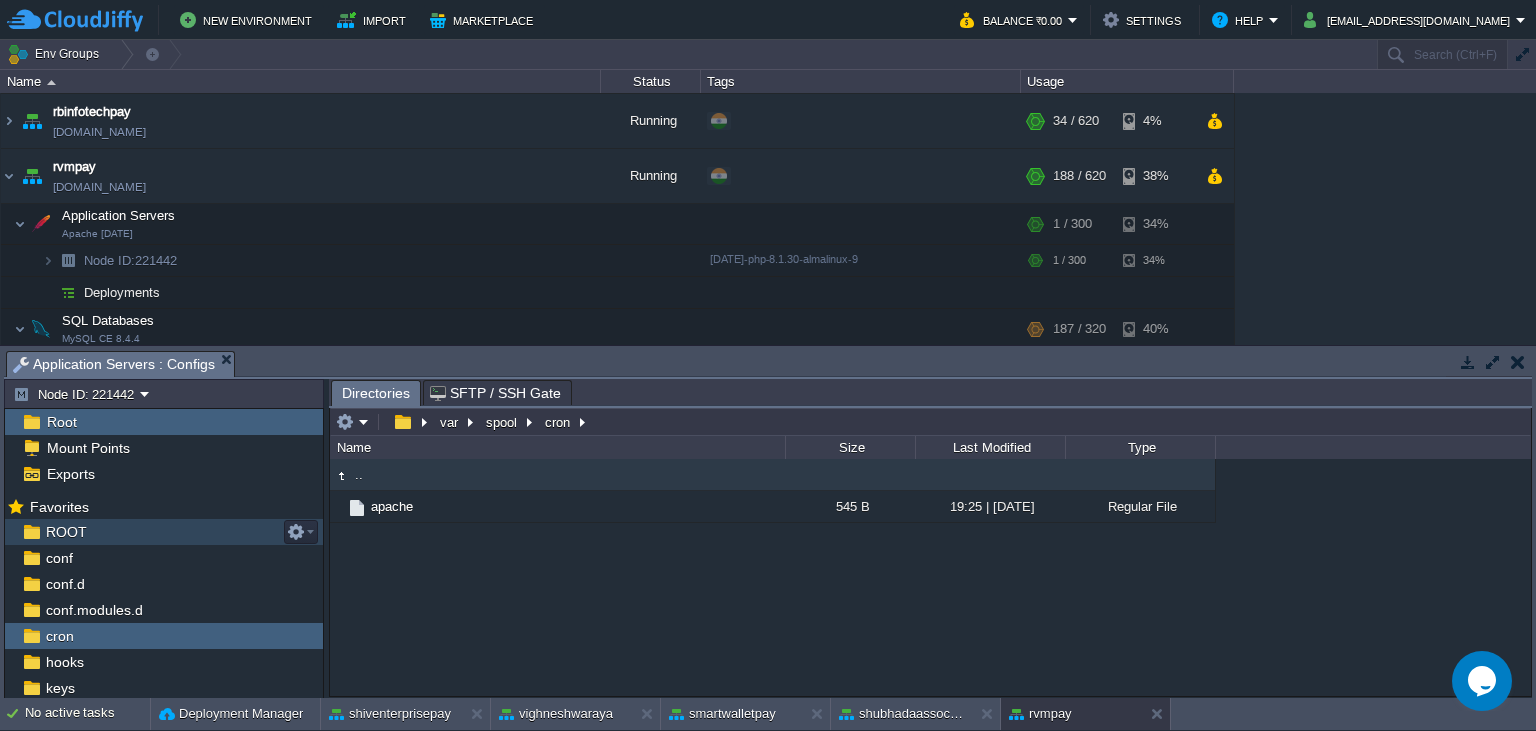click on "ROOT" at bounding box center (164, 532) 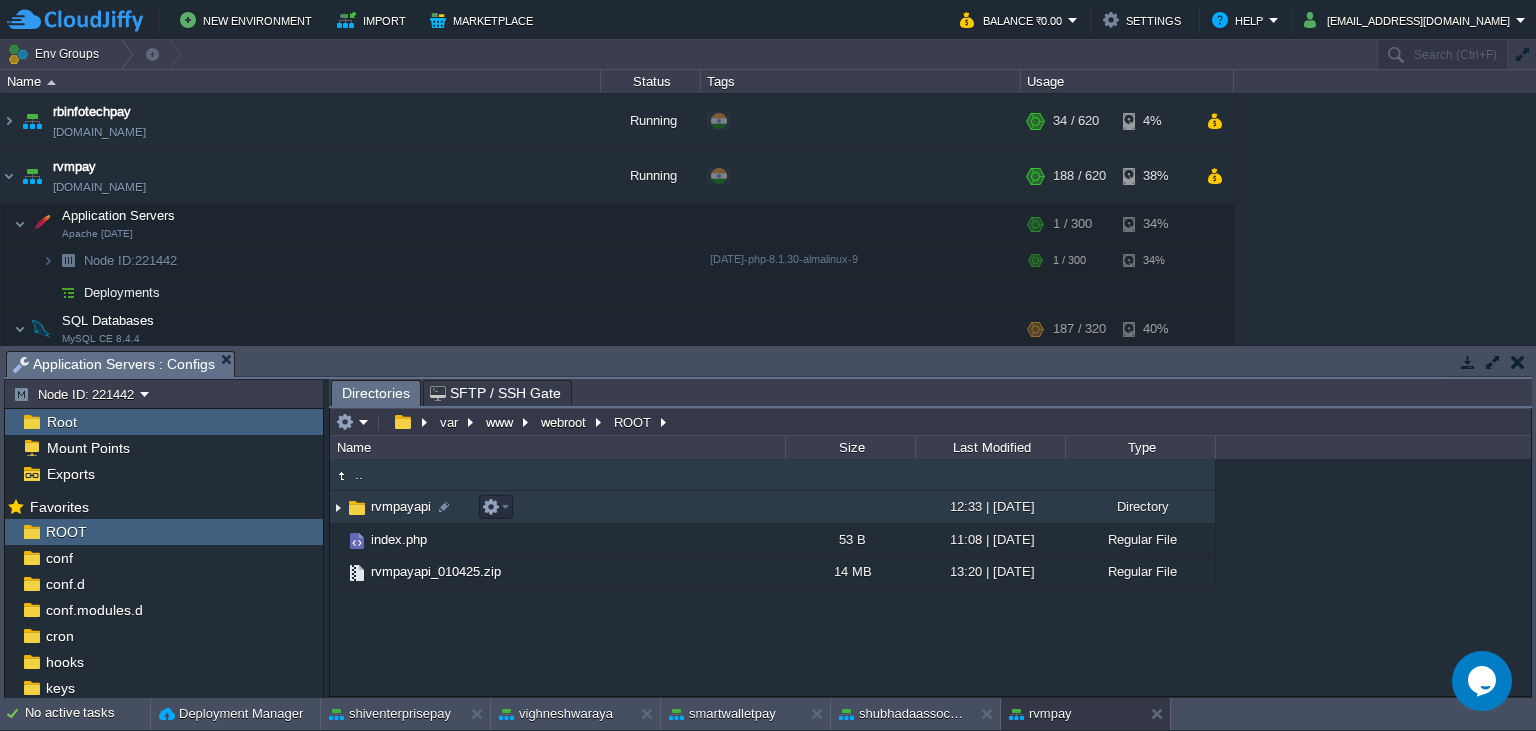 click on "rvmpayapi" at bounding box center [401, 506] 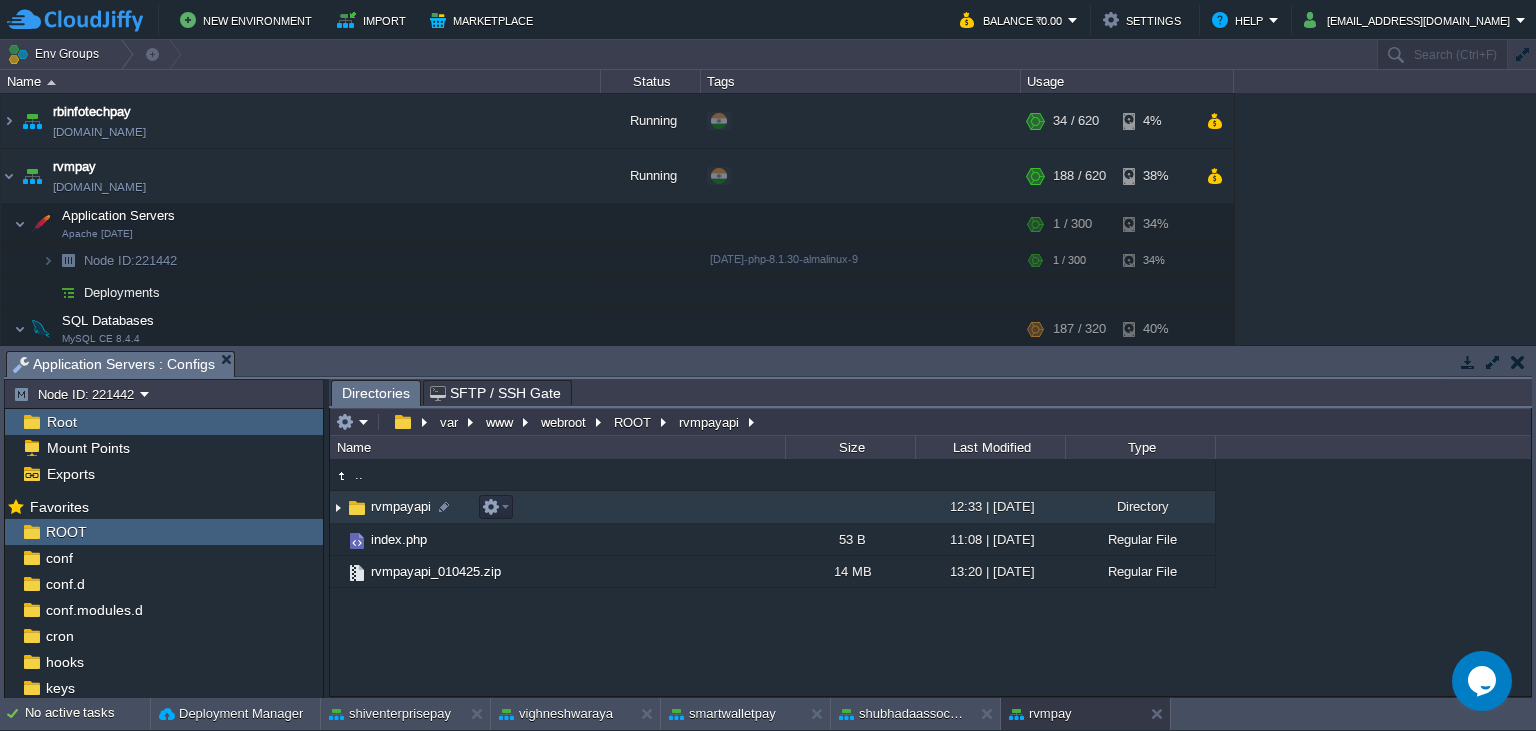 click on "rvmpayapi" at bounding box center (401, 506) 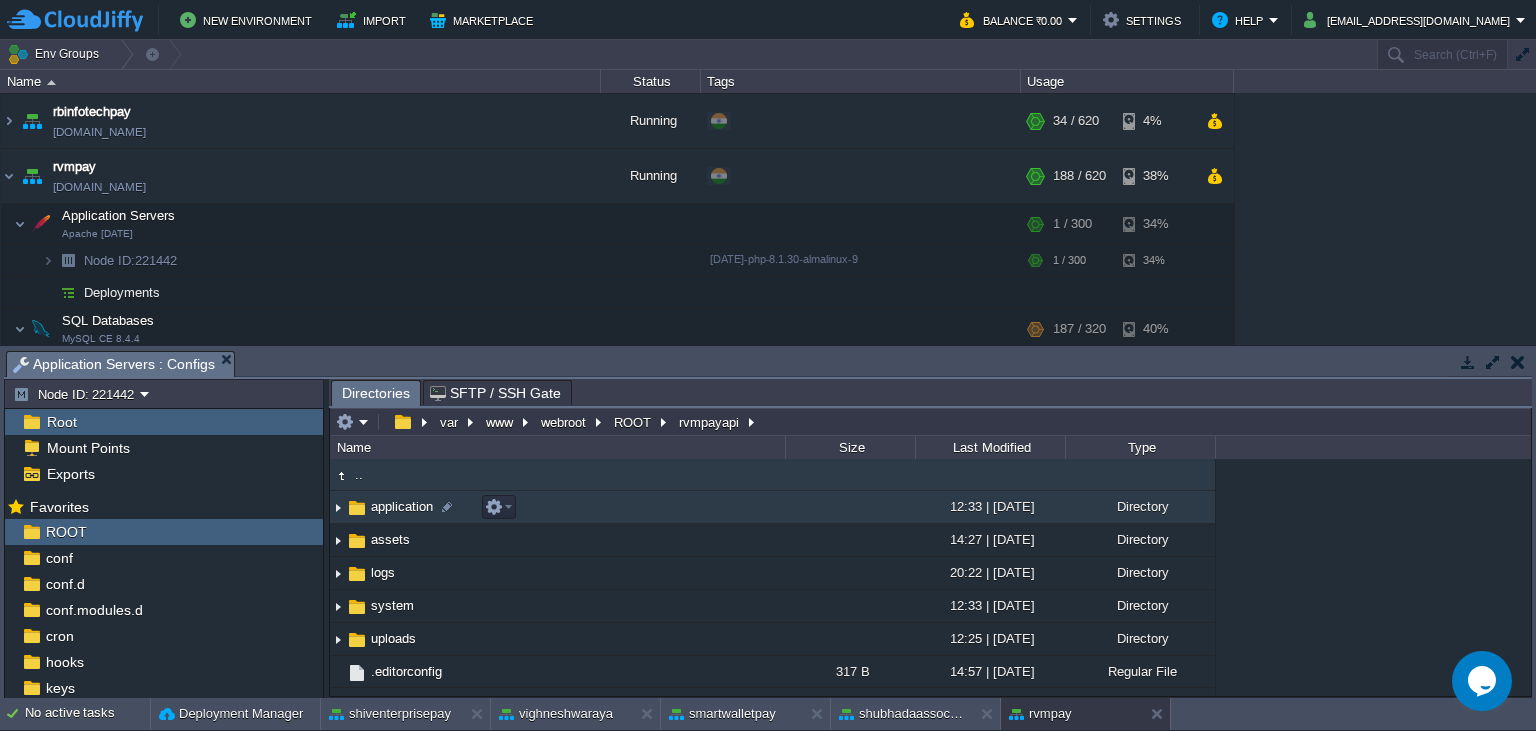 click on "application" at bounding box center (402, 506) 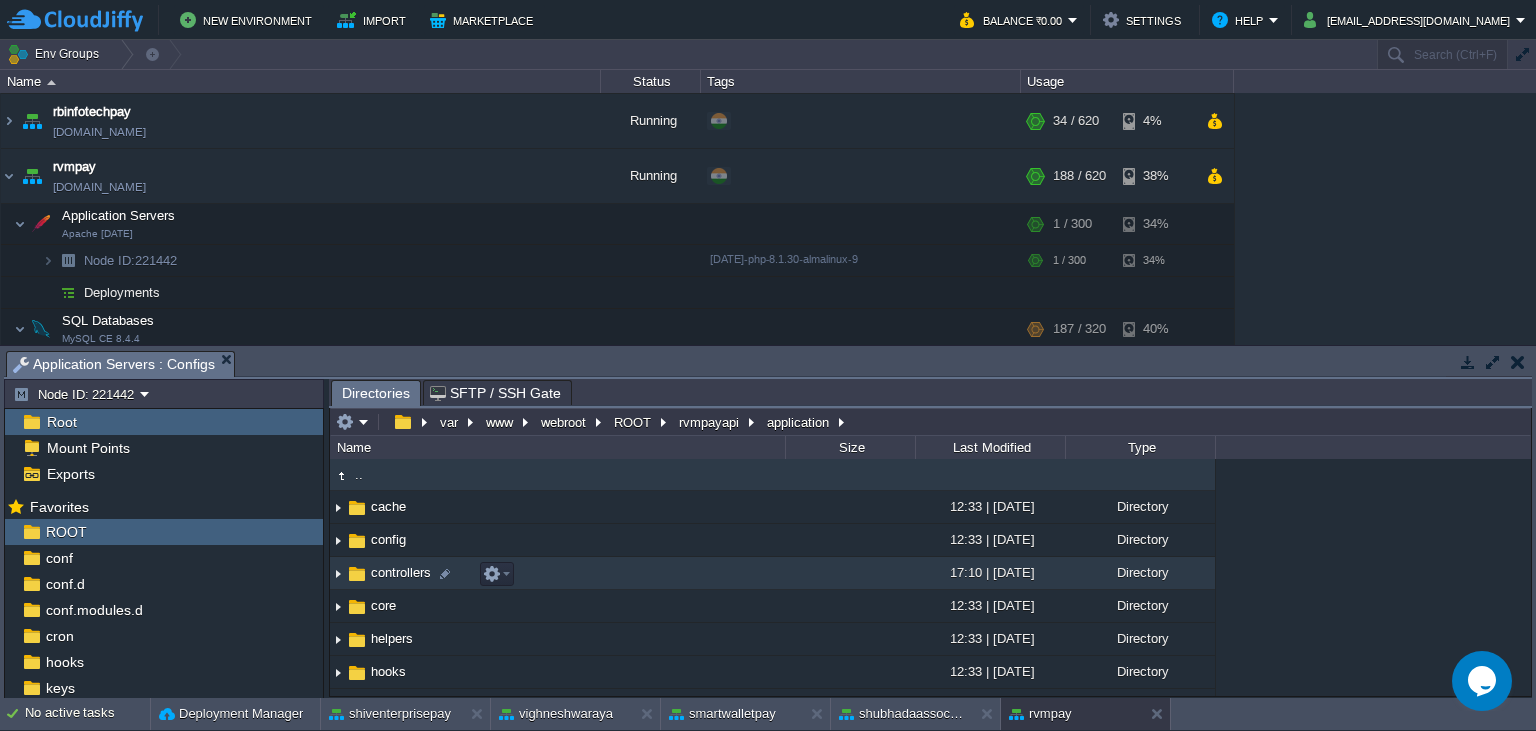 click on "controllers" at bounding box center (401, 572) 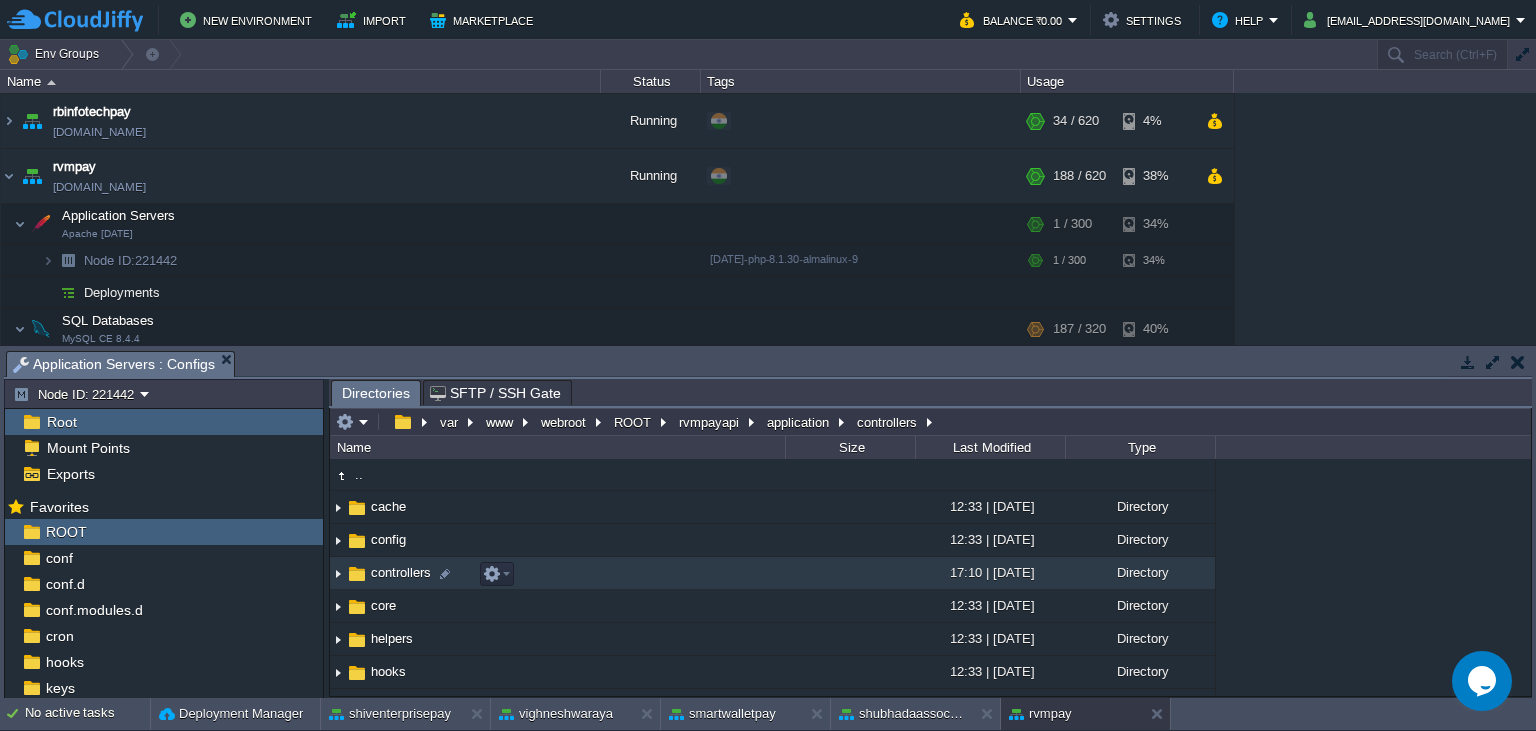 click on "controllers" at bounding box center (401, 572) 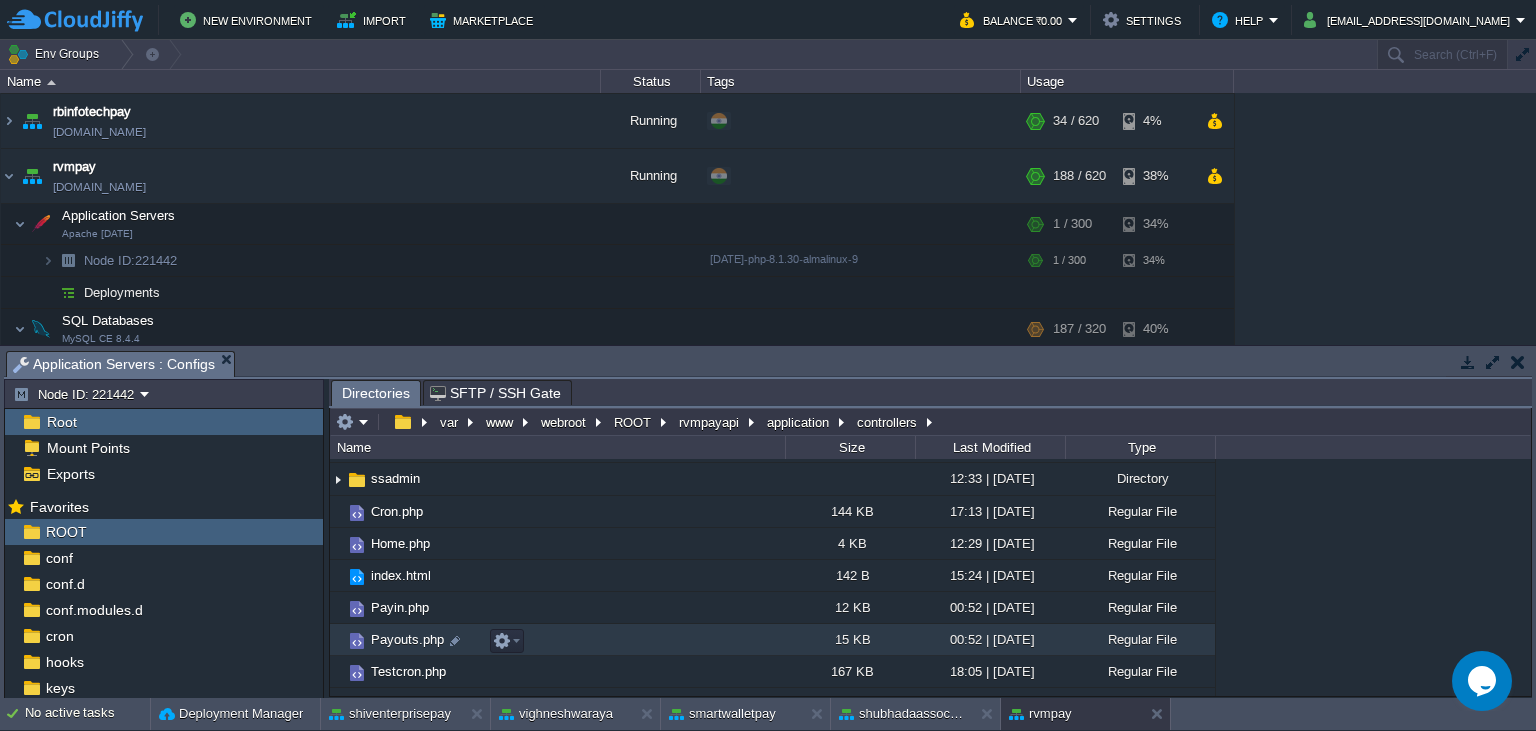 scroll, scrollTop: 182, scrollLeft: 0, axis: vertical 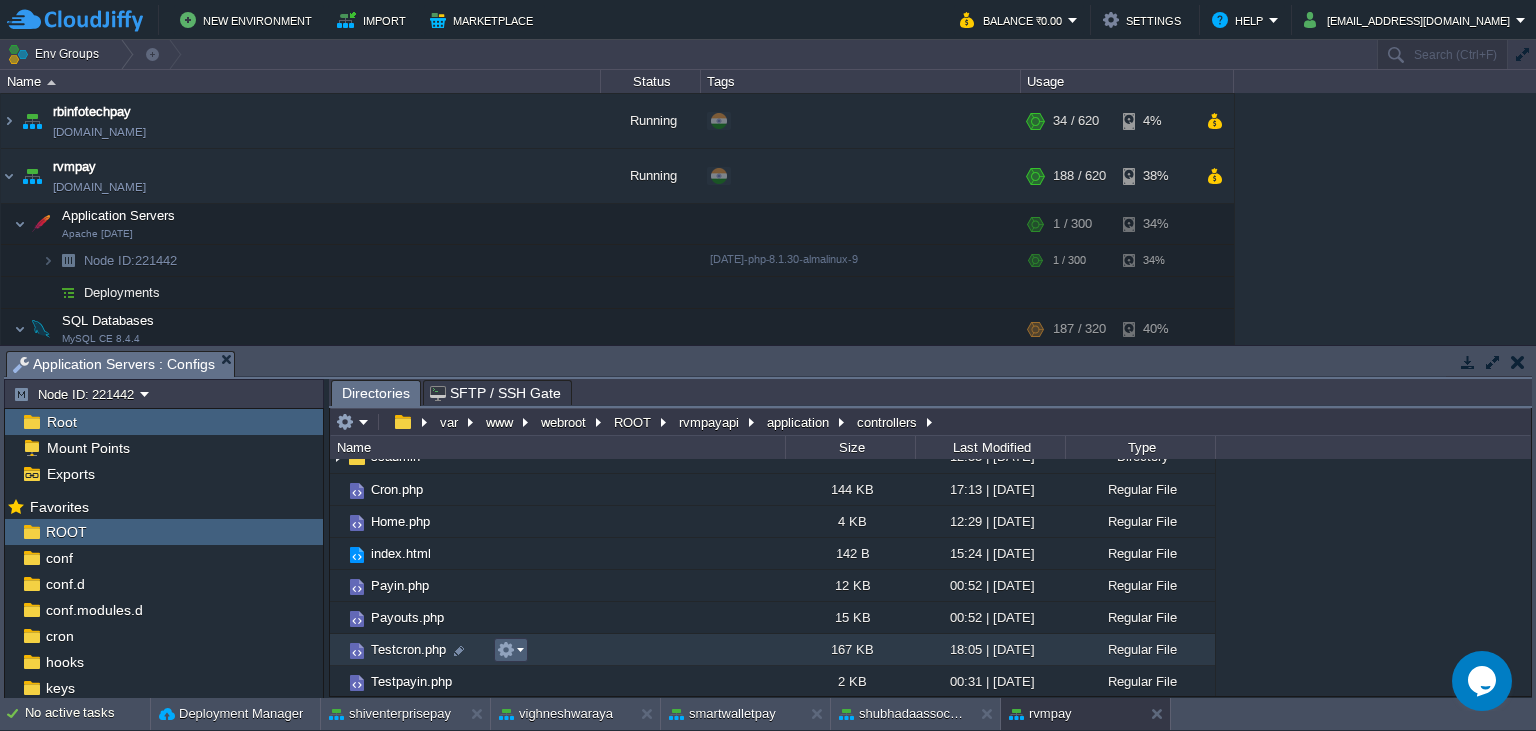 click at bounding box center (510, 650) 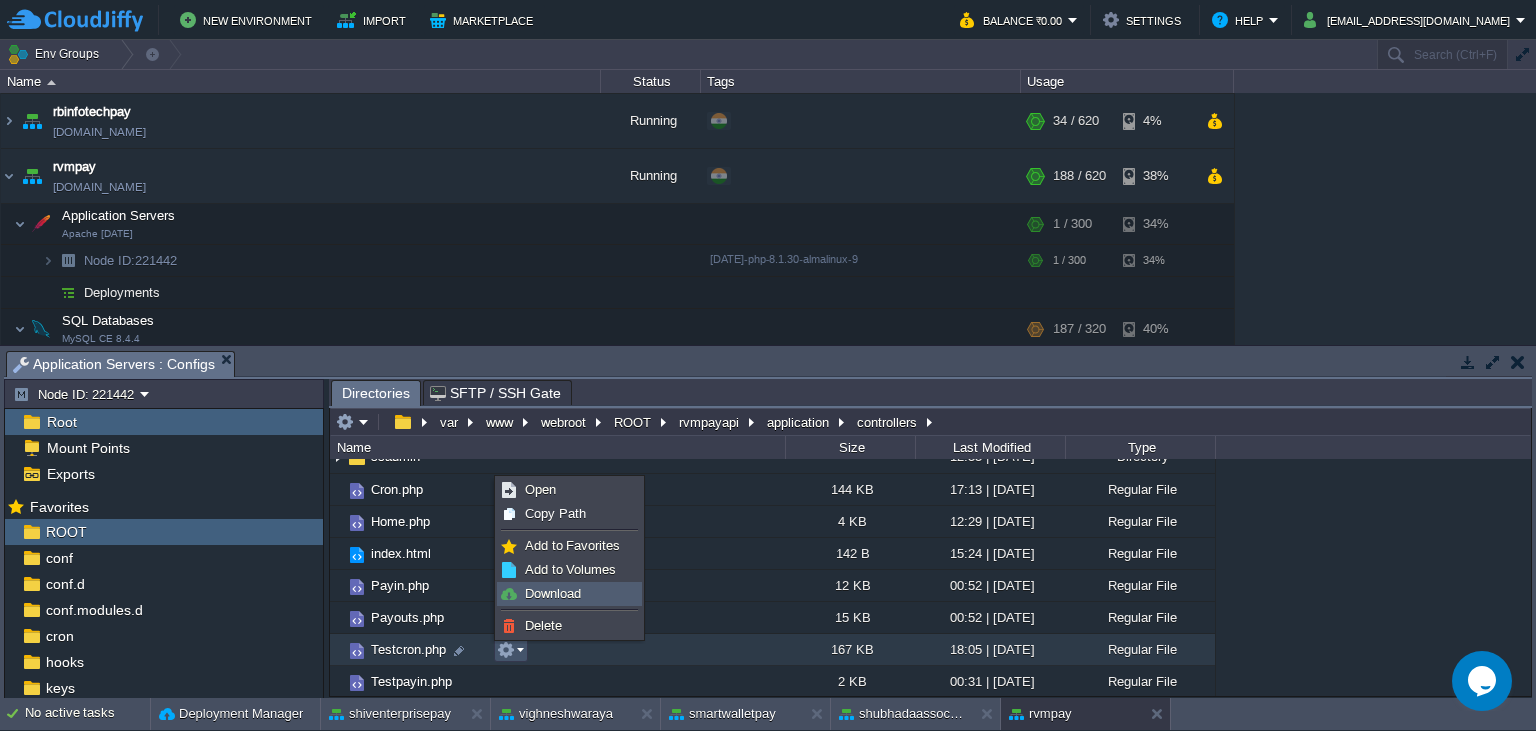 click on "Download" at bounding box center [553, 593] 